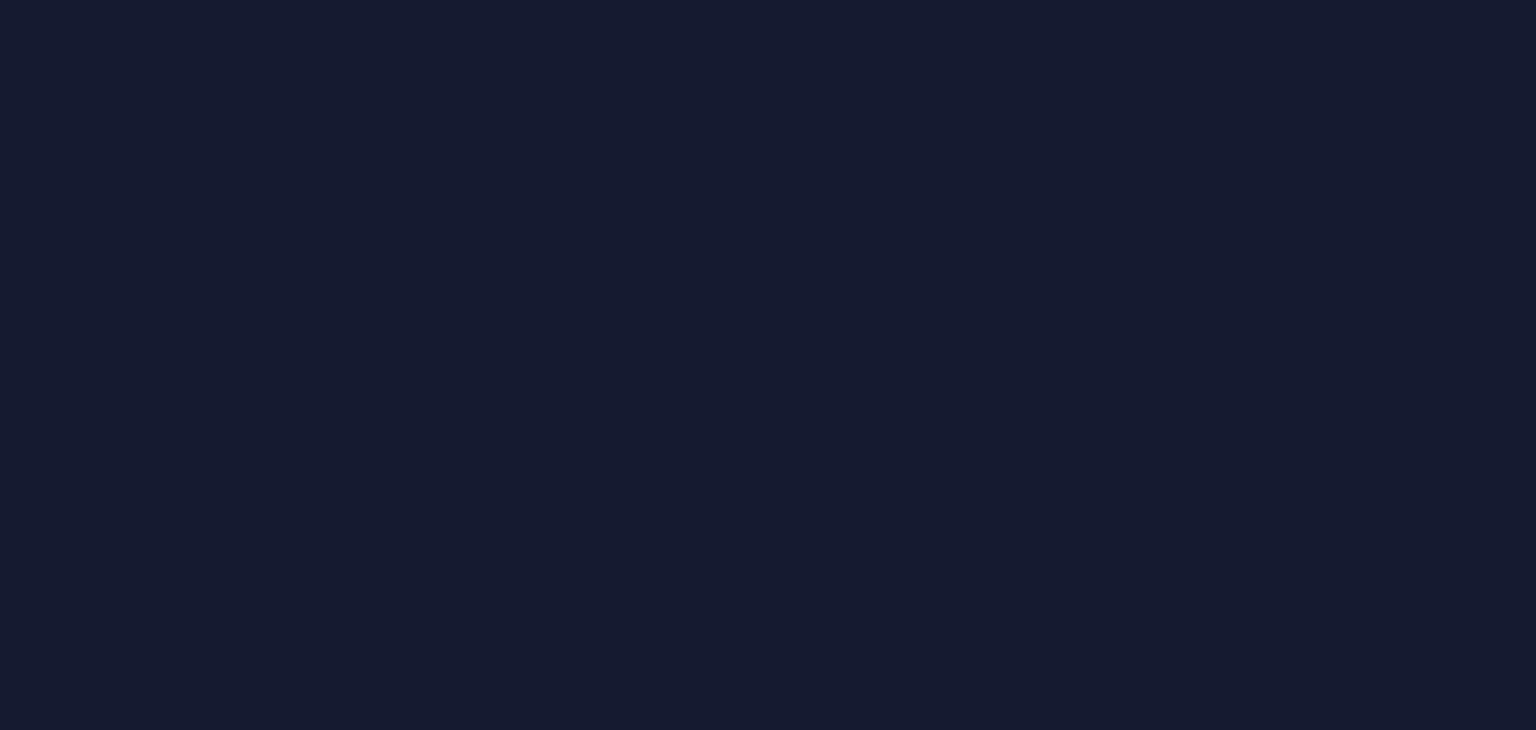 scroll, scrollTop: 0, scrollLeft: 0, axis: both 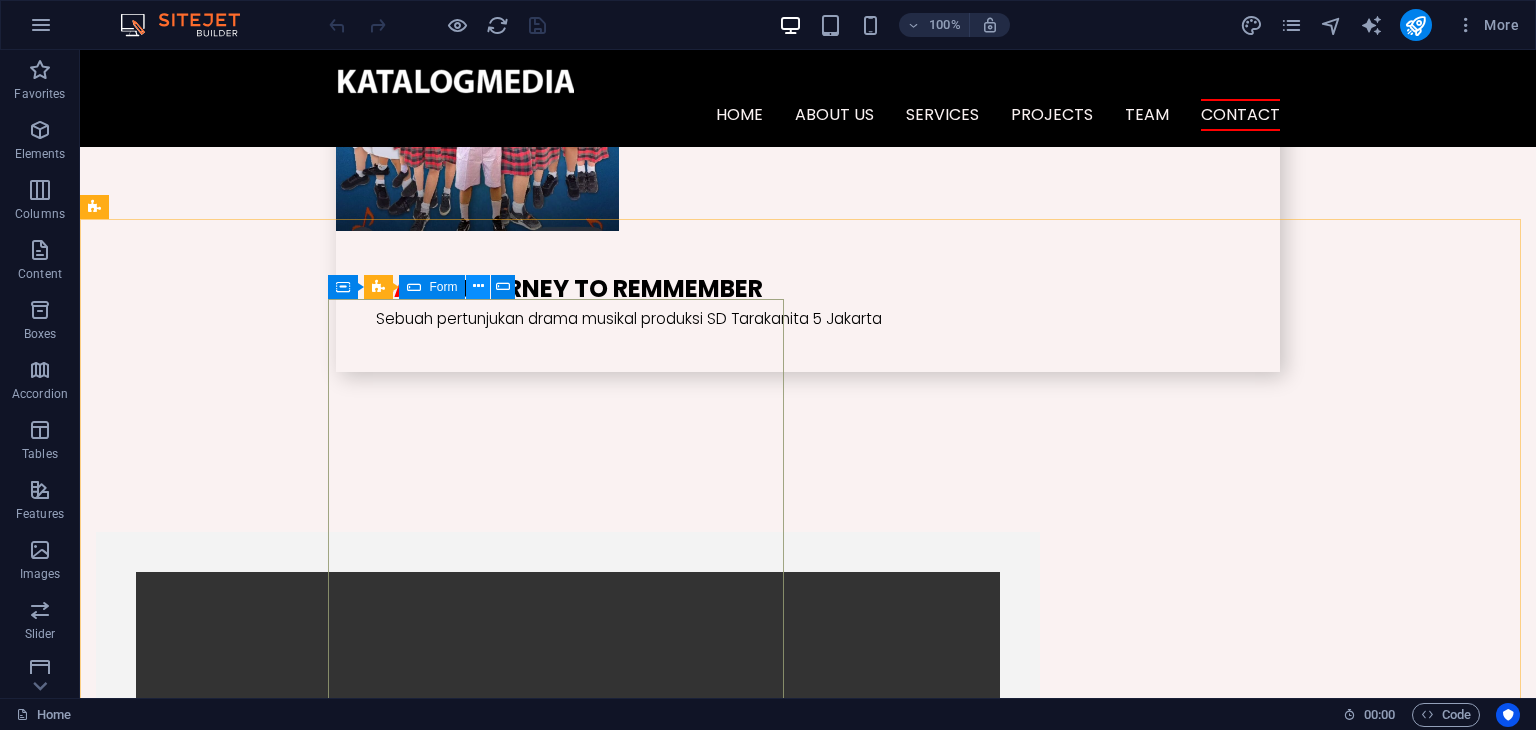 click at bounding box center (478, 287) 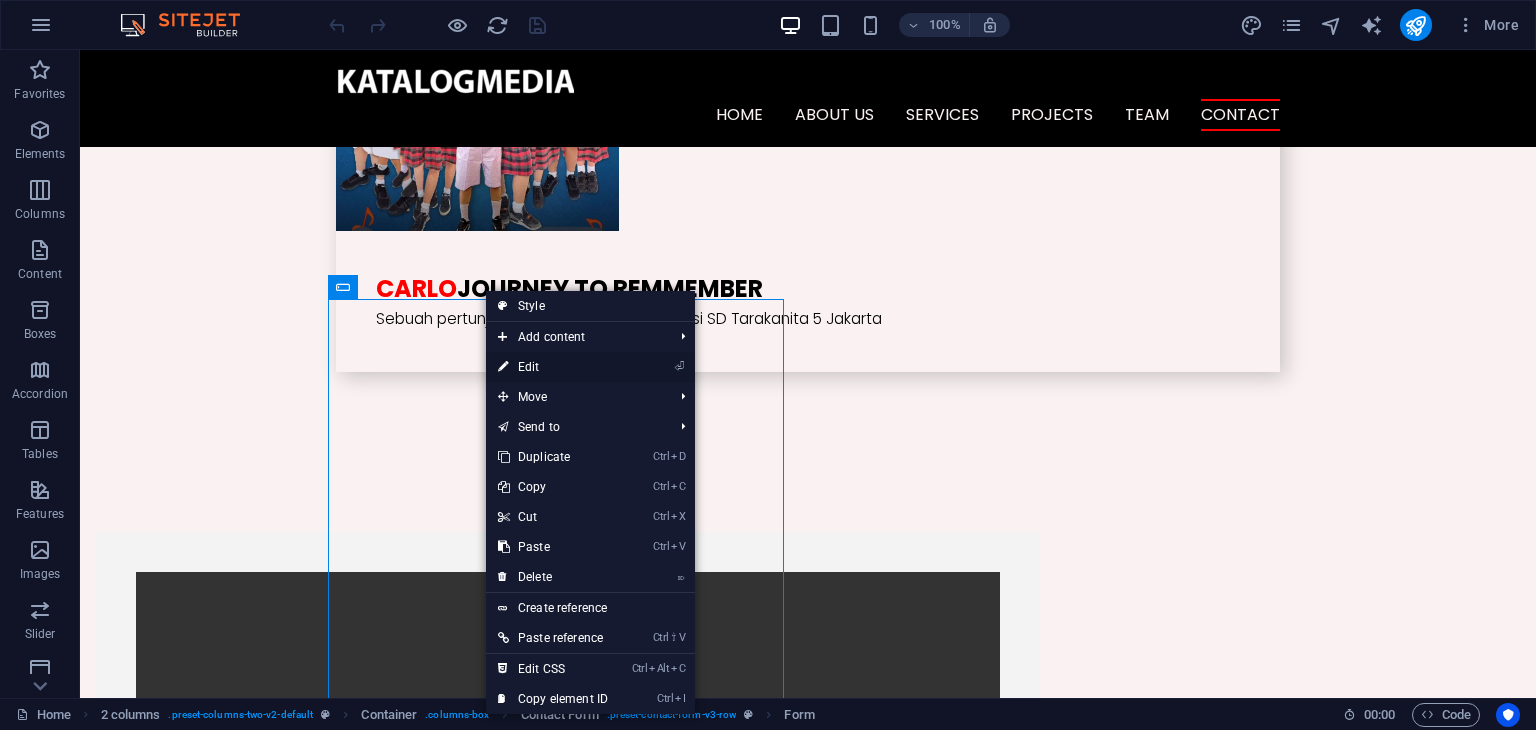 click on "⏎  Edit" at bounding box center [553, 367] 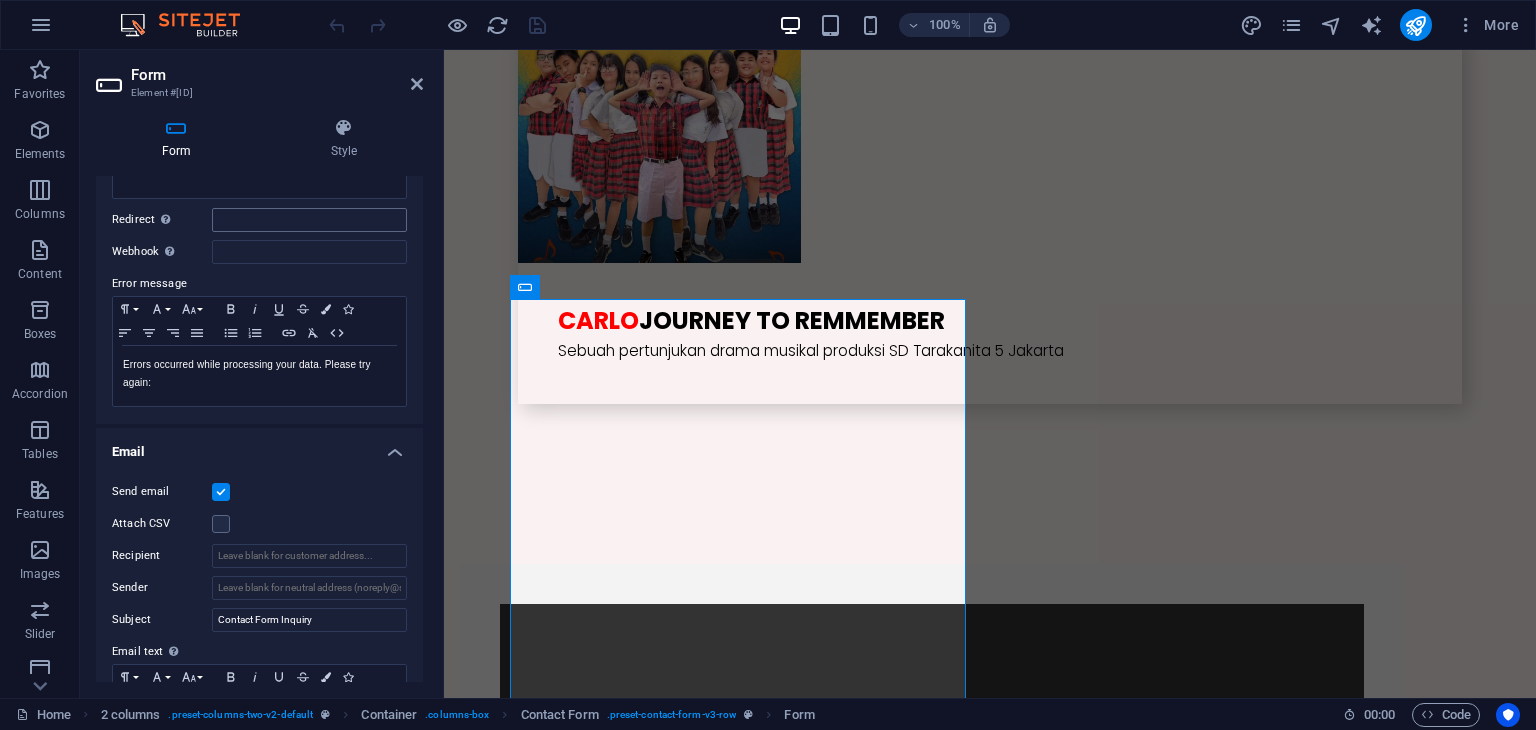 scroll, scrollTop: 300, scrollLeft: 0, axis: vertical 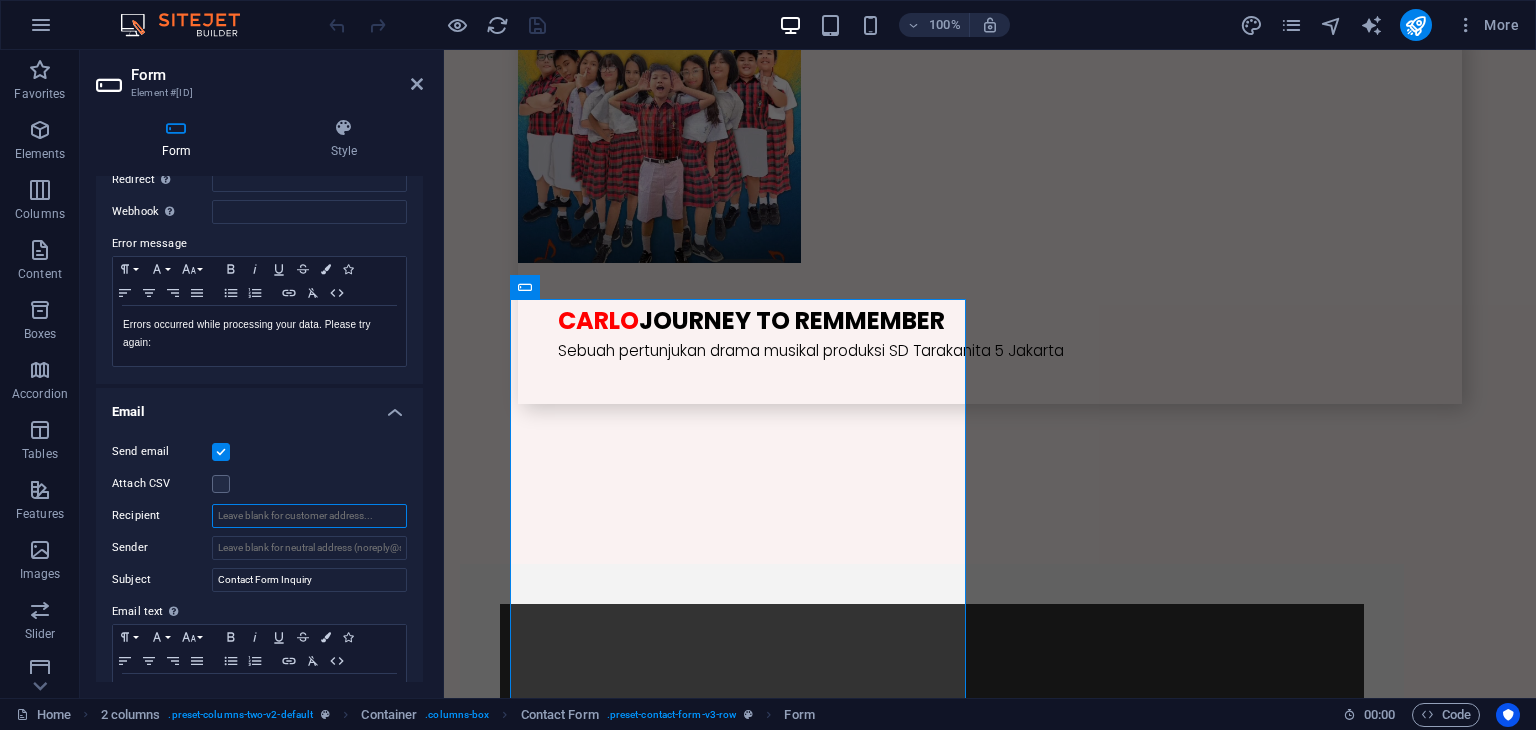 click on "Recipient" at bounding box center [309, 516] 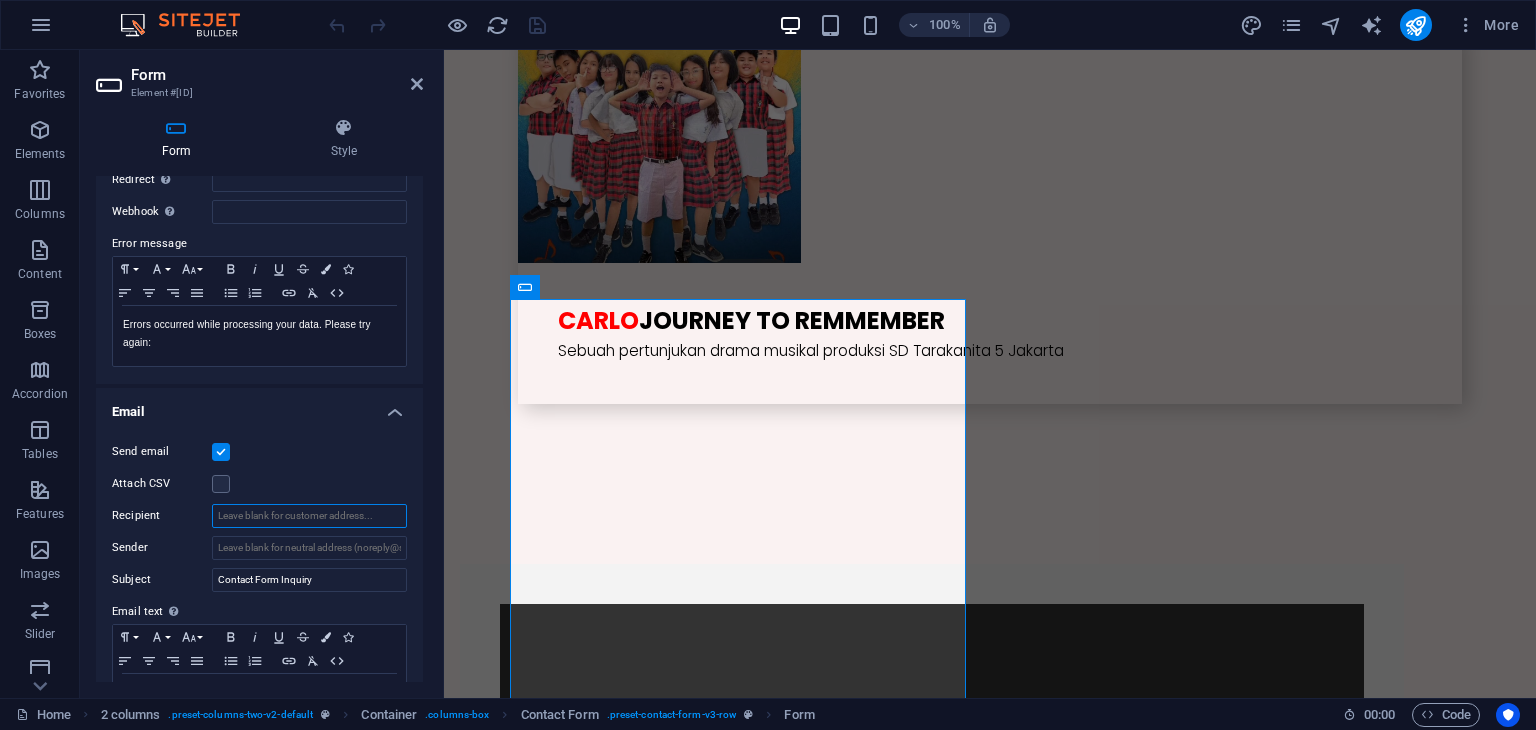 scroll, scrollTop: 400, scrollLeft: 0, axis: vertical 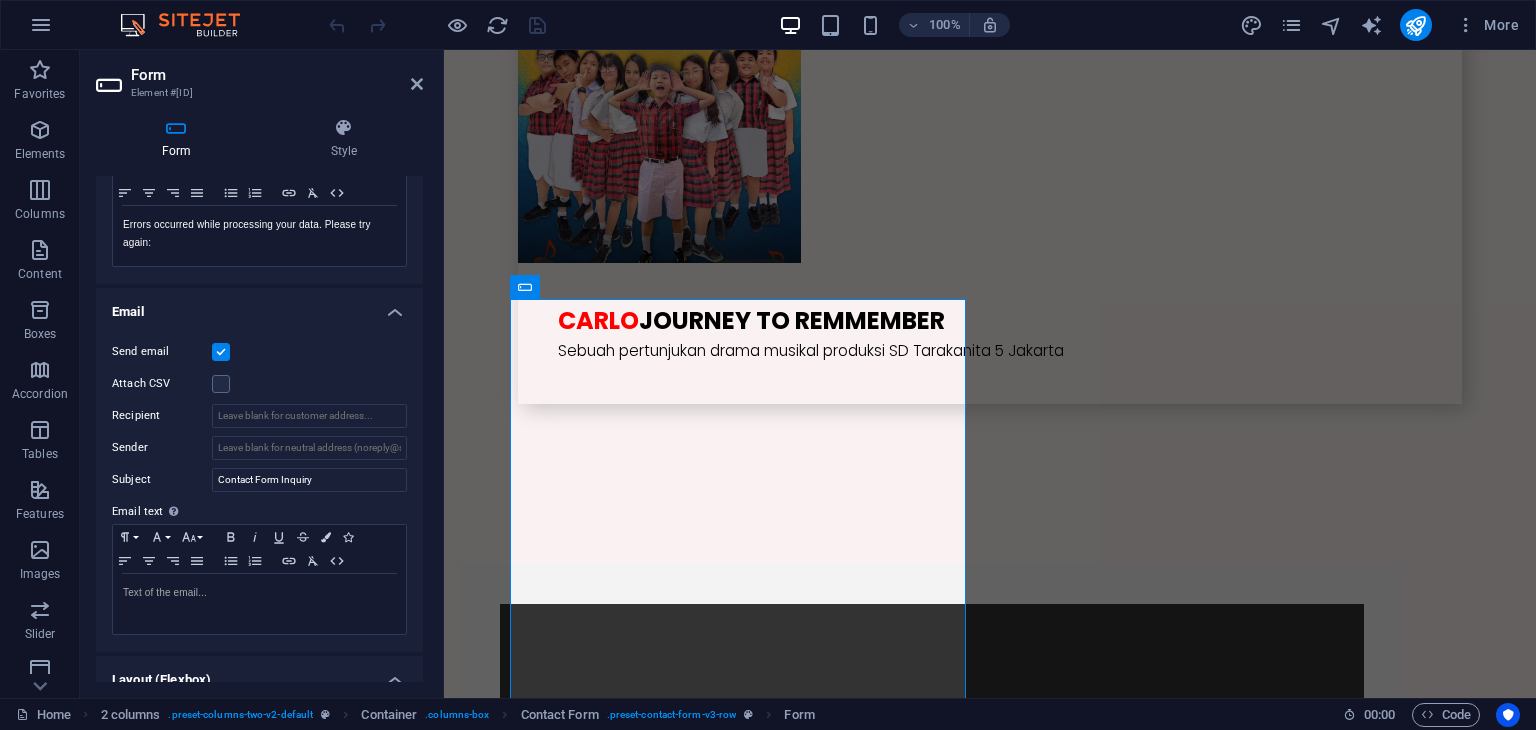 click on "Attach CSV" at bounding box center (259, 384) 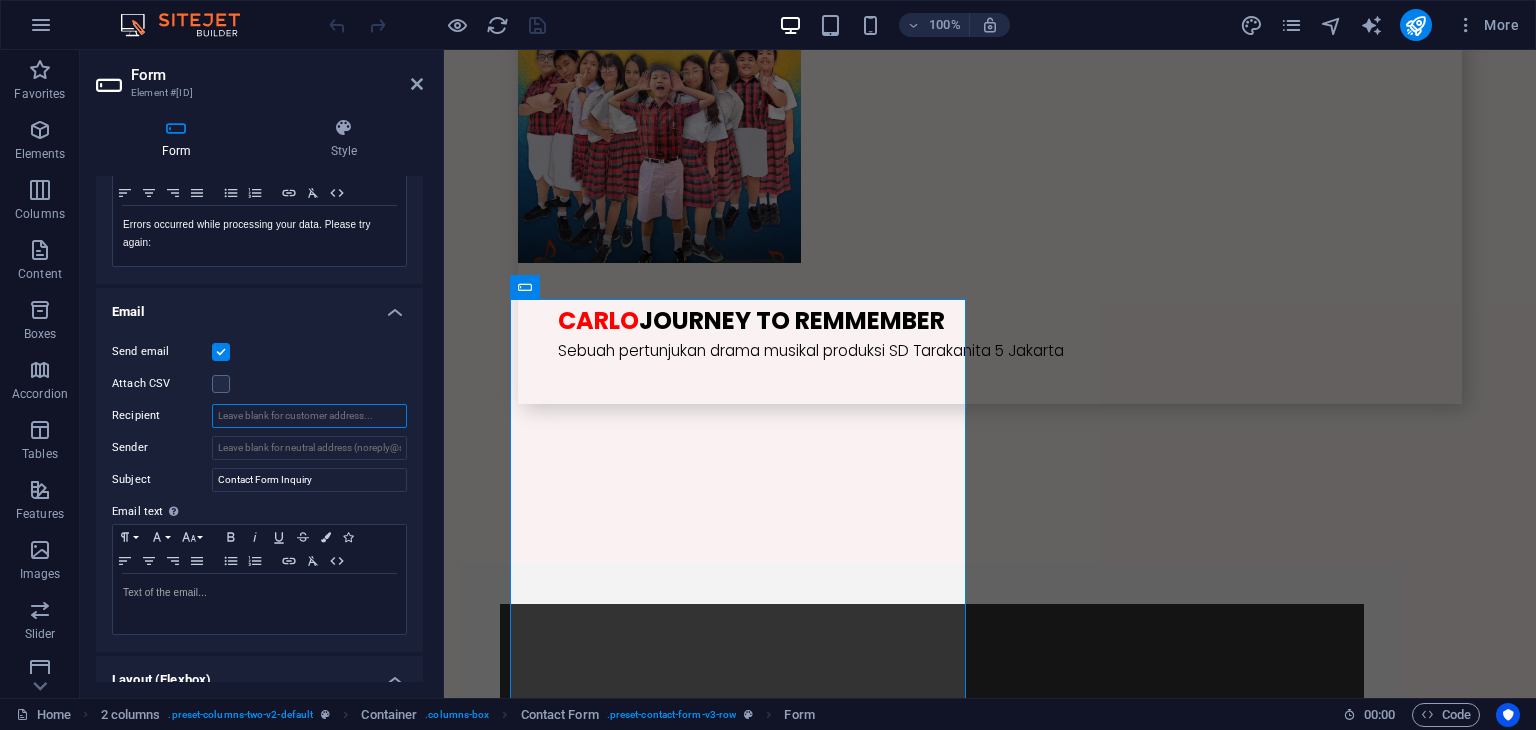 click on "Recipient" at bounding box center (309, 416) 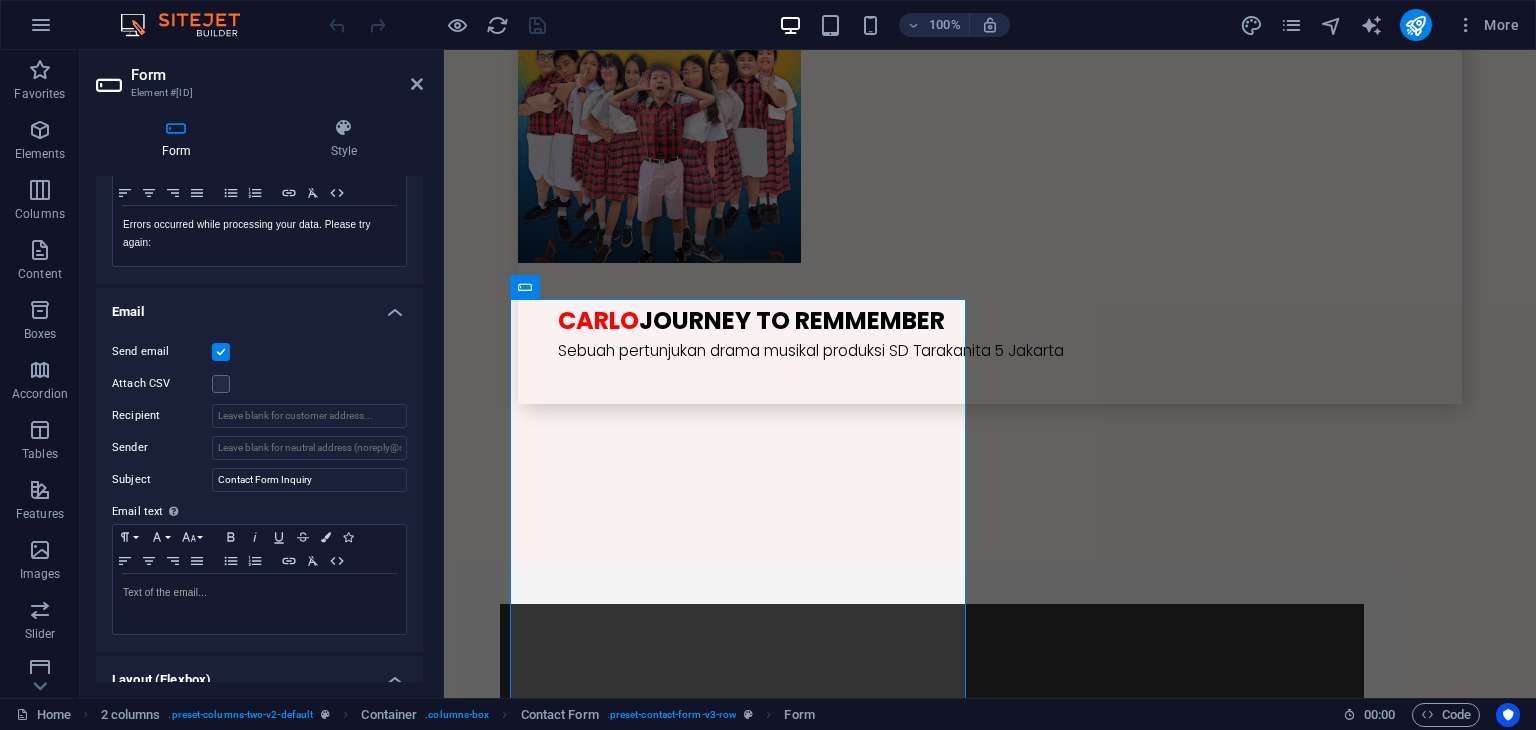 click on "Send email Attach CSV Recipient Sender Subject Contact Form Inquiry Email text Define text to be sent if form inputs should be sent by email. Paragraph Format Normal Heading 1 Heading 2 Heading 3 Heading 4 Heading 5 Heading 6 Code Font Family Arial Georgia Impact Tahoma Times New Roman Verdana Font Size 8 9 10 11 12 14 18 24 30 36 48 60 72 96 Bold Italic Underline Strikethrough Colors Icons Align Left Align Center Align Right Align Justify Unordered List Ordered List Insert Link Clear Formatting HTML Text of the email..." at bounding box center (259, 488) 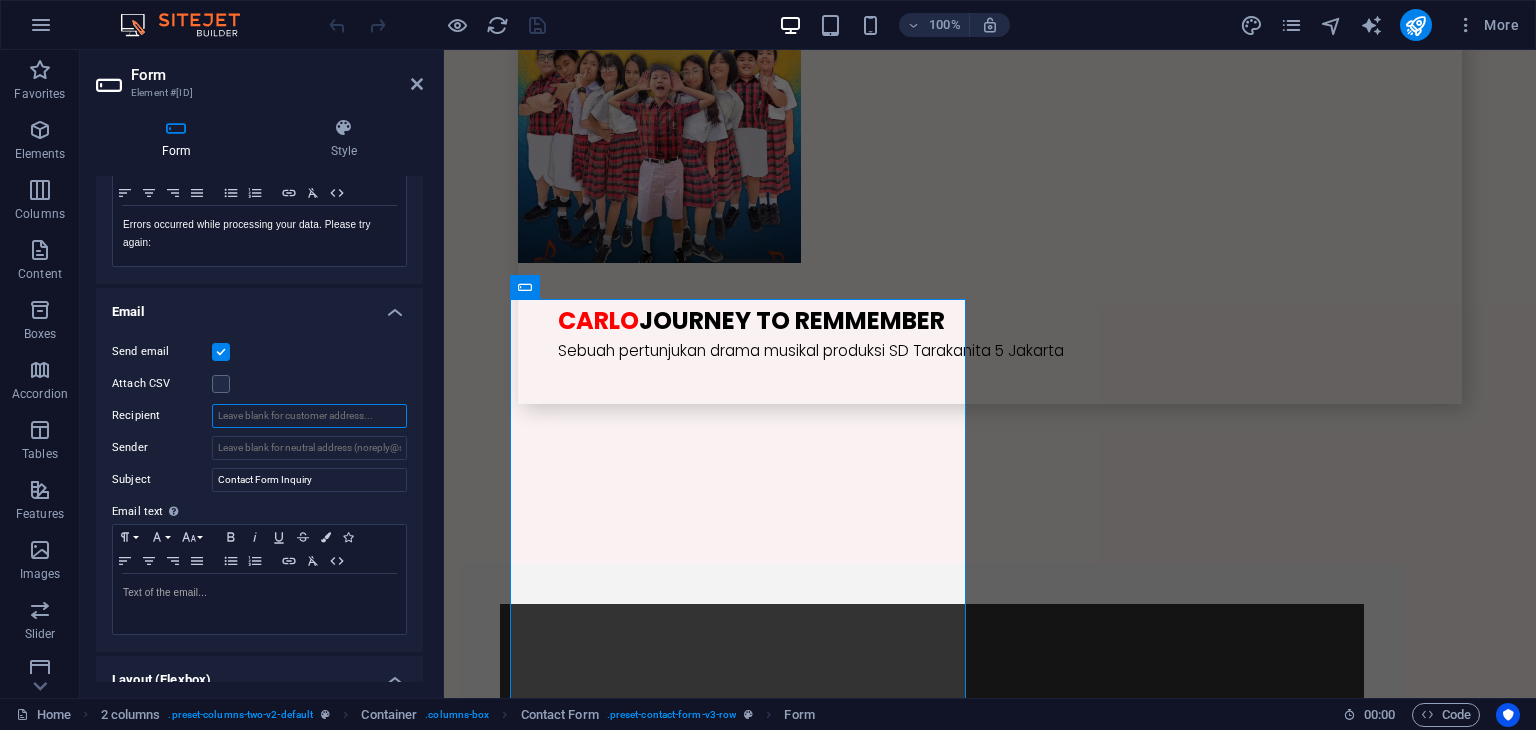 click on "Recipient" at bounding box center [309, 416] 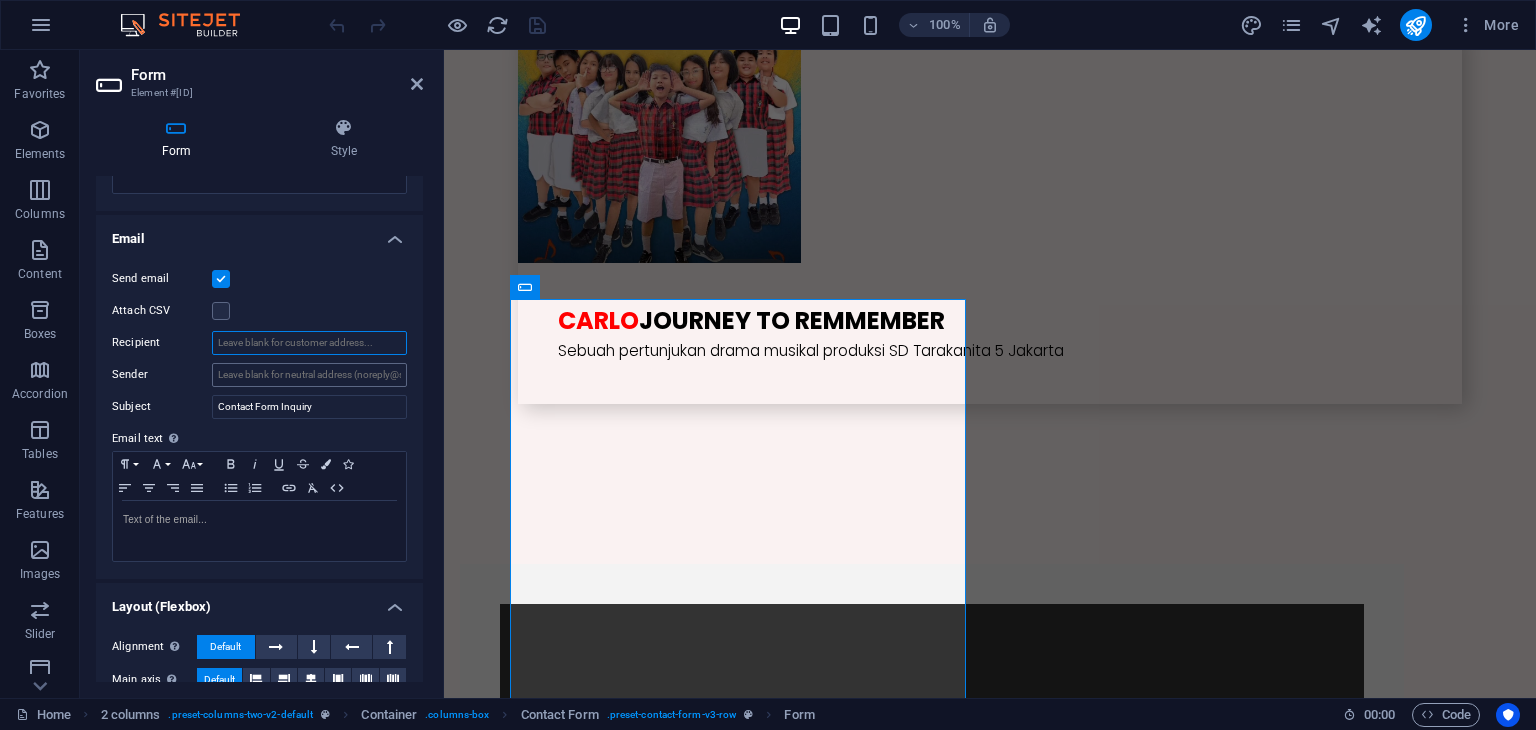 scroll, scrollTop: 500, scrollLeft: 0, axis: vertical 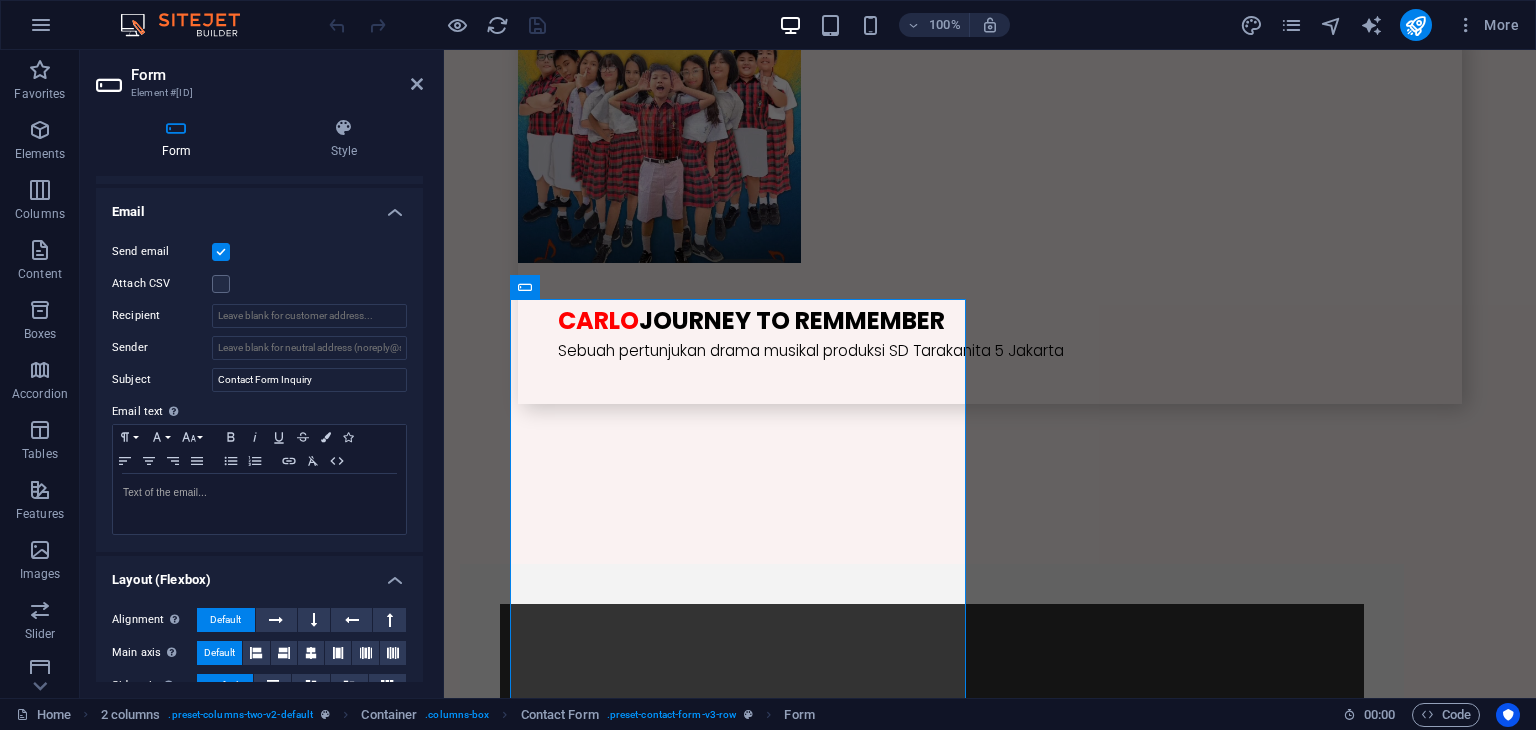 click on "Recipient" at bounding box center (162, 316) 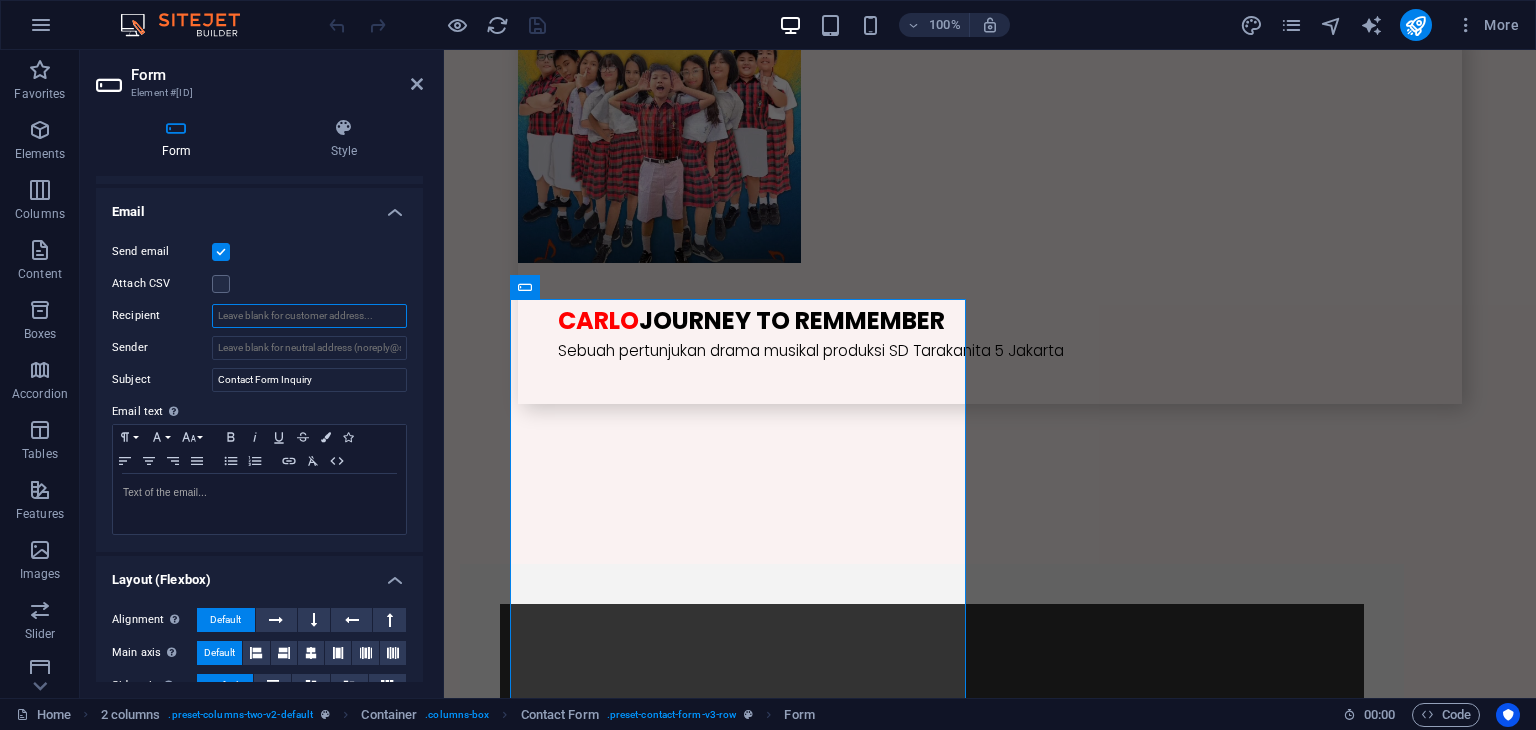 click on "Recipient" at bounding box center [309, 316] 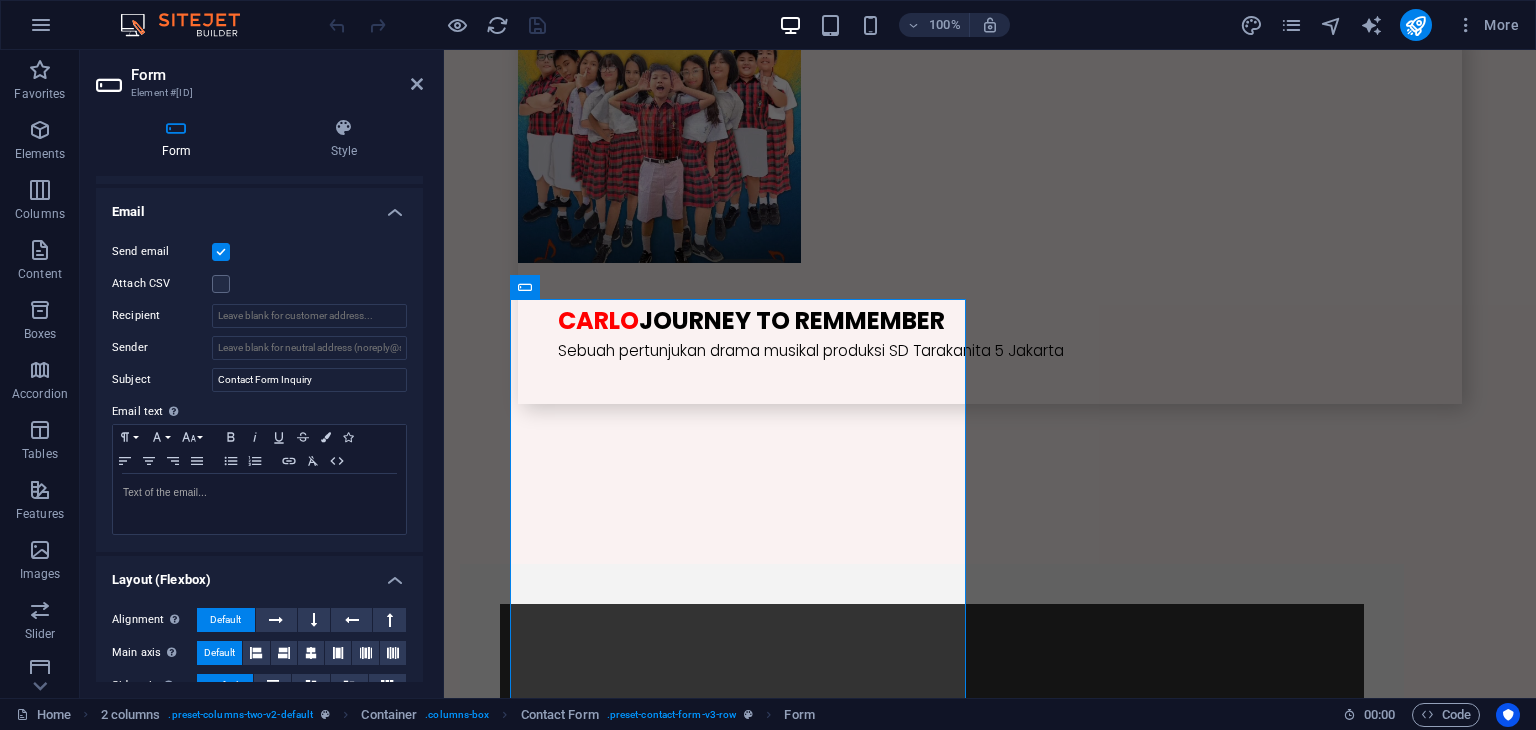click on "Recipient" at bounding box center (162, 316) 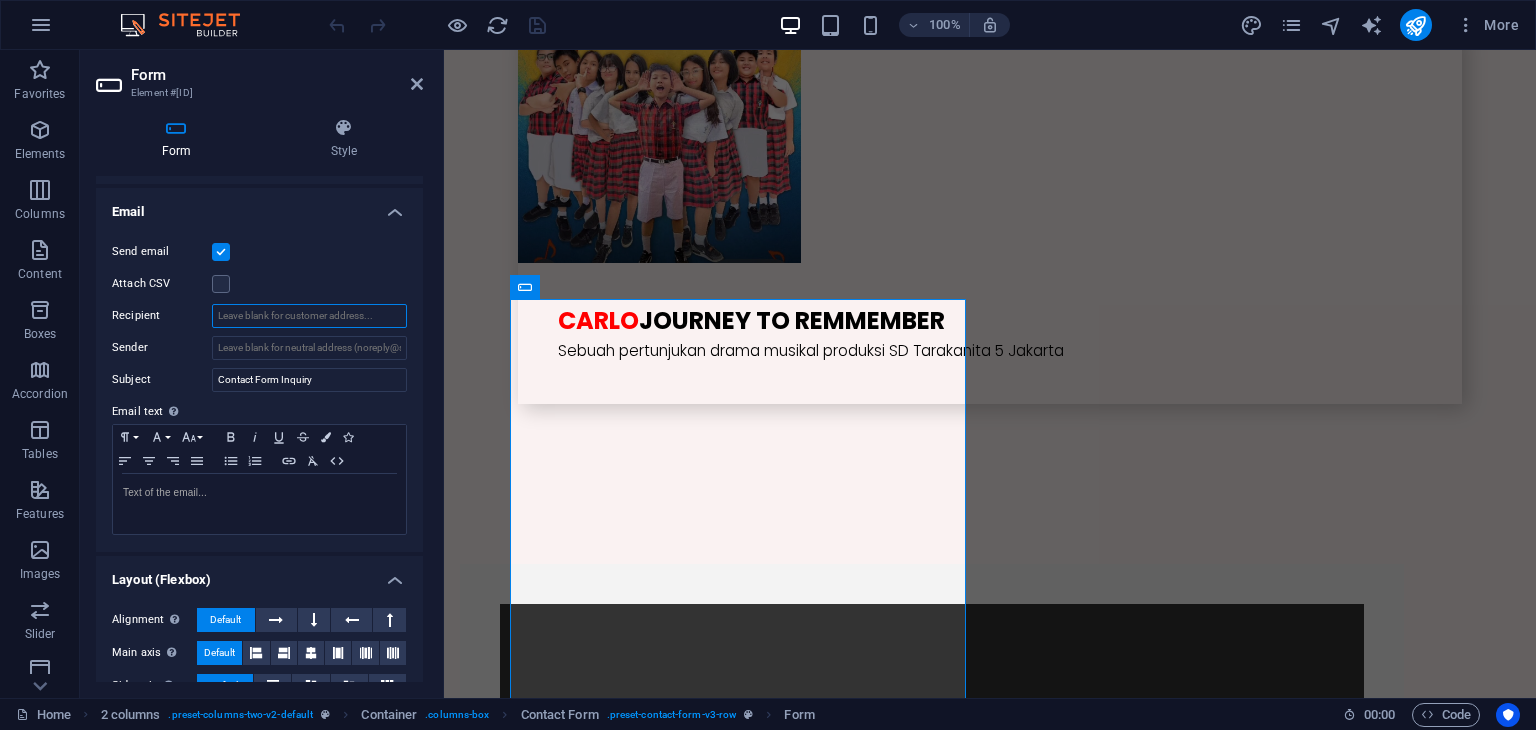 click on "Recipient" at bounding box center [309, 316] 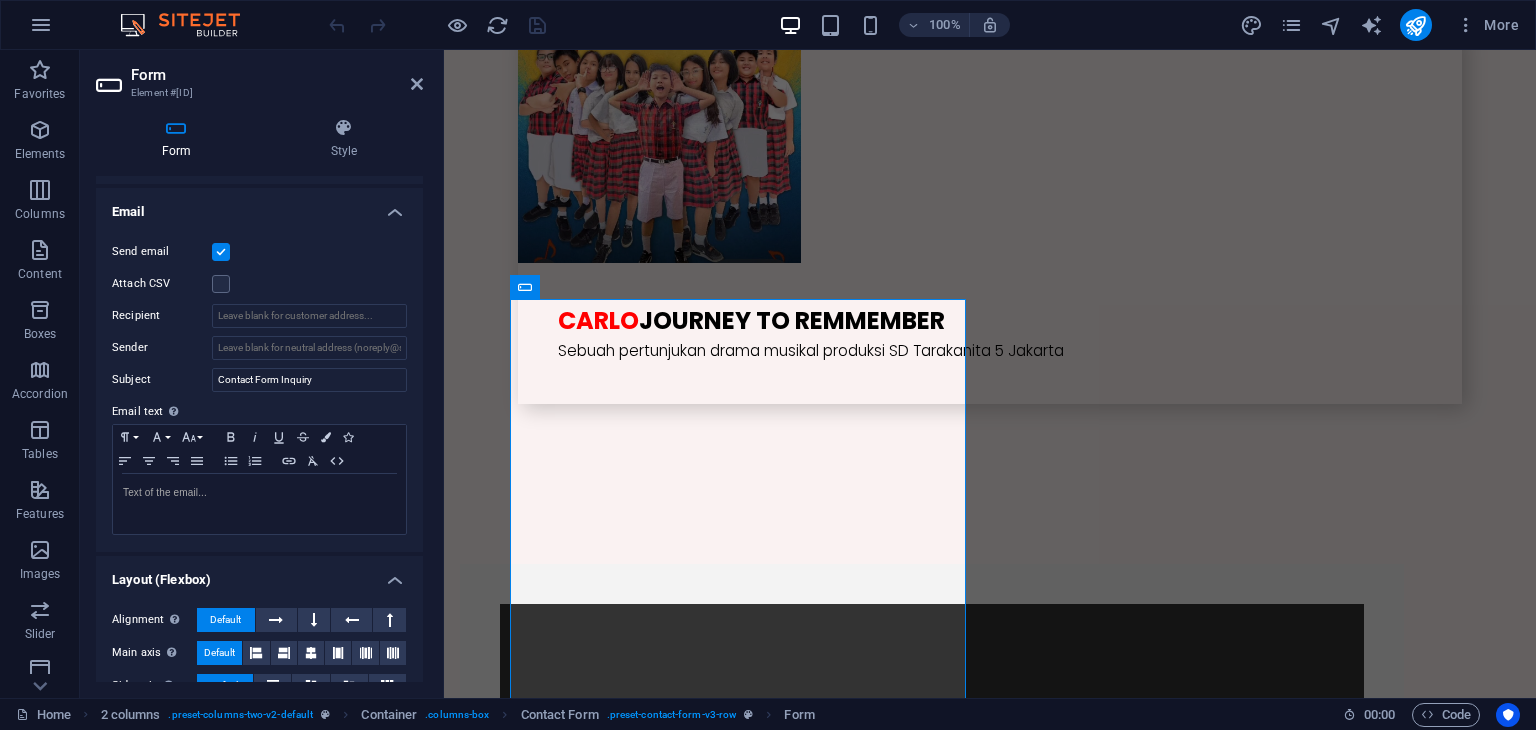 drag, startPoint x: 143, startPoint y: 317, endPoint x: 365, endPoint y: 244, distance: 233.69424 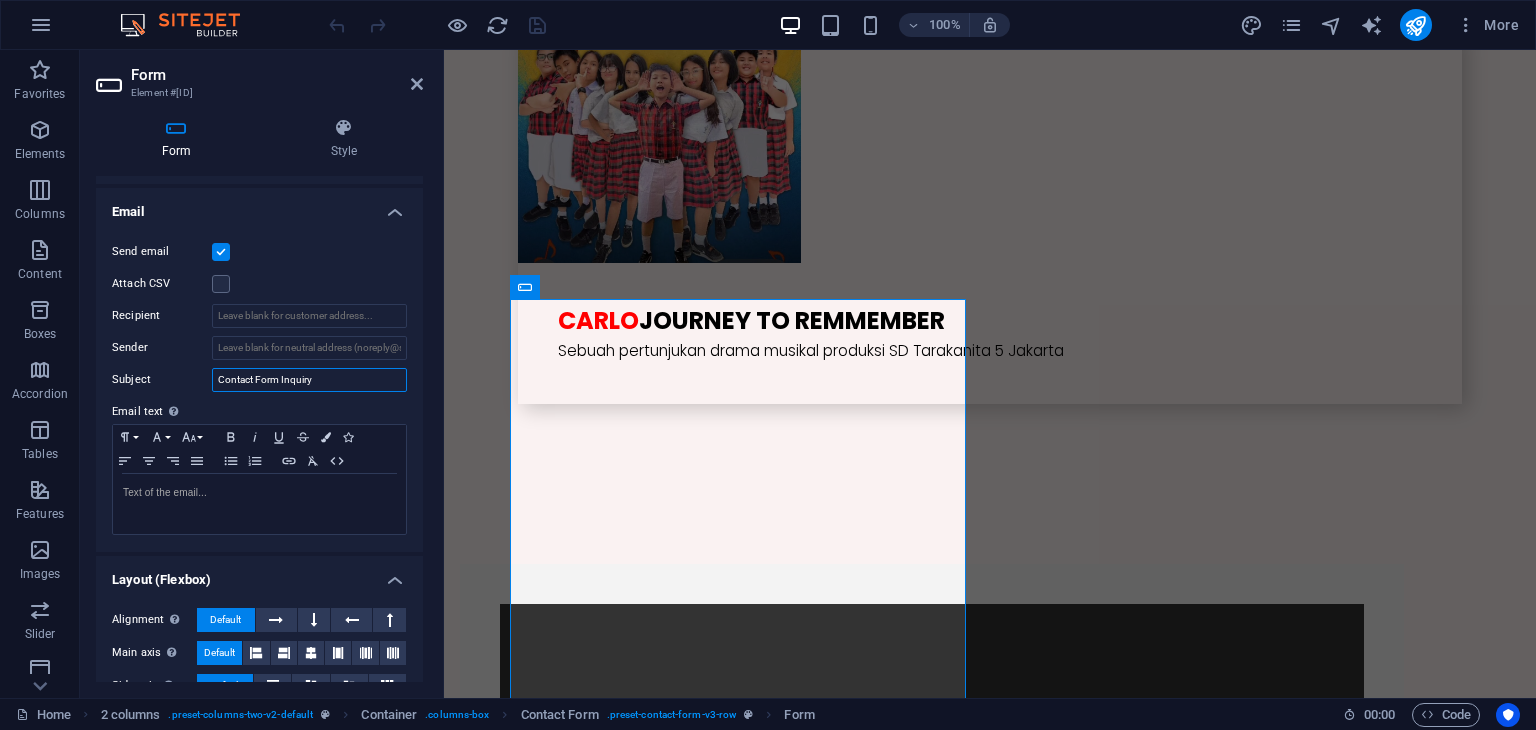 click on "Contact Form Inquiry" at bounding box center [309, 380] 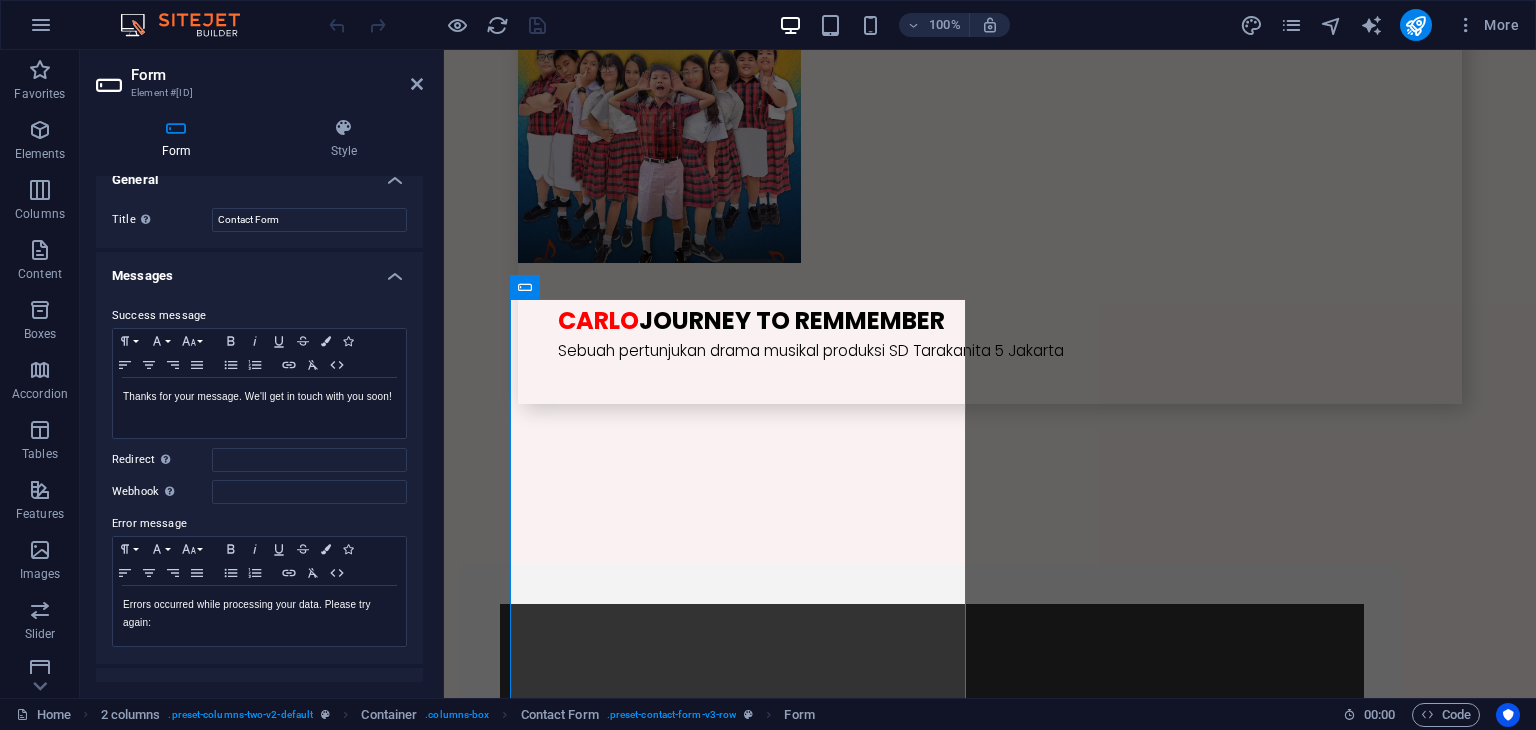 scroll, scrollTop: 0, scrollLeft: 0, axis: both 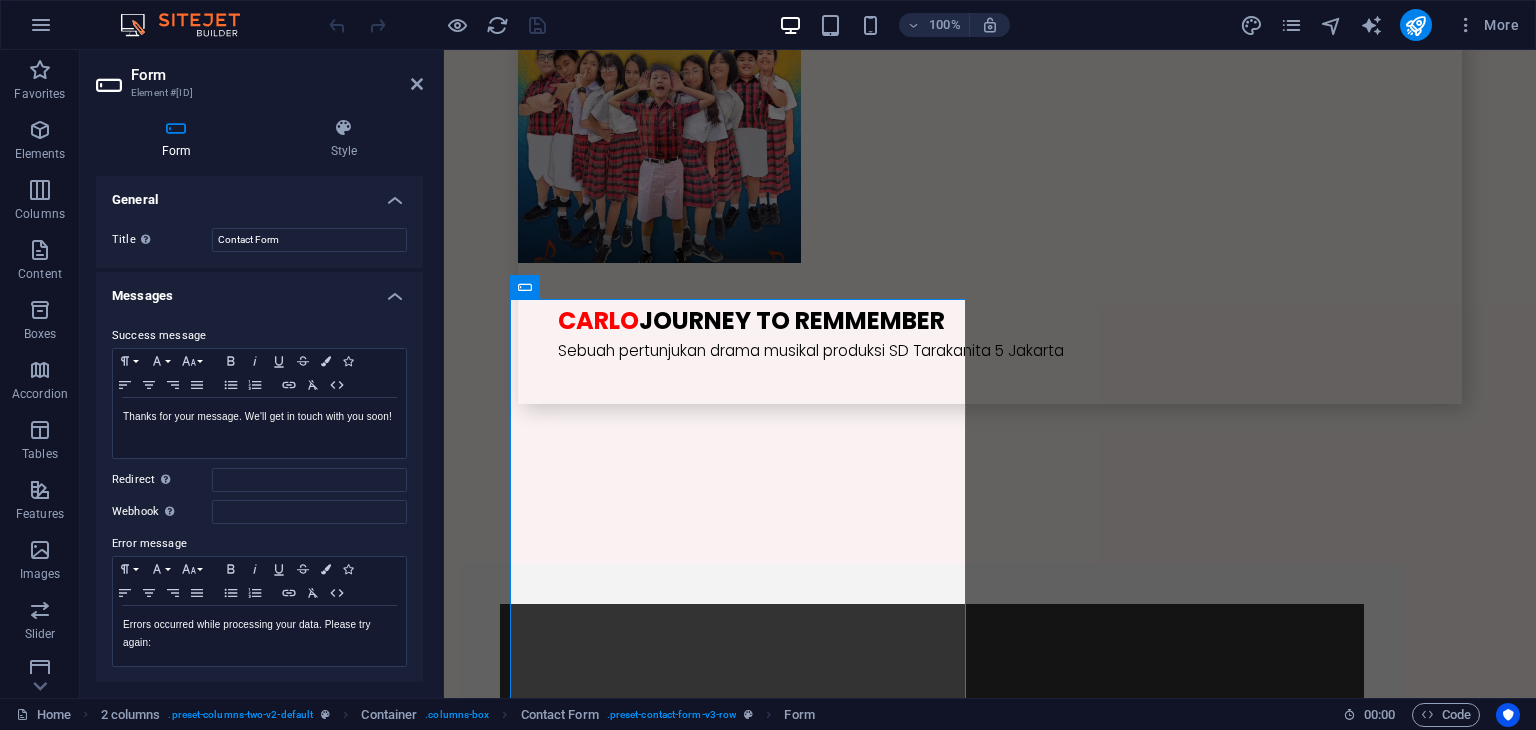 click on "General" at bounding box center (259, 194) 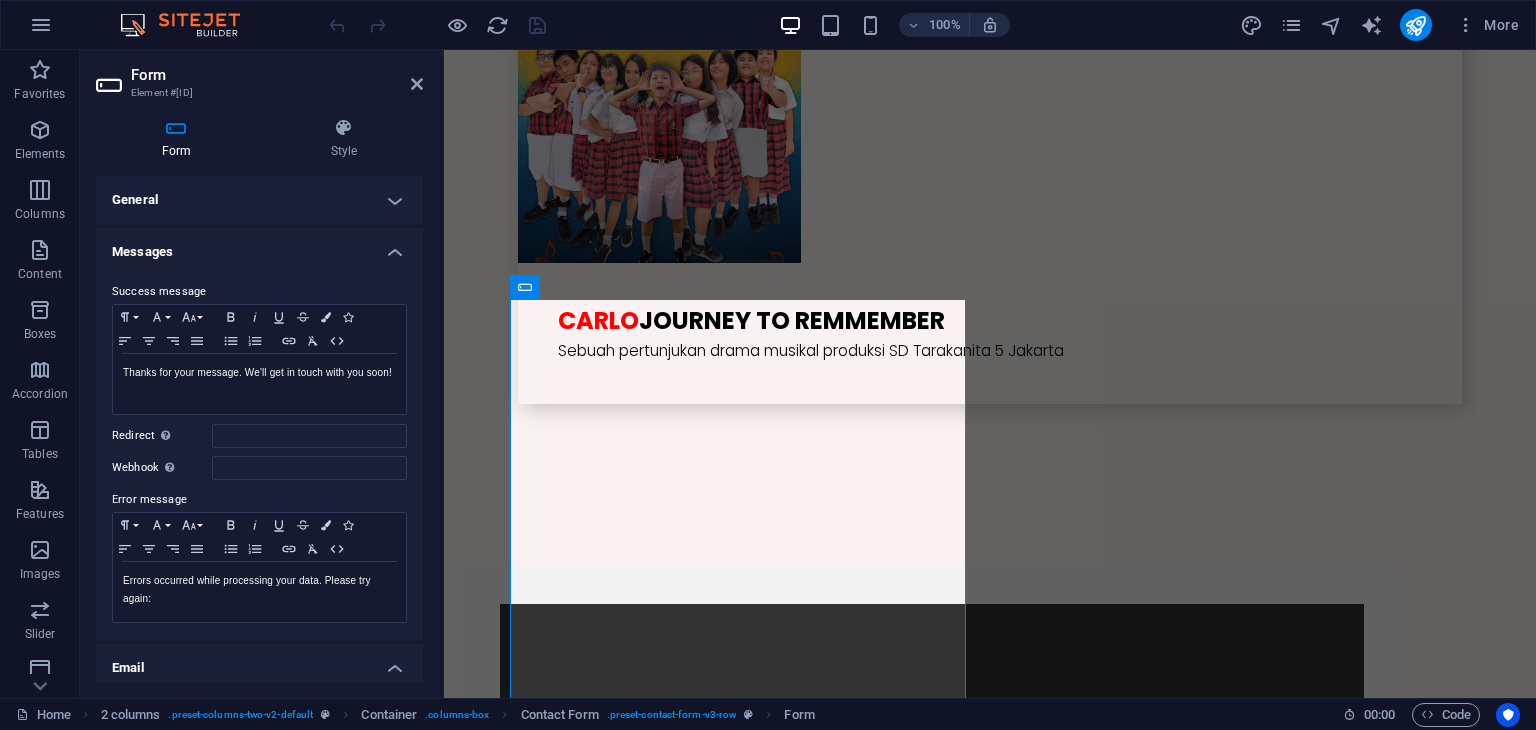 click on "Messages" at bounding box center (259, 246) 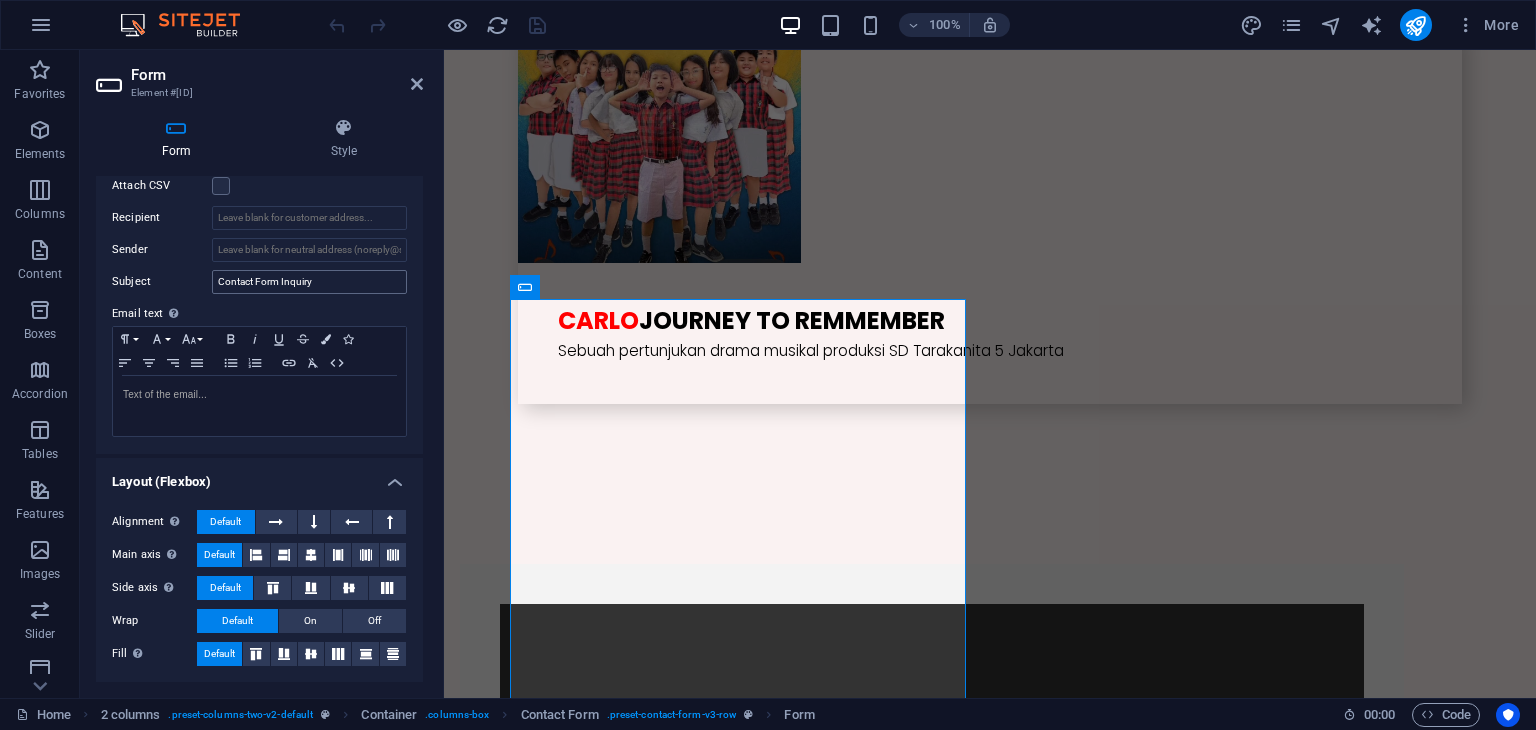 scroll, scrollTop: 0, scrollLeft: 0, axis: both 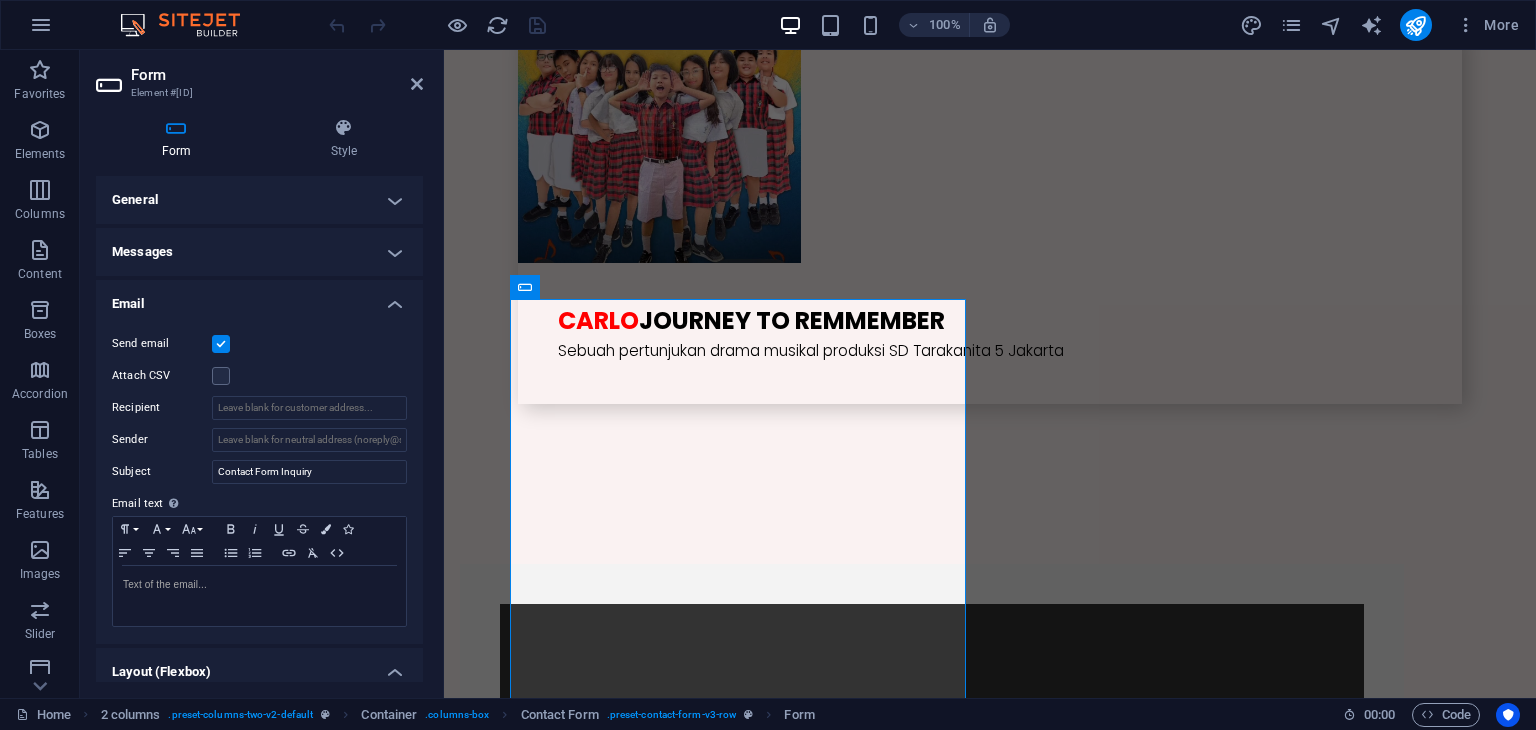 click on "Email" at bounding box center [259, 298] 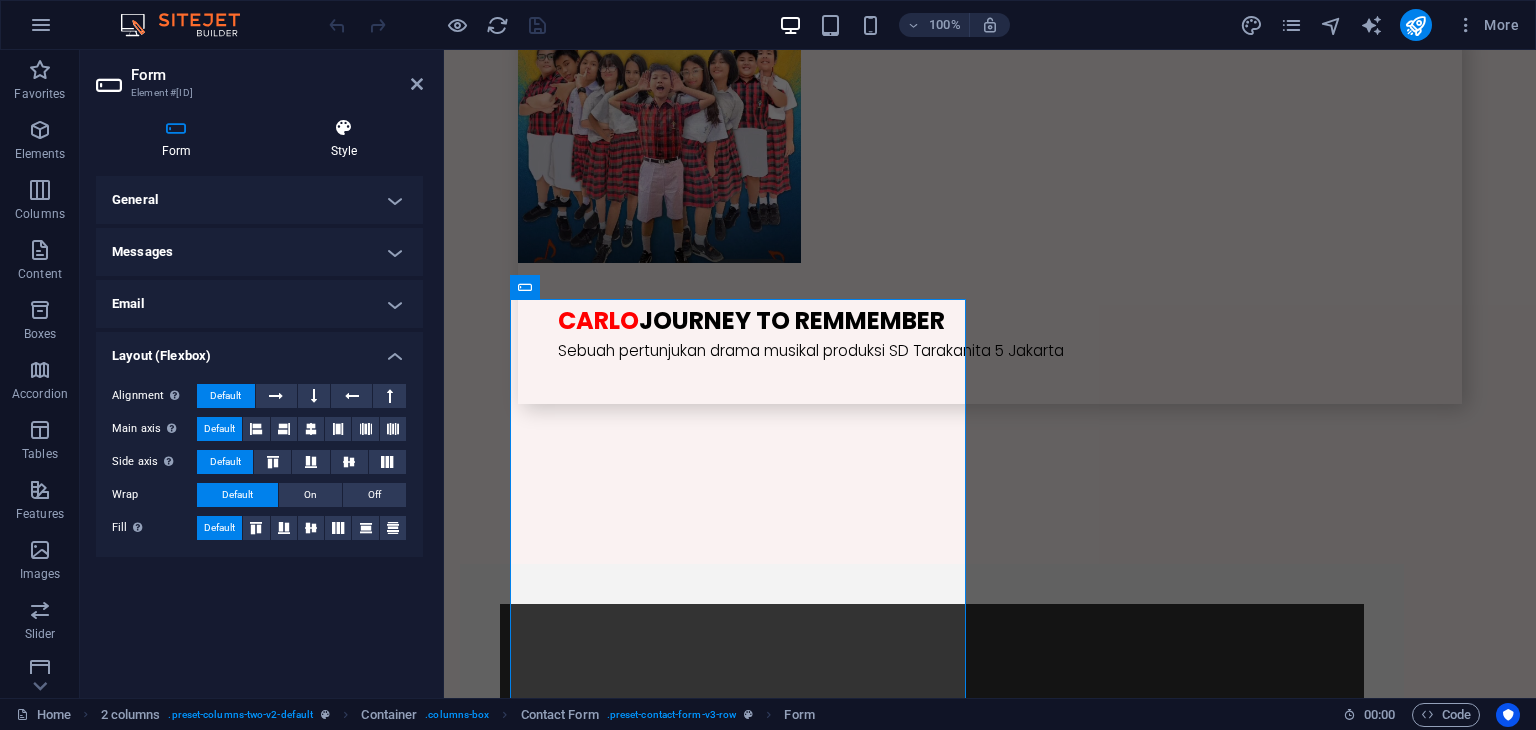 click on "Style" at bounding box center (344, 139) 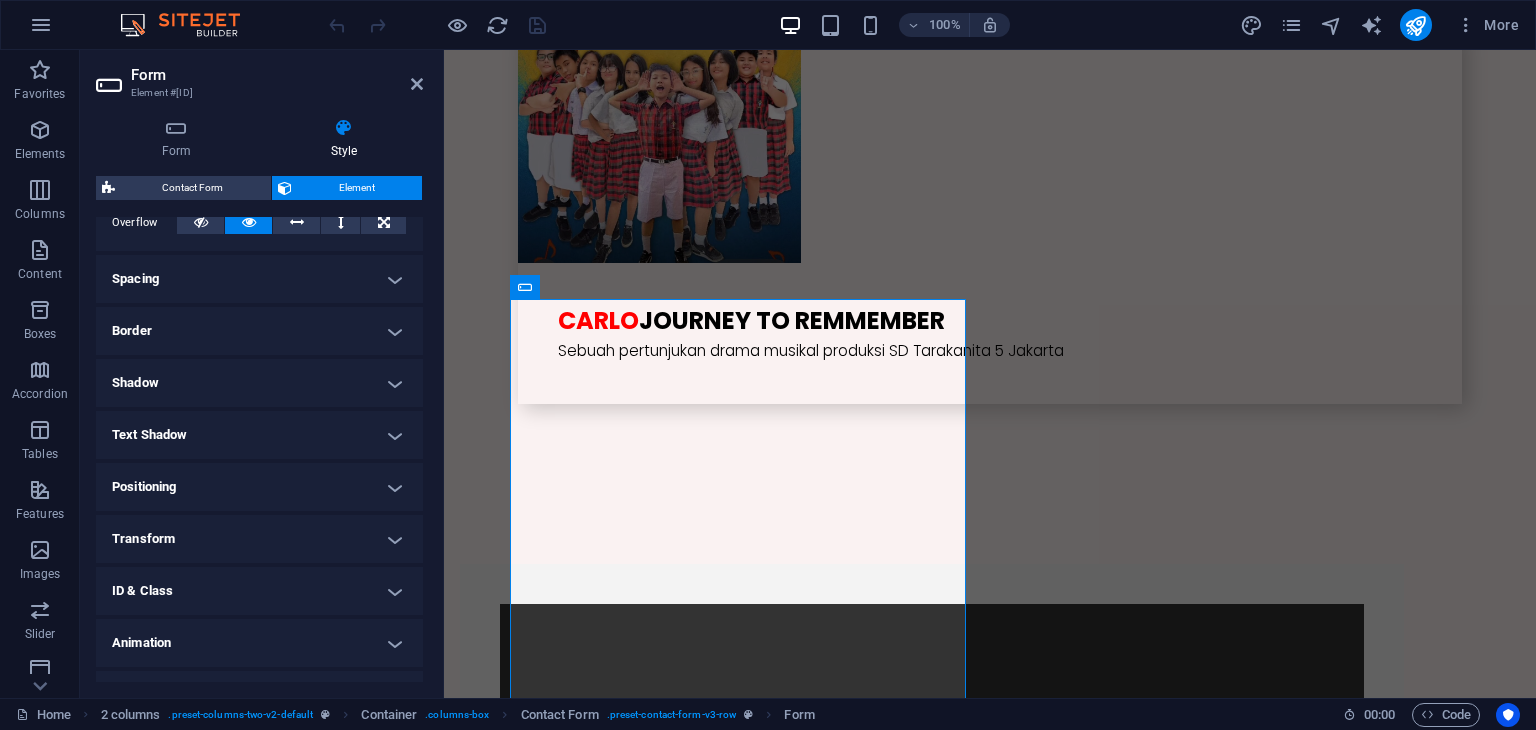 scroll, scrollTop: 380, scrollLeft: 0, axis: vertical 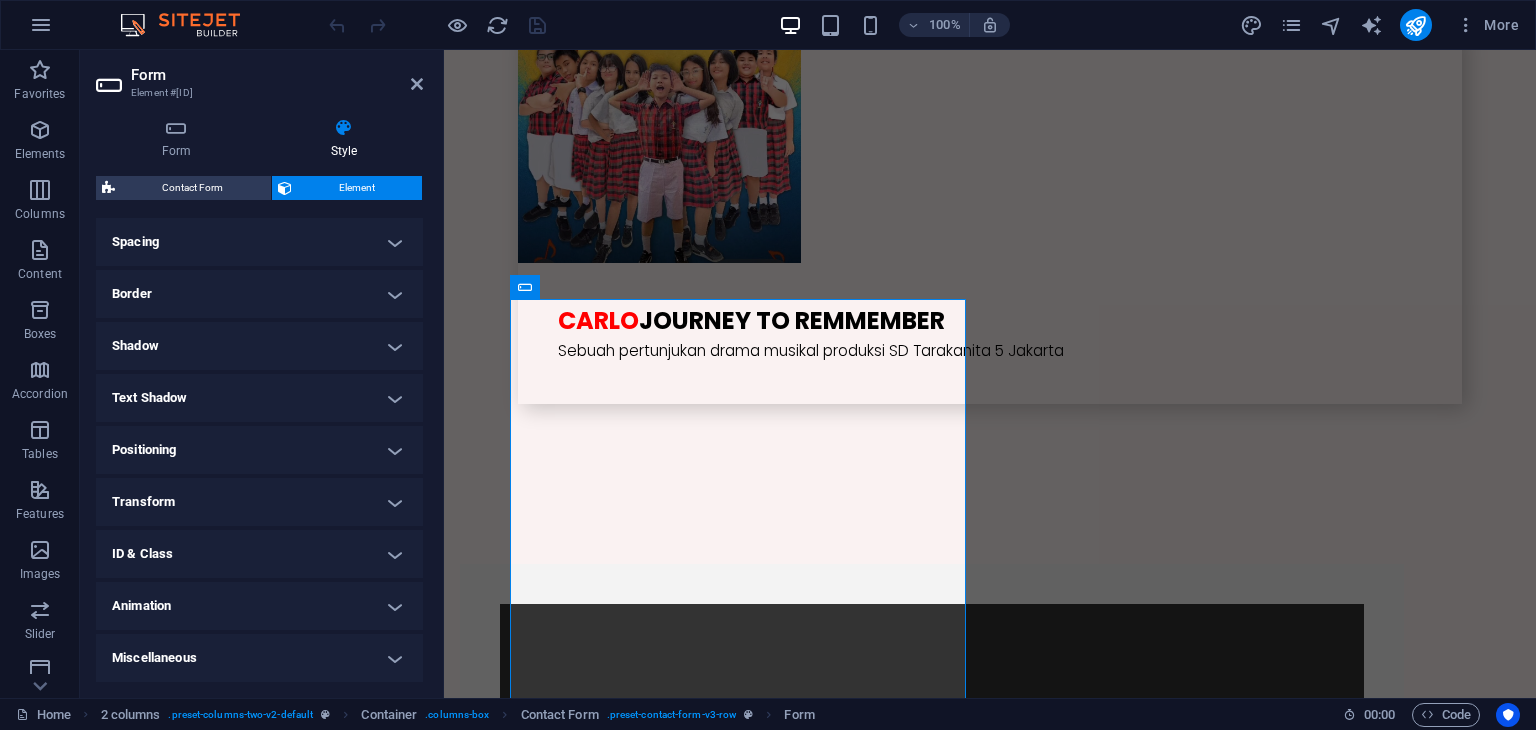 click on "Miscellaneous" at bounding box center [259, 658] 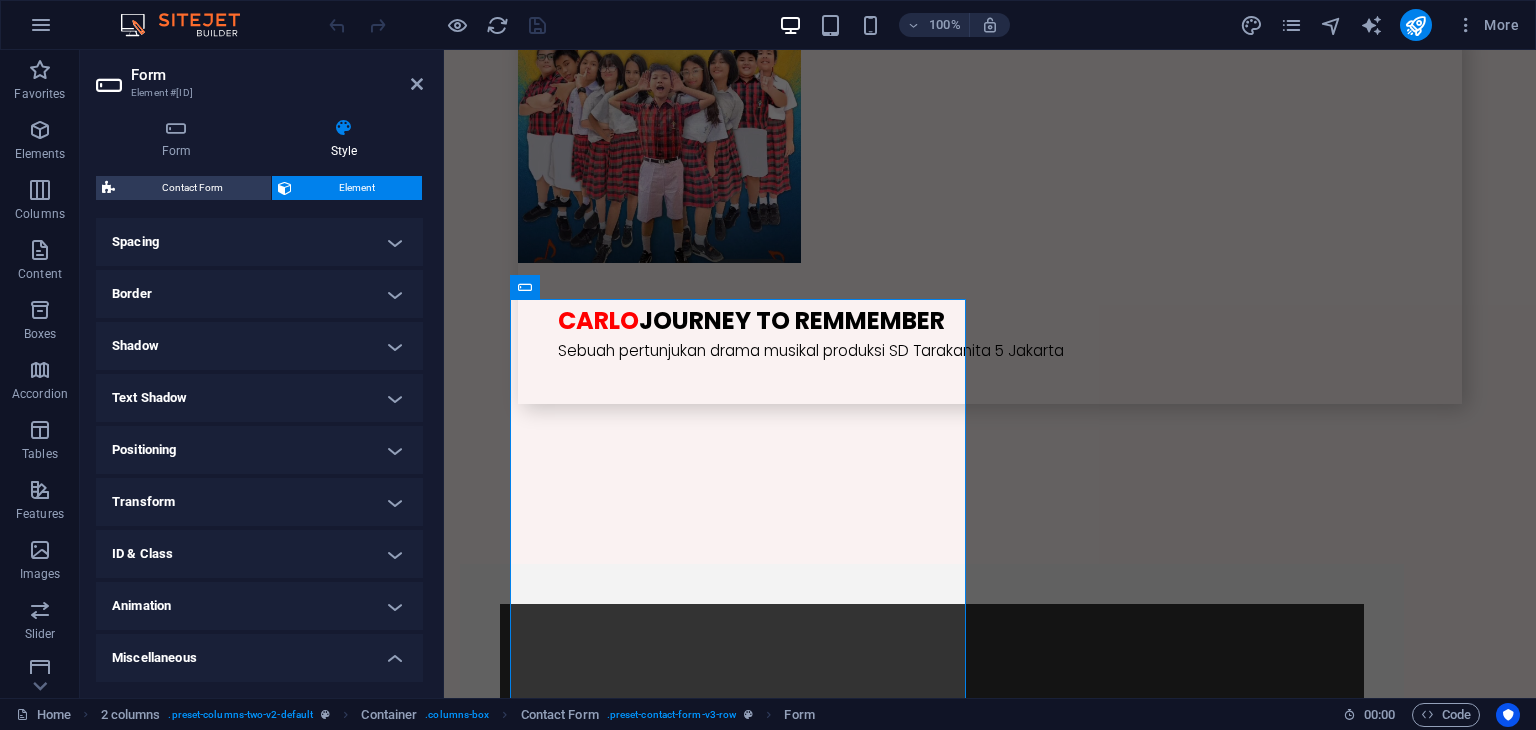 scroll, scrollTop: 503, scrollLeft: 0, axis: vertical 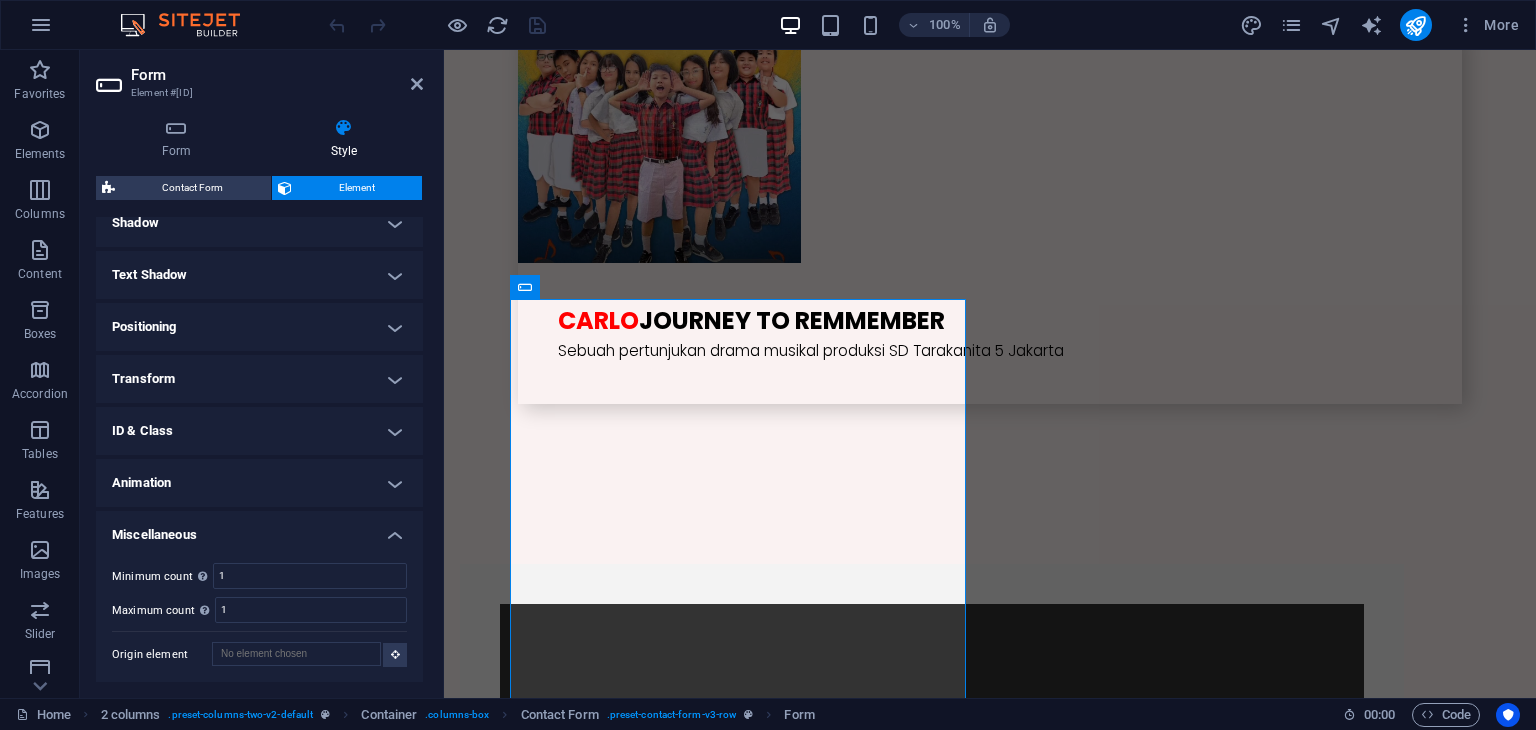 click on "ID & Class" at bounding box center (259, 431) 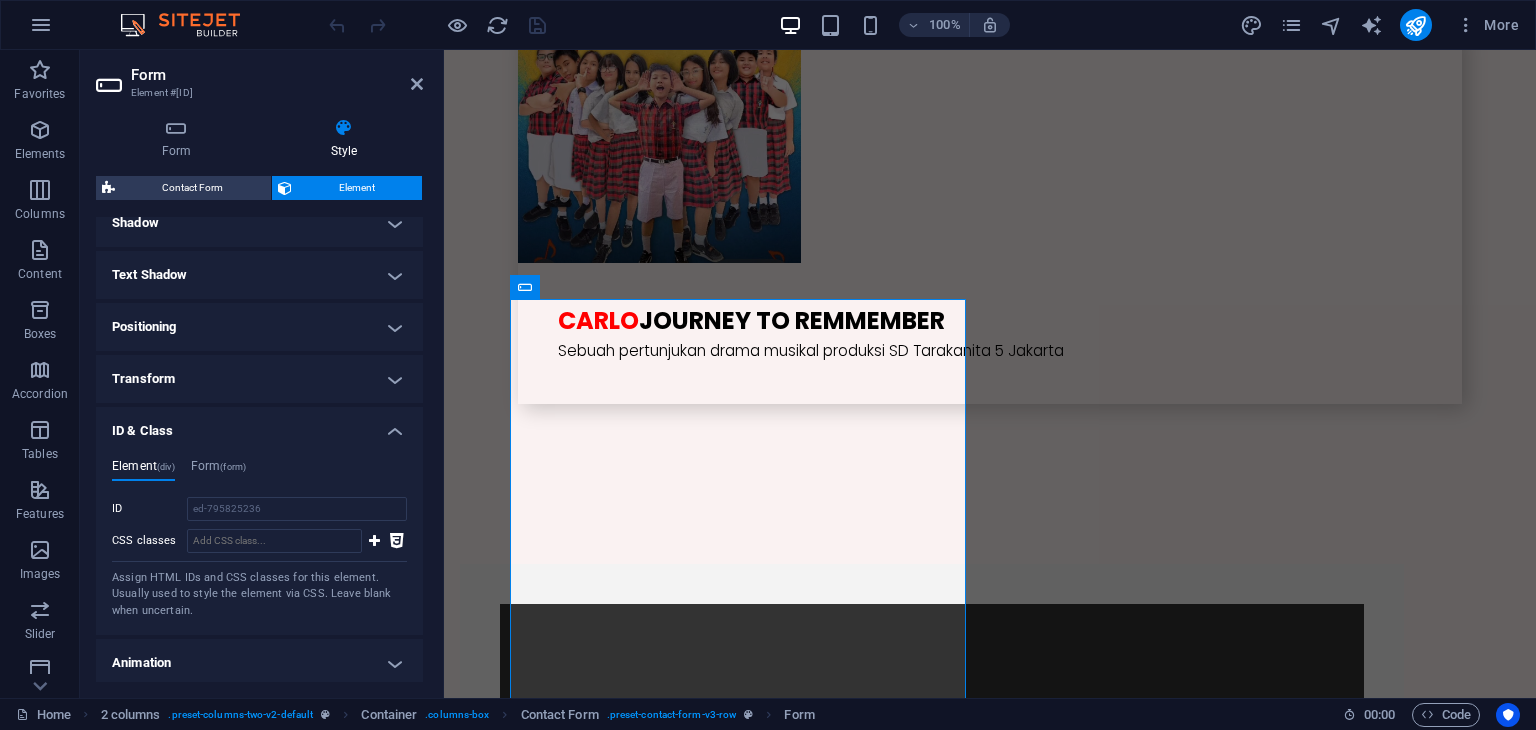 click on "Transform" at bounding box center (259, 379) 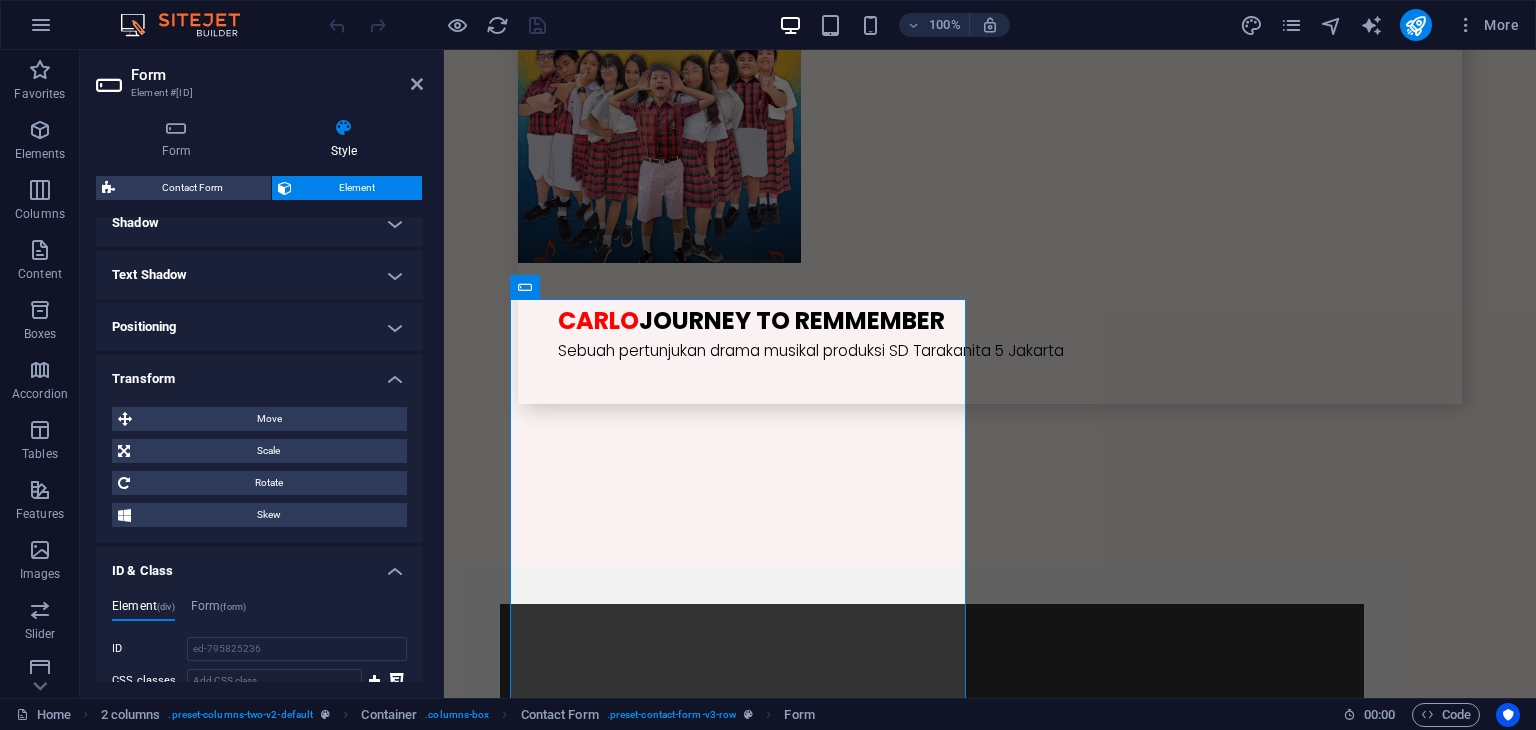 click on "Transform" at bounding box center (259, 373) 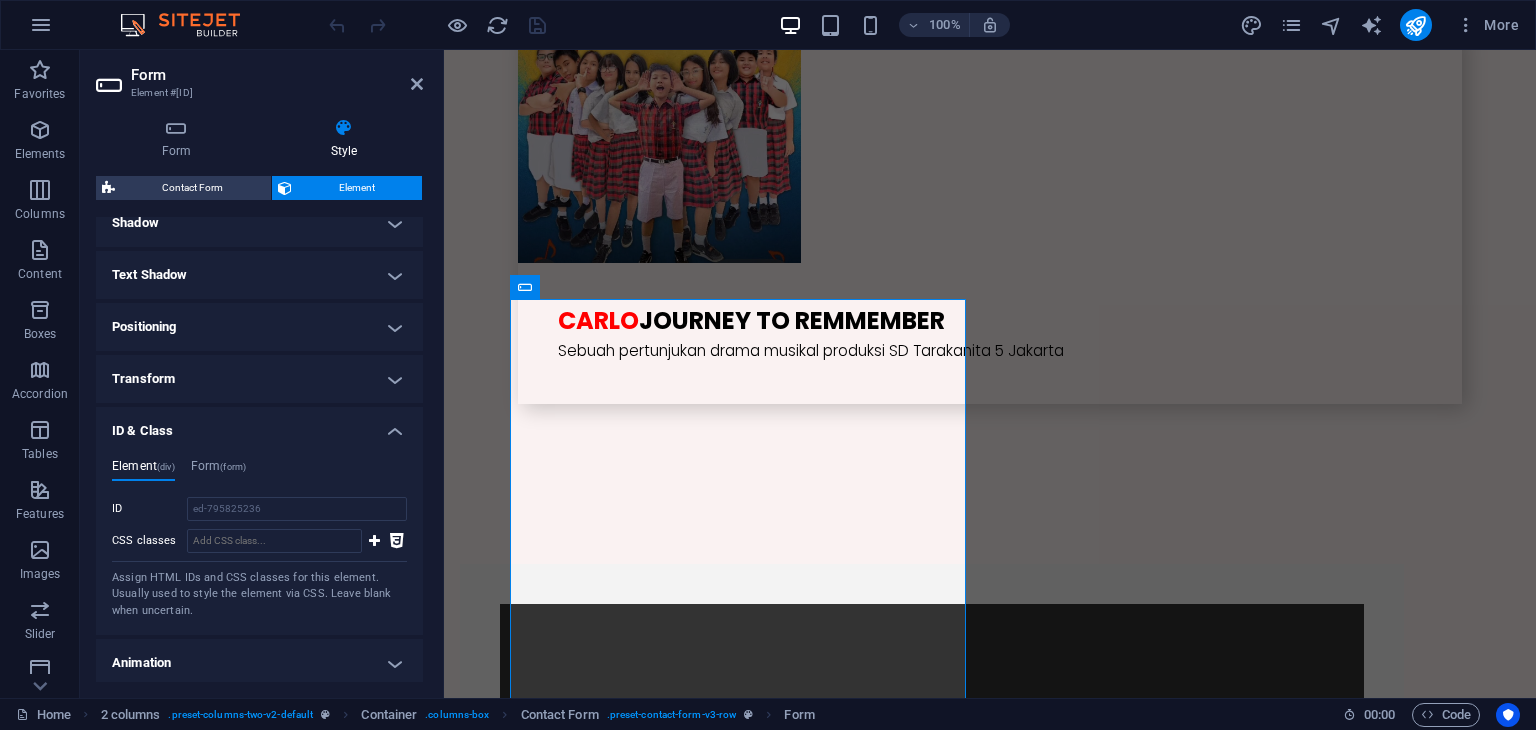 click on "Positioning" at bounding box center [259, 327] 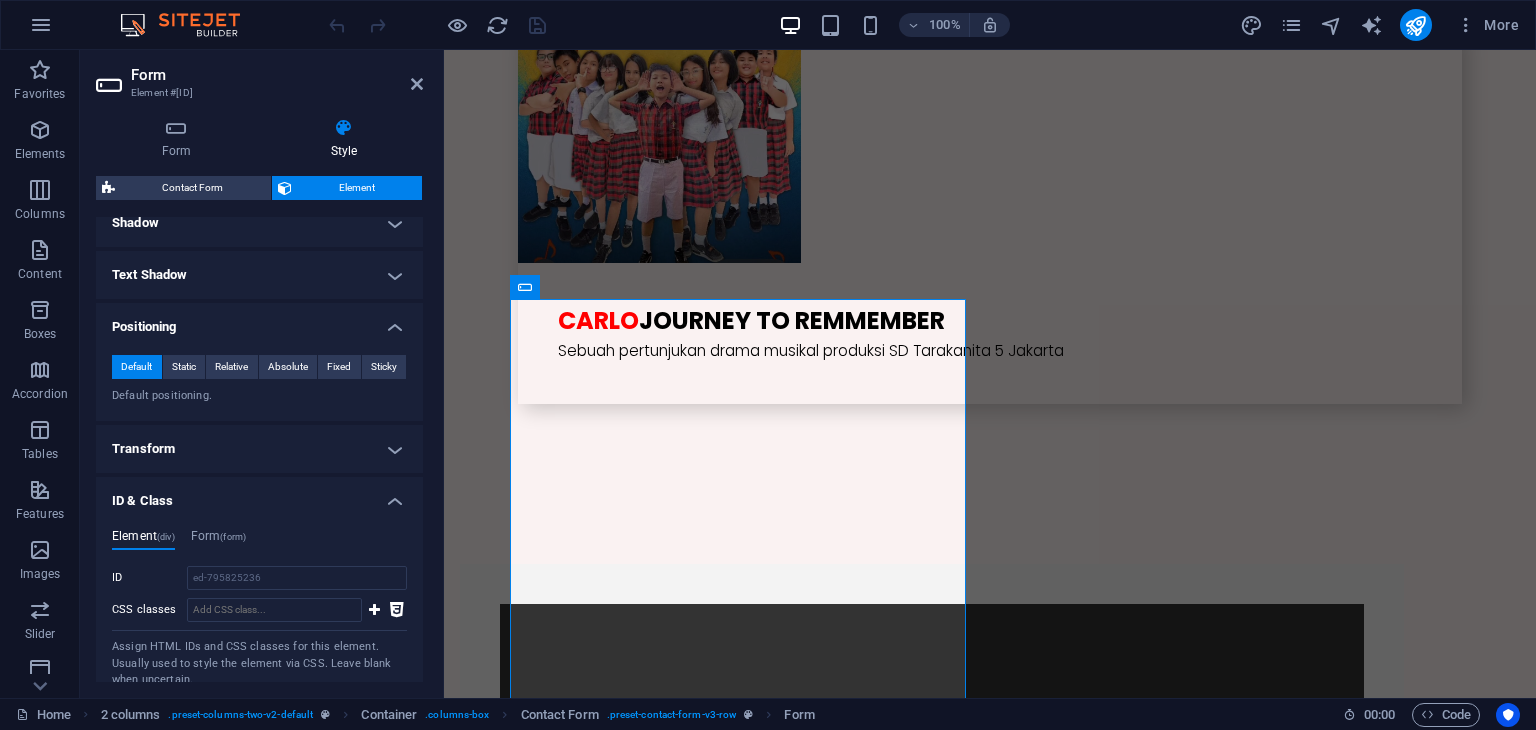 click on "Positioning" at bounding box center [259, 321] 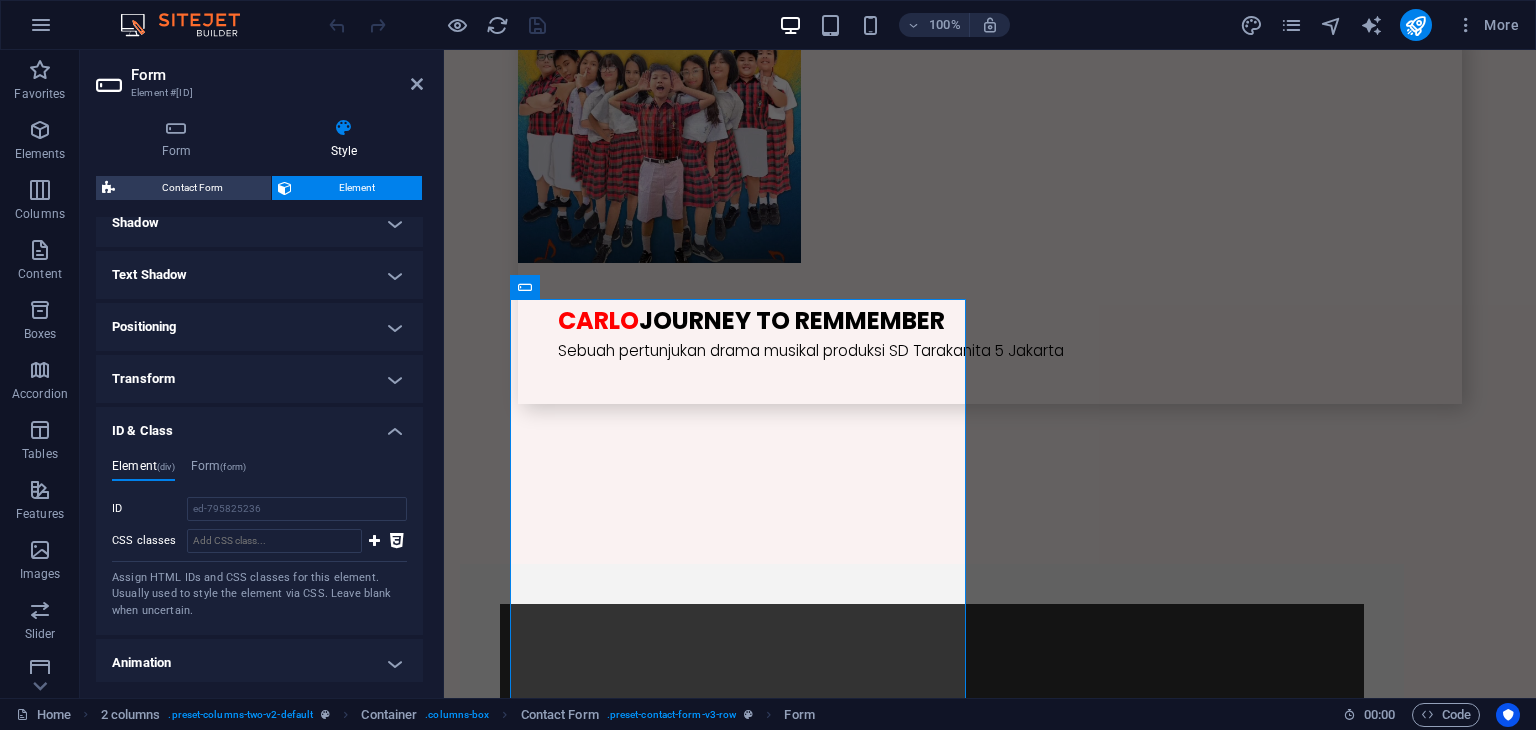 click on "Text Shadow" at bounding box center [259, 275] 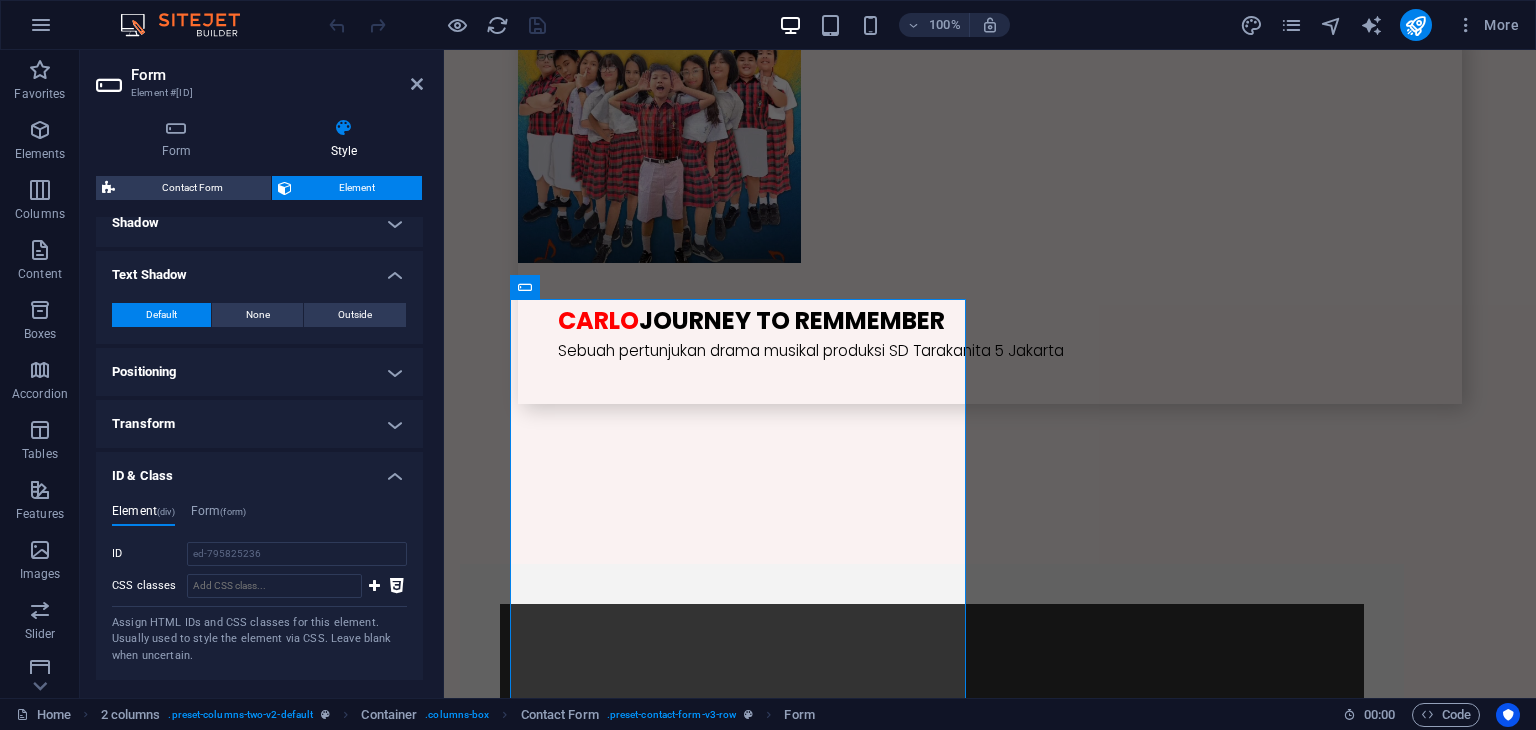 click on "Text Shadow" at bounding box center [259, 269] 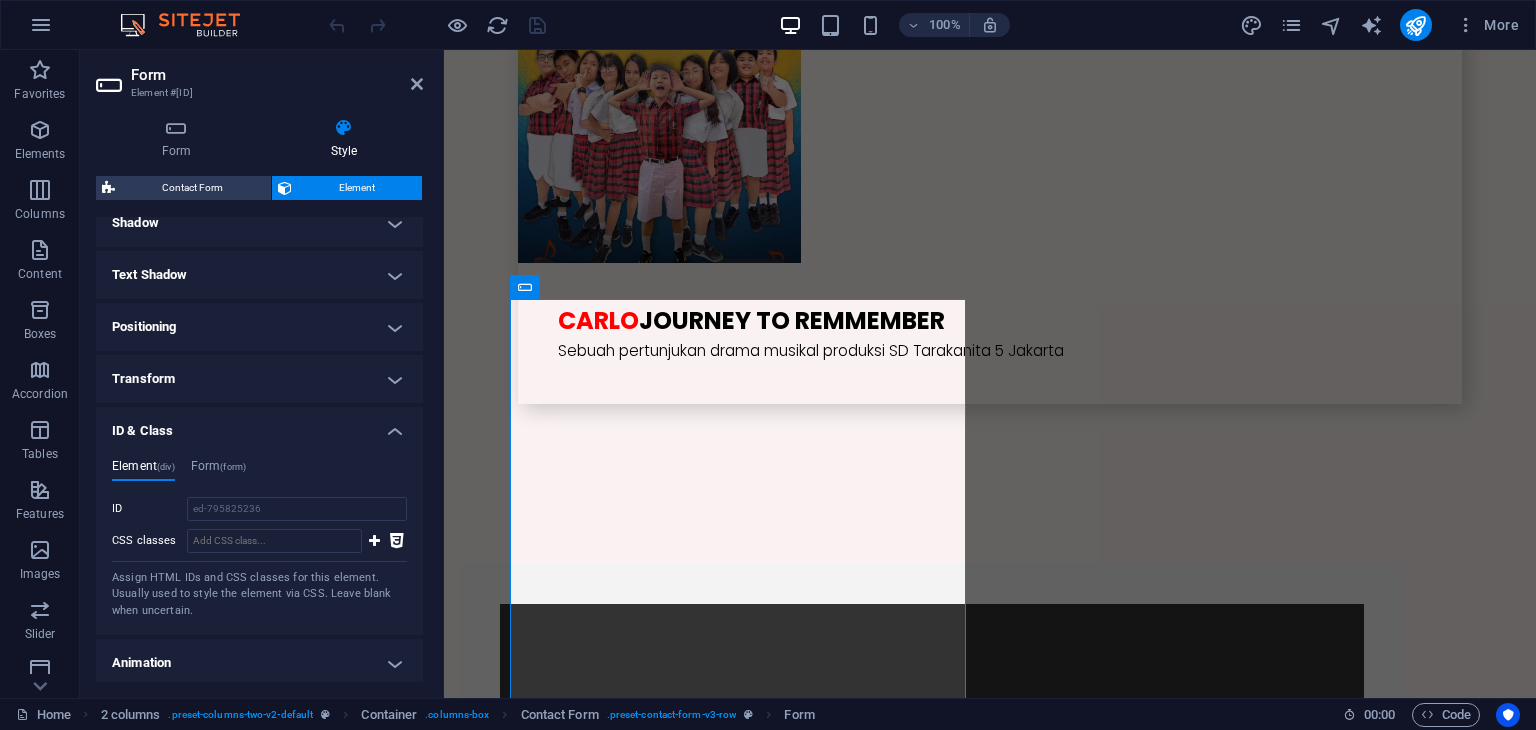 click on "Shadow" at bounding box center (259, 223) 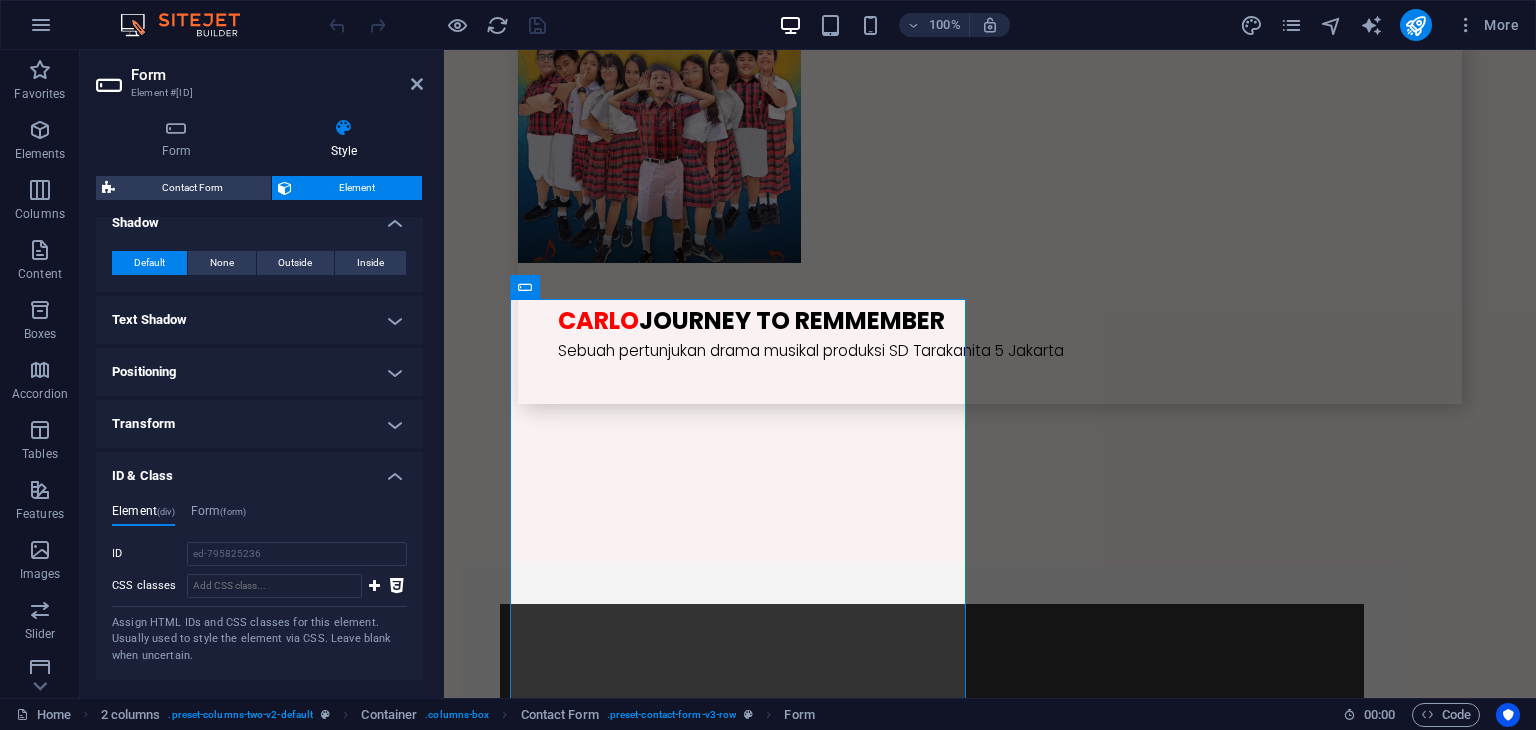 click on "Shadow" at bounding box center [259, 217] 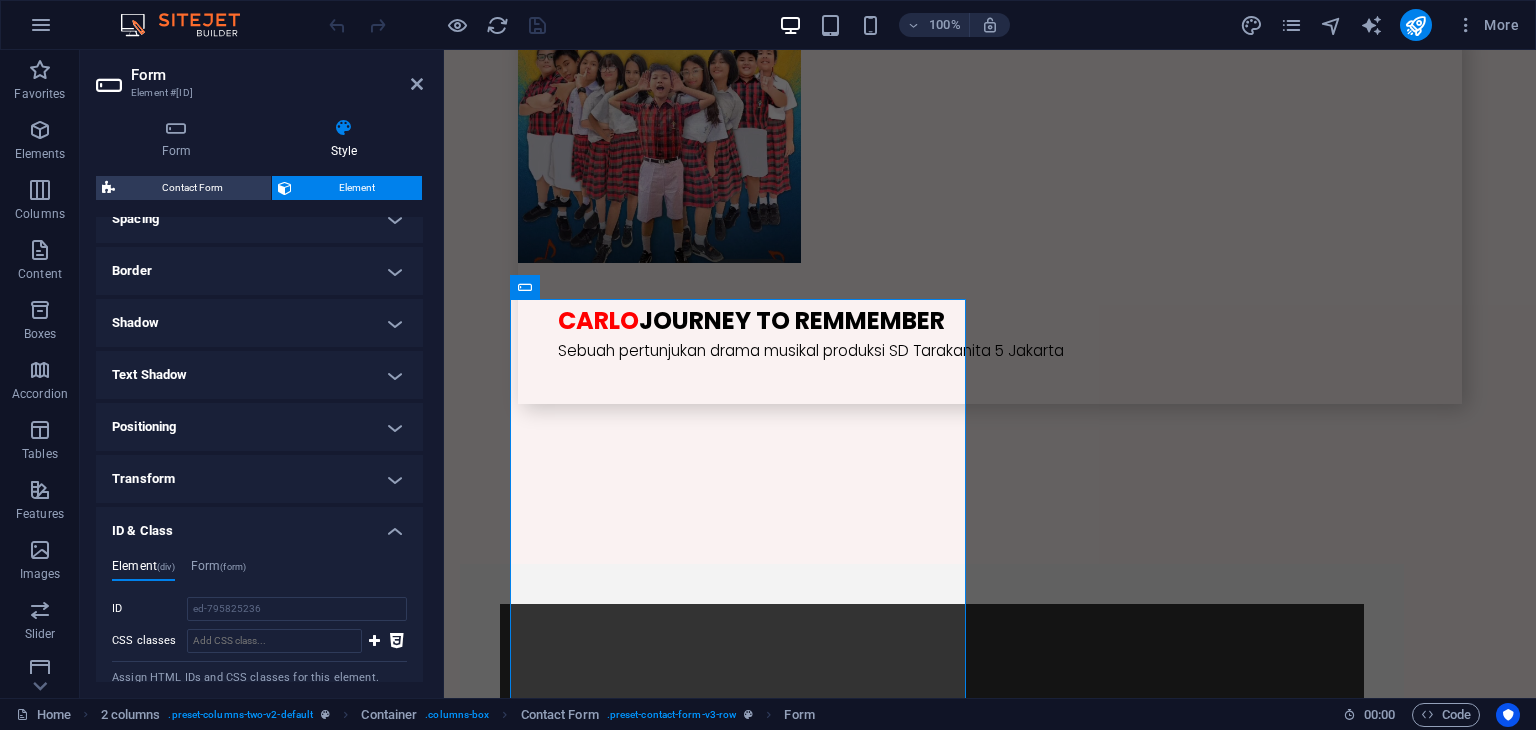 scroll, scrollTop: 303, scrollLeft: 0, axis: vertical 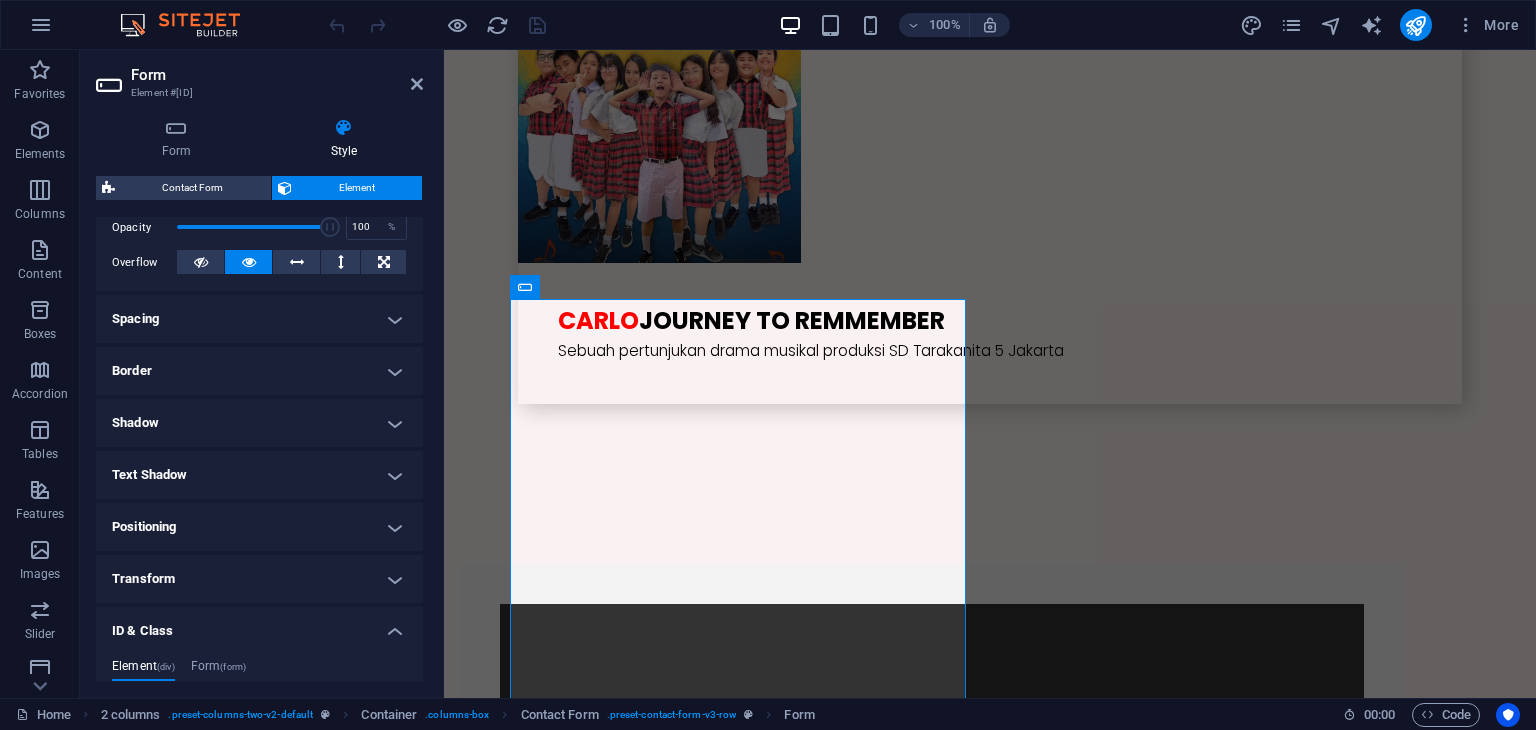click on "Spacing" at bounding box center (259, 319) 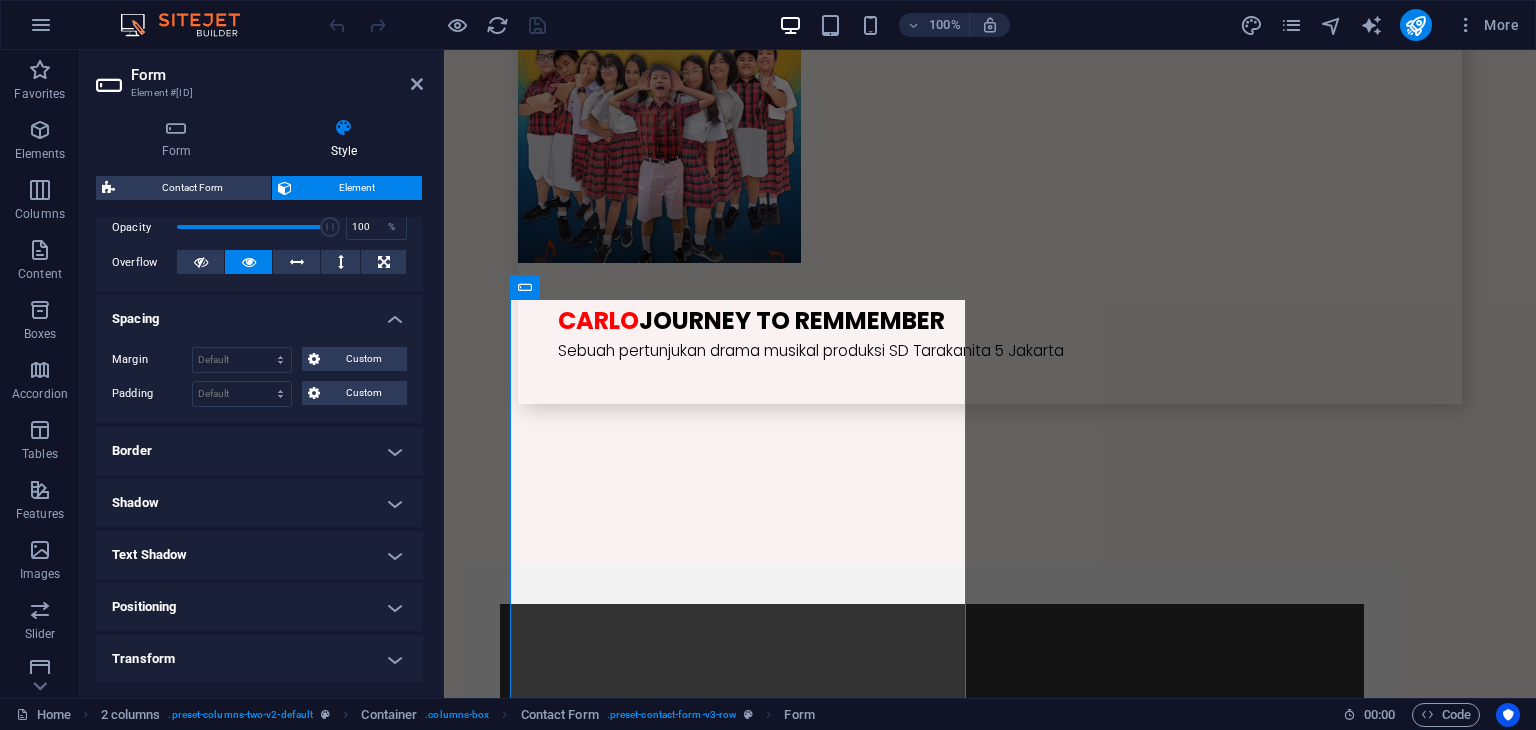 click on "Spacing" at bounding box center (259, 313) 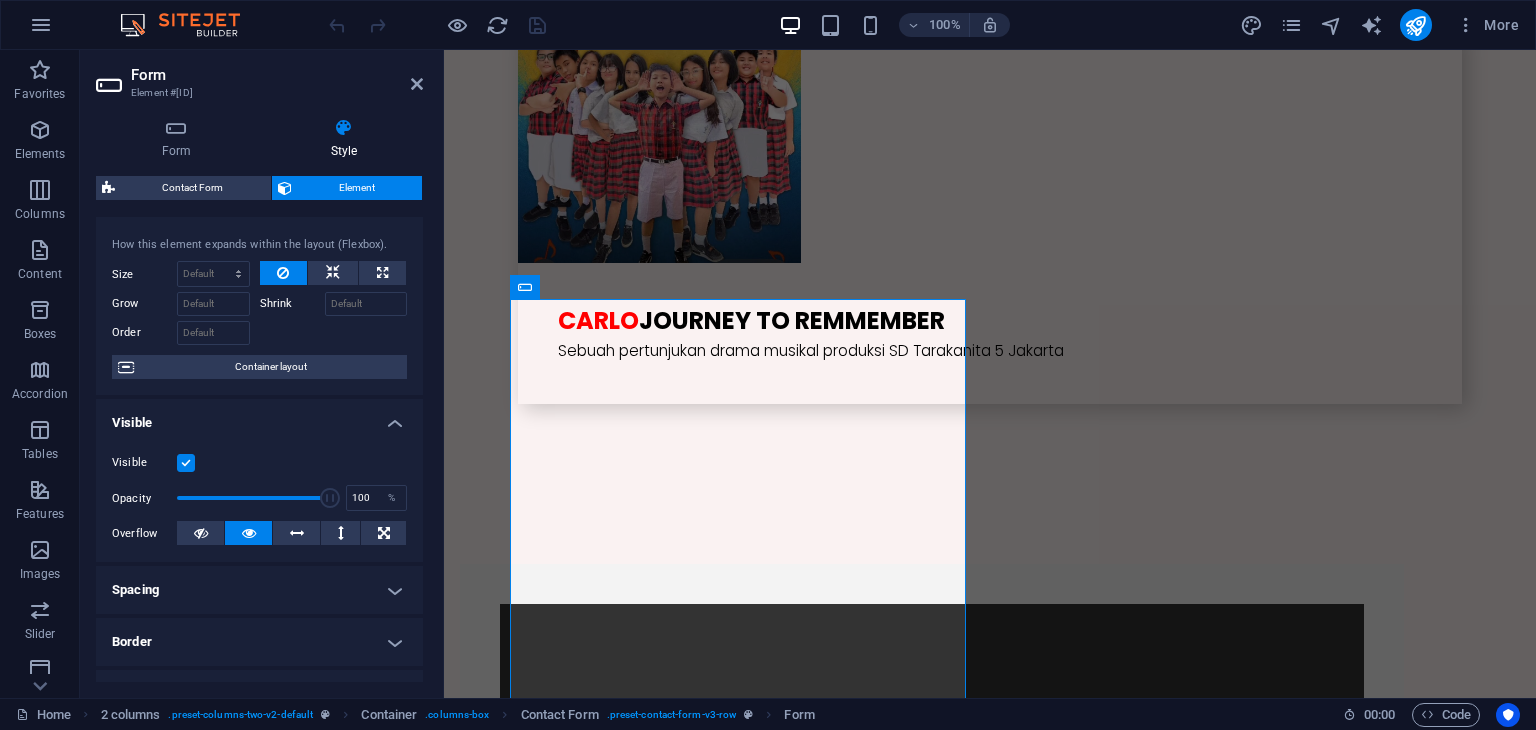scroll, scrollTop: 0, scrollLeft: 0, axis: both 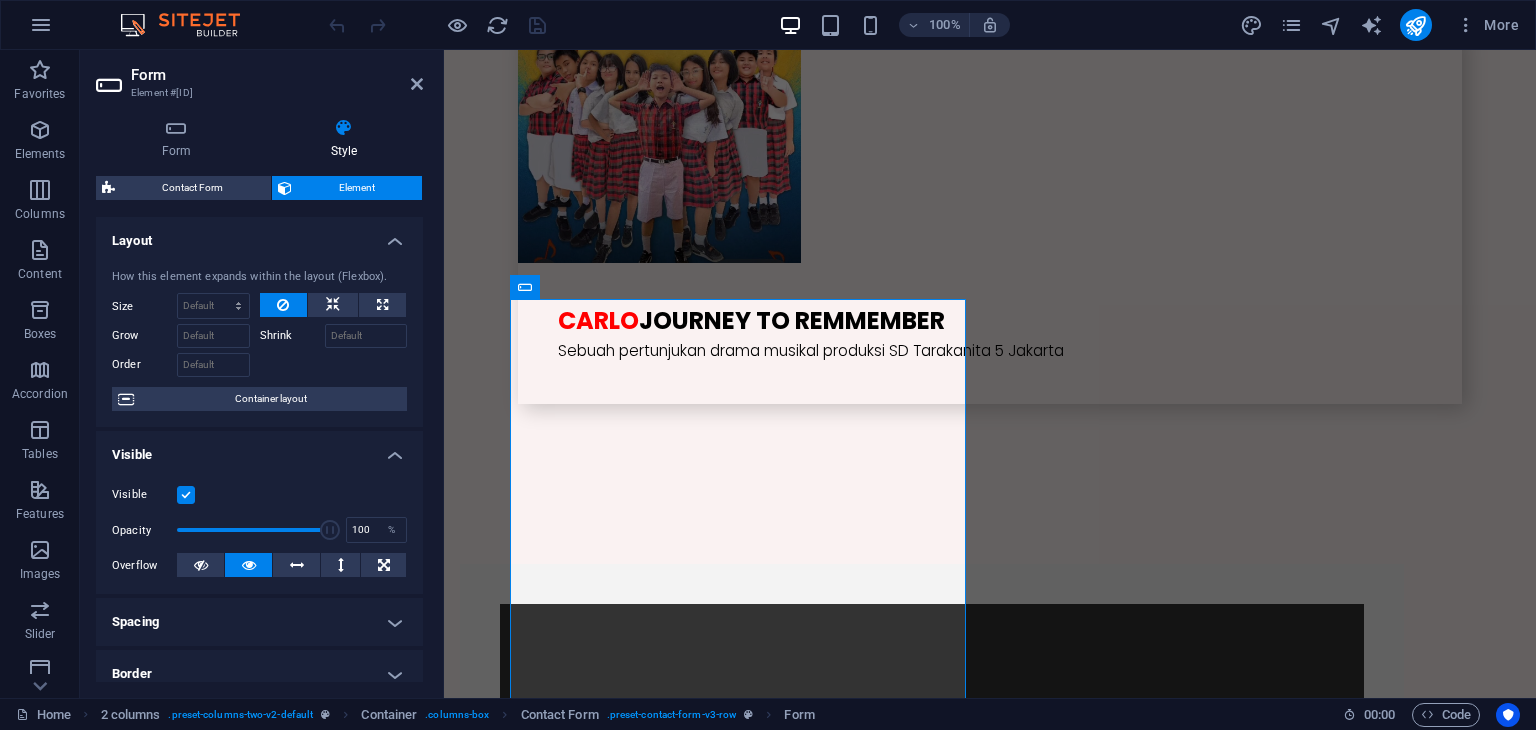 click on "Layout" at bounding box center [259, 235] 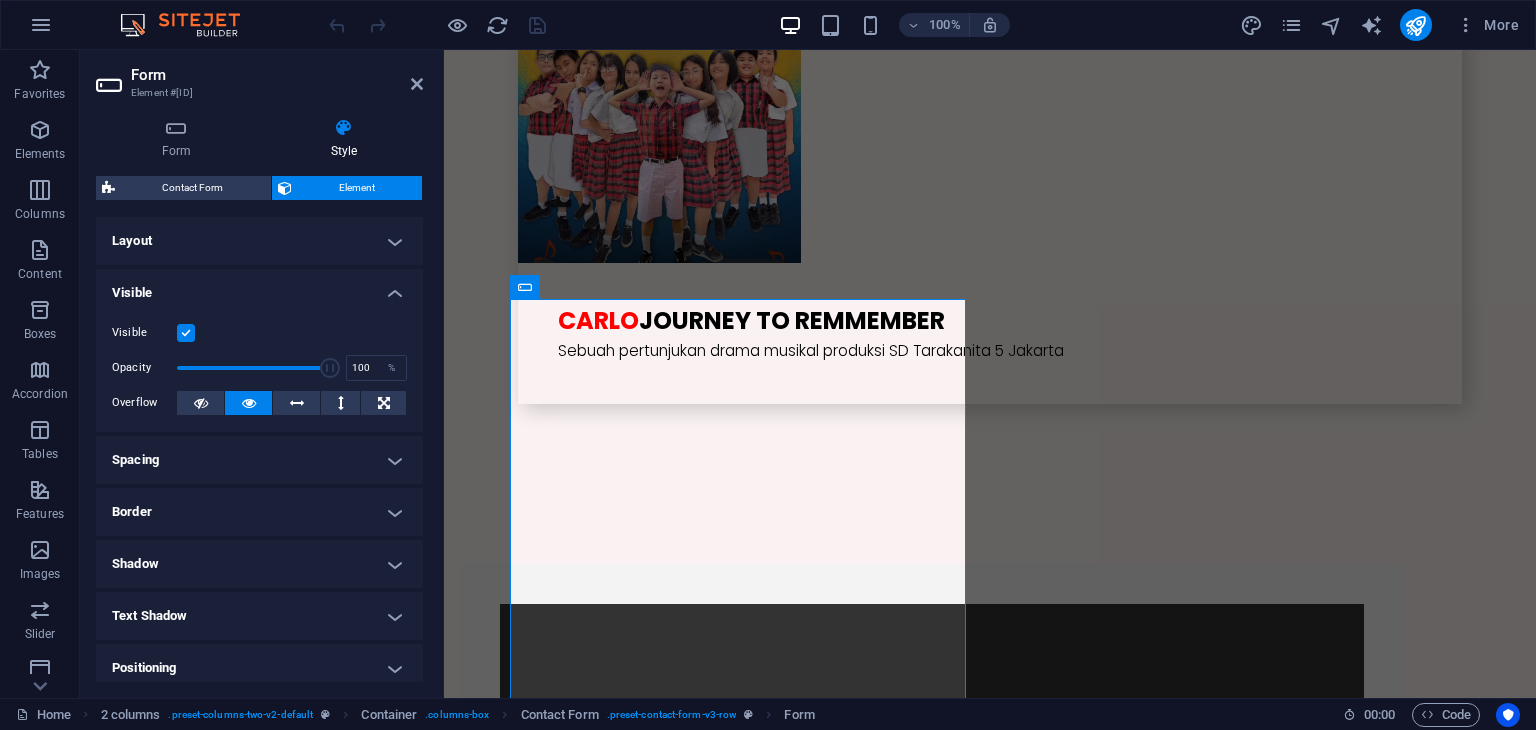 click on "Visible" at bounding box center [259, 287] 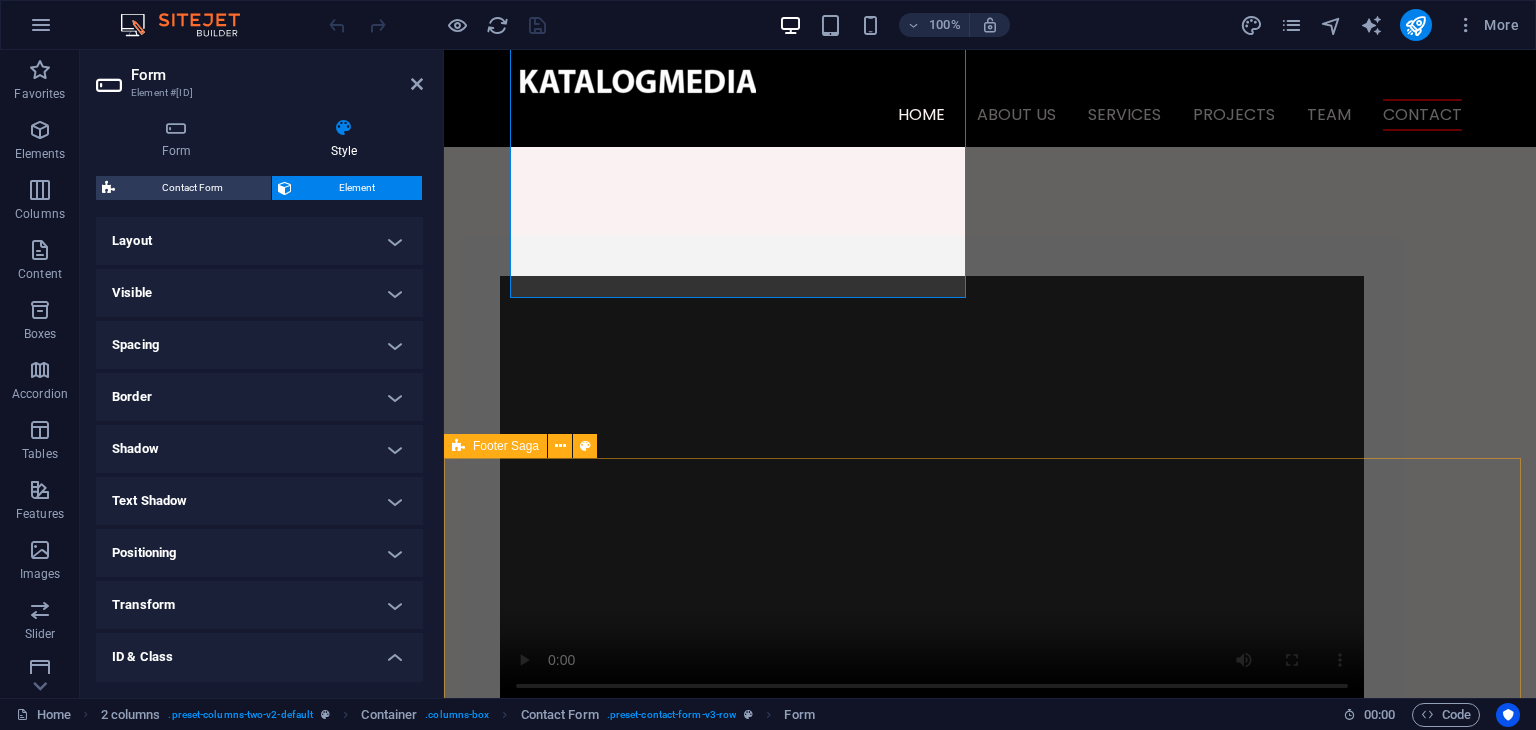 scroll, scrollTop: 5345, scrollLeft: 0, axis: vertical 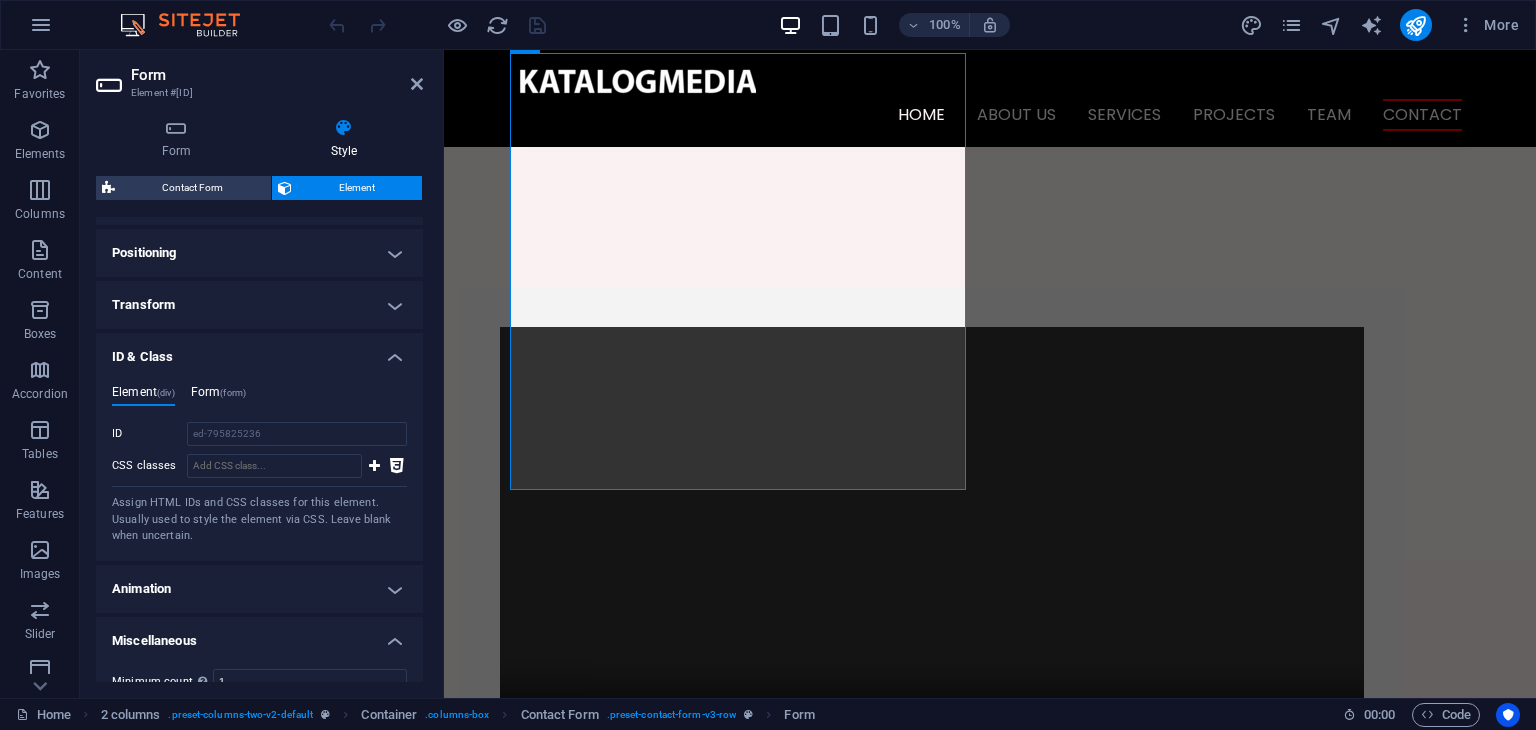 click on "Form  (form)" at bounding box center (218, 396) 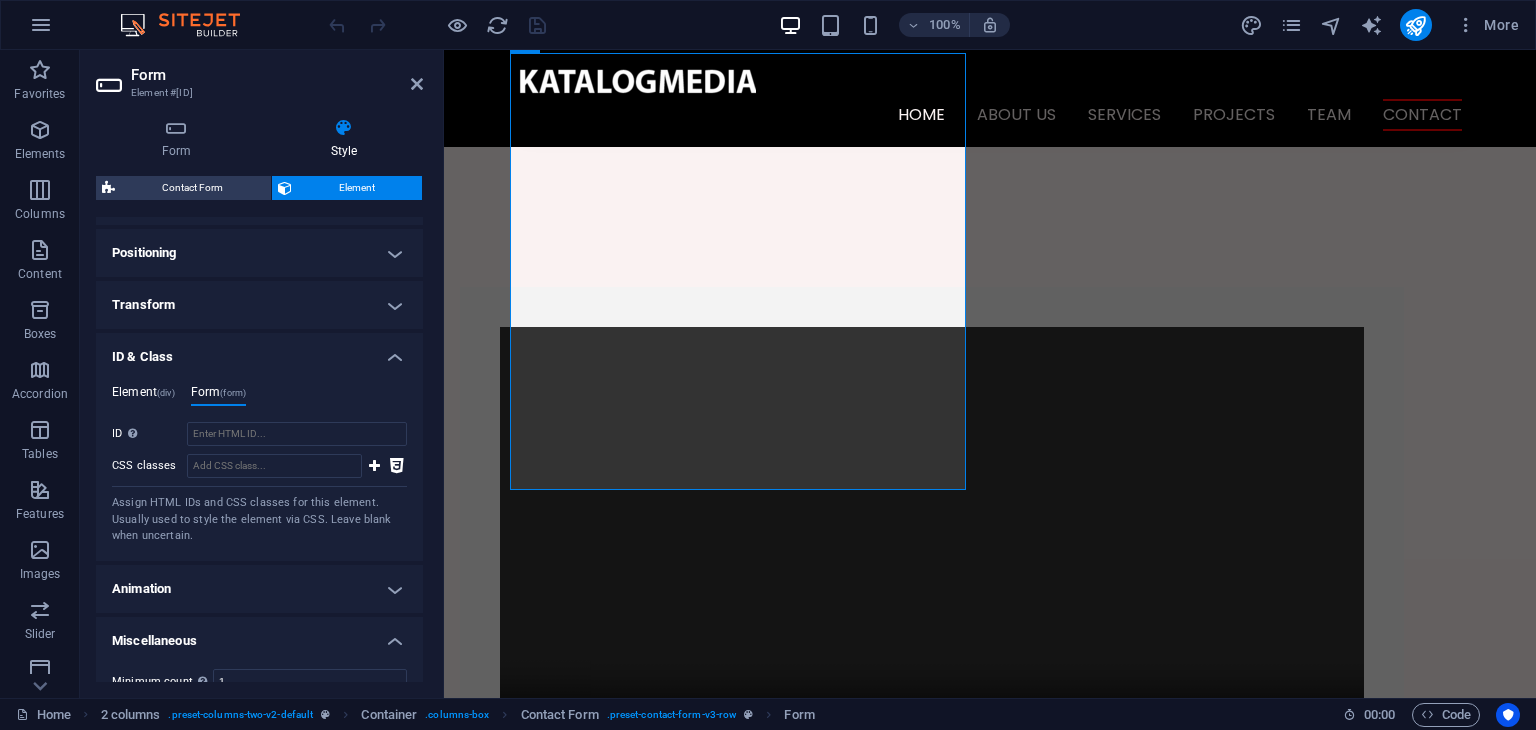 click on "Element  (div)" at bounding box center (143, 396) 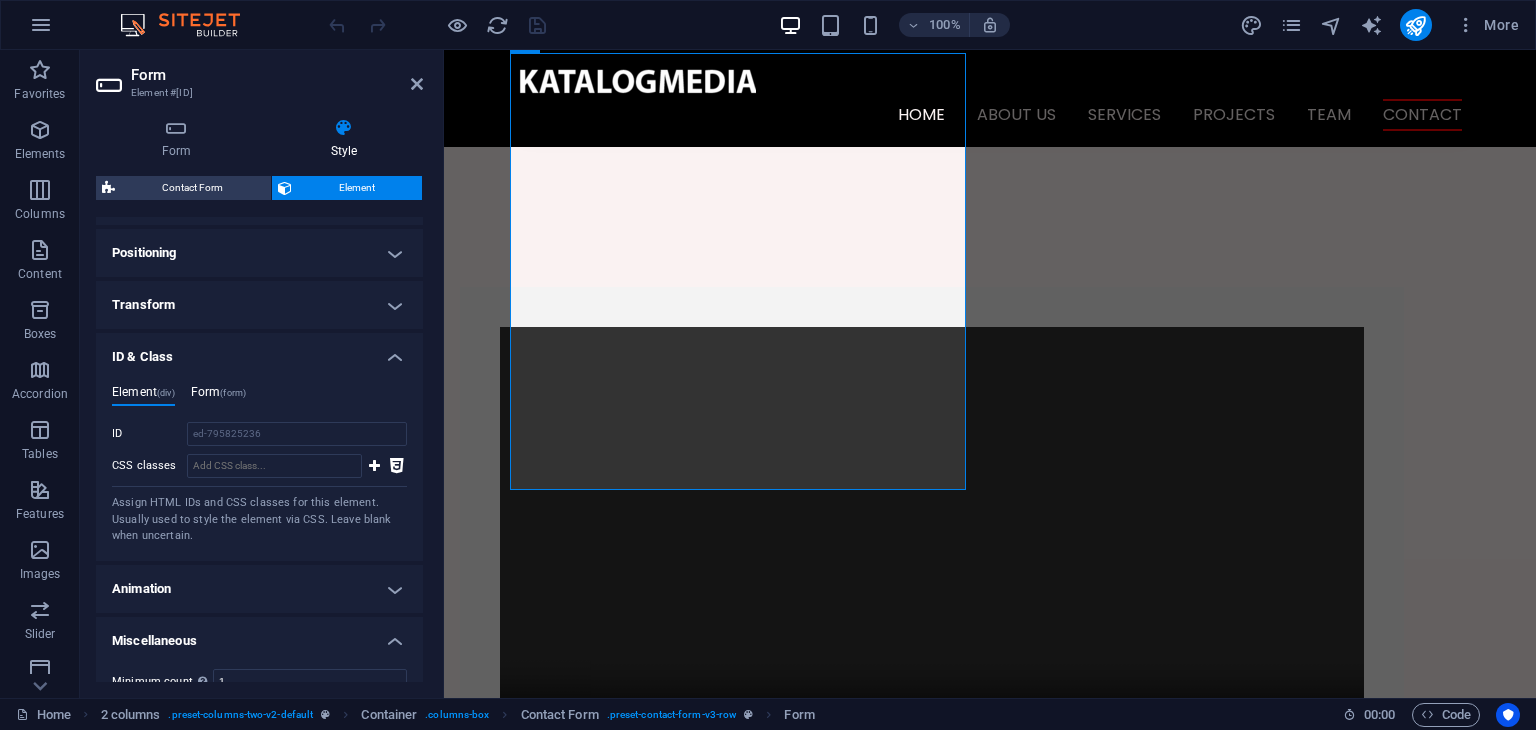 click on "Form  (form)" at bounding box center [218, 396] 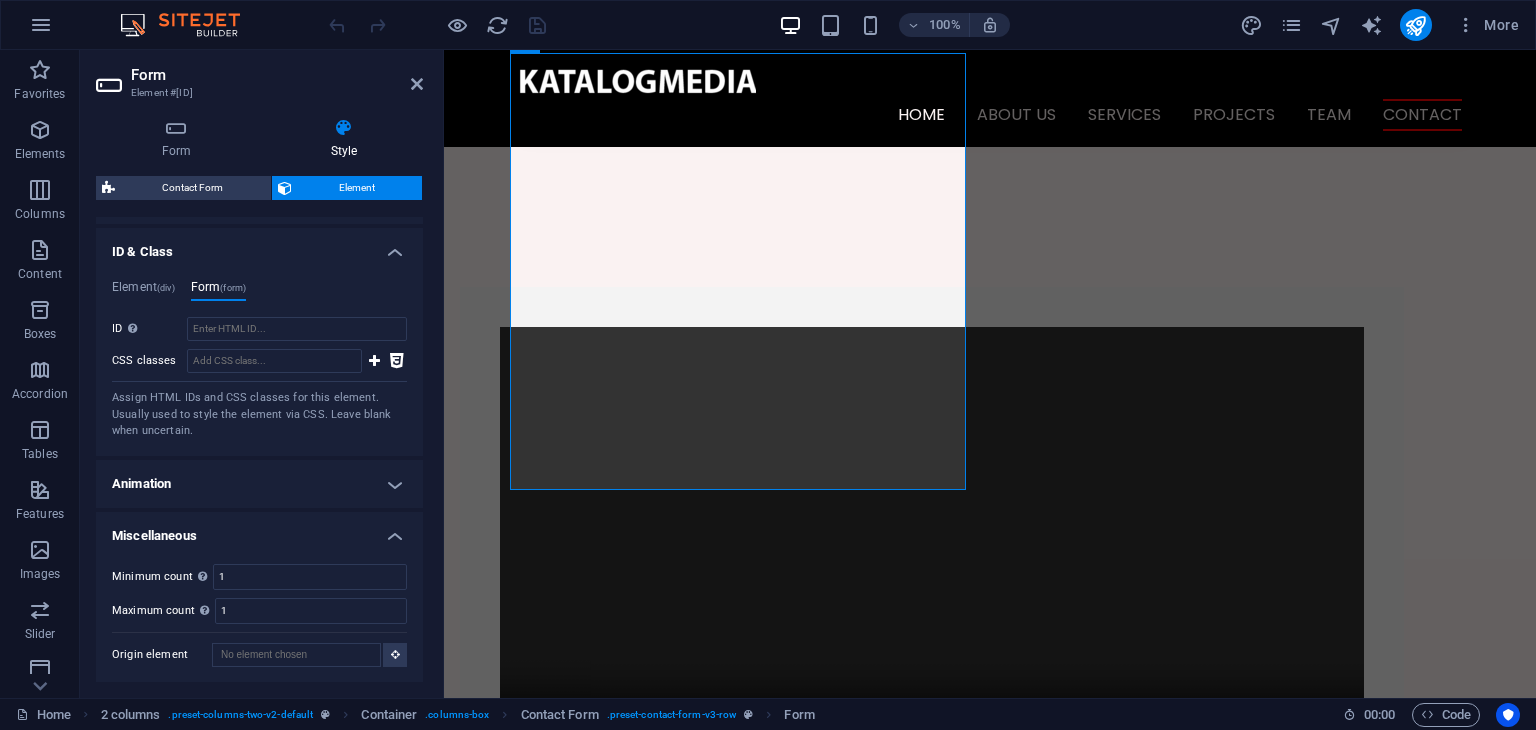 scroll, scrollTop: 305, scrollLeft: 0, axis: vertical 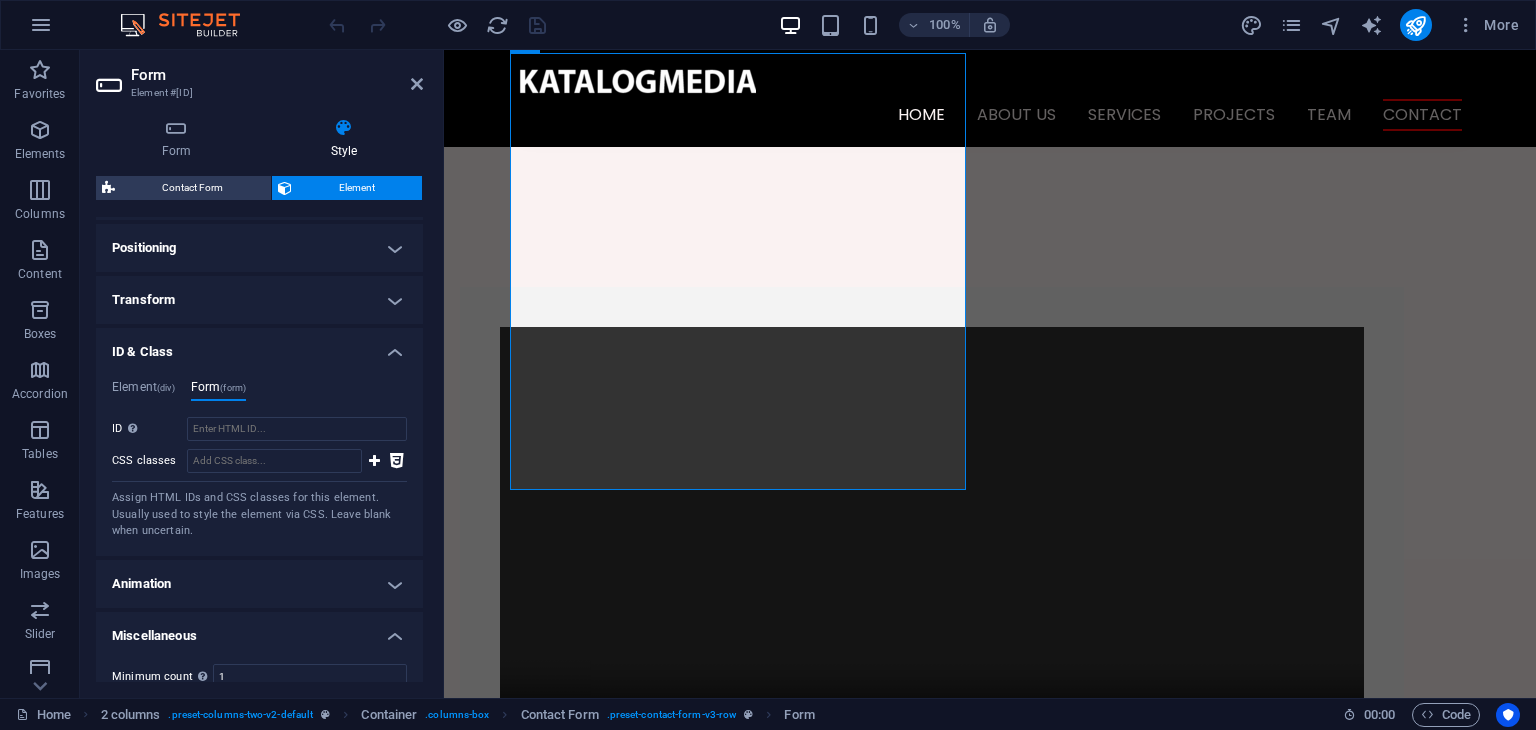 click on "ID & Class" at bounding box center (259, 346) 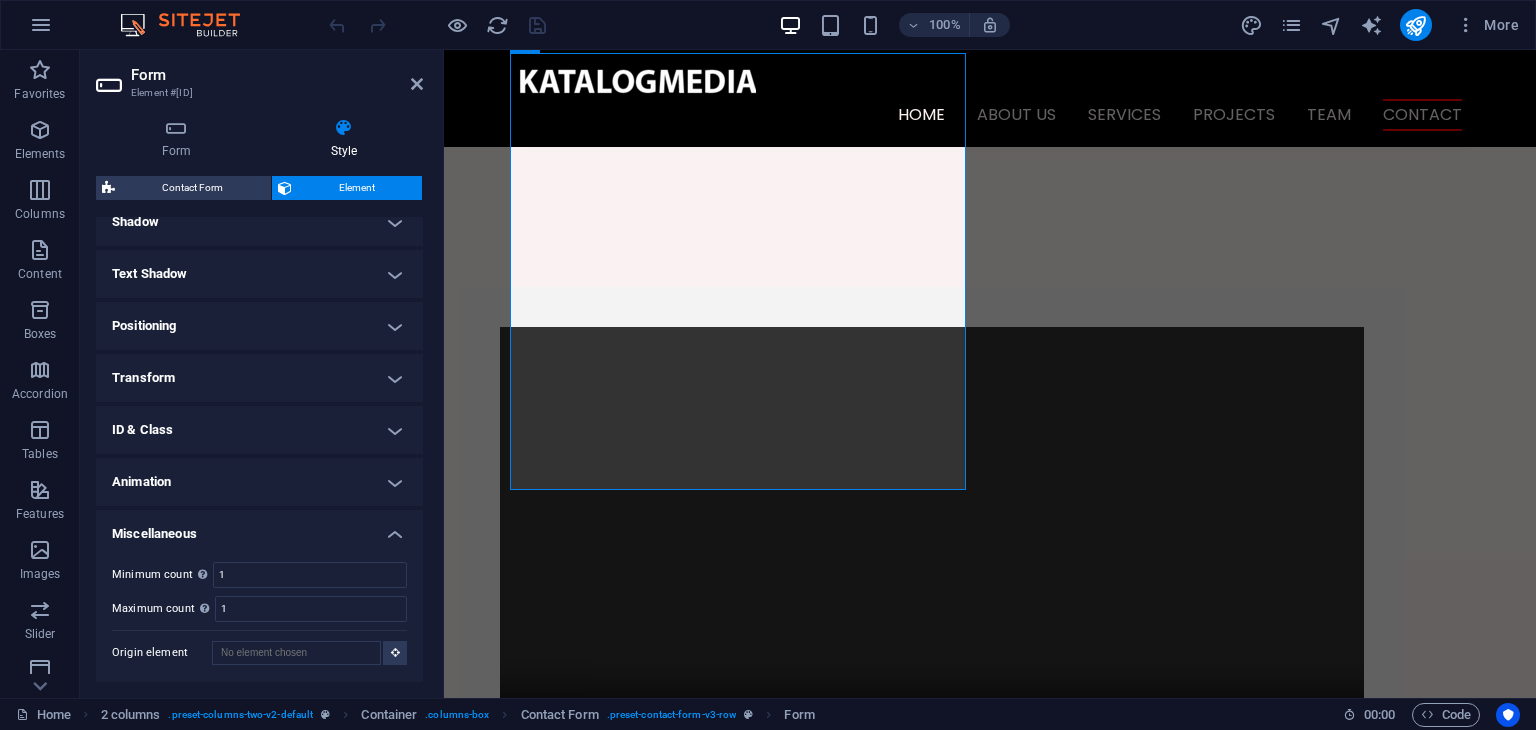 scroll, scrollTop: 226, scrollLeft: 0, axis: vertical 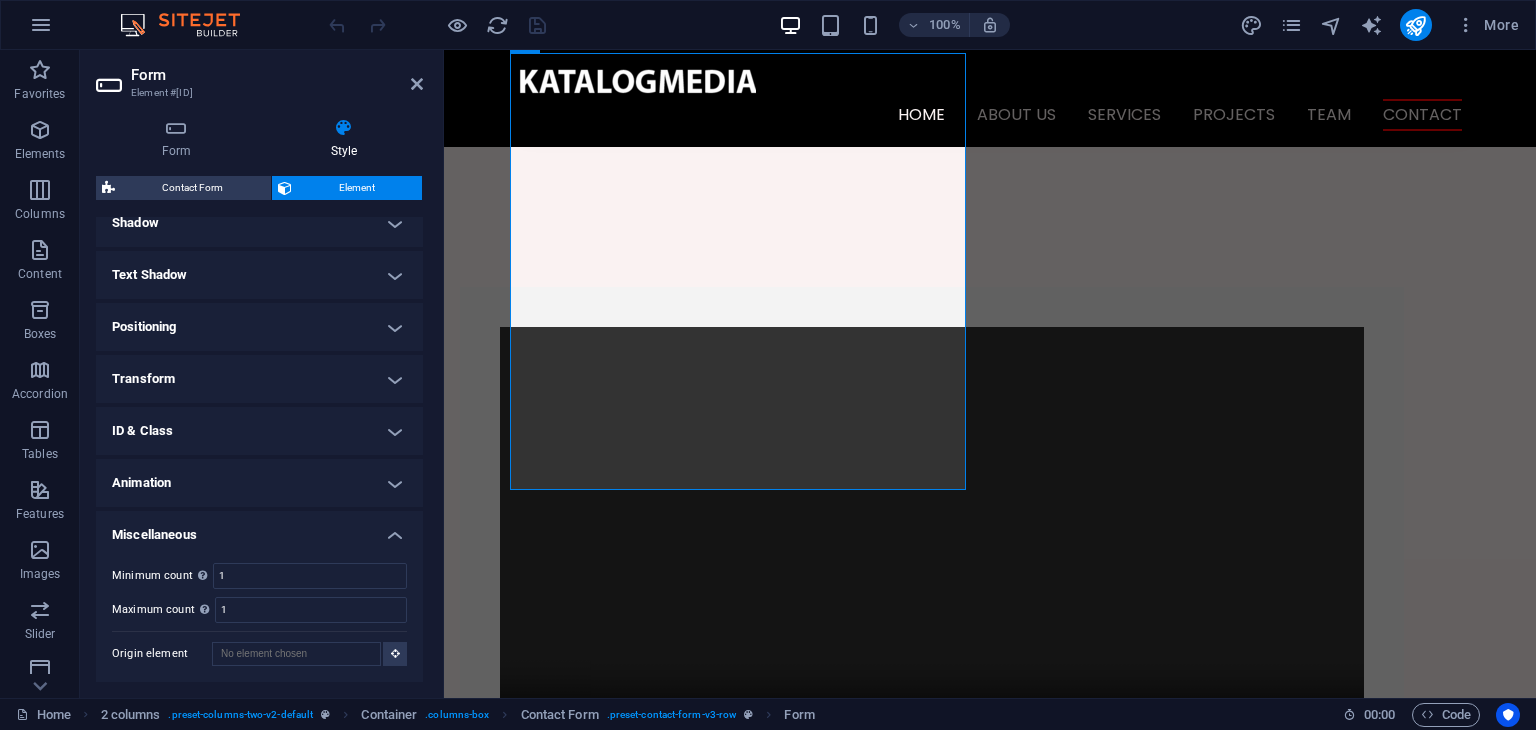 click on "Miscellaneous" at bounding box center [259, 529] 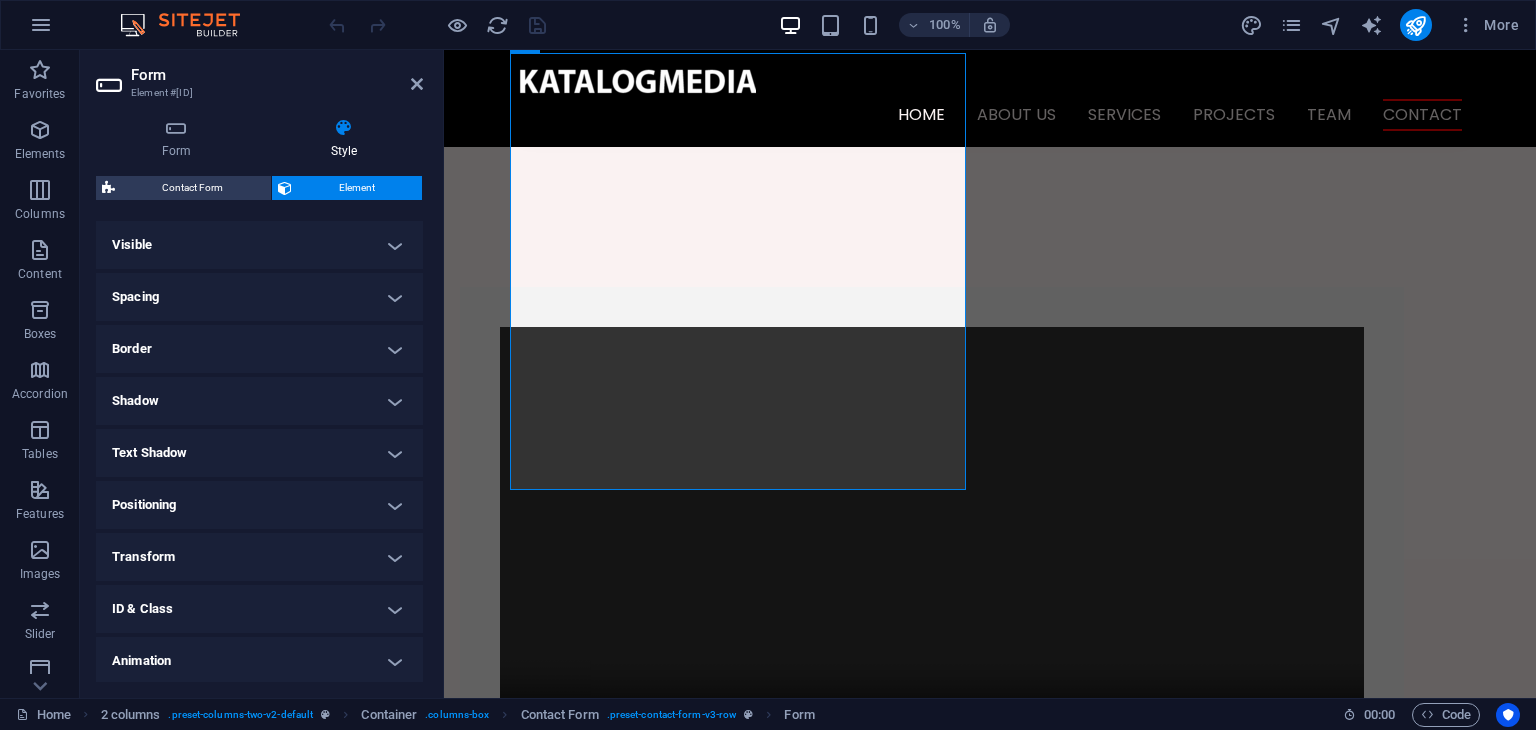 scroll, scrollTop: 0, scrollLeft: 0, axis: both 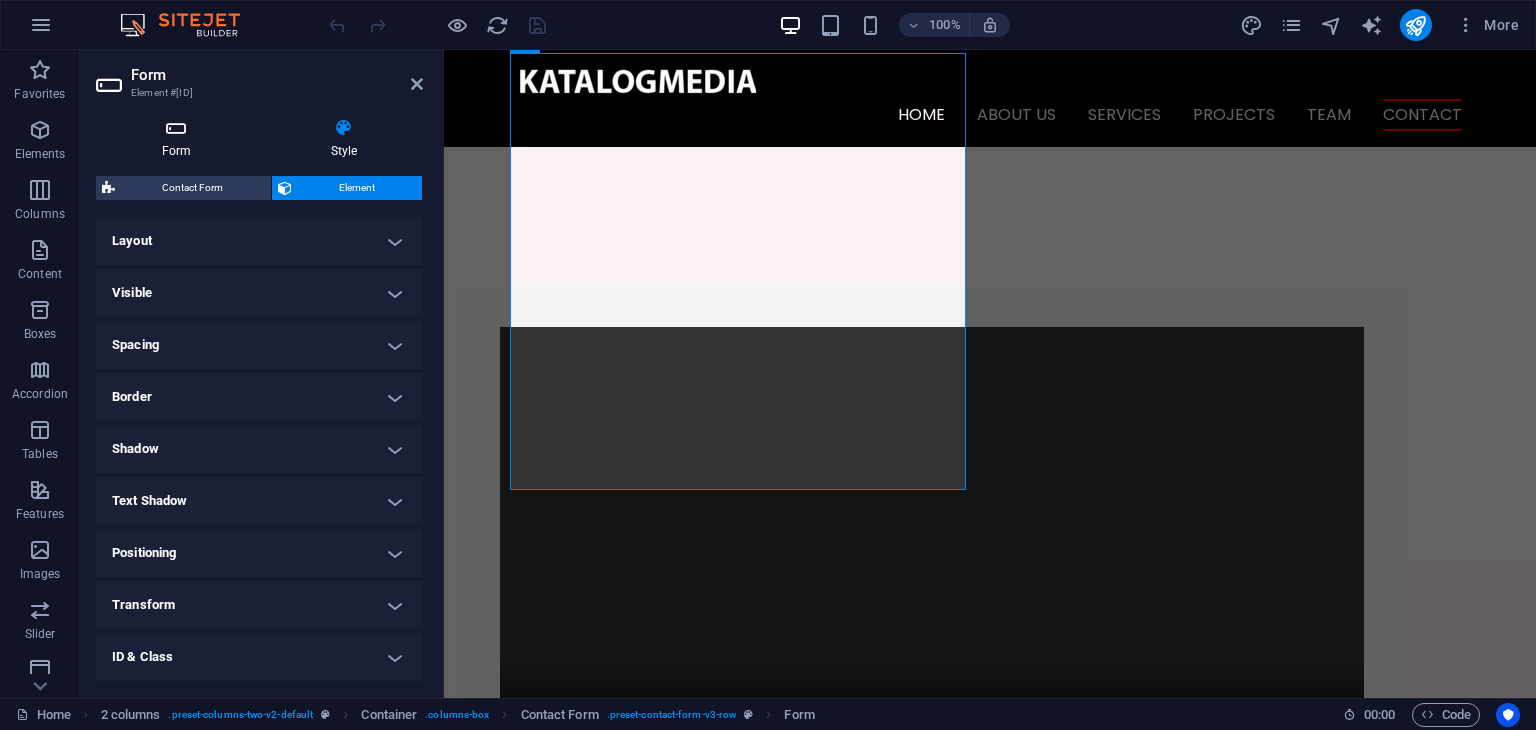 click on "Form" at bounding box center (180, 139) 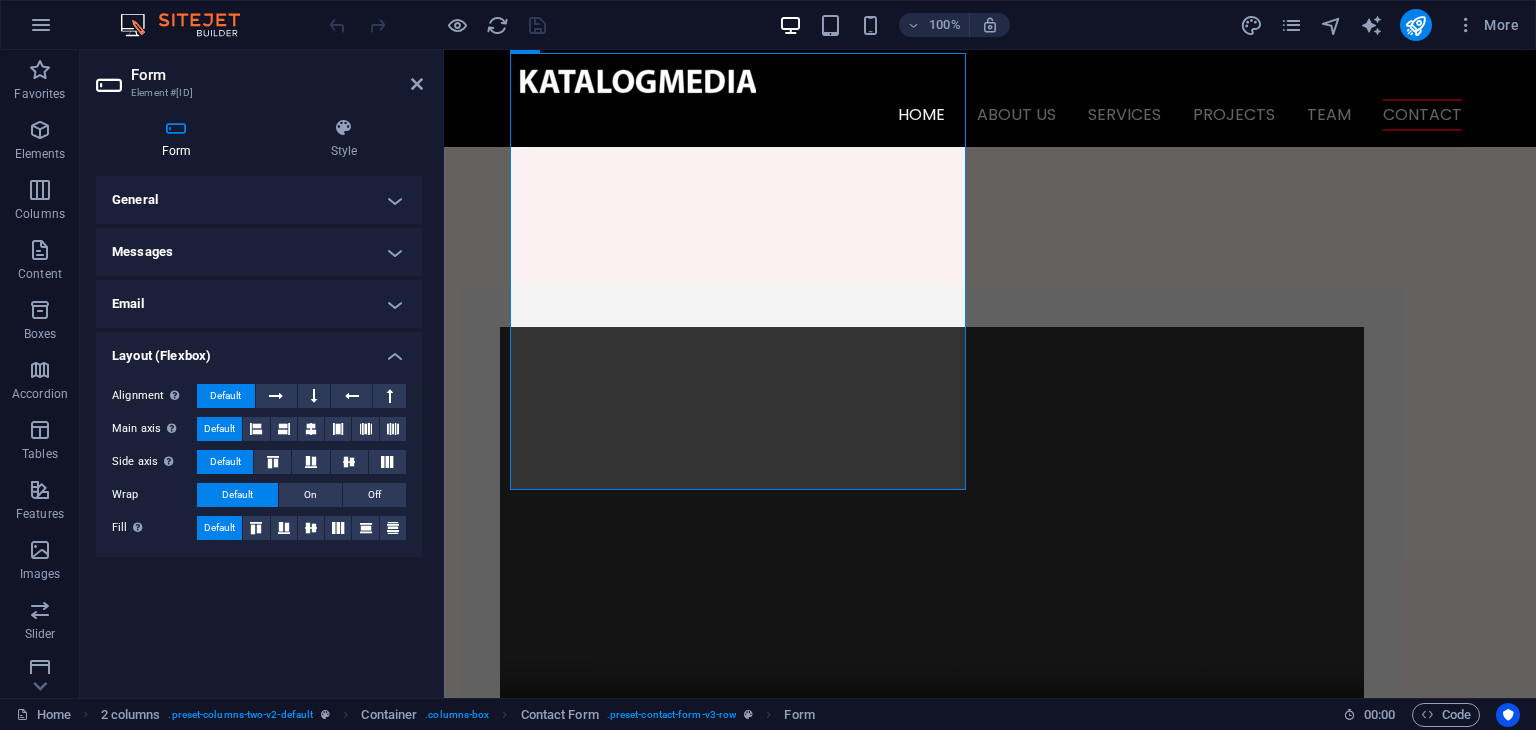 click on "Element #[ID]" at bounding box center (257, 93) 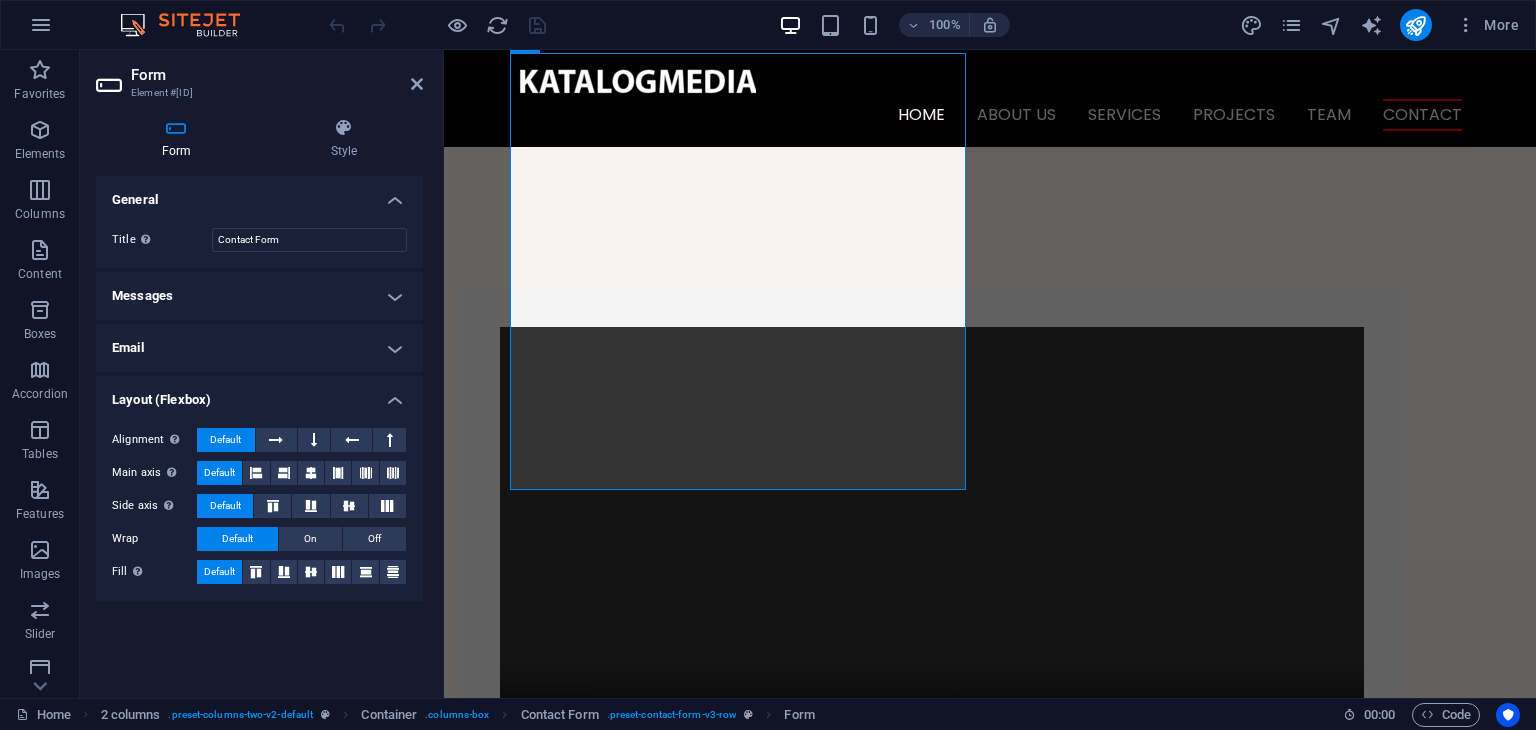 click on "General" at bounding box center [259, 194] 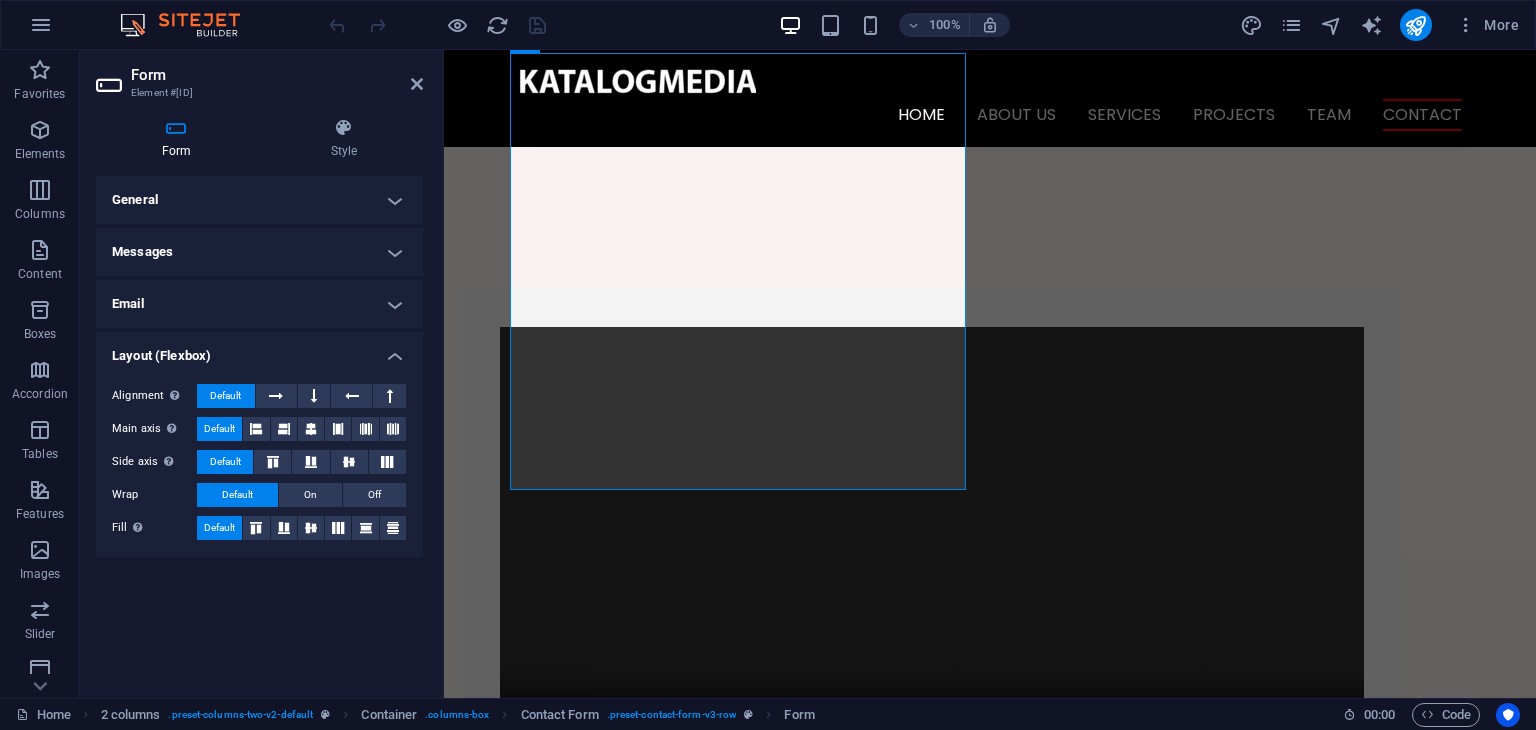 click on "Email" at bounding box center (259, 304) 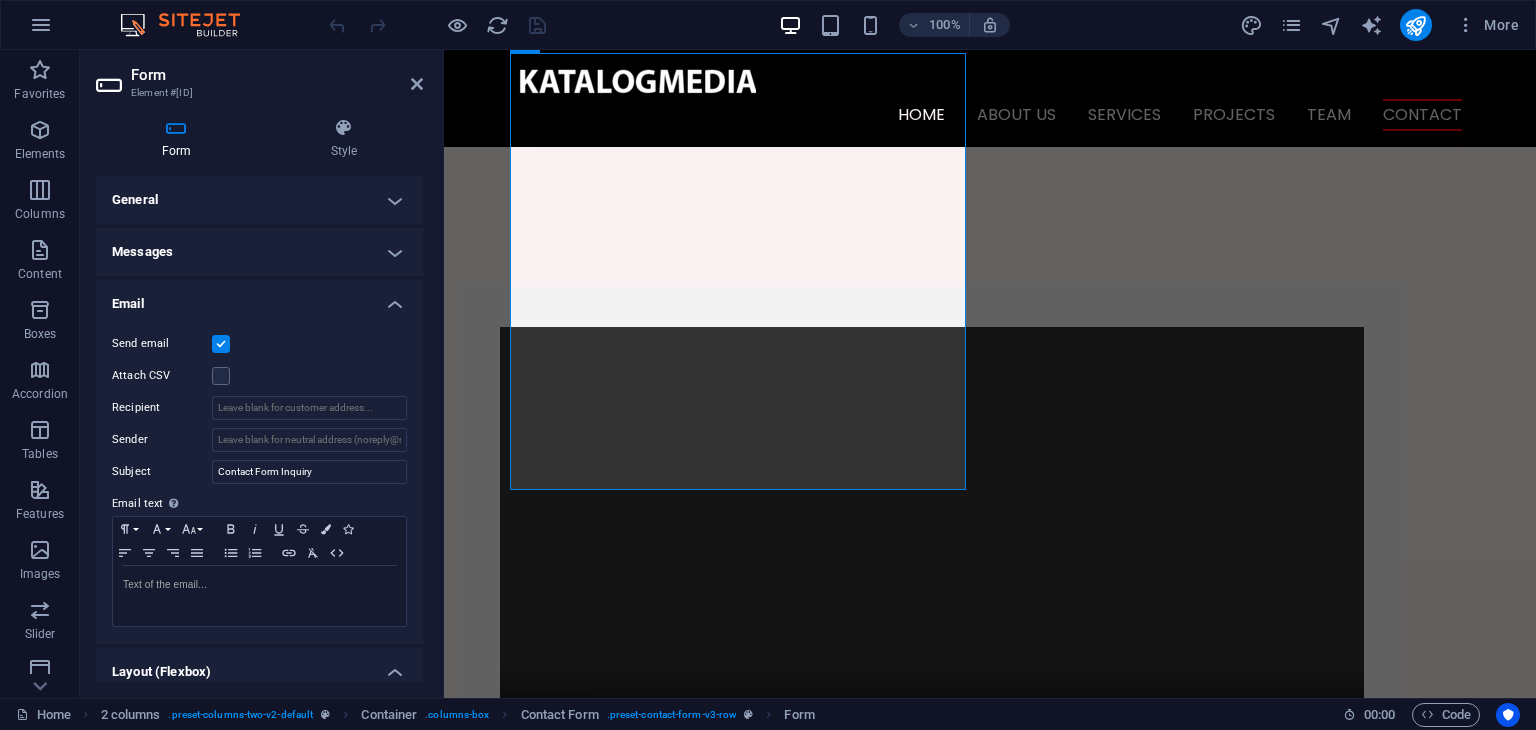 click at bounding box center (221, 344) 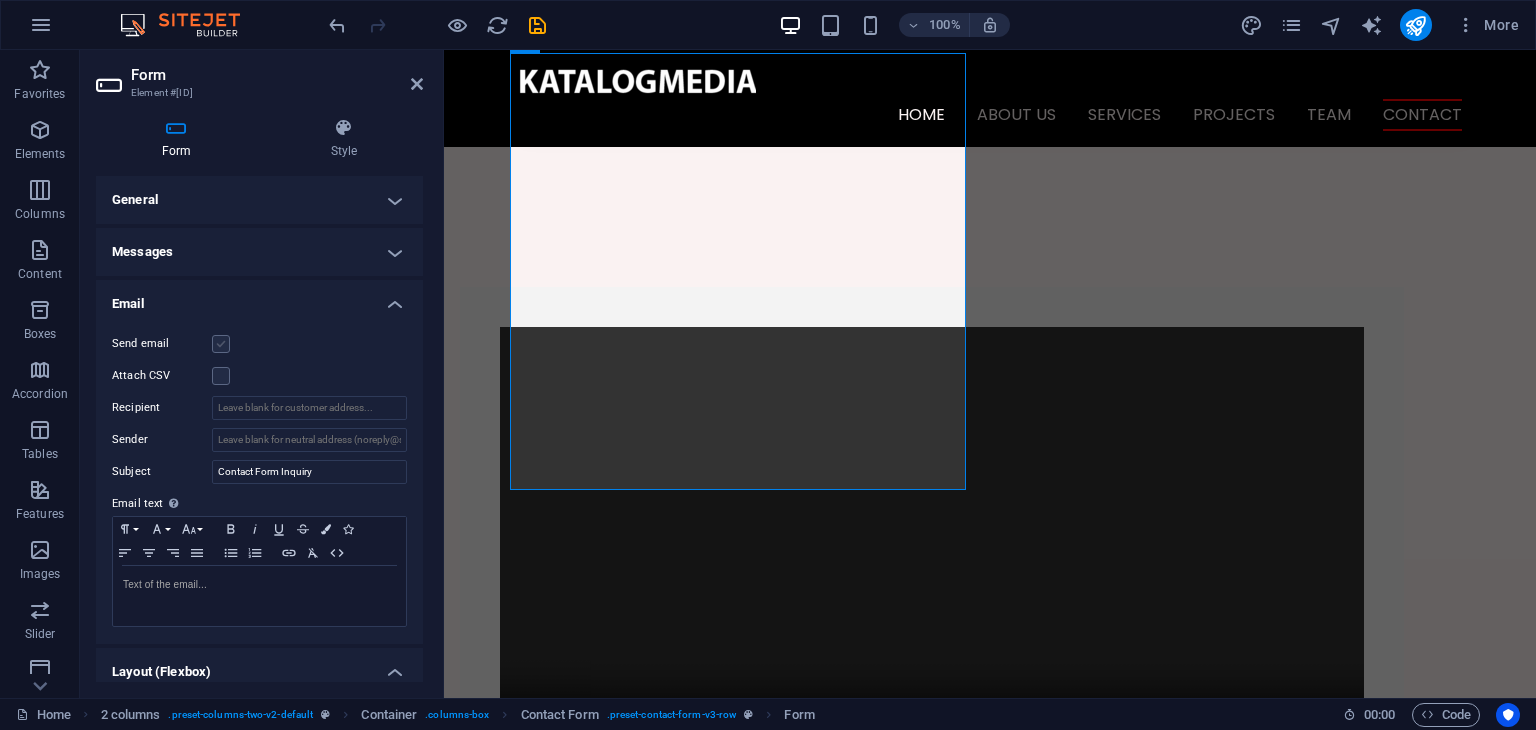 click at bounding box center (221, 344) 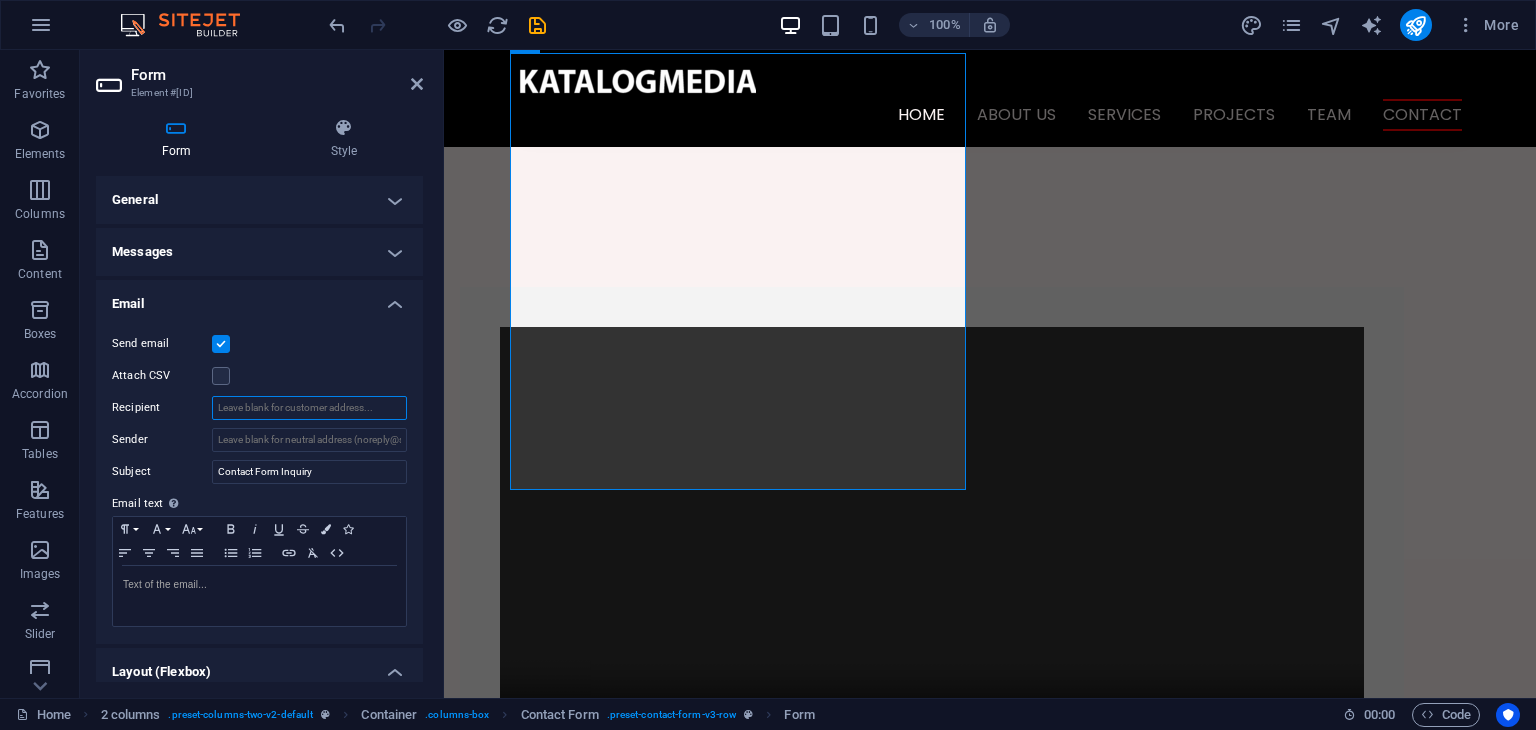 click on "Recipient" at bounding box center [309, 408] 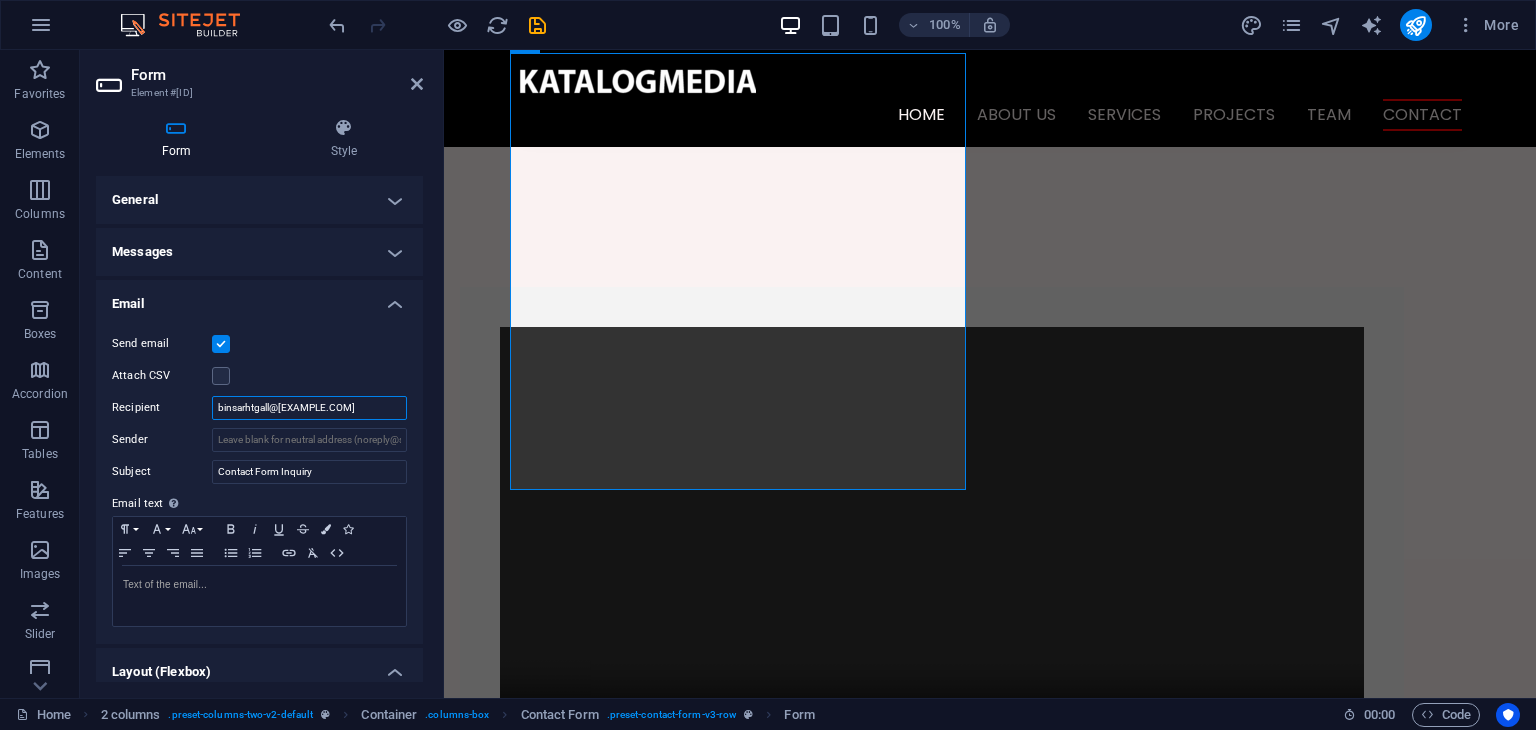 type on "binsarhtgall@[EXAMPLE.COM]" 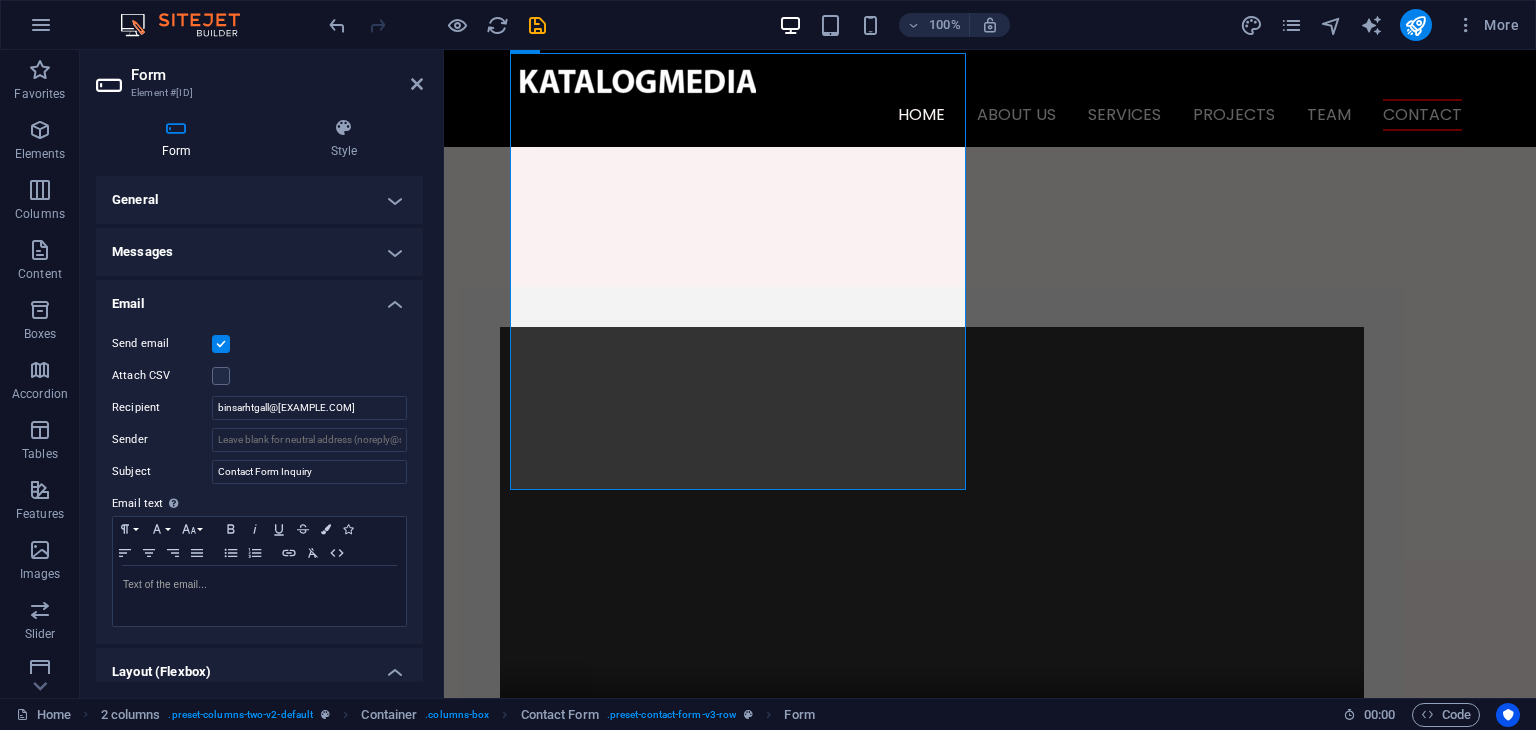 click on "Send email Attach CSV Recipient binsarhtgall@[EXAMPLE.COM] Sender Subject Contact Form Inquiry Email text Define text to be sent if form inputs should be sent by email. Paragraph Format Normal Heading 1 Heading 2 Heading 3 Heading 4 Heading 5 Heading 6 Code Font Family Arial Georgia Impact Tahoma Times New Roman Verdana Font Size 8 9 10 11 12 14 18 24 30 36 48 60 72 96 Bold Italic Underline Strikethrough Colors Icons Align Left Align Center Align Right Align Justify Unordered List Ordered List Insert Link Clear Formatting HTML Text of the email..." at bounding box center [259, 480] 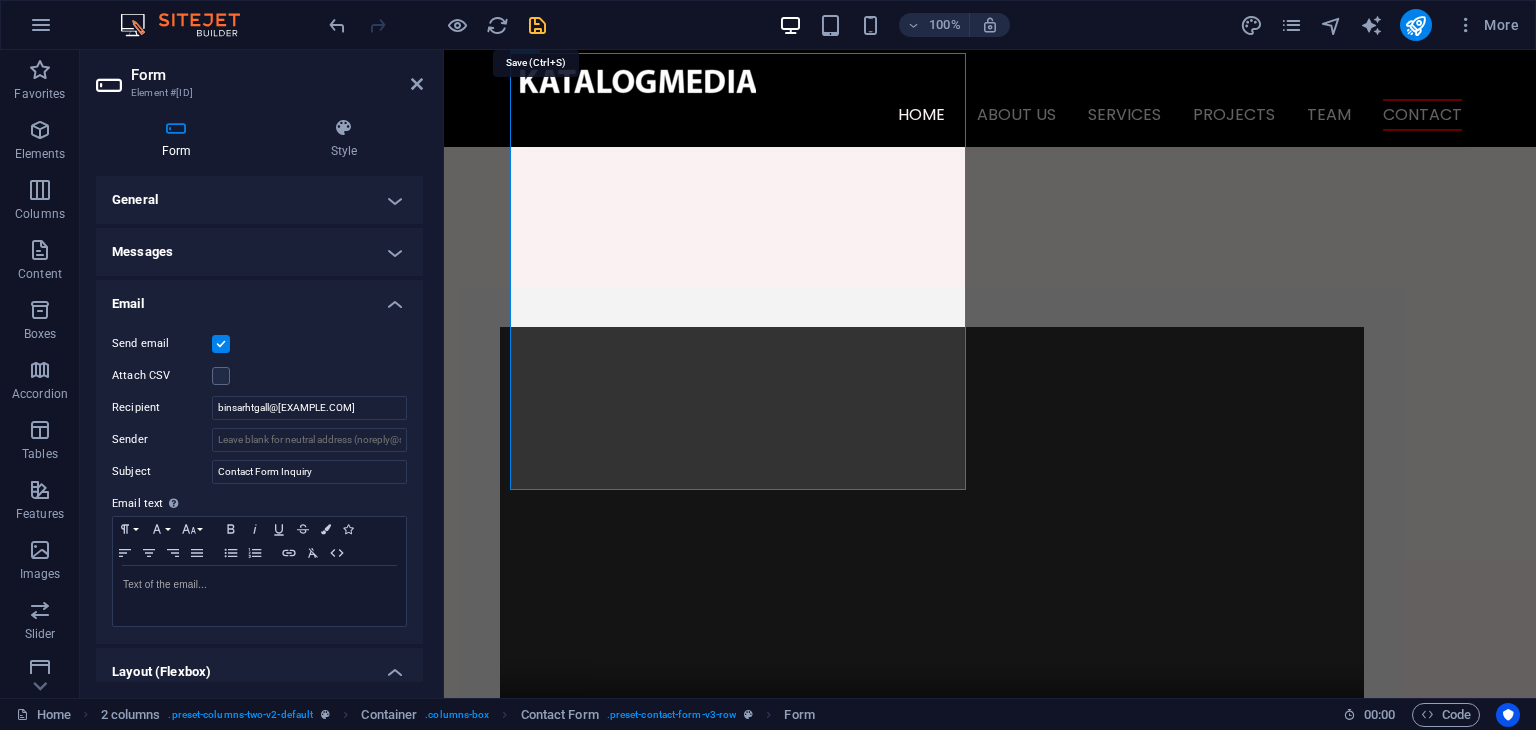 click at bounding box center (537, 25) 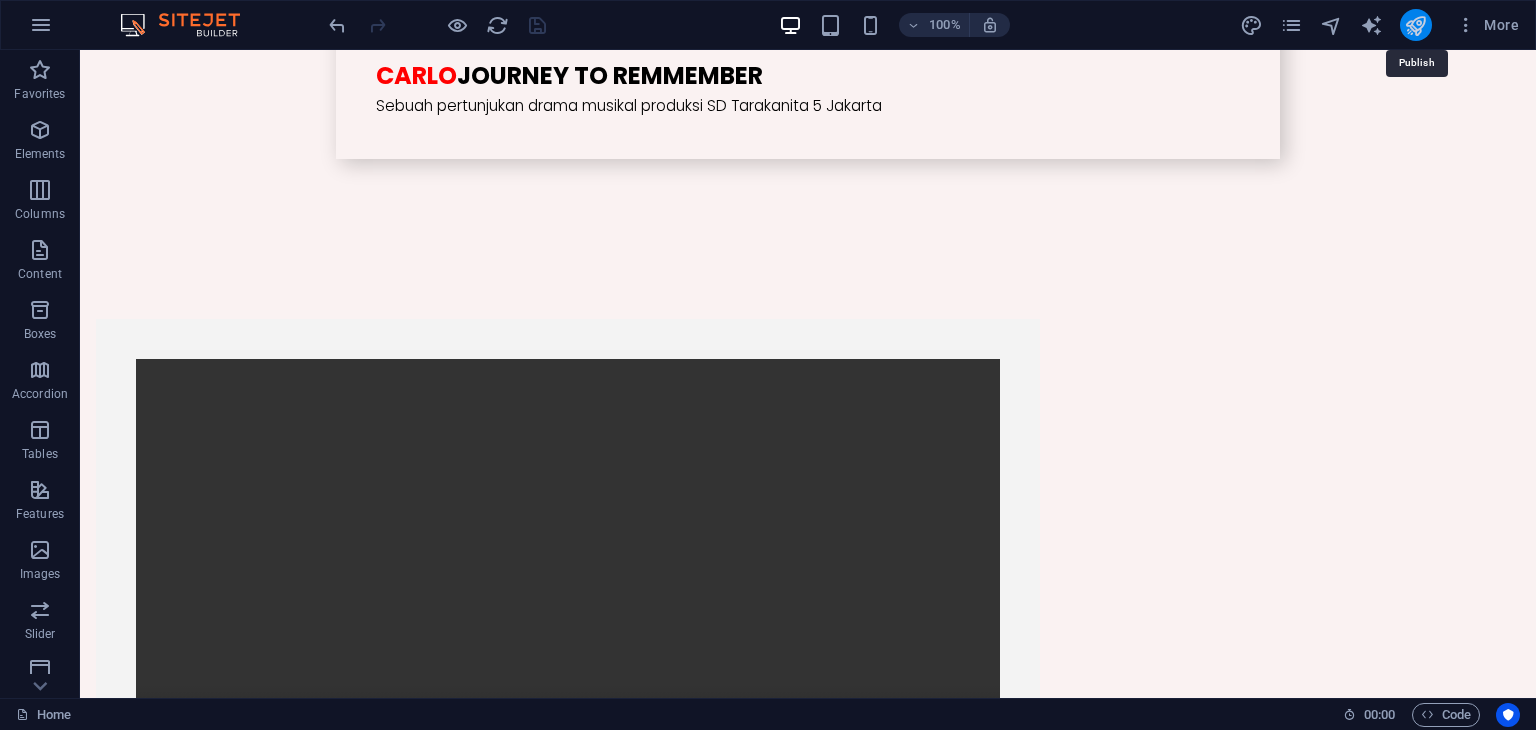 click at bounding box center [1415, 25] 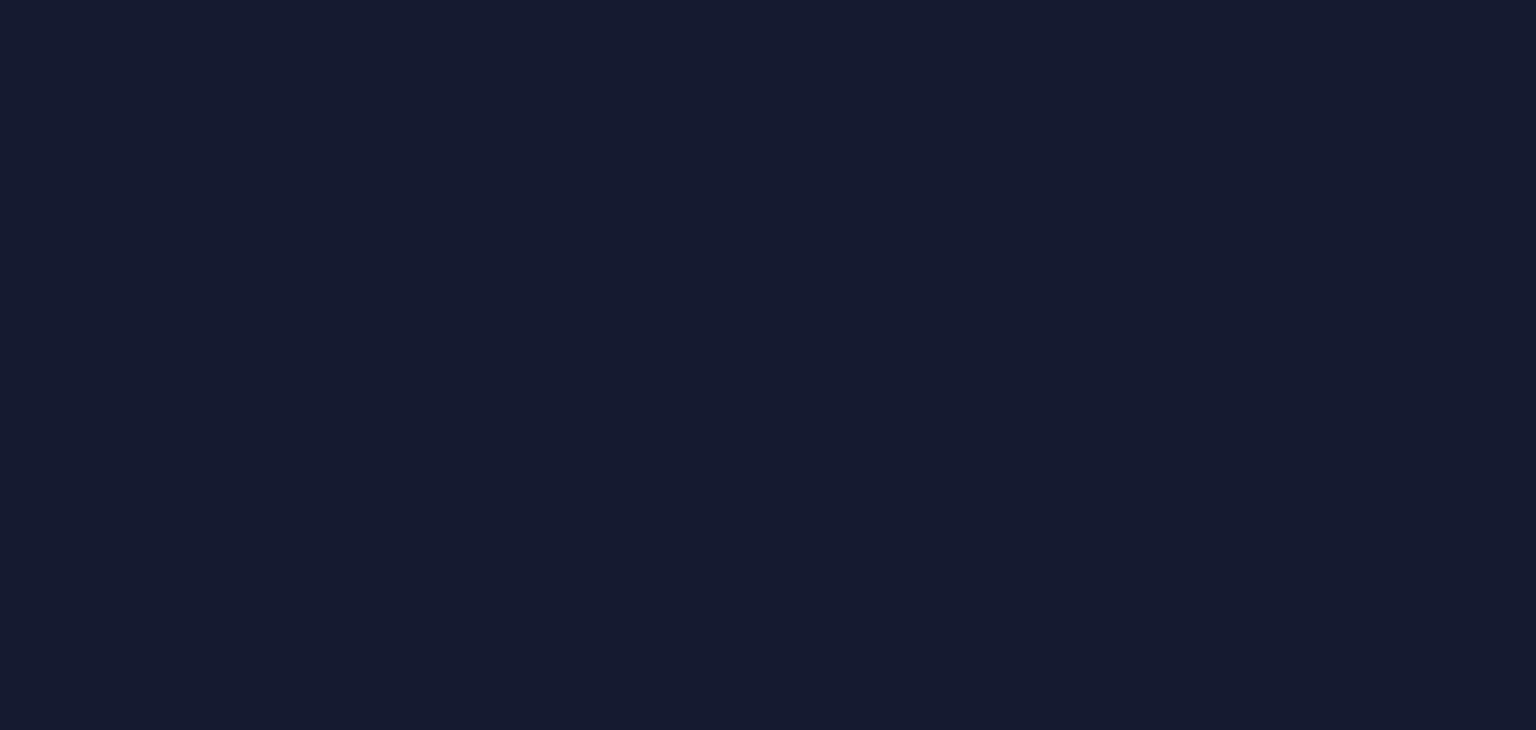 scroll, scrollTop: 0, scrollLeft: 0, axis: both 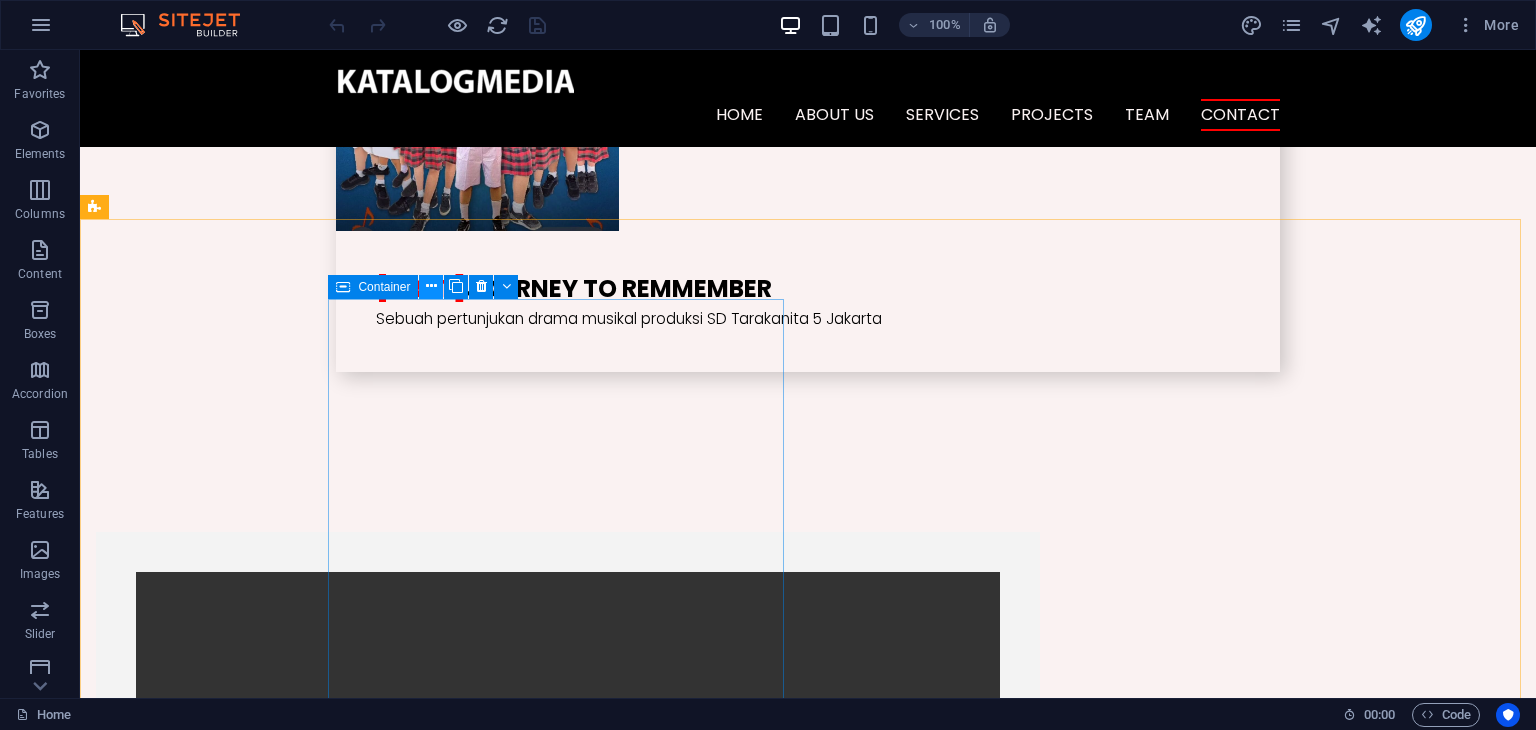 click at bounding box center [431, 286] 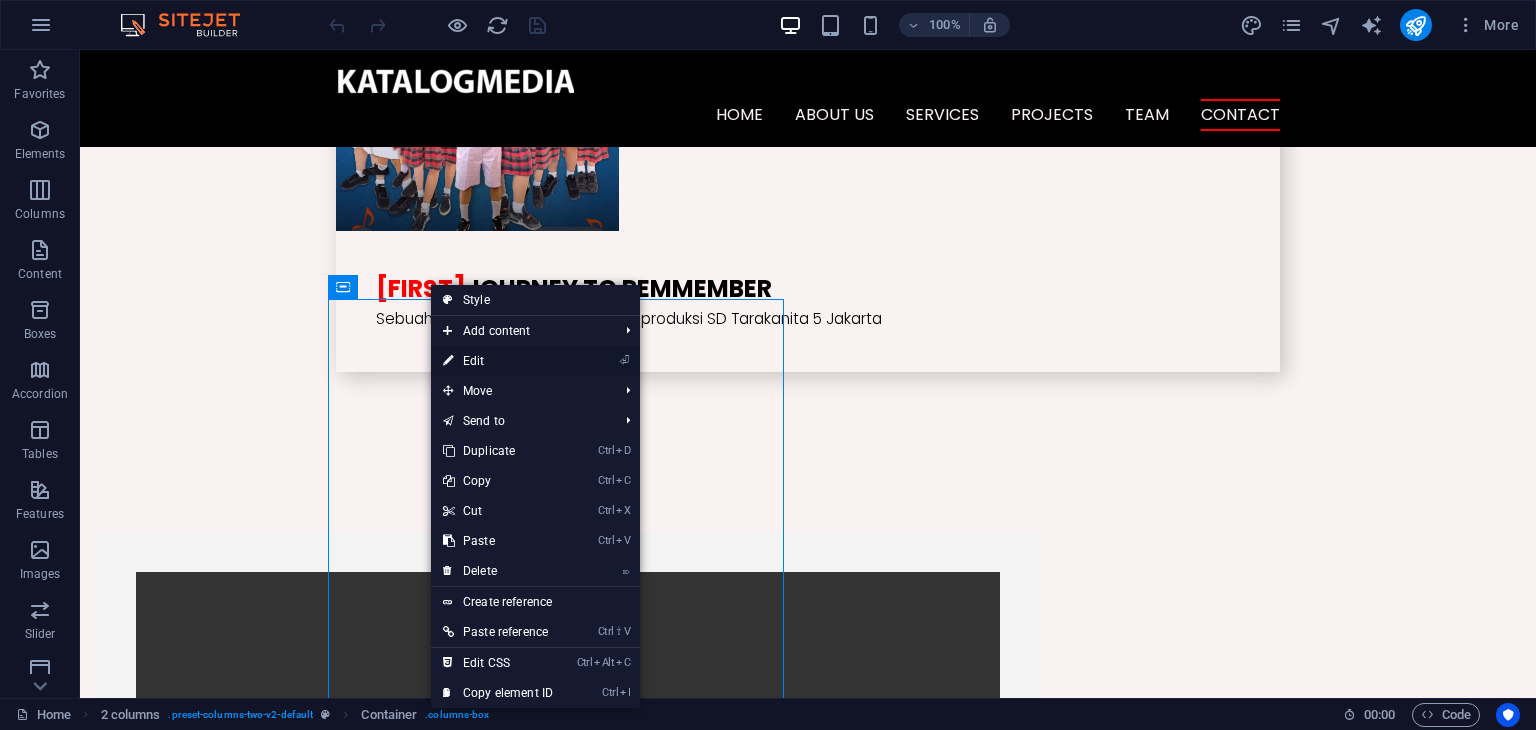 click on "⏎  Edit" at bounding box center [498, 361] 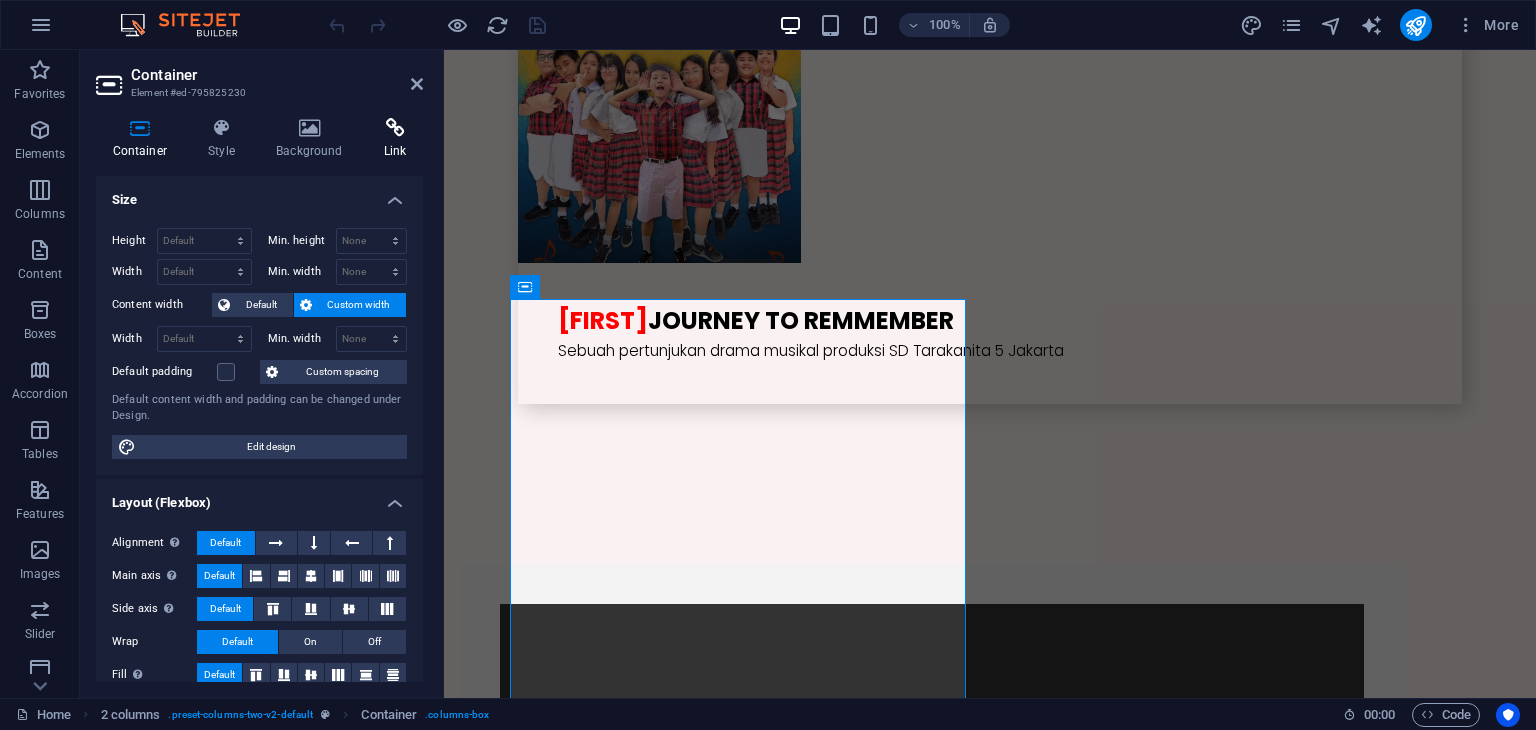 click on "Link" at bounding box center (395, 139) 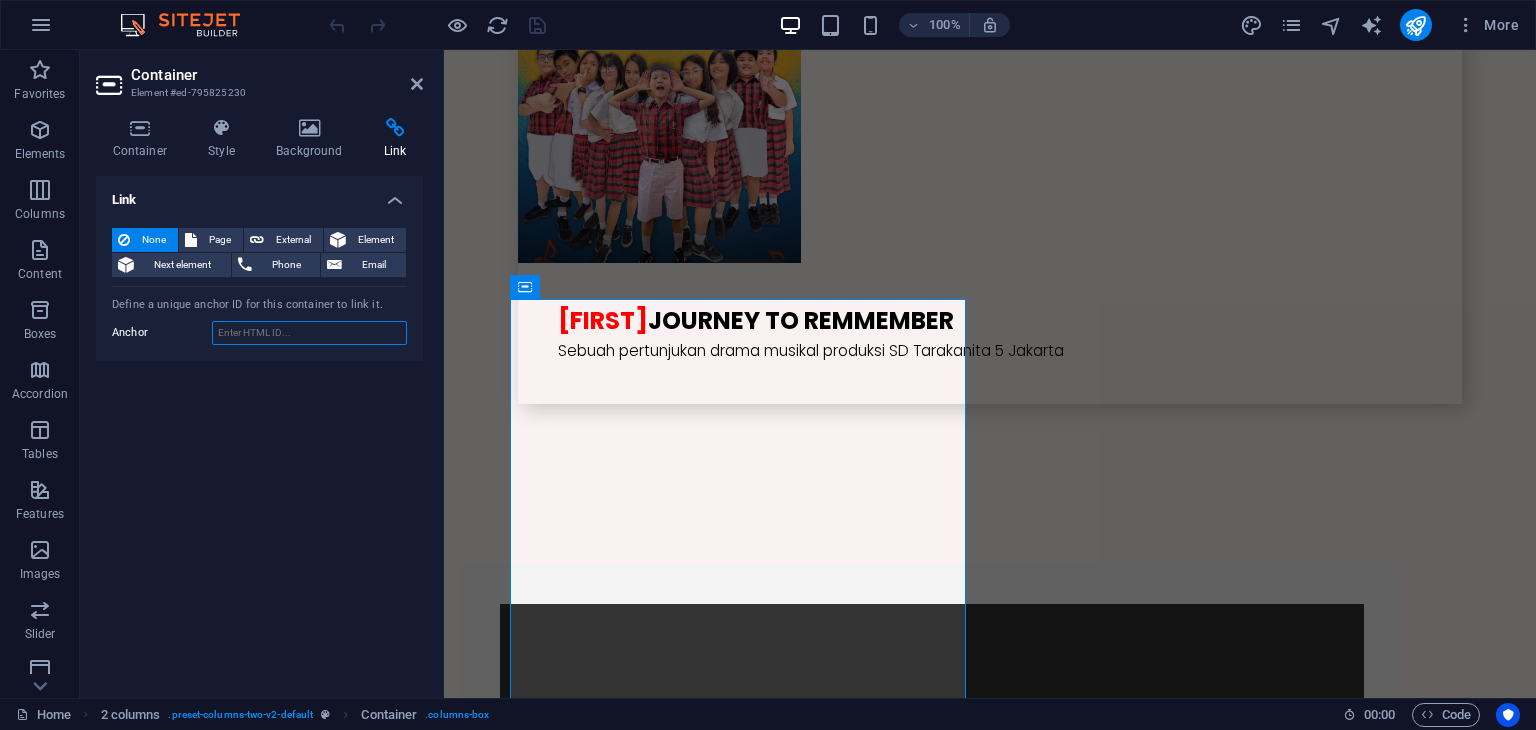 click on "Anchor" at bounding box center (309, 333) 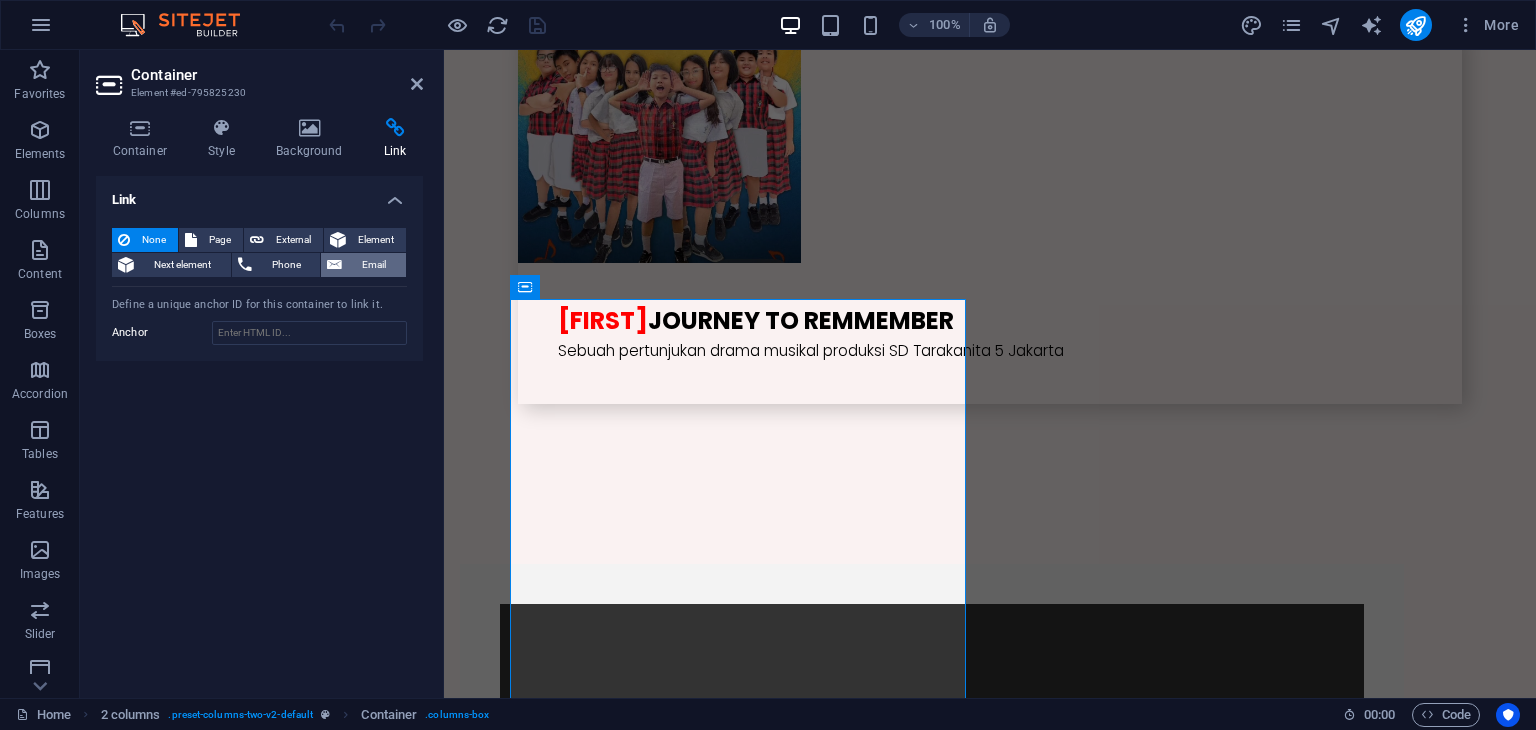 click on "Email" at bounding box center [374, 265] 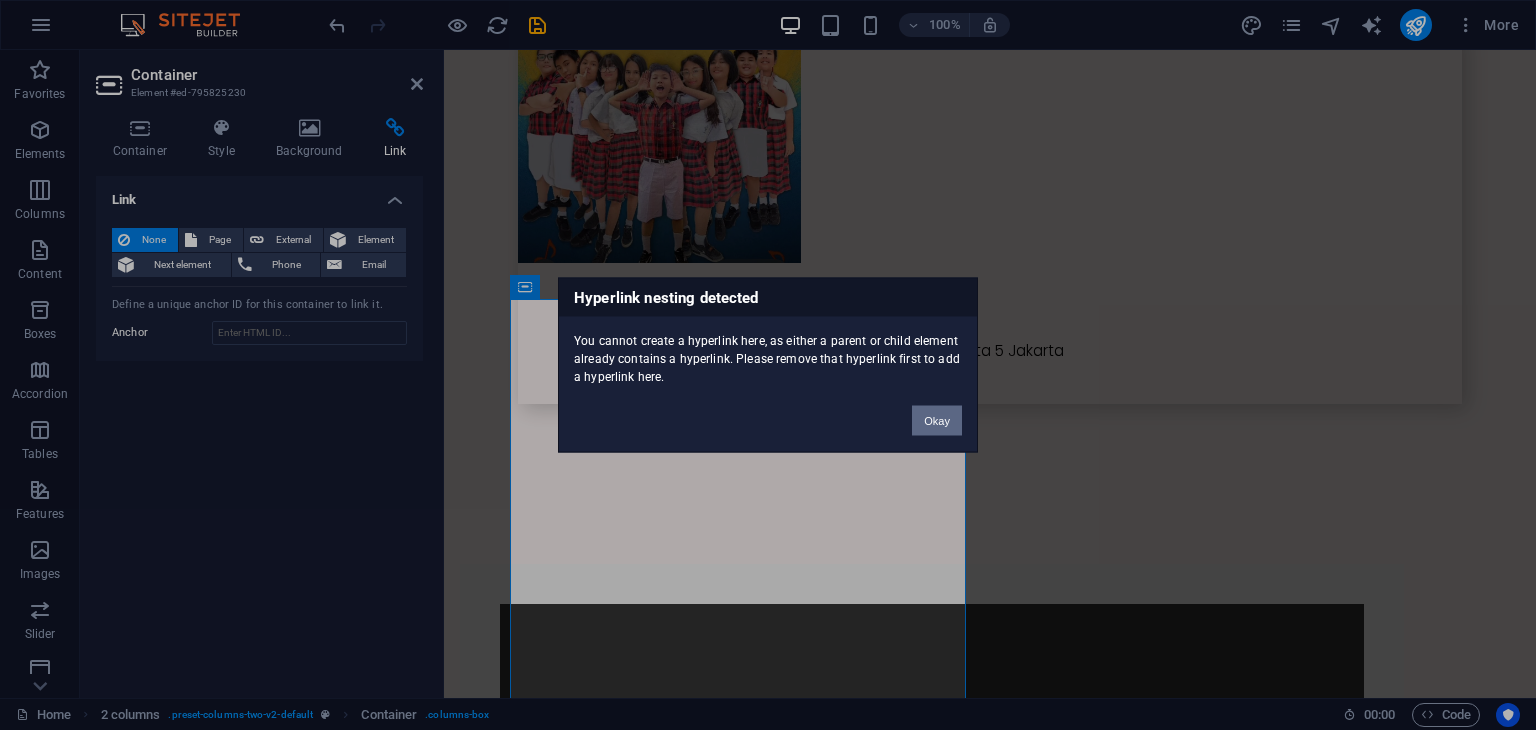 click on "Okay" at bounding box center [937, 421] 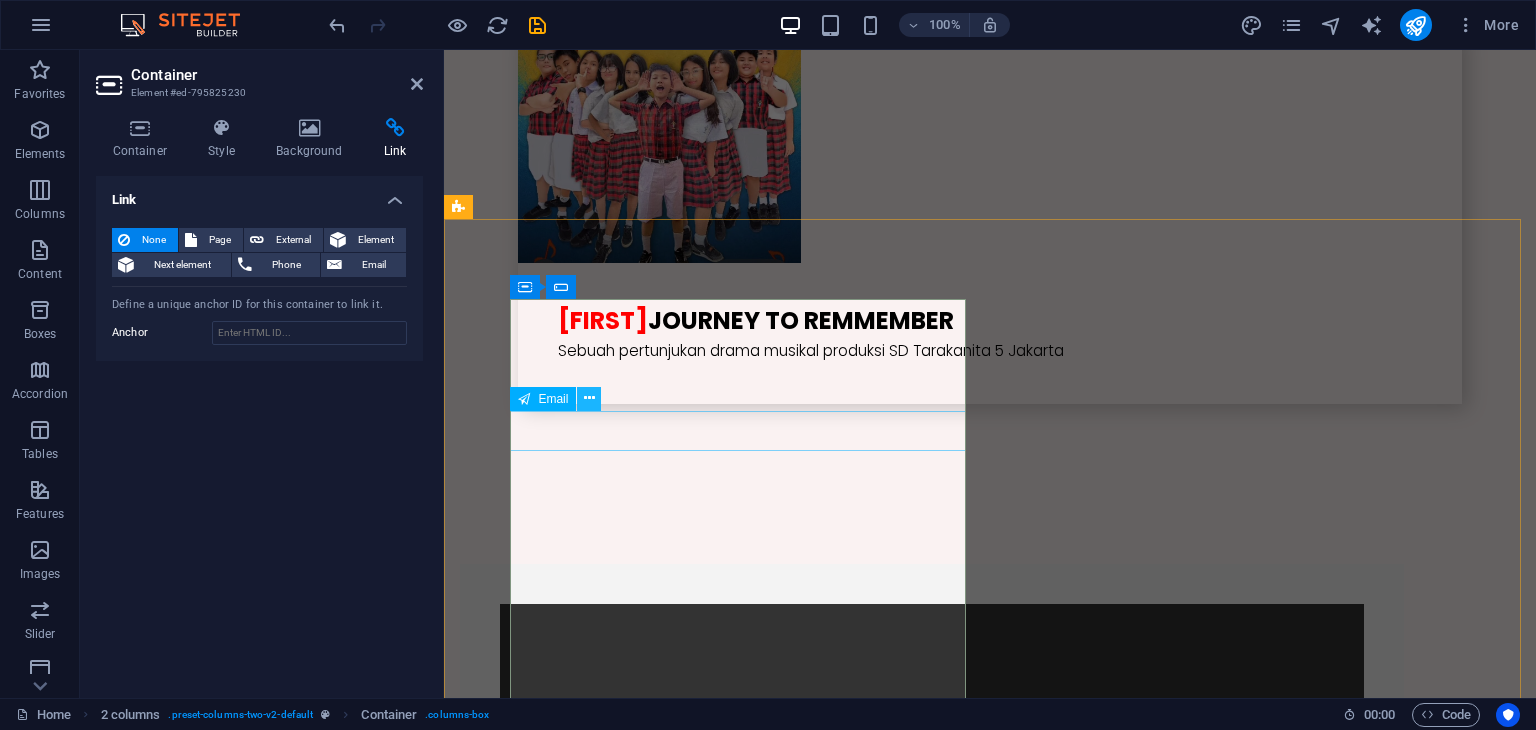click at bounding box center (589, 398) 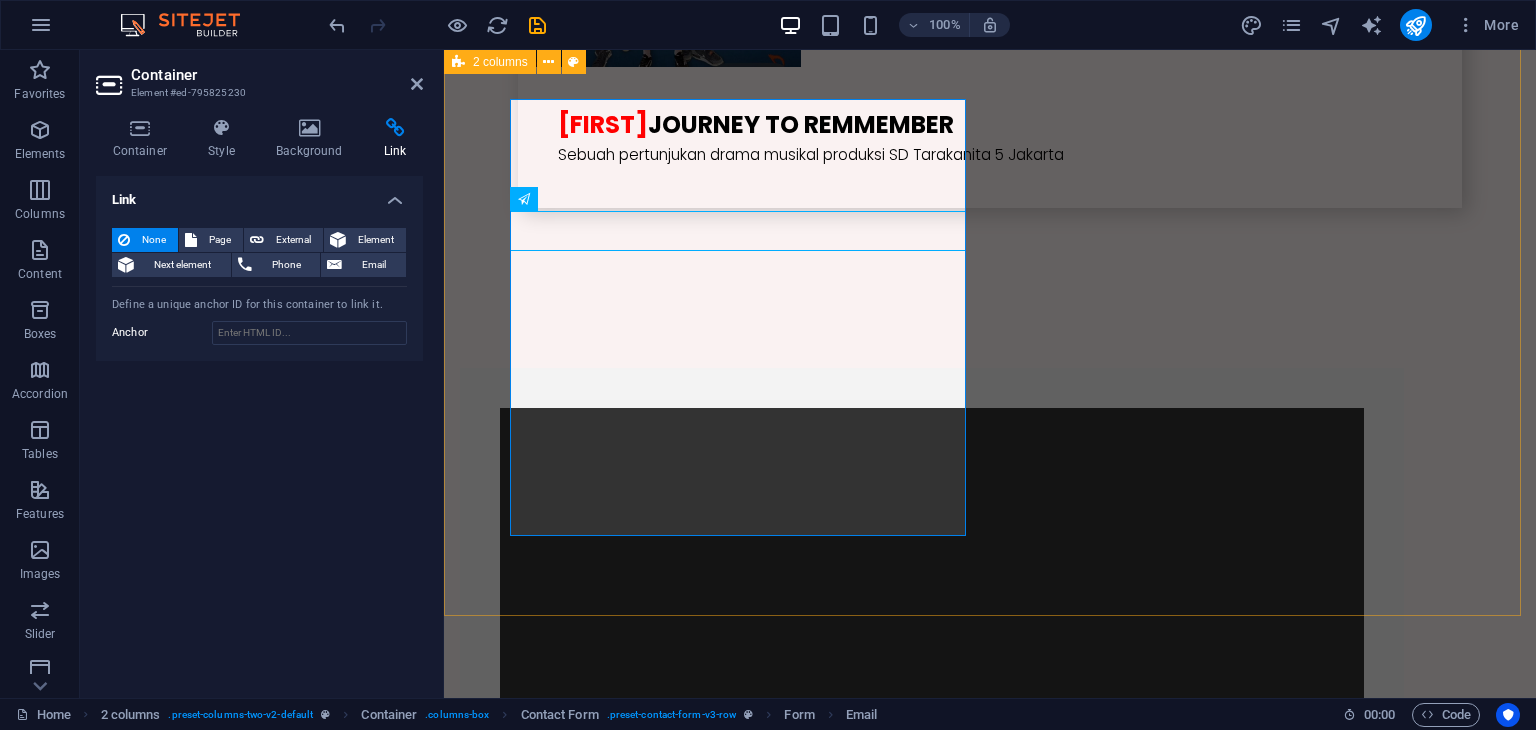 scroll, scrollTop: 5300, scrollLeft: 0, axis: vertical 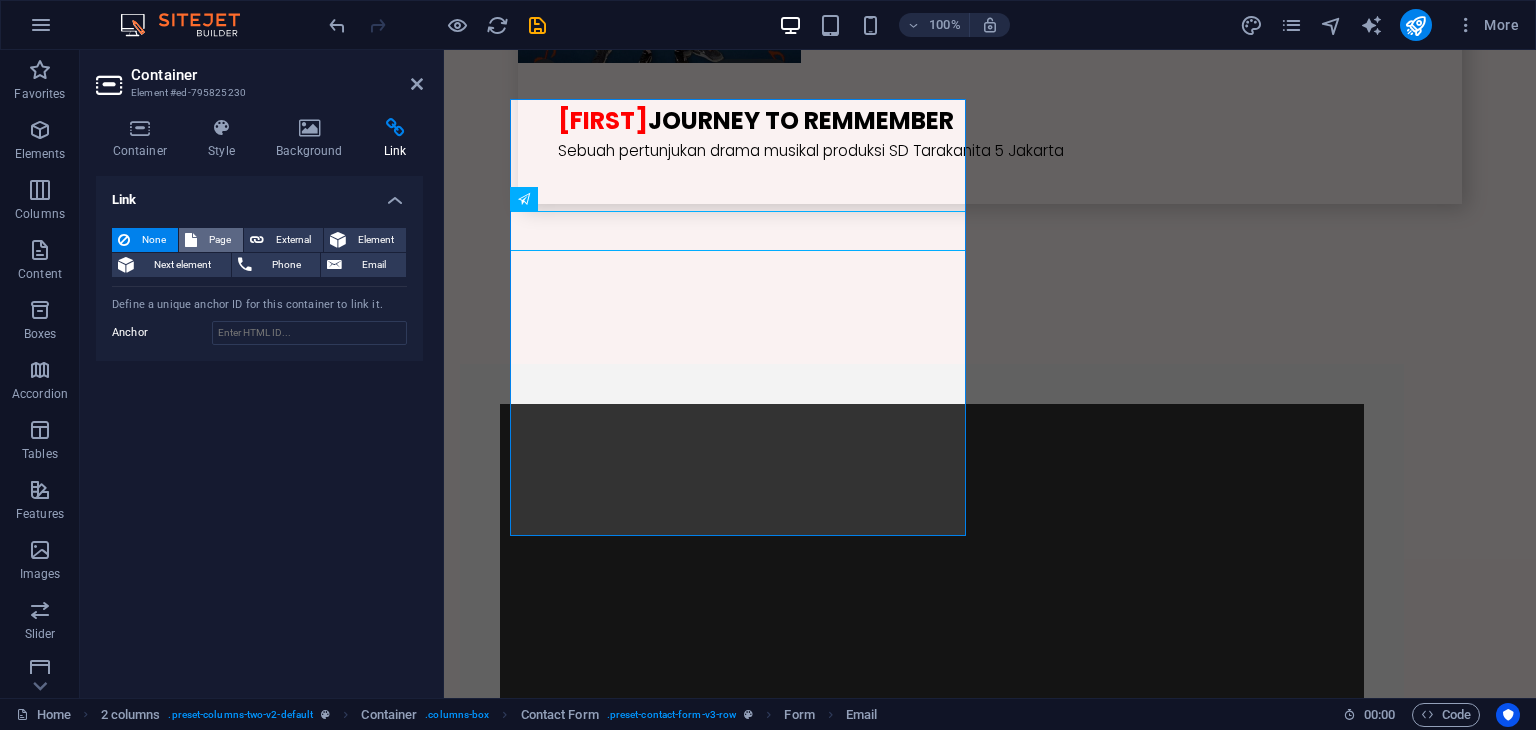 click on "Page" at bounding box center (220, 240) 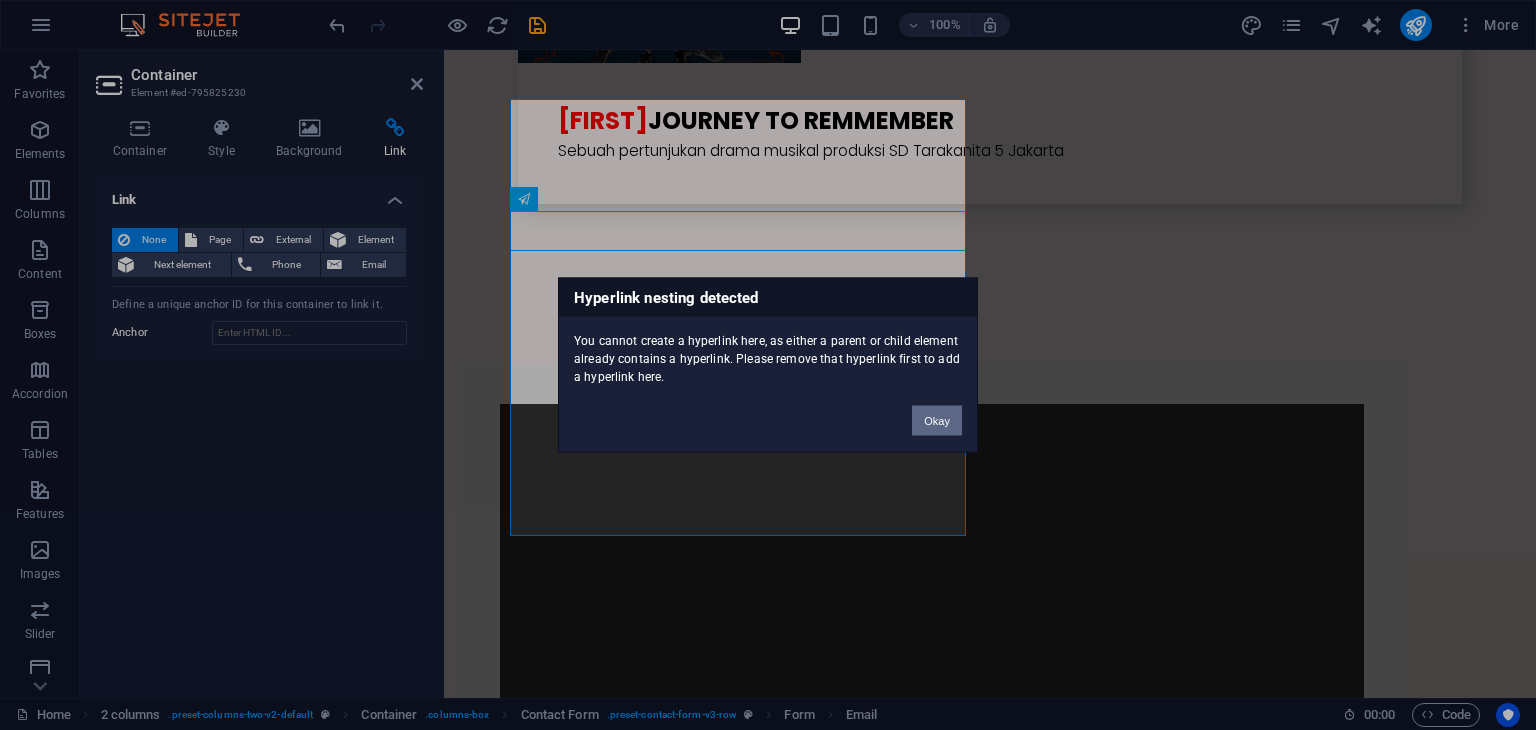 click on "Okay" at bounding box center [937, 421] 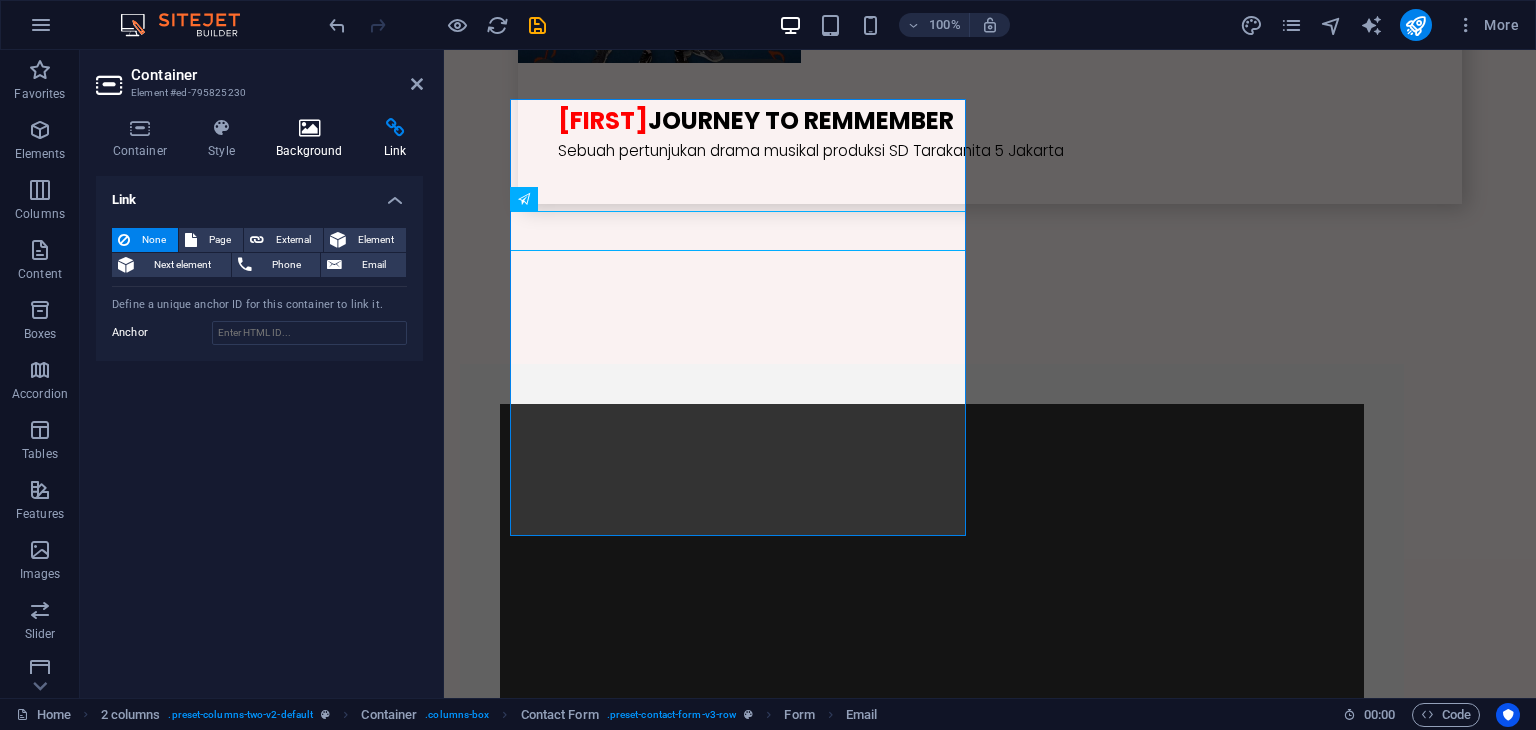 click on "Background" at bounding box center [314, 139] 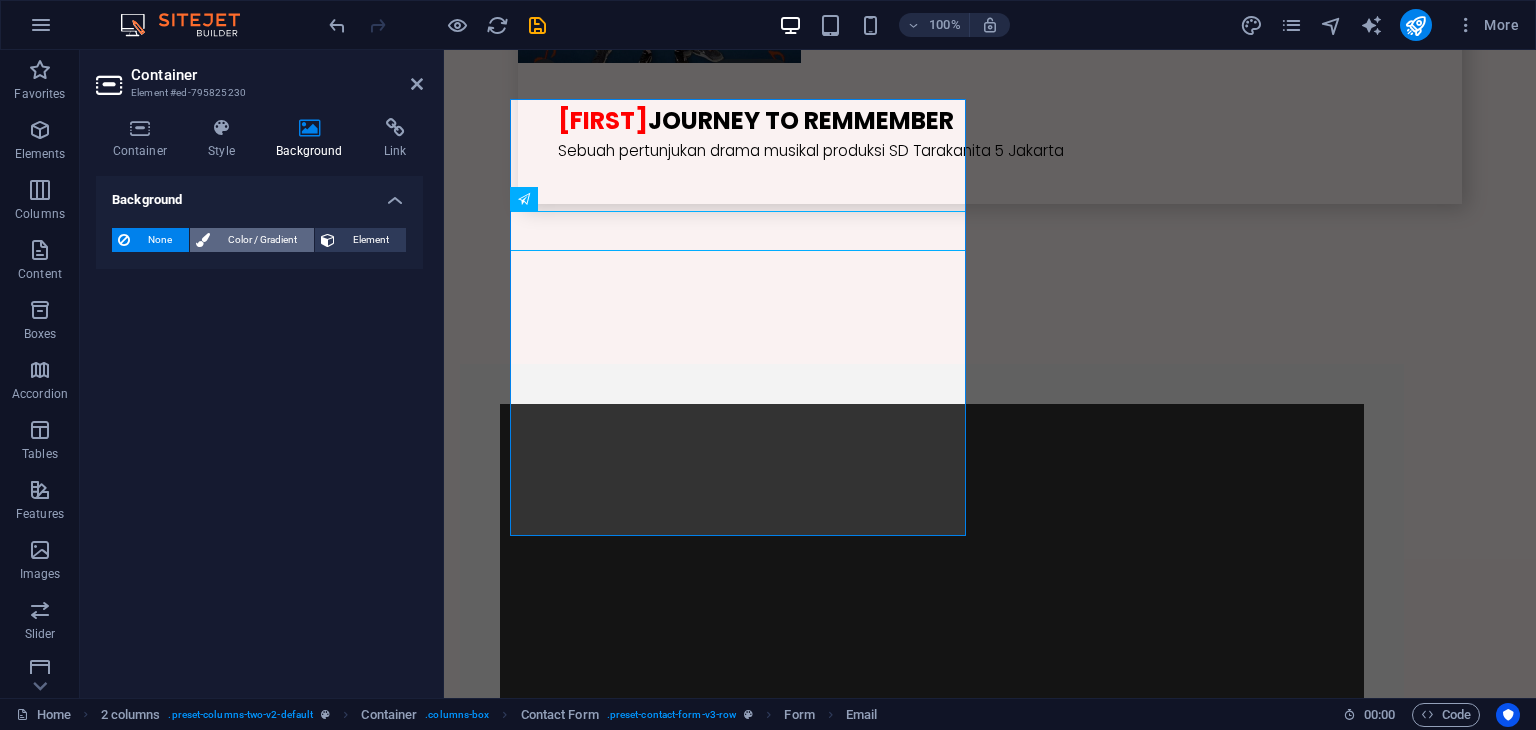 click on "Color / Gradient" at bounding box center [262, 240] 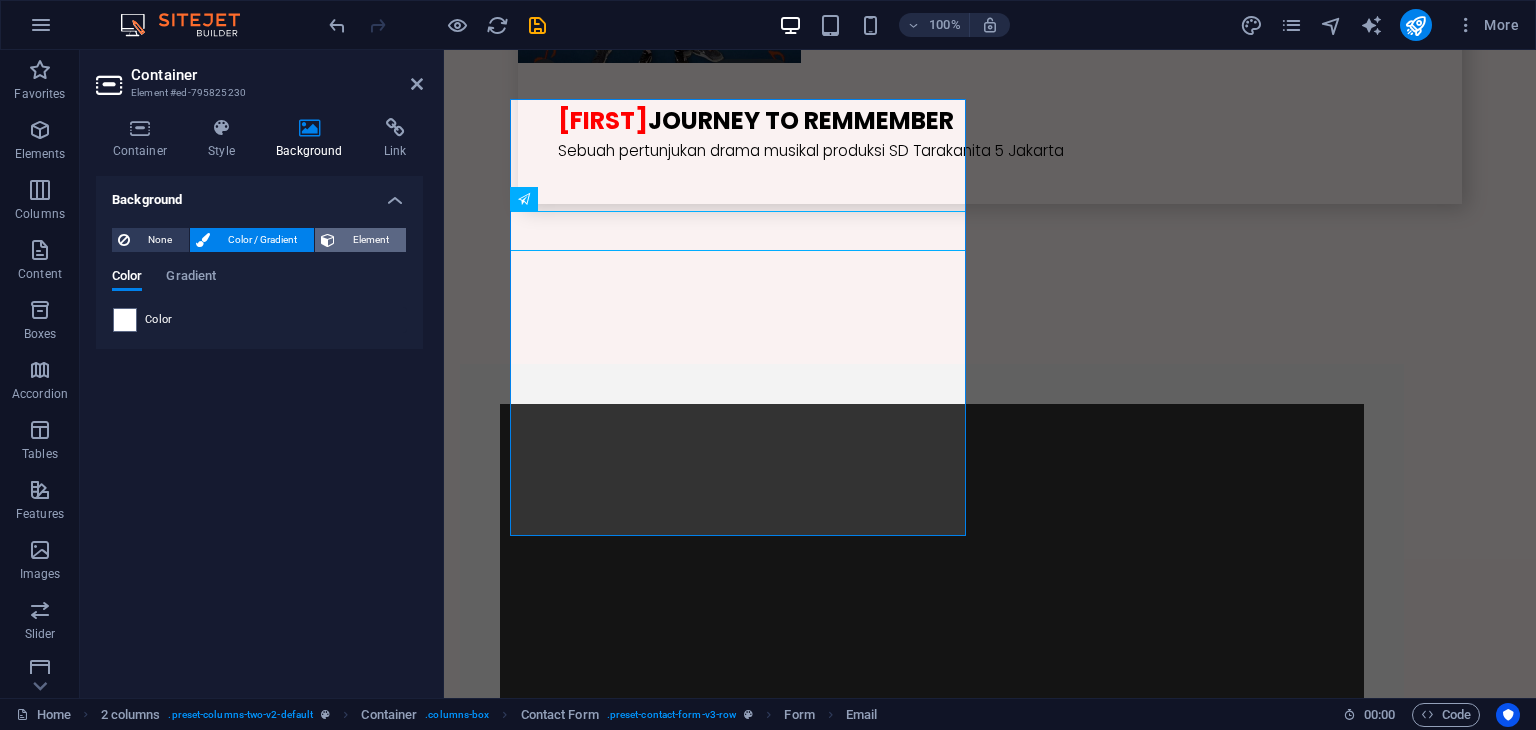 click on "Element" at bounding box center (370, 240) 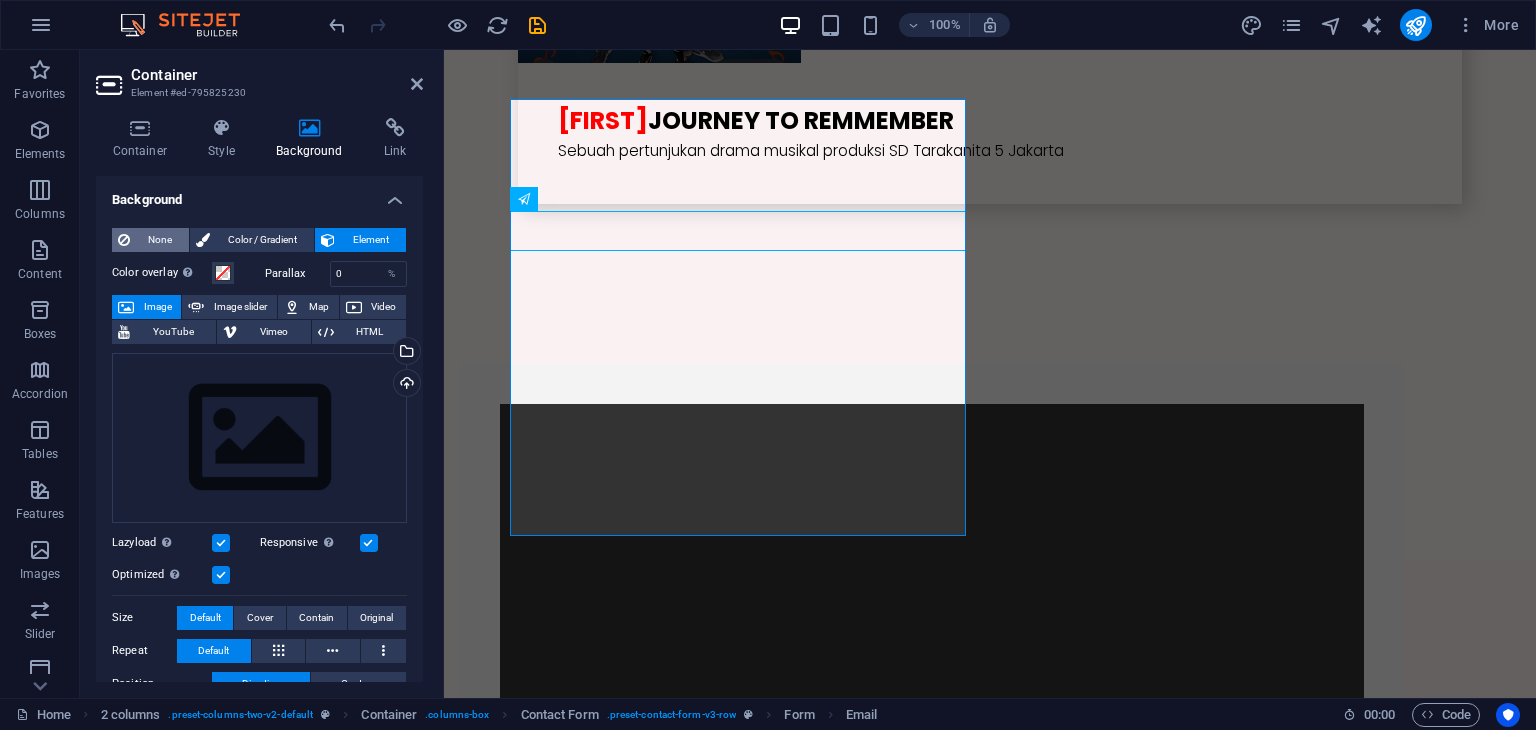 click on "None" at bounding box center [159, 240] 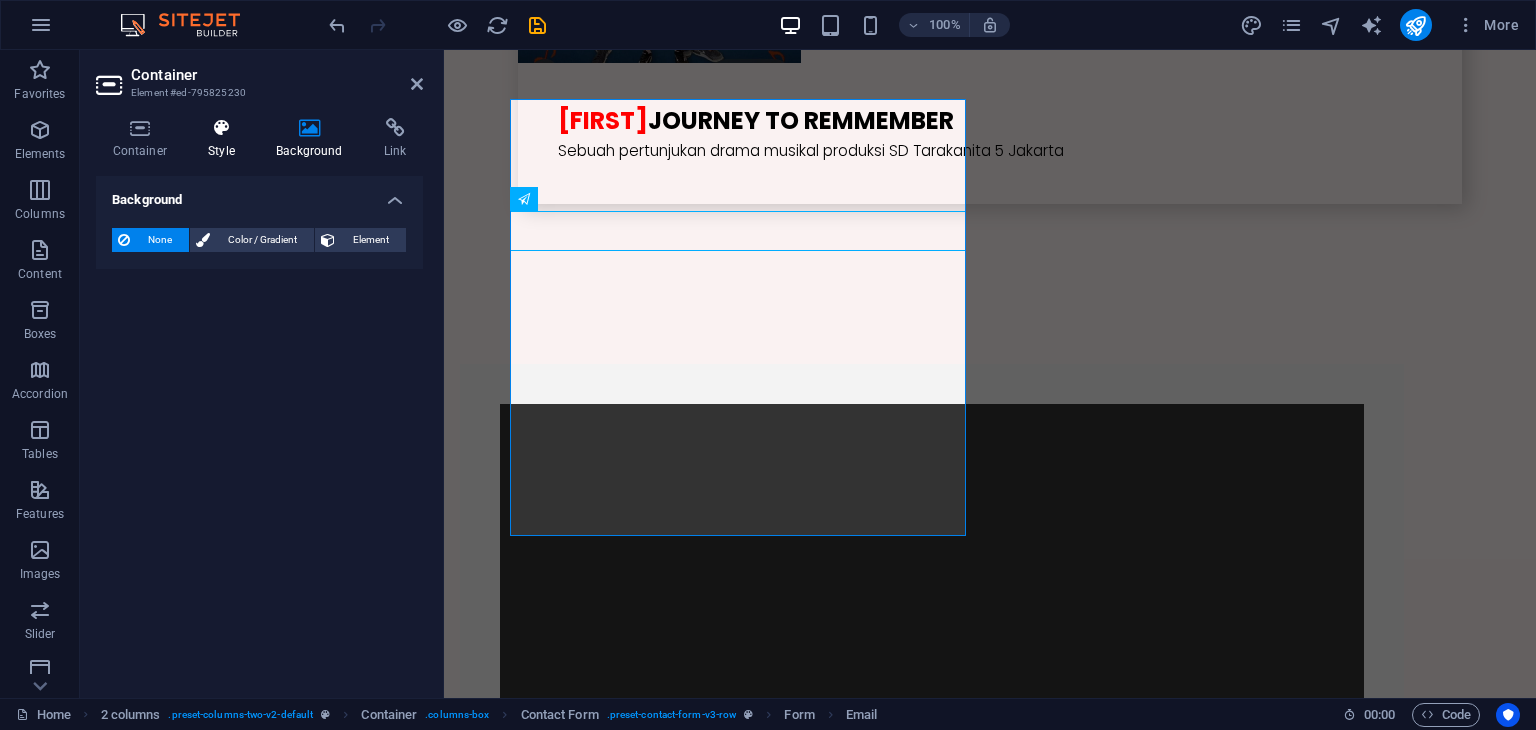 click on "Style" at bounding box center (226, 139) 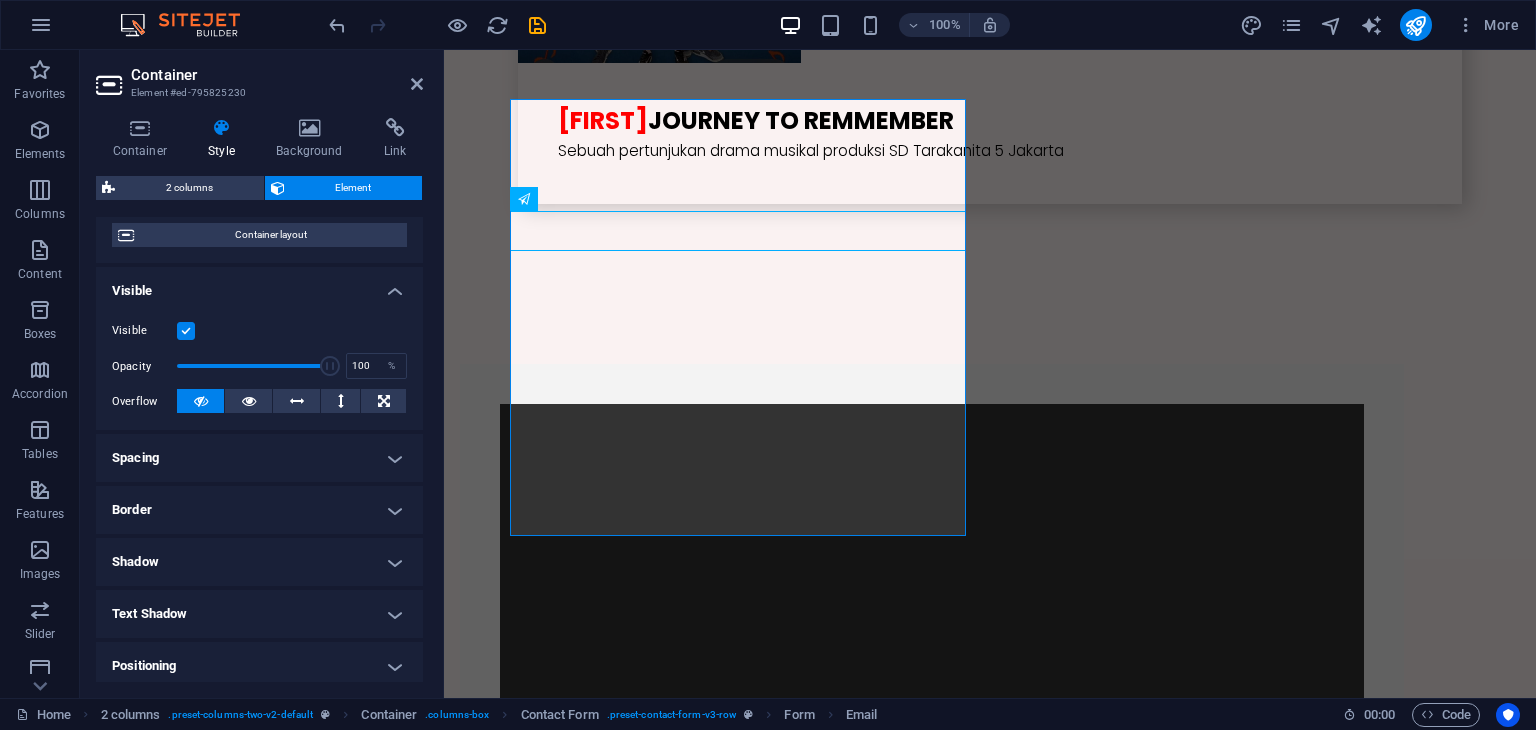 scroll, scrollTop: 0, scrollLeft: 0, axis: both 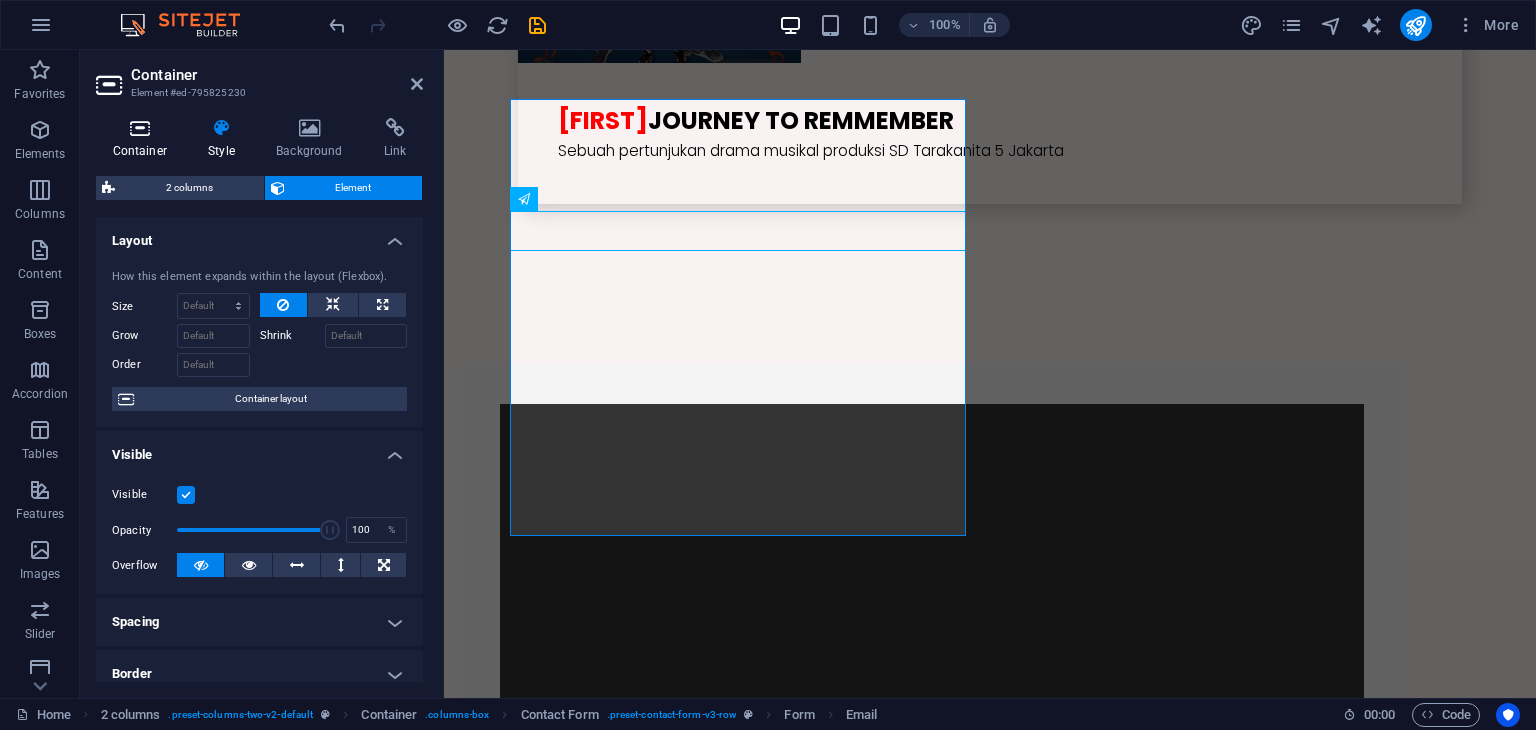 click on "Container" at bounding box center [144, 139] 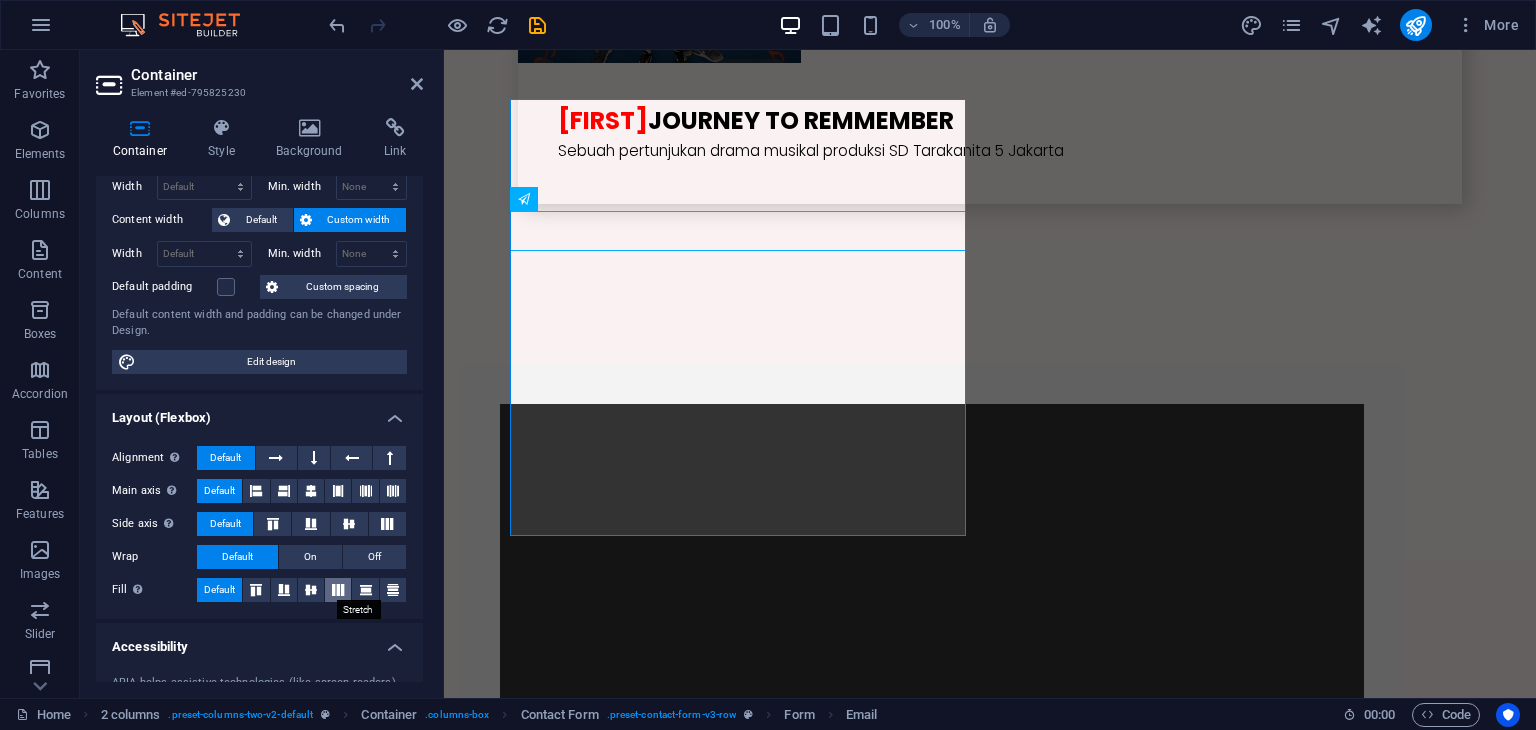 scroll, scrollTop: 0, scrollLeft: 0, axis: both 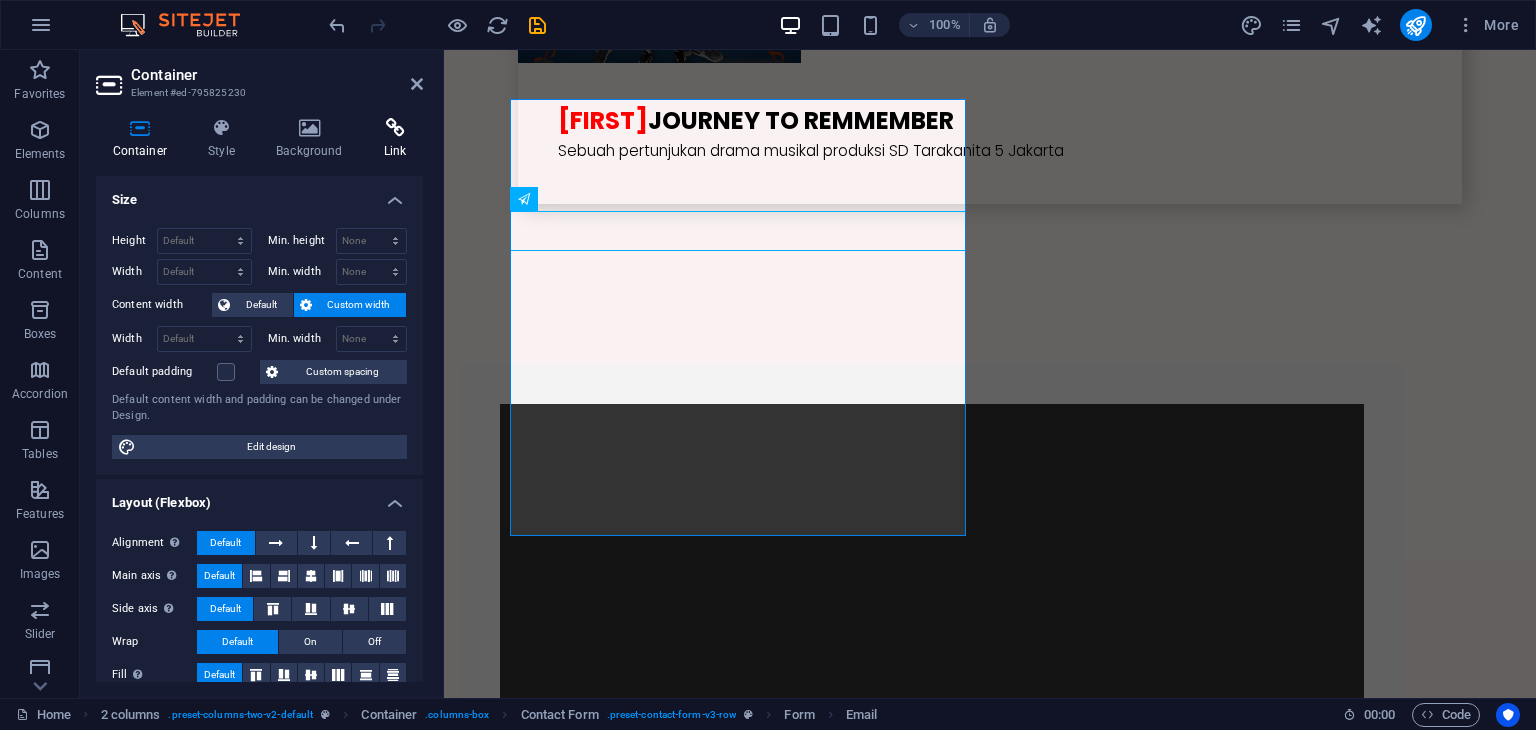 click on "Link" at bounding box center [395, 139] 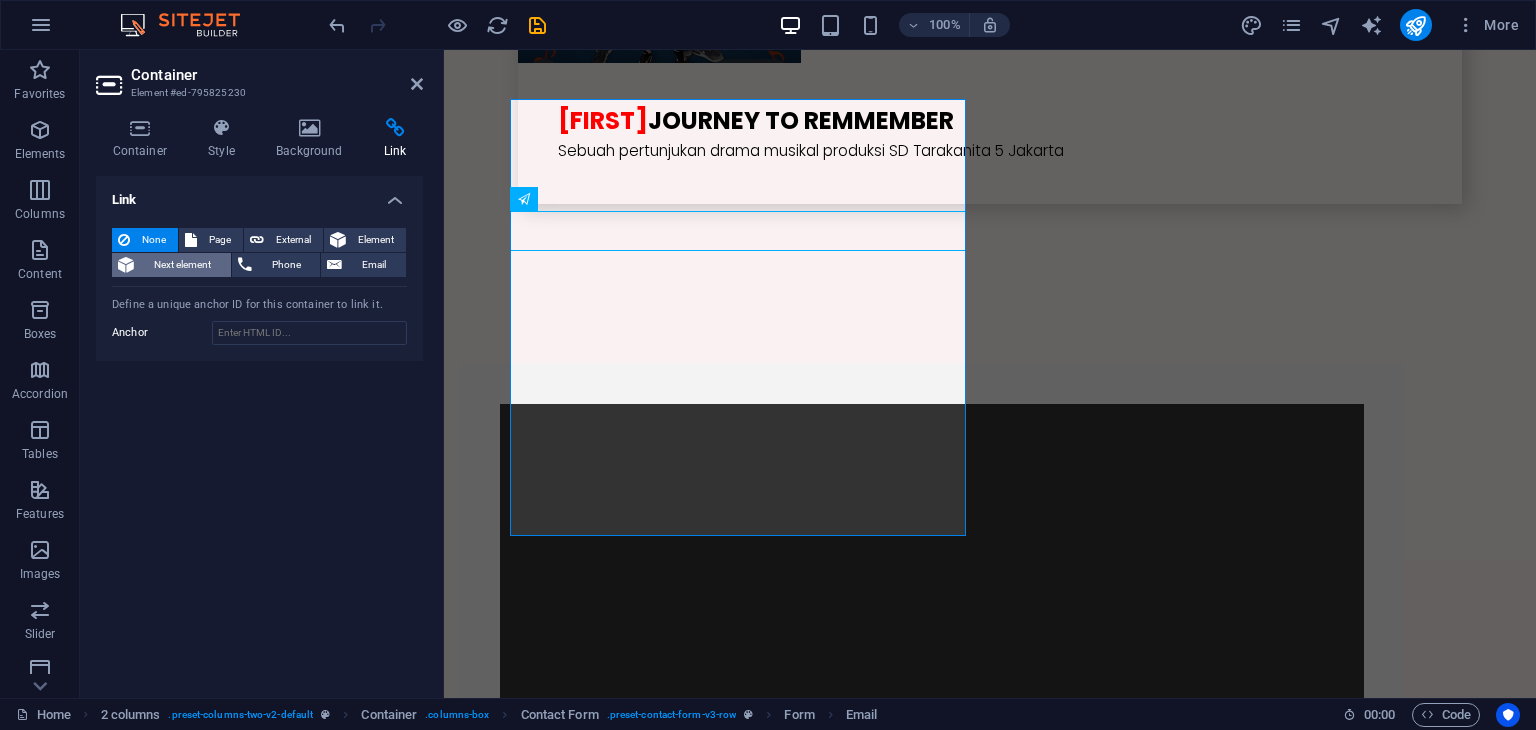 click on "Next element" at bounding box center (182, 265) 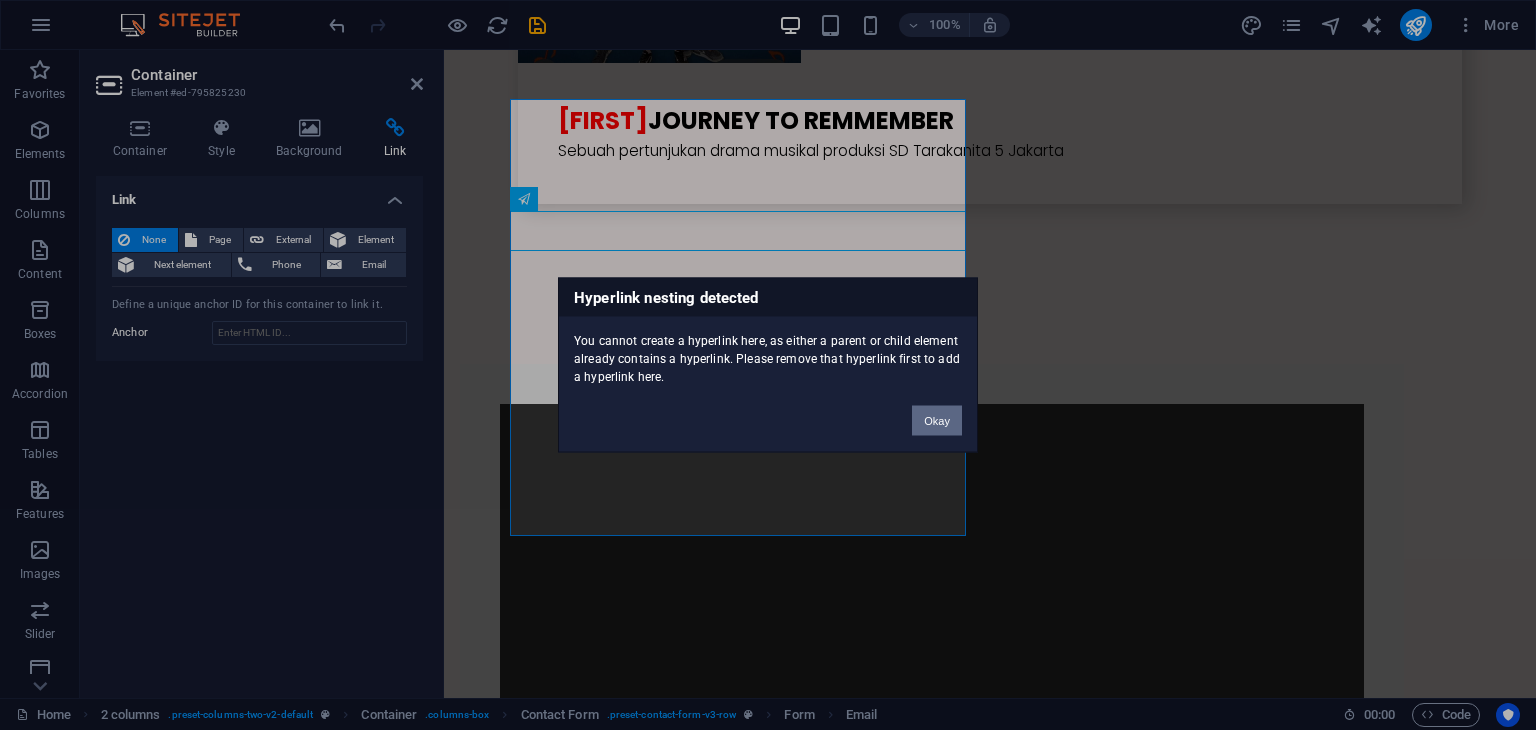 drag, startPoint x: 920, startPoint y: 427, endPoint x: 475, endPoint y: 377, distance: 447.80017 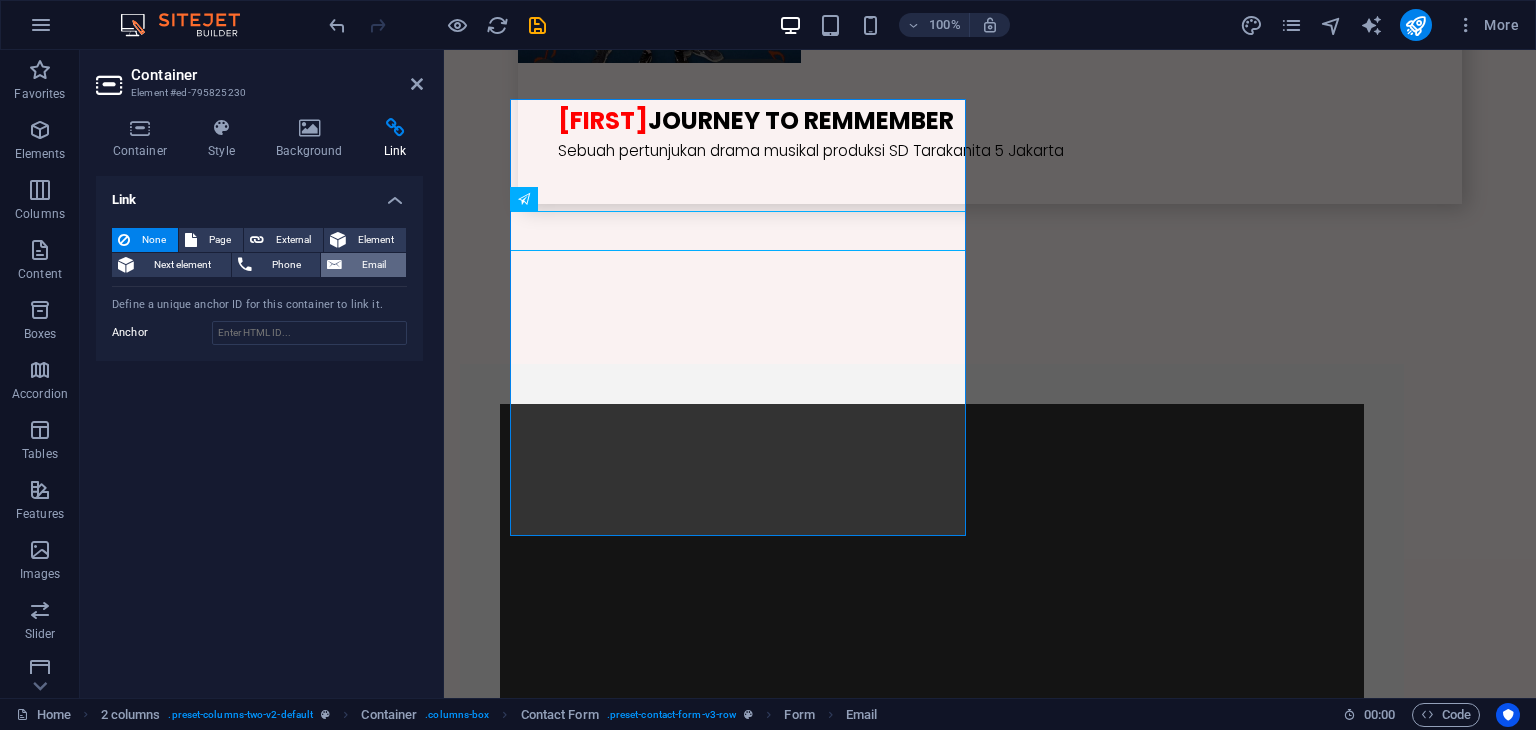 click on "Email" at bounding box center [374, 265] 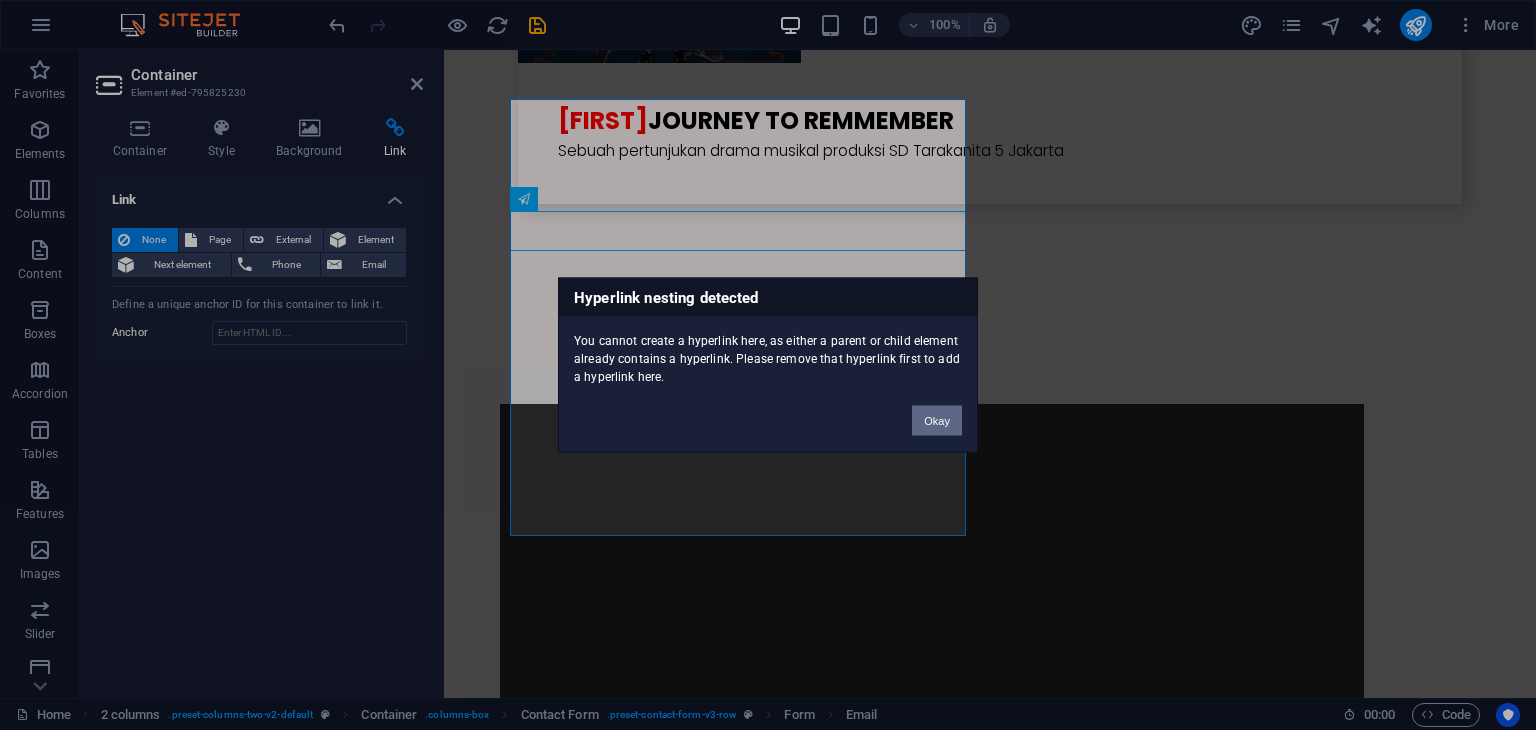 click on "Okay" at bounding box center (937, 421) 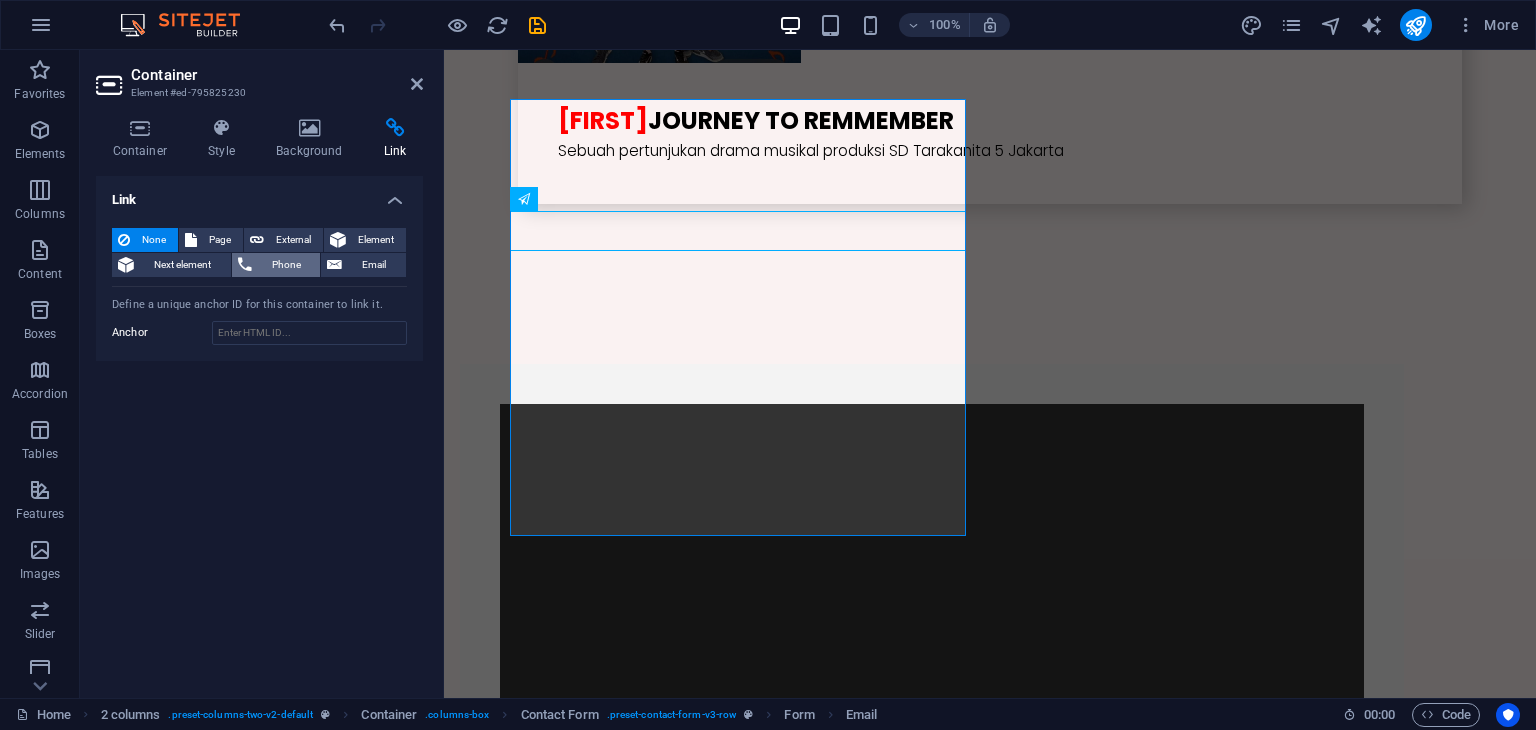 click on "Phone" at bounding box center (286, 265) 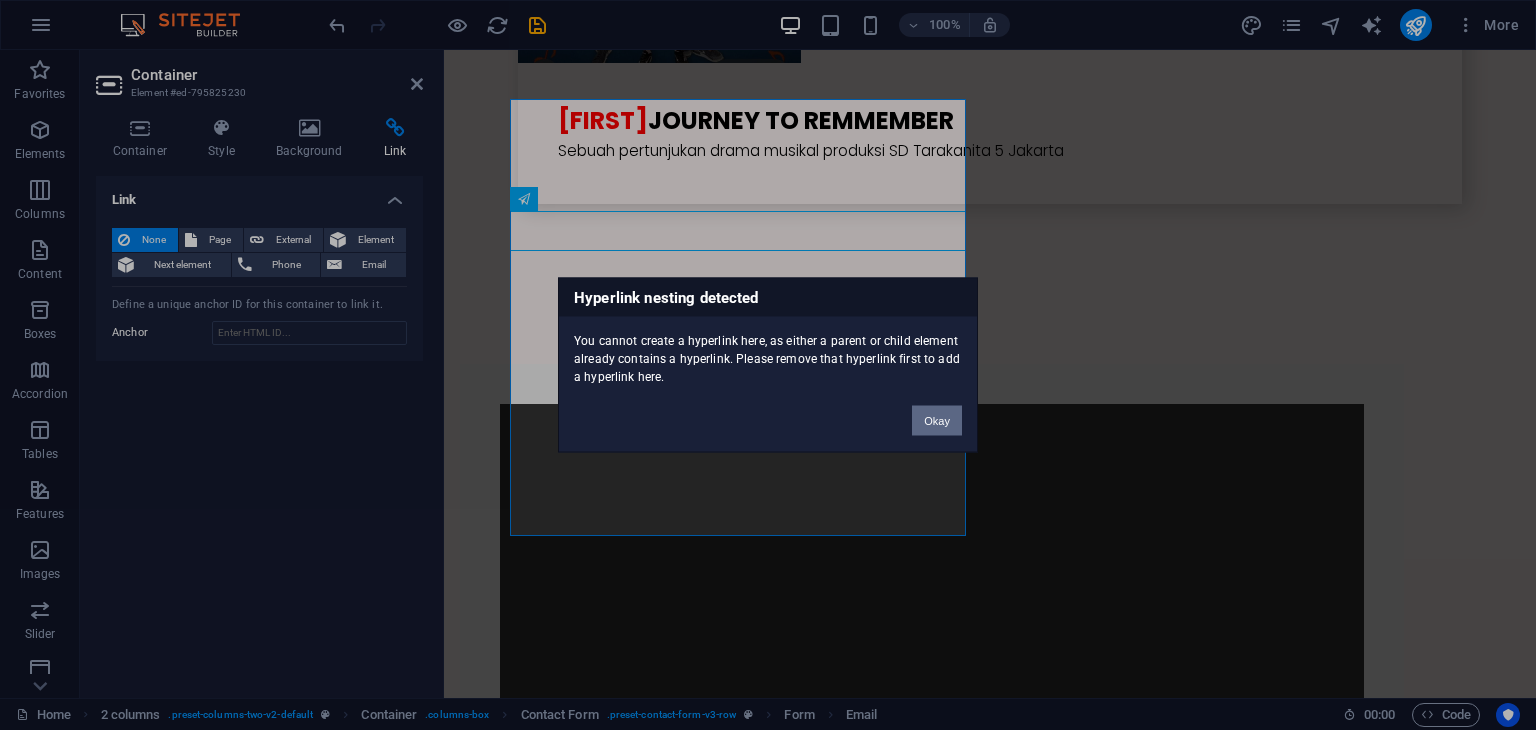 drag, startPoint x: 935, startPoint y: 427, endPoint x: 99, endPoint y: 282, distance: 848.48157 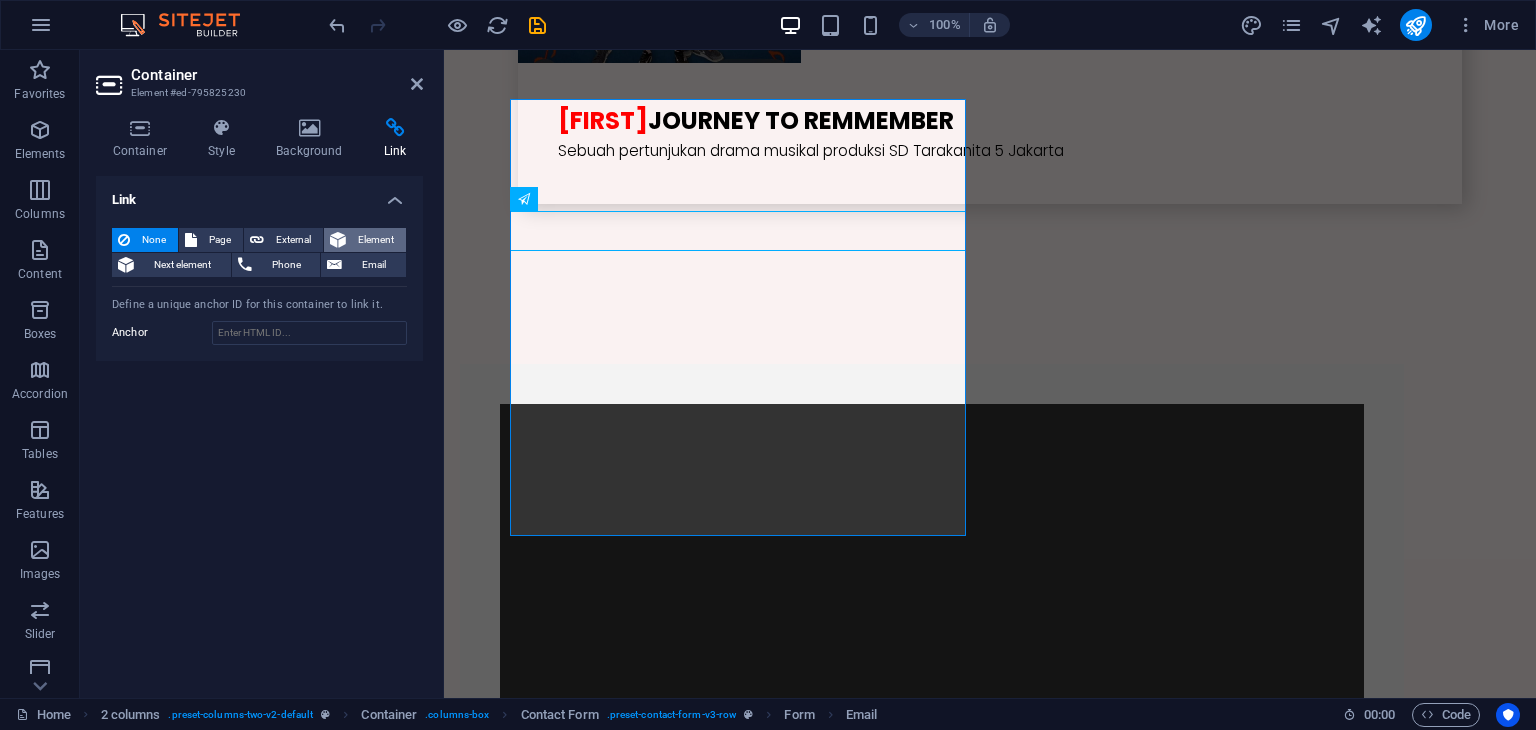 click on "Element" at bounding box center (376, 240) 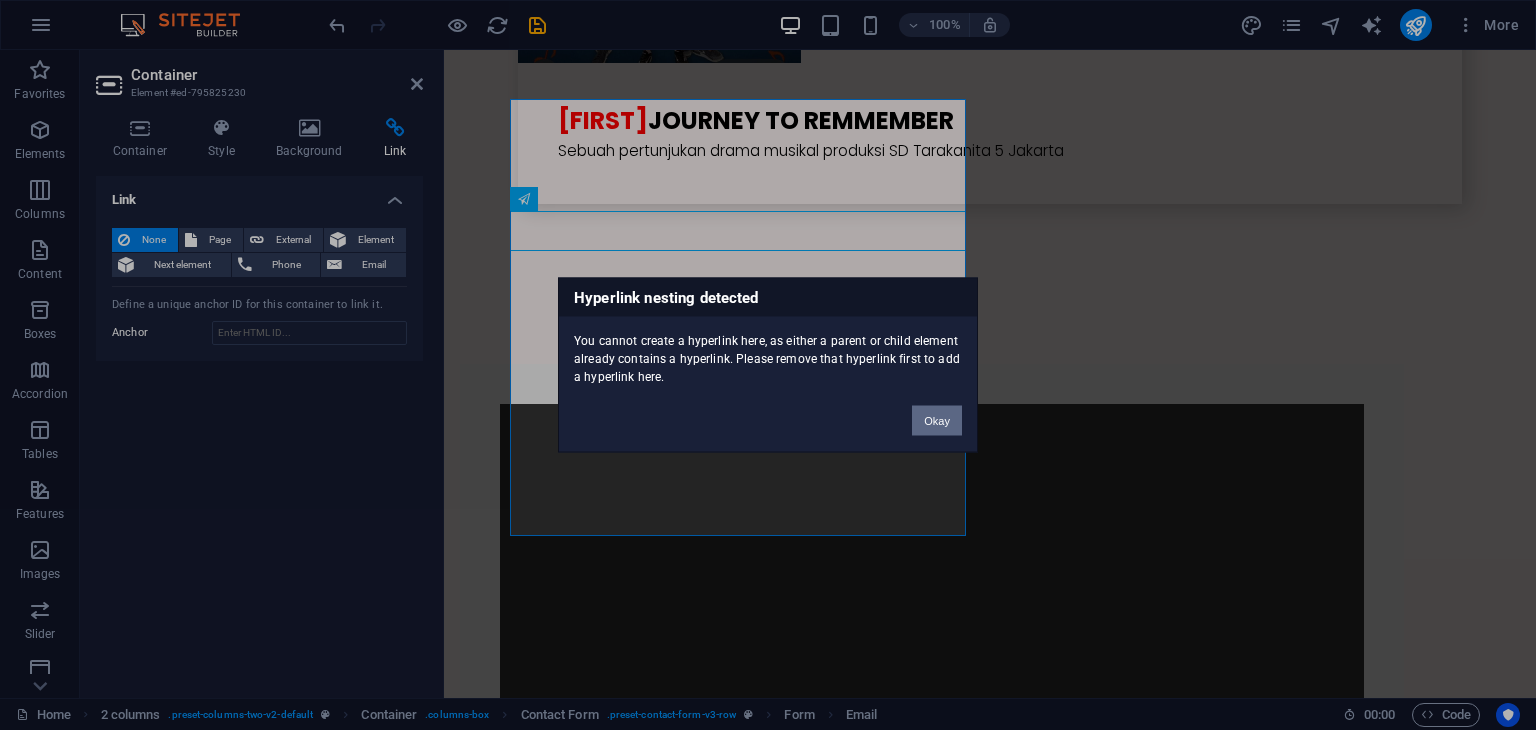click on "Okay" at bounding box center [937, 421] 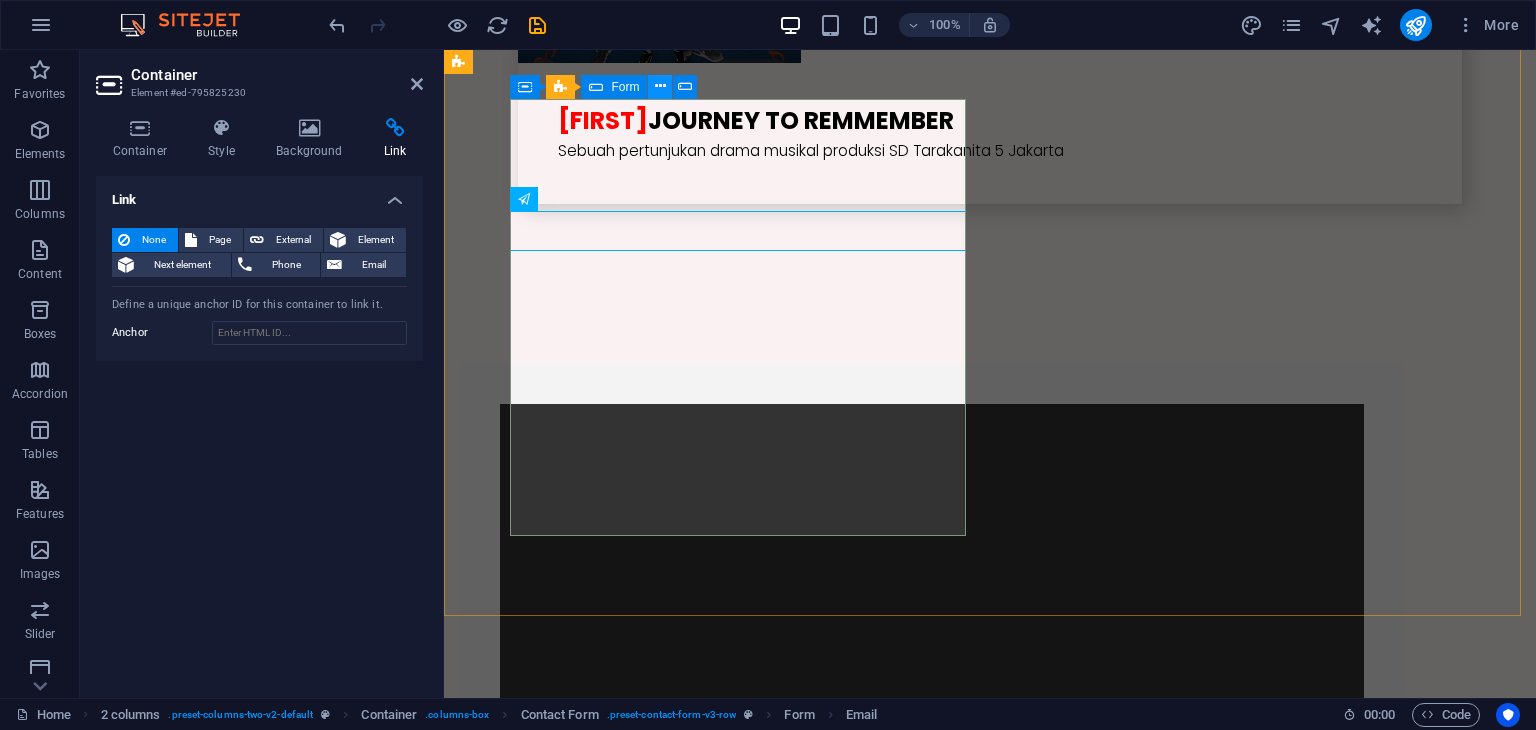 click at bounding box center (660, 86) 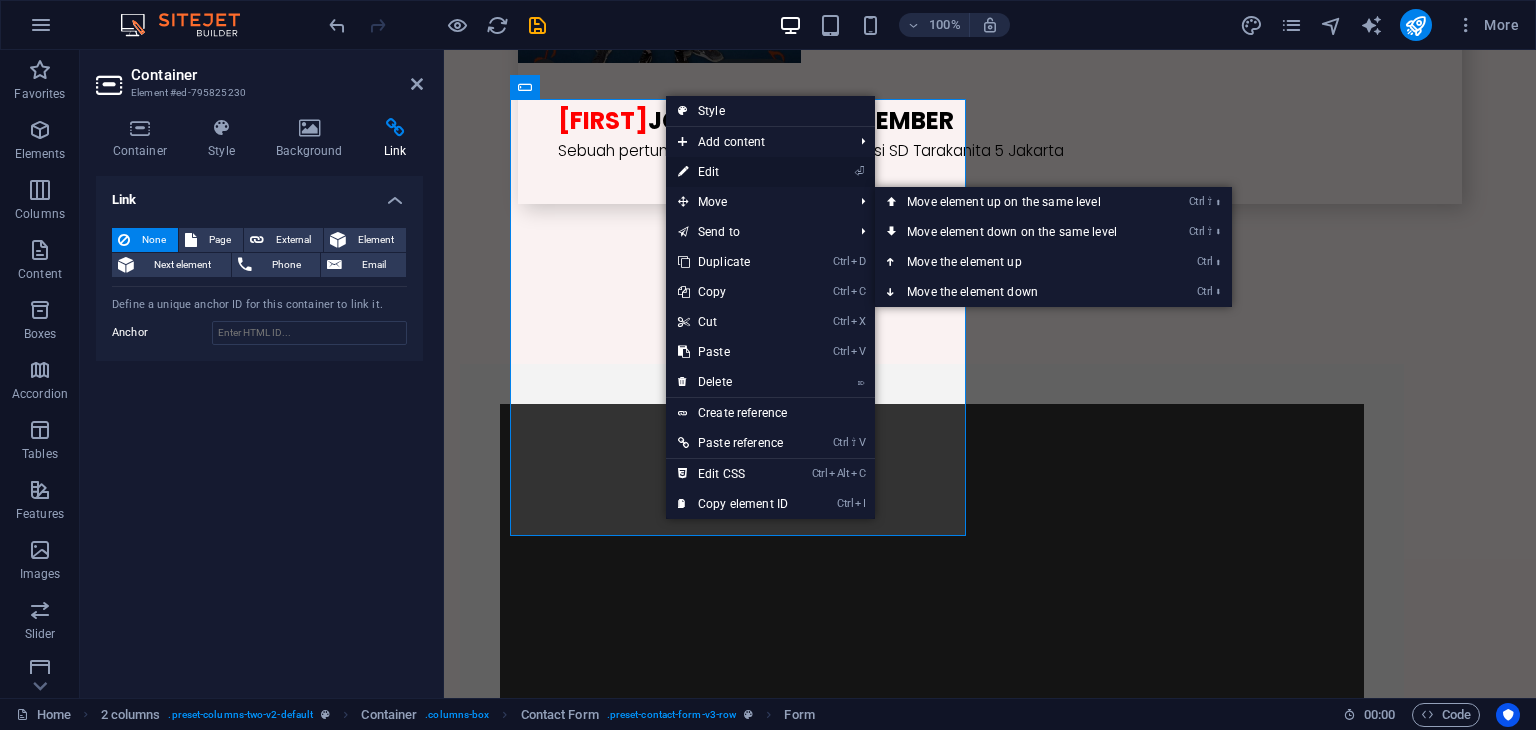click on "⏎  Edit" at bounding box center [733, 172] 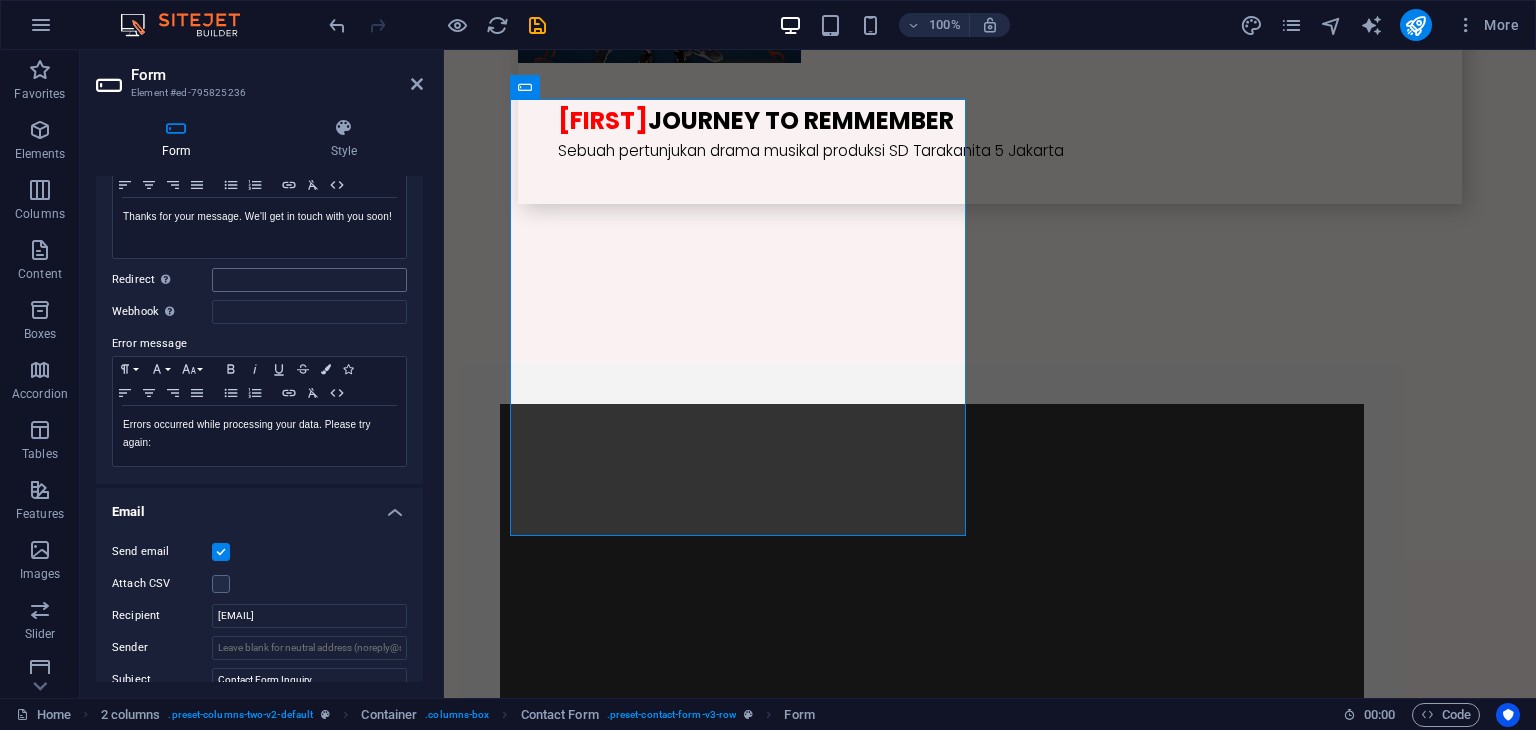 scroll, scrollTop: 300, scrollLeft: 0, axis: vertical 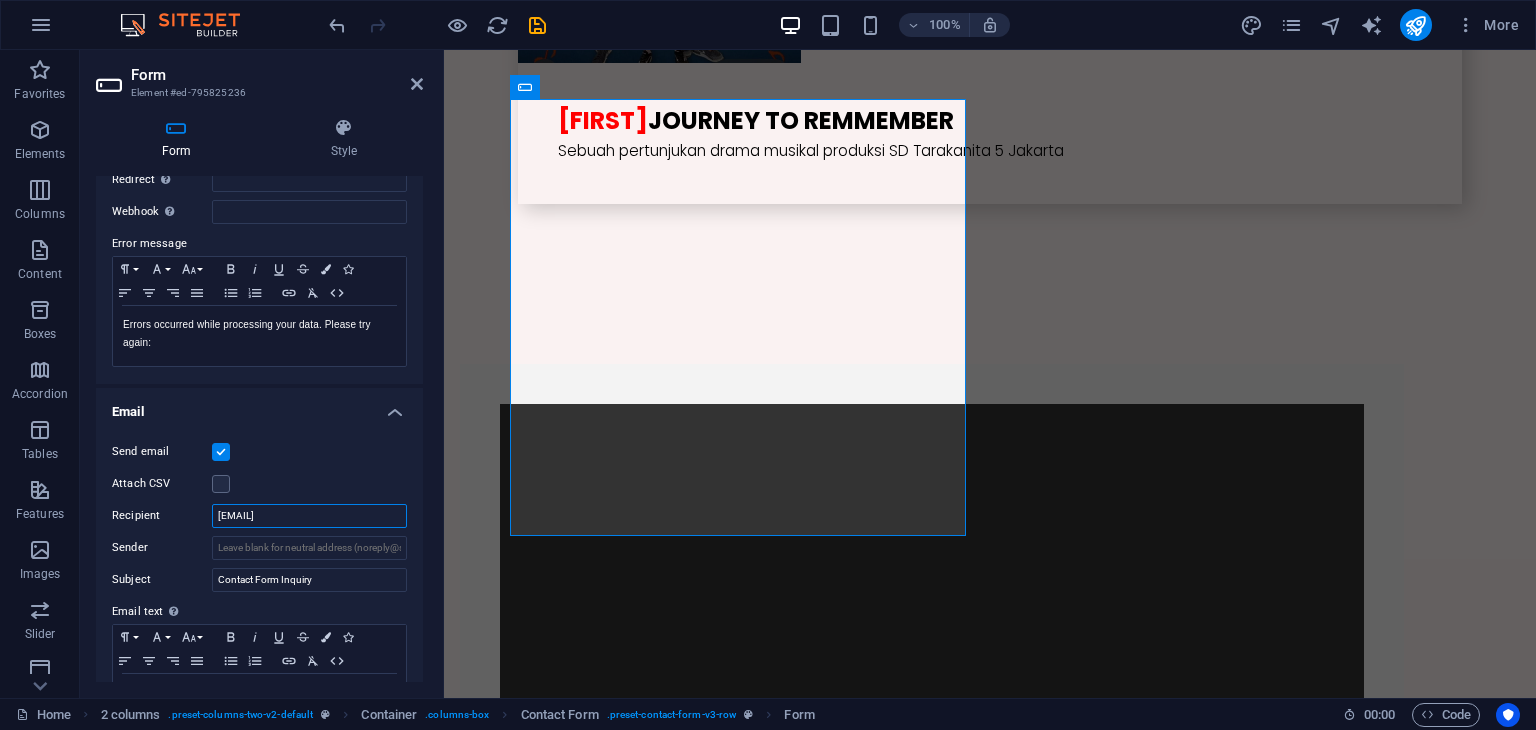 drag, startPoint x: 348, startPoint y: 511, endPoint x: 177, endPoint y: 520, distance: 171.23668 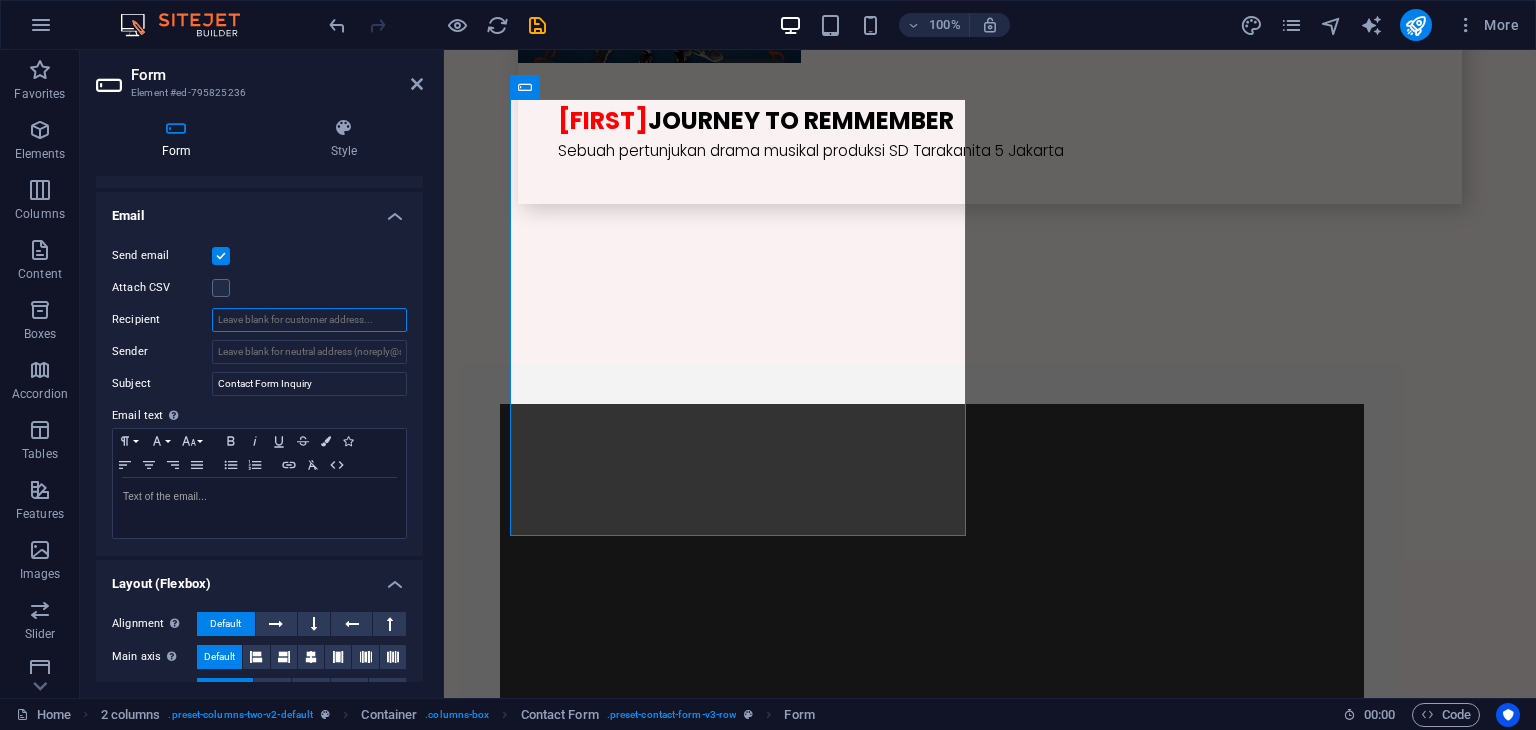 scroll, scrollTop: 500, scrollLeft: 0, axis: vertical 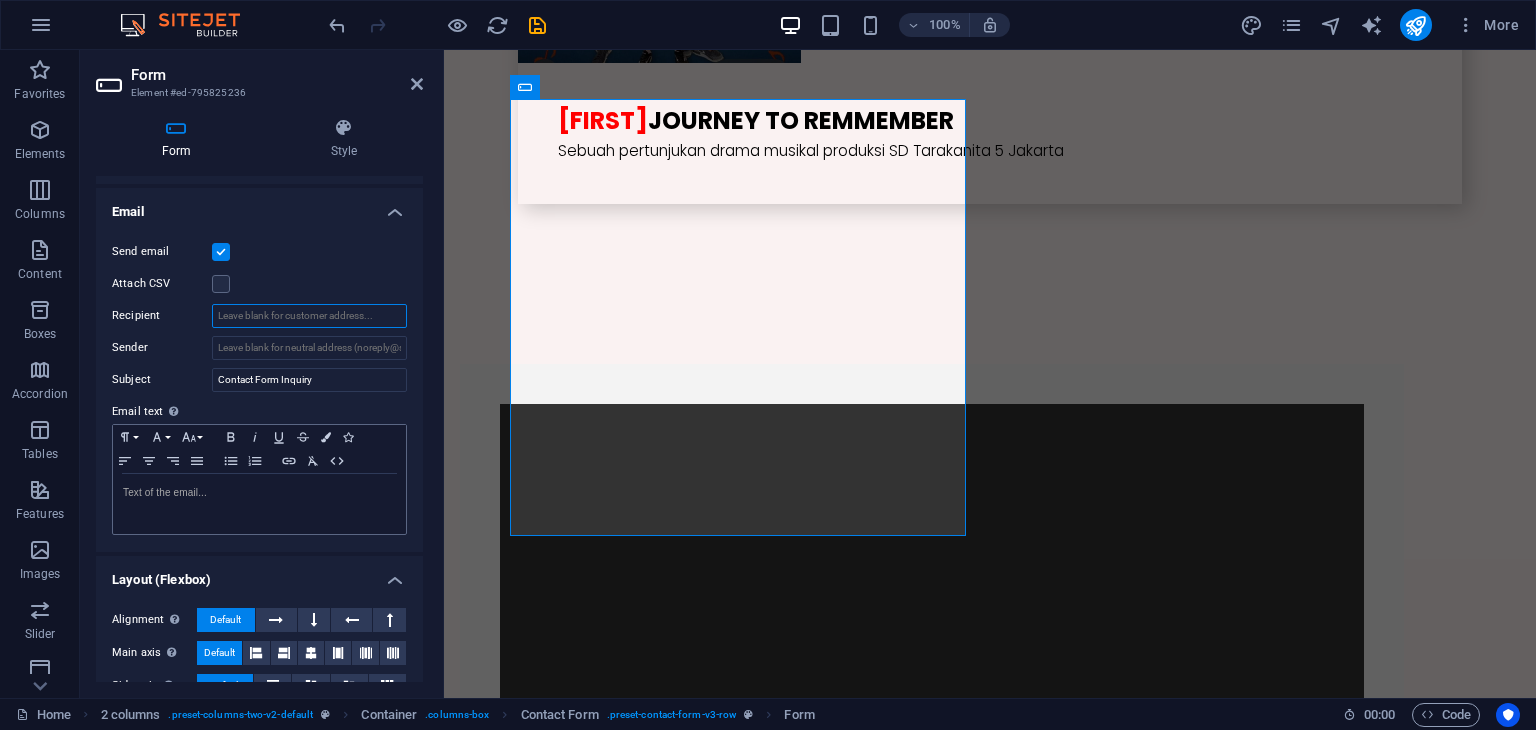 type 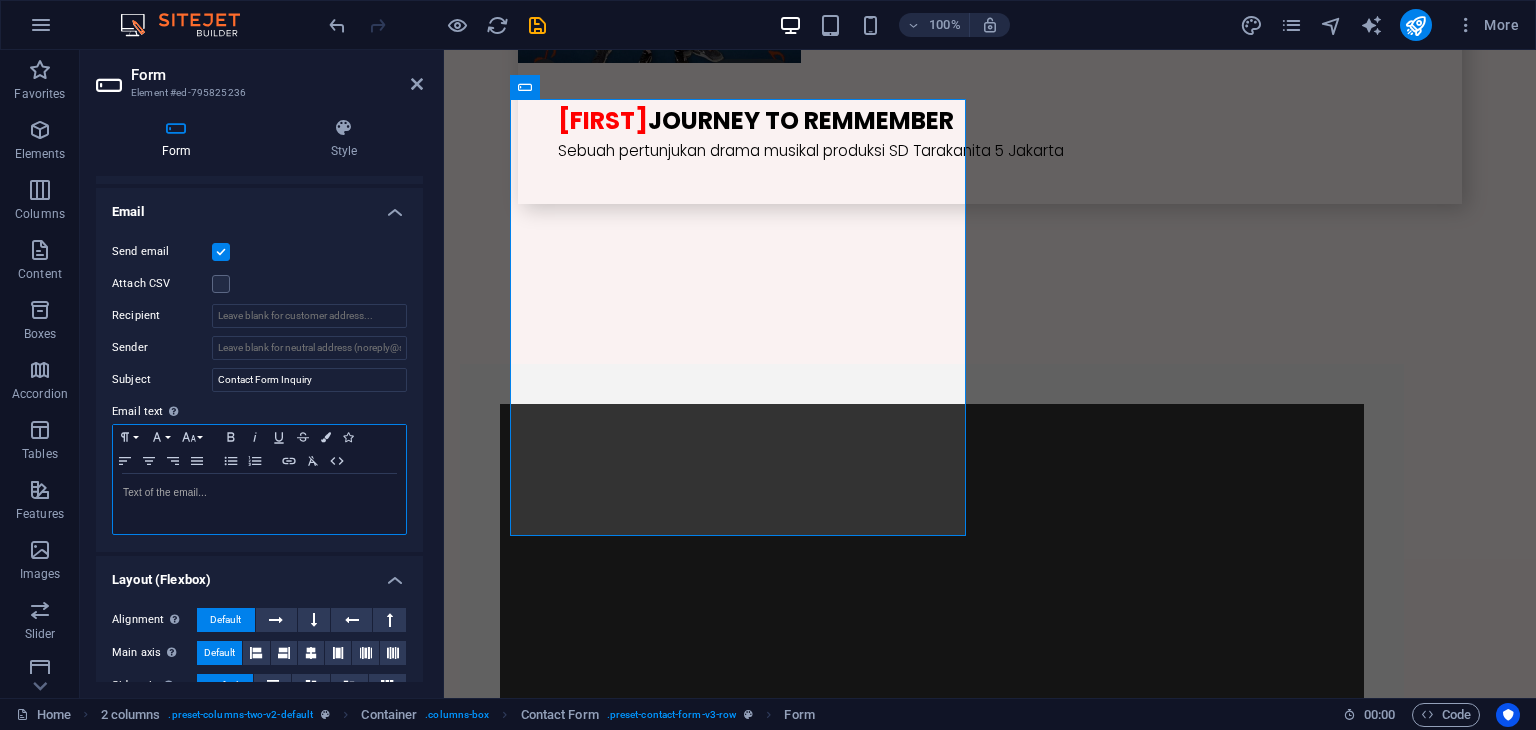 click at bounding box center [259, 504] 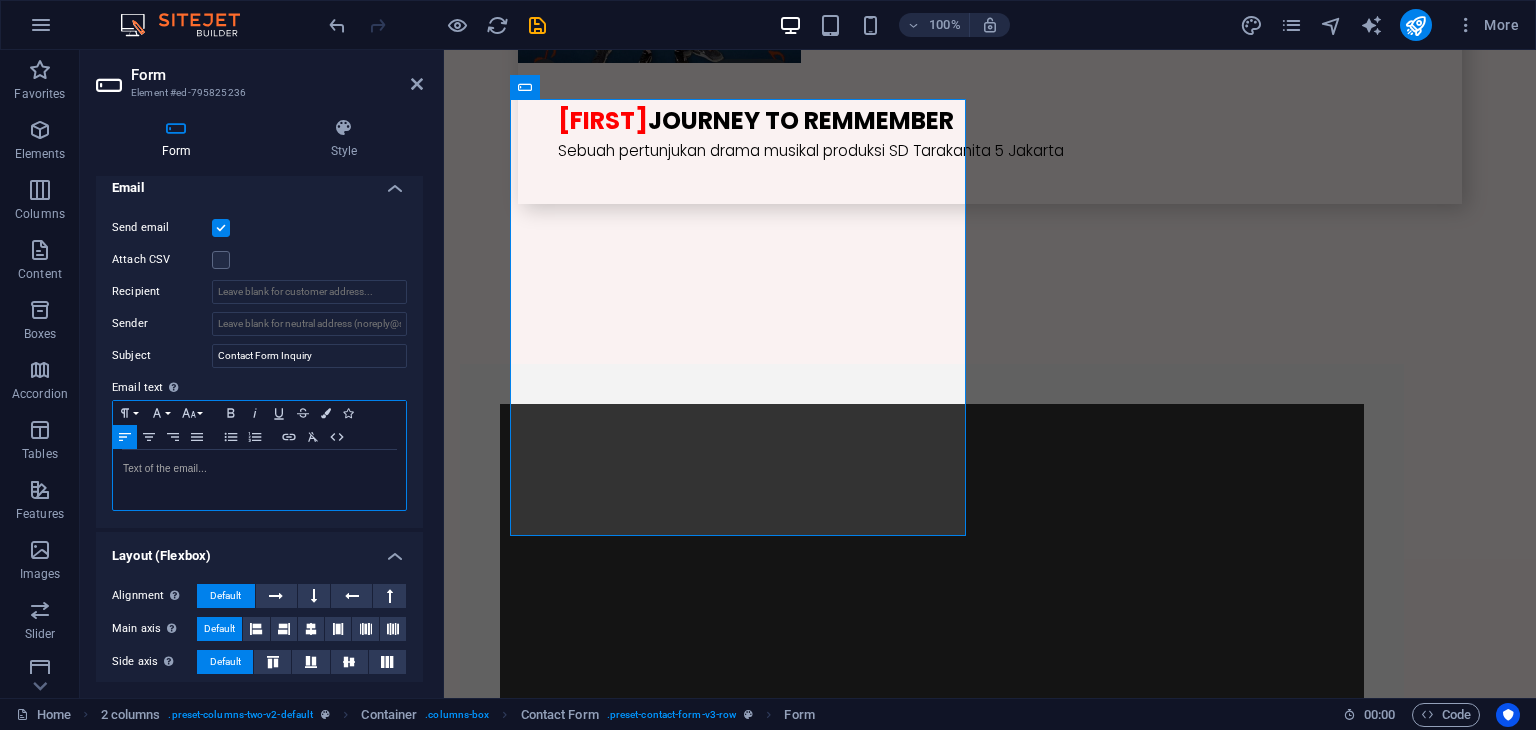 scroll, scrollTop: 497, scrollLeft: 0, axis: vertical 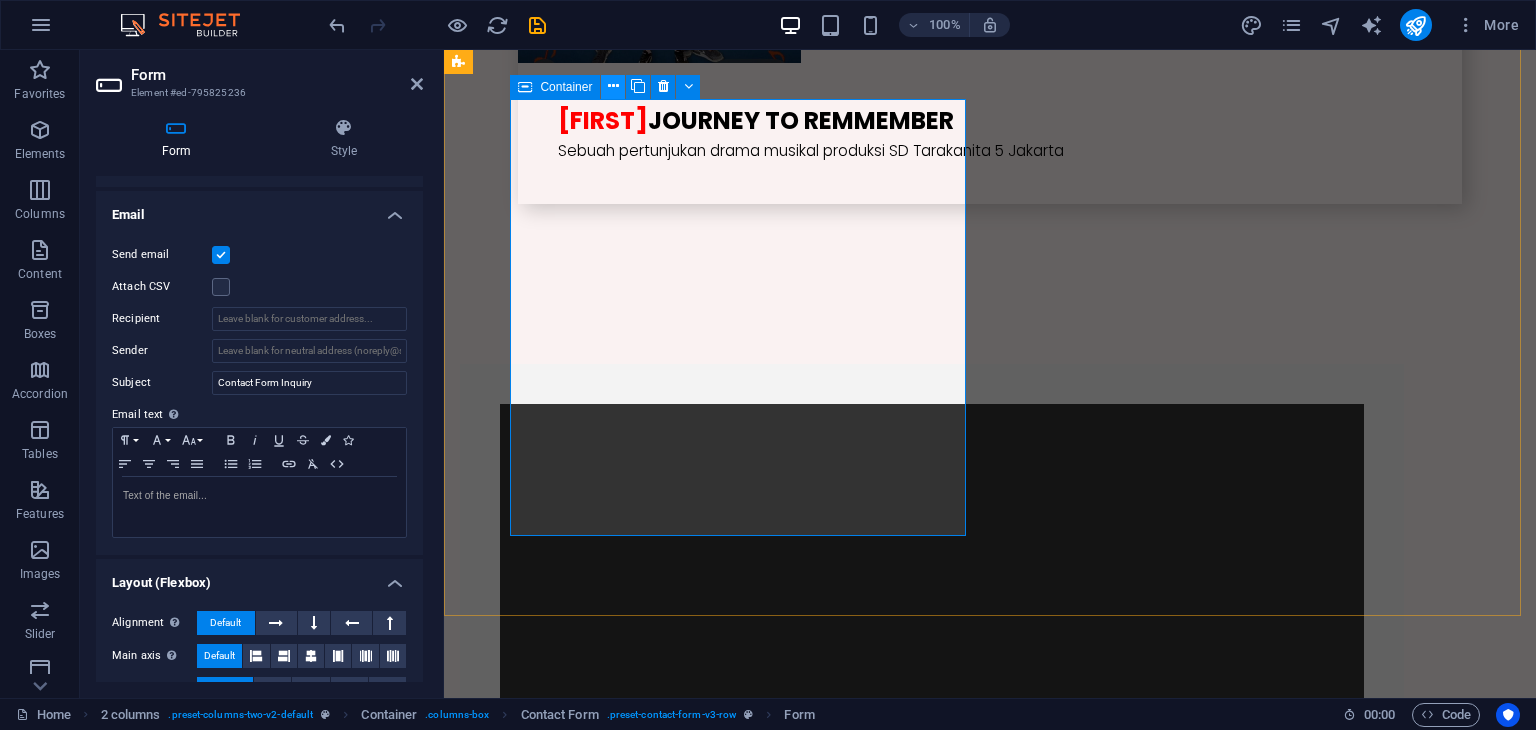 click at bounding box center [613, 86] 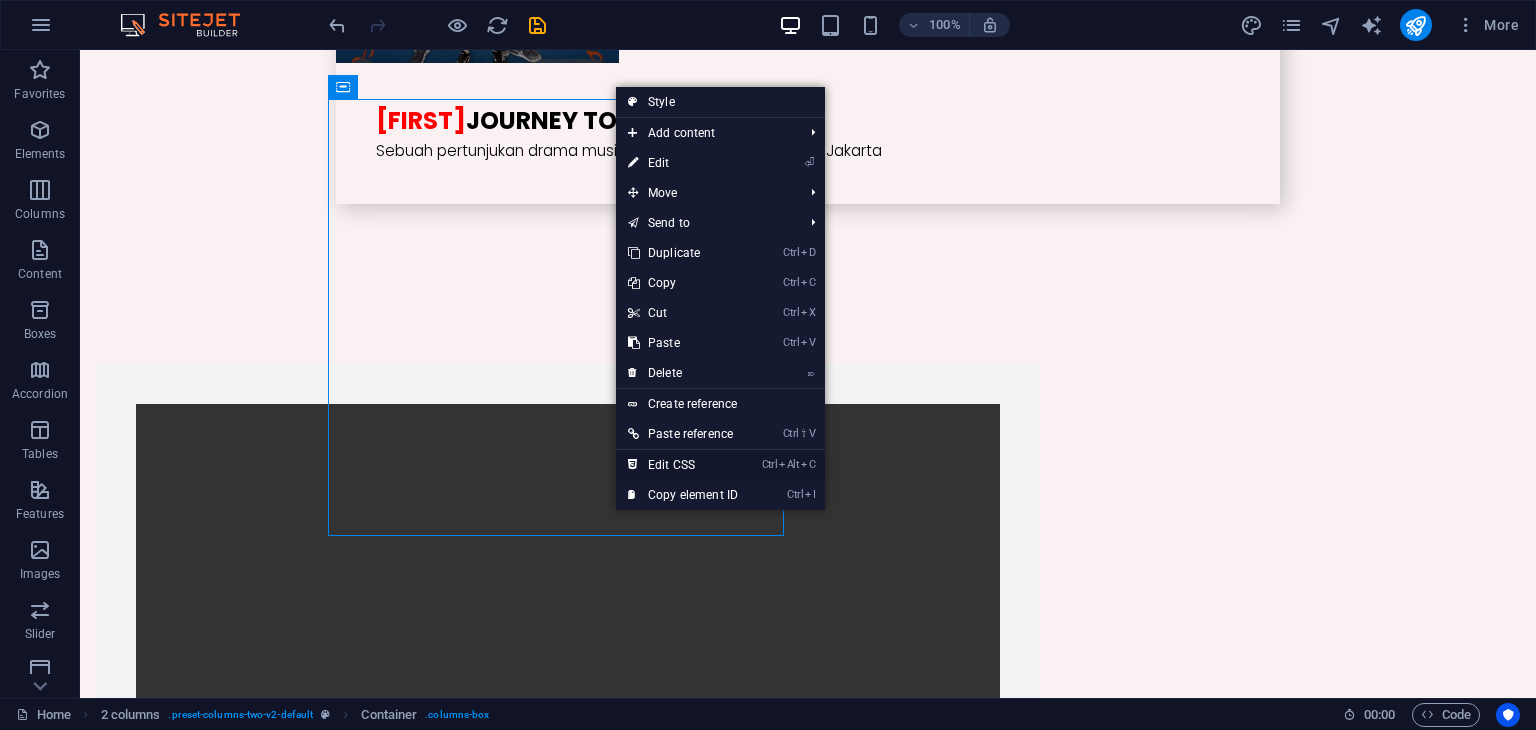 drag, startPoint x: 700, startPoint y: 465, endPoint x: 623, endPoint y: 416, distance: 91.26884 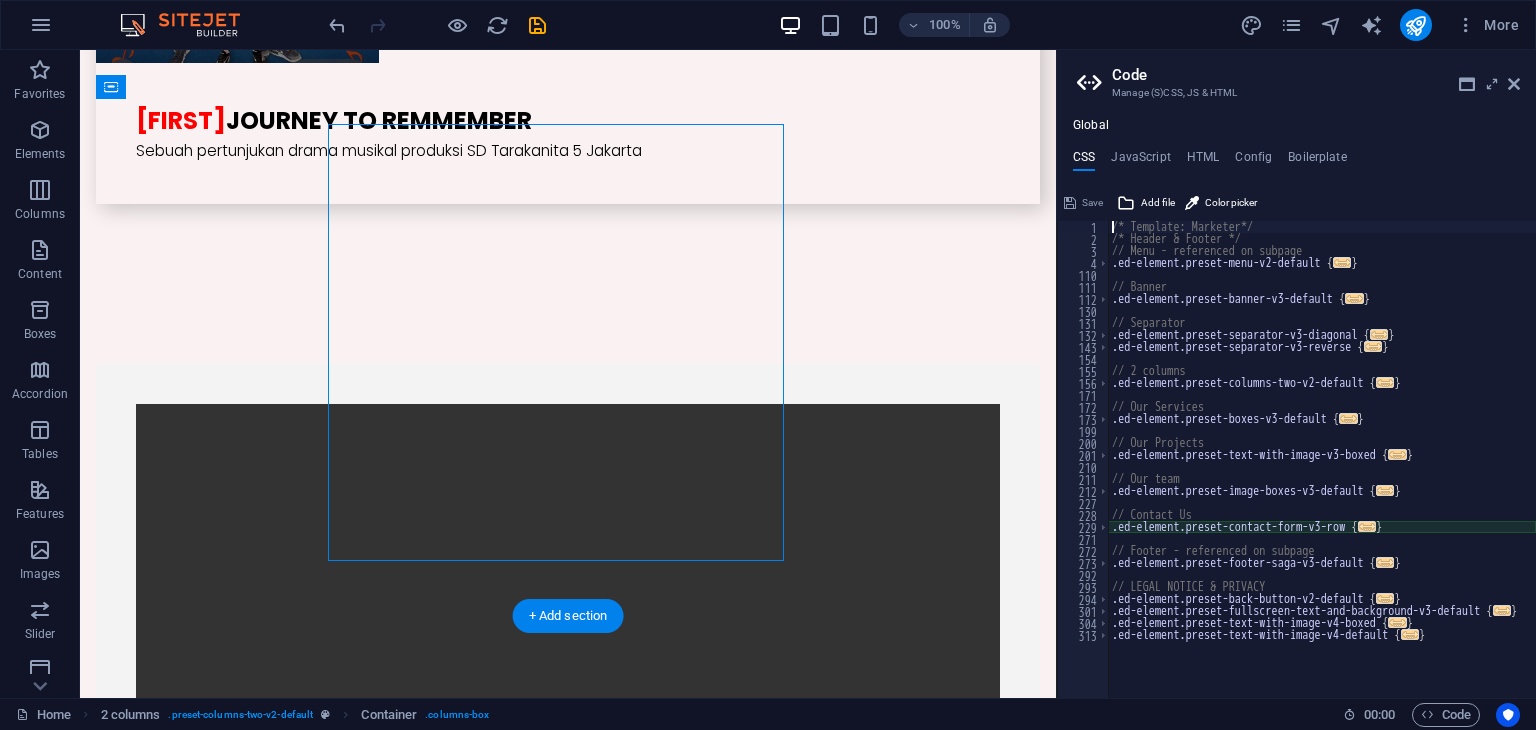 scroll, scrollTop: 5274, scrollLeft: 0, axis: vertical 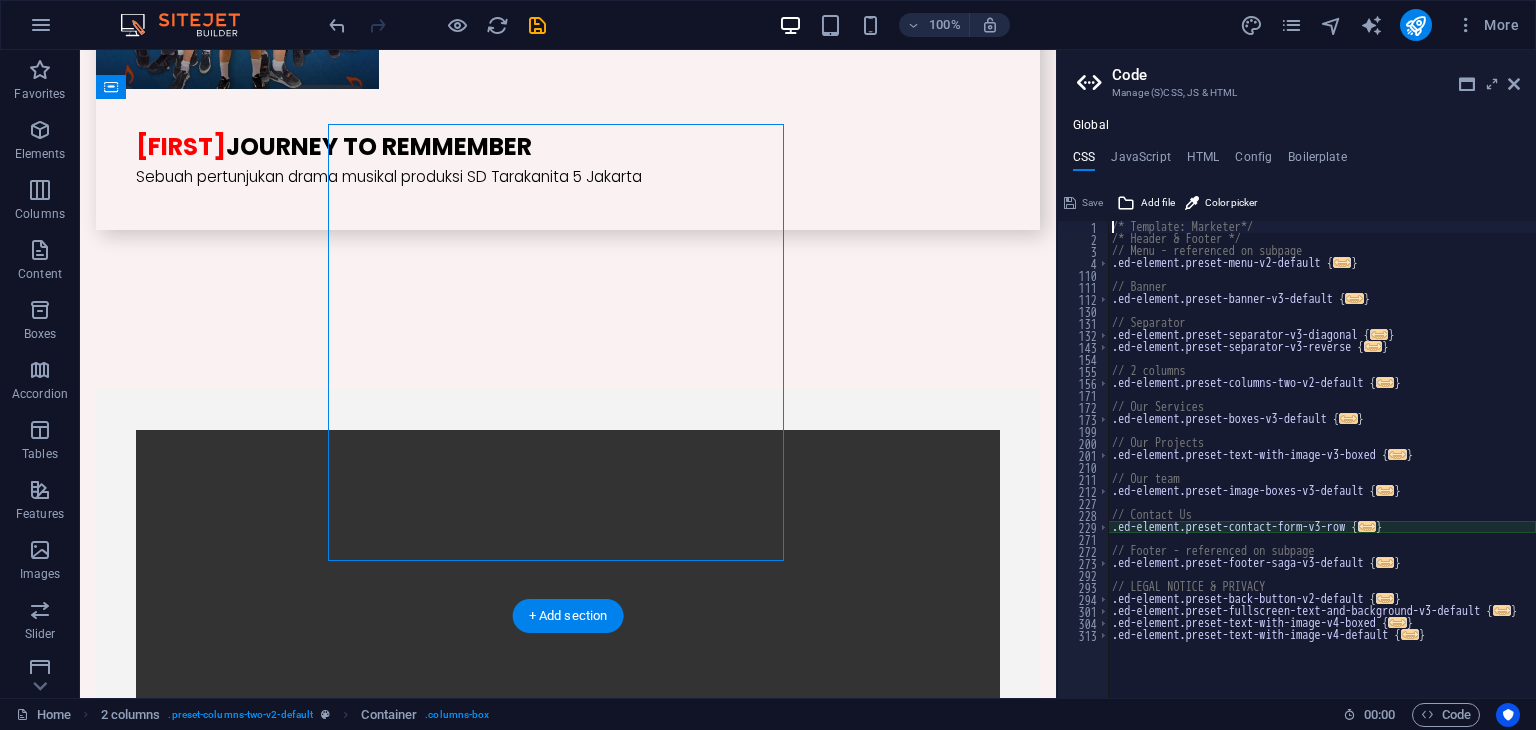 type on "@include contact-form-v3(" 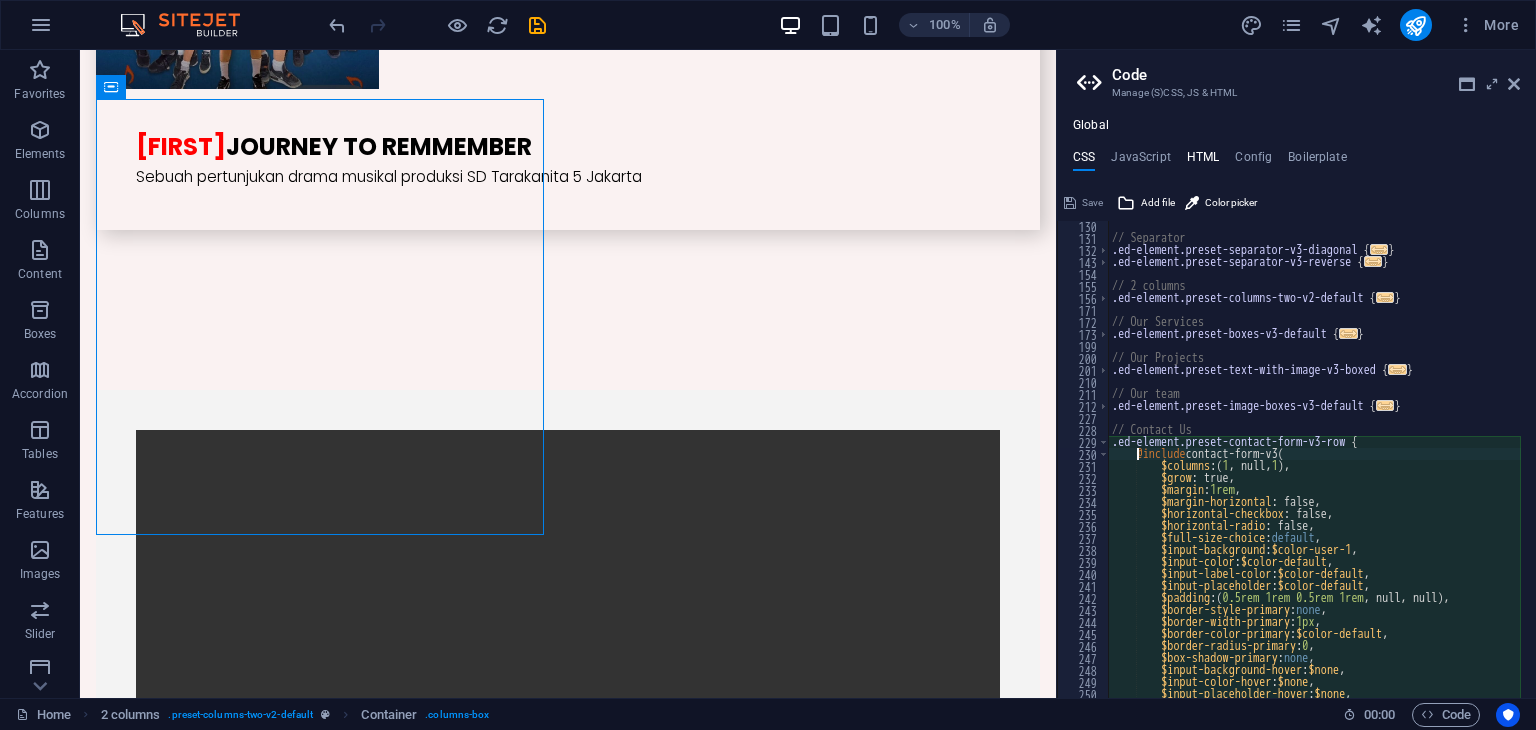 click on "HTML" at bounding box center [1203, 161] 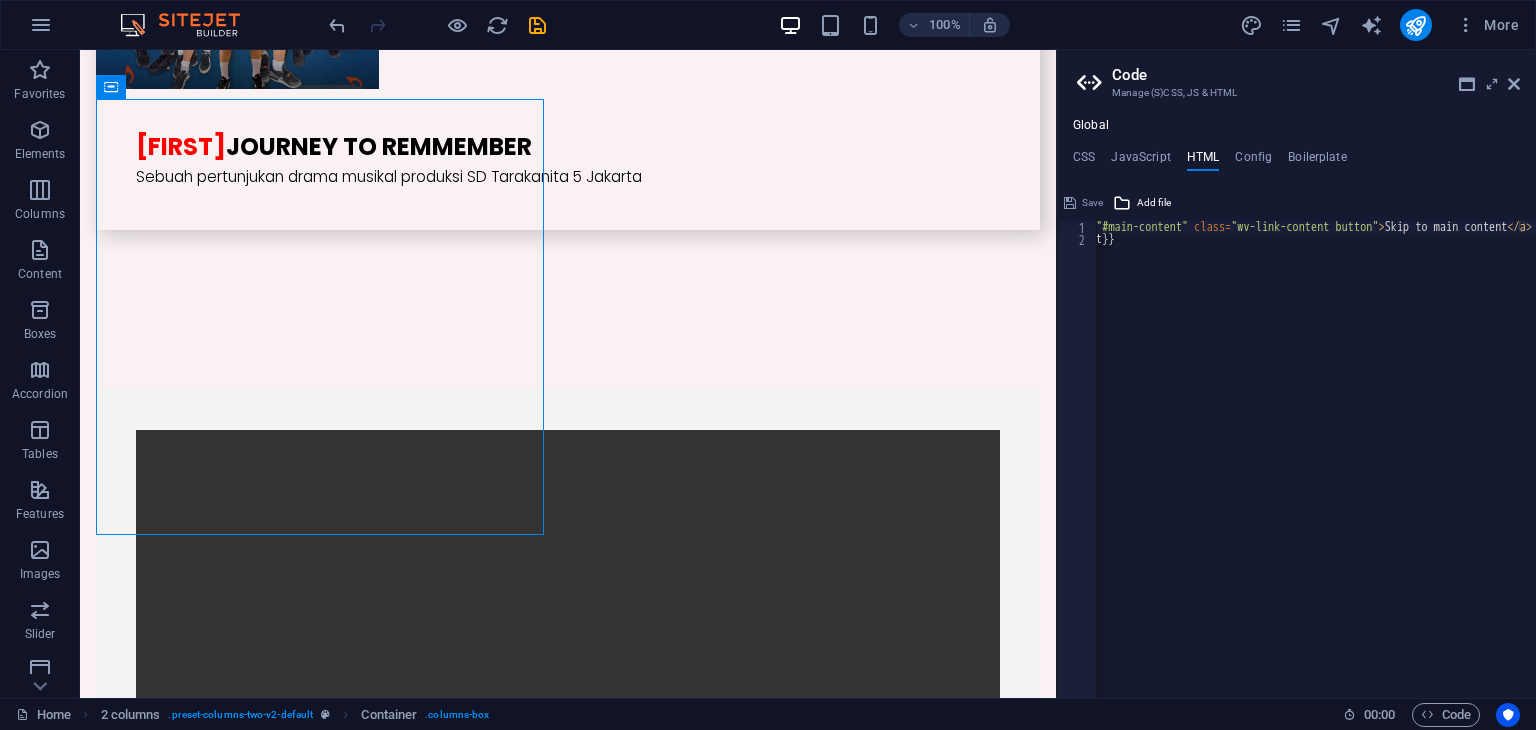 scroll, scrollTop: 0, scrollLeft: 0, axis: both 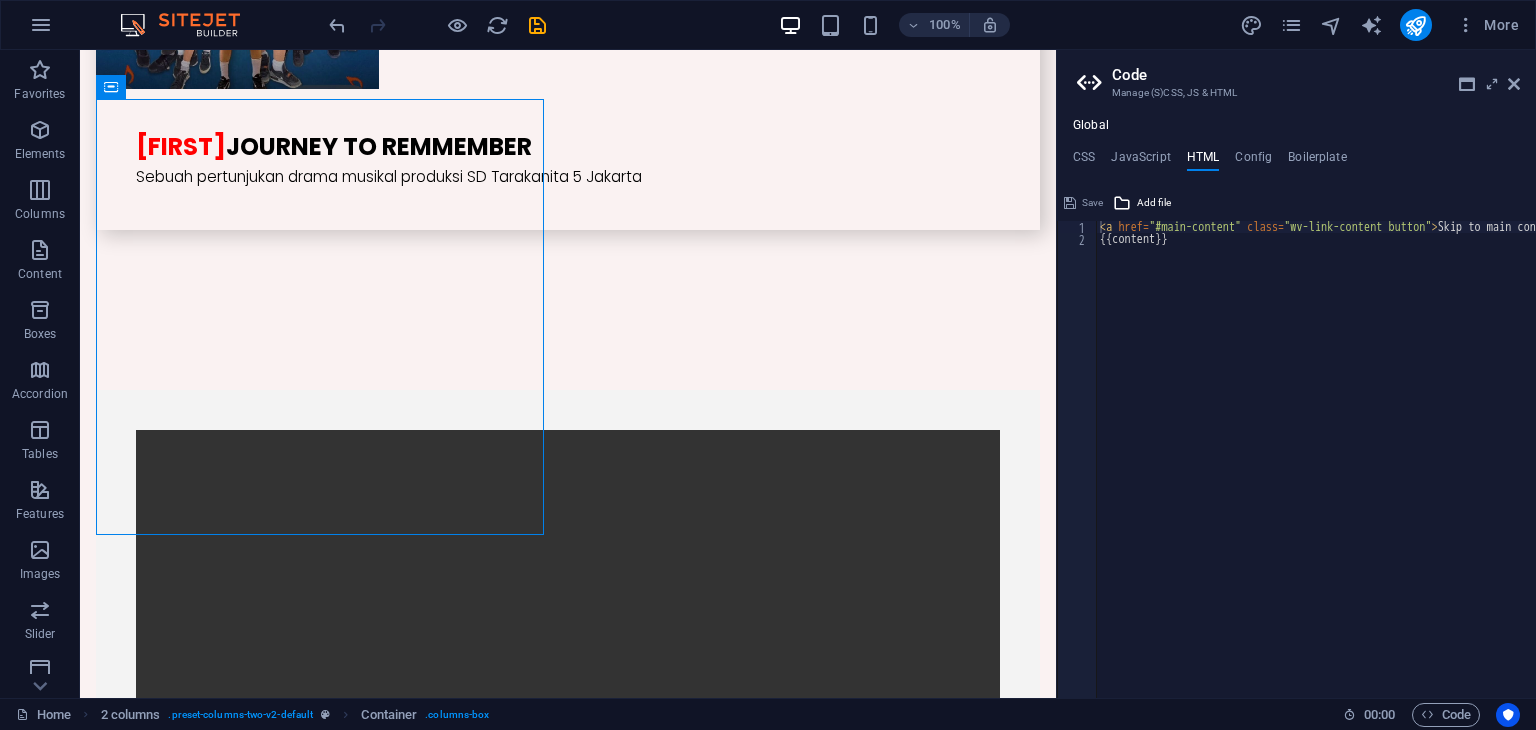 drag, startPoint x: 605, startPoint y: 11, endPoint x: 922, endPoint y: 25, distance: 317.309 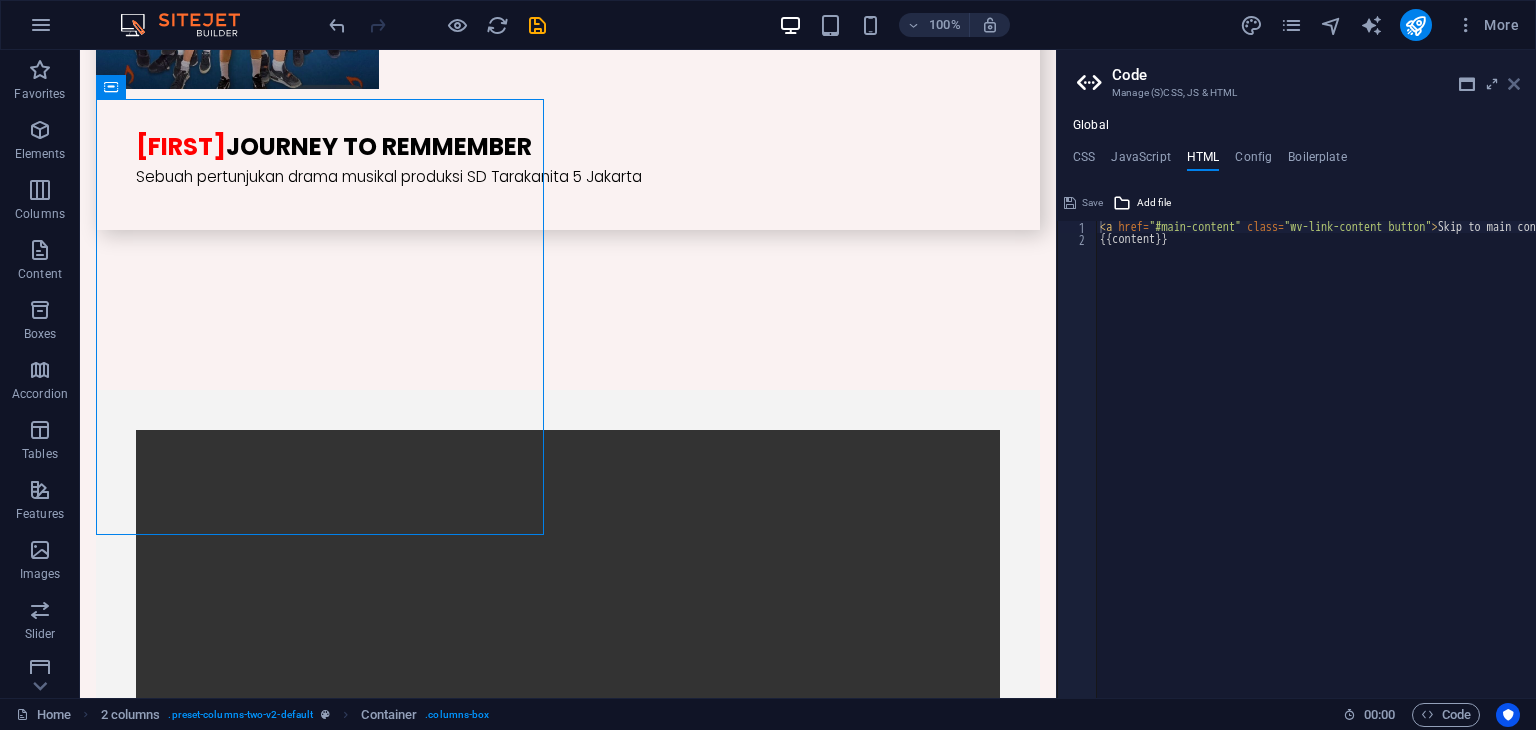 click at bounding box center [1514, 84] 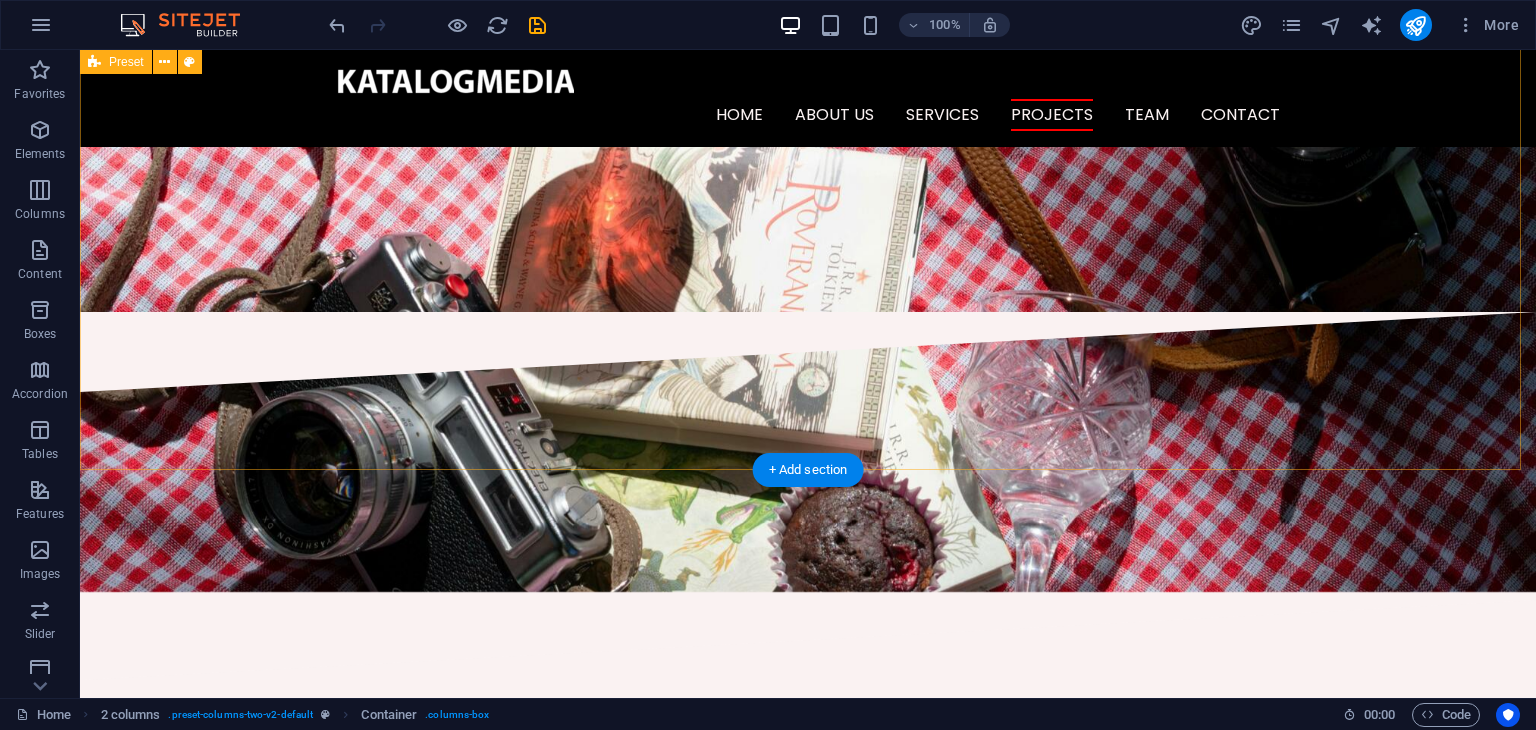 scroll, scrollTop: 3200, scrollLeft: 0, axis: vertical 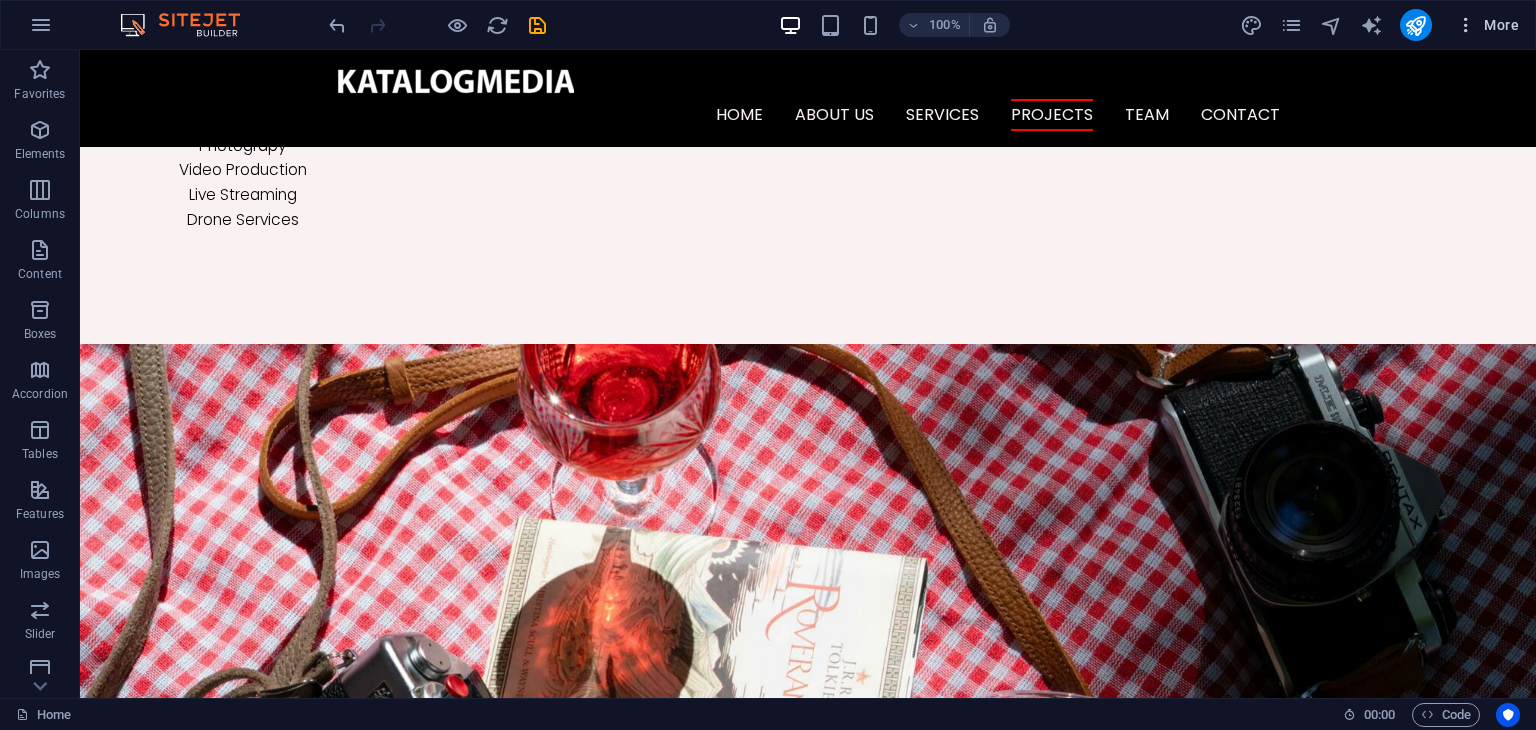 click at bounding box center [1466, 25] 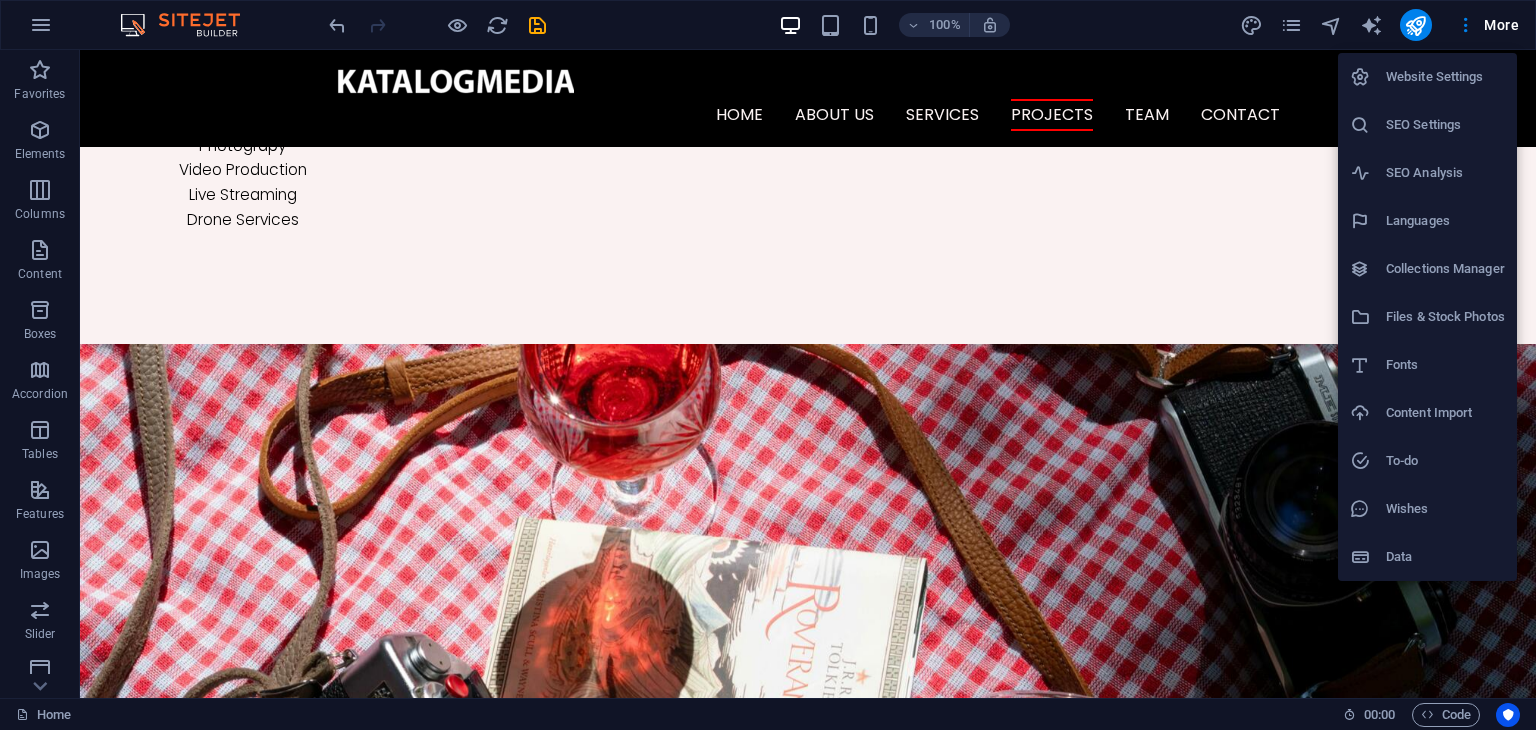 click on "Website Settings" at bounding box center [1445, 77] 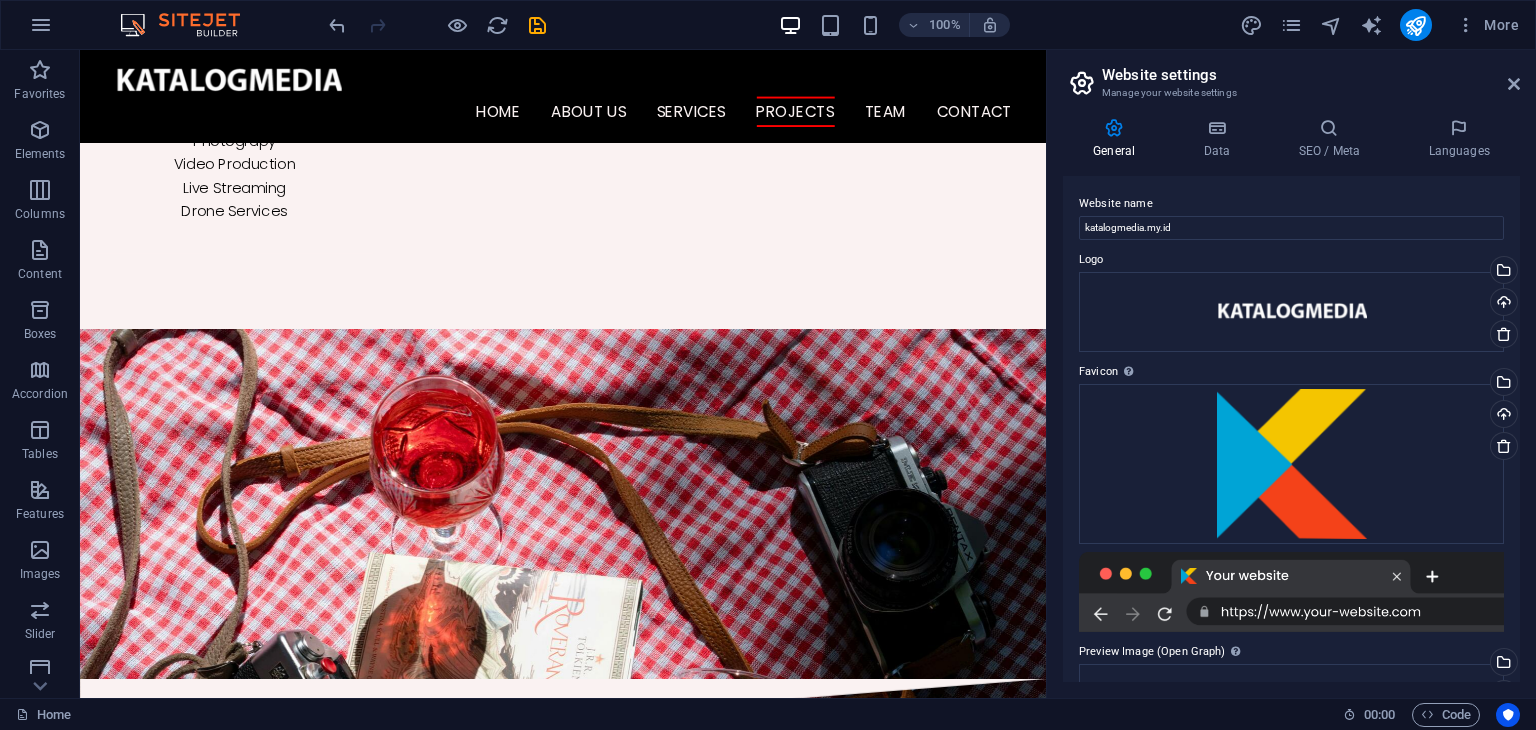 scroll, scrollTop: 3233, scrollLeft: 0, axis: vertical 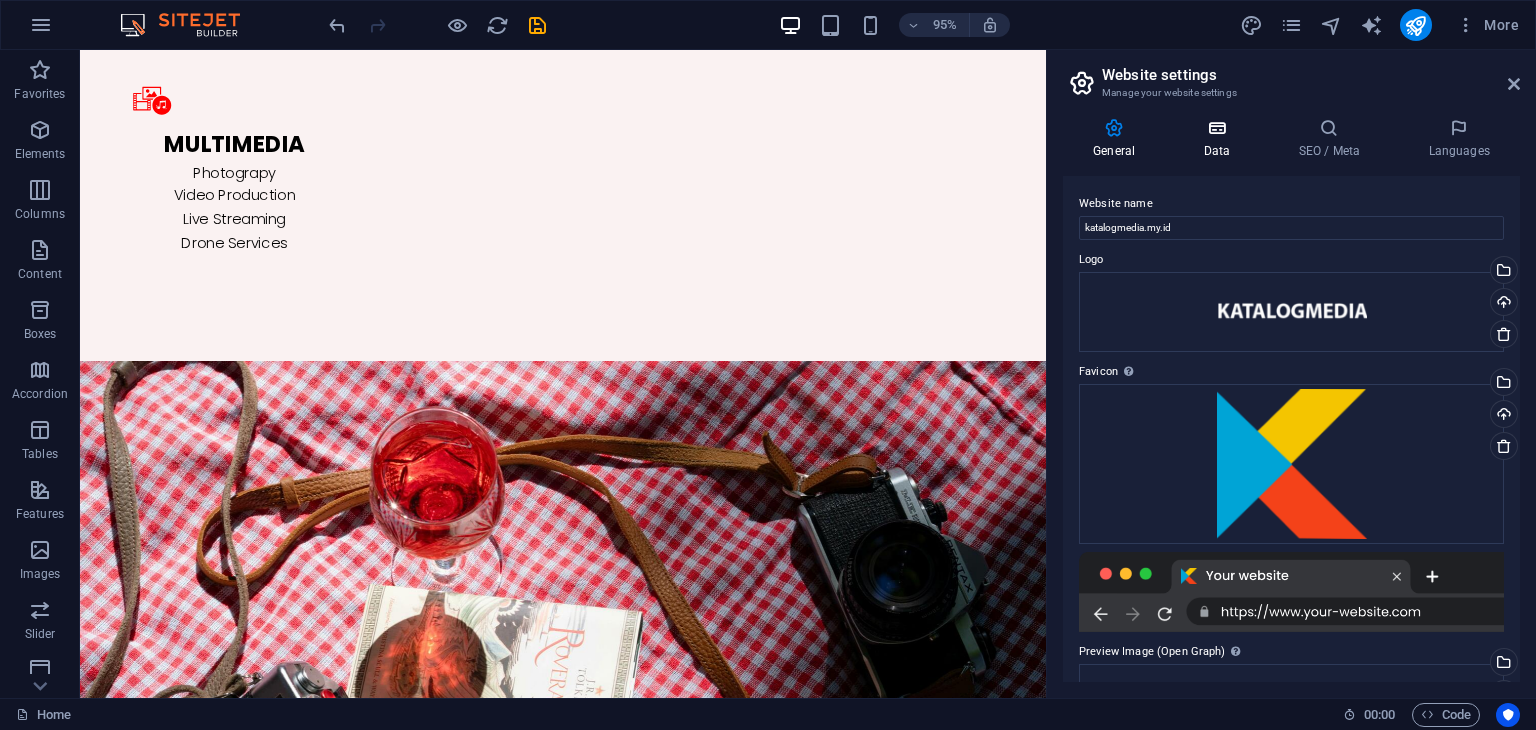 click at bounding box center (1216, 128) 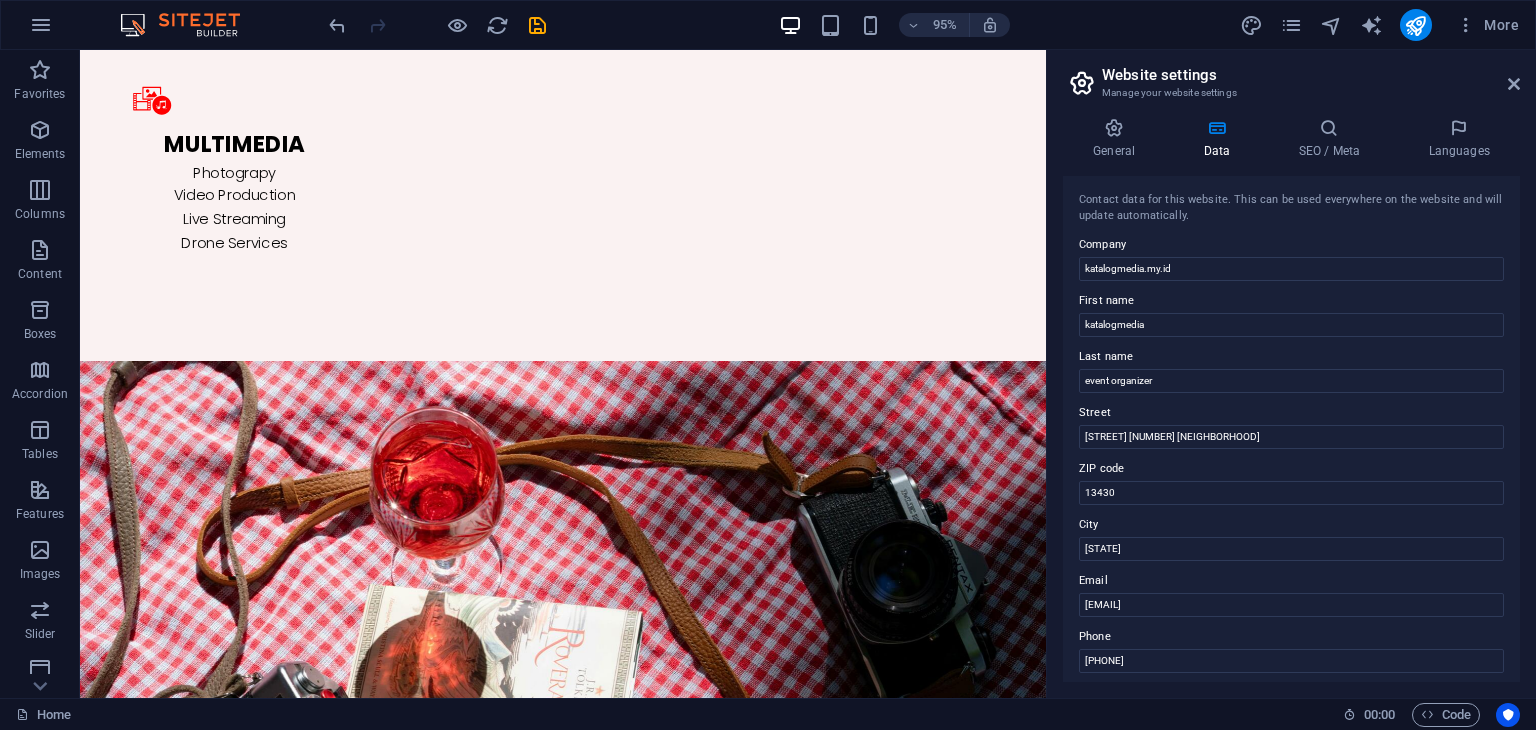 scroll, scrollTop: 100, scrollLeft: 0, axis: vertical 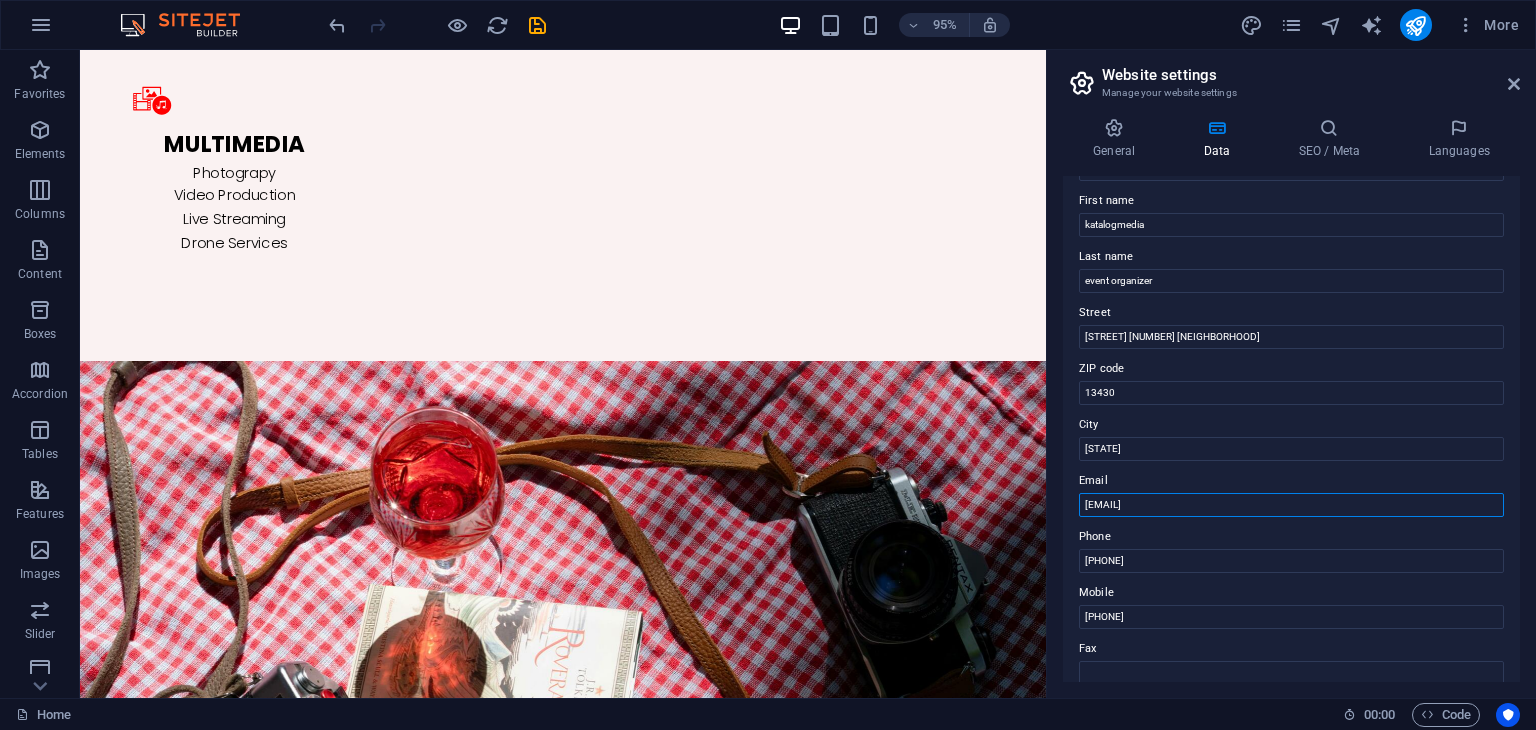 click on "katalogmediaorganizer@gmail.com" at bounding box center (1291, 505) 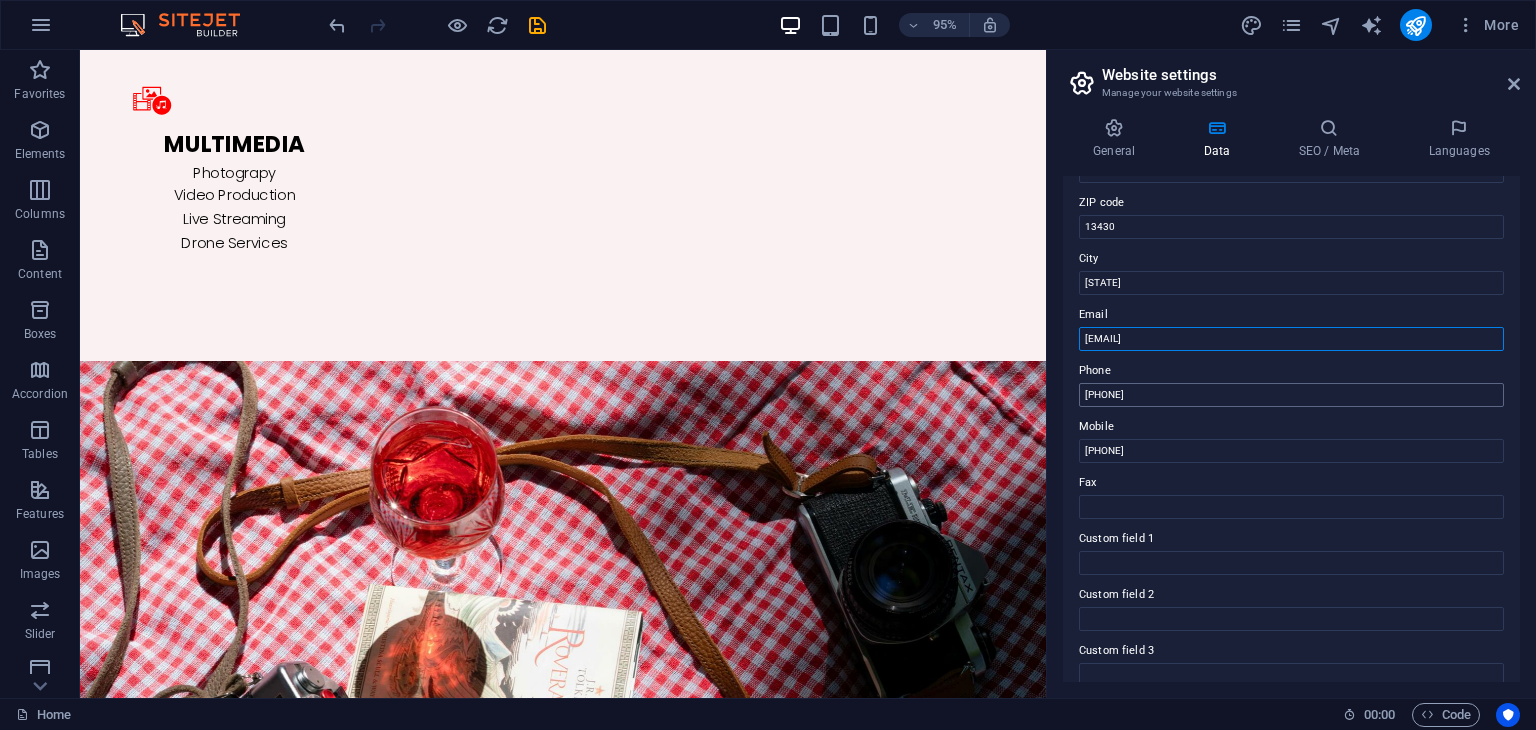 scroll, scrollTop: 300, scrollLeft: 0, axis: vertical 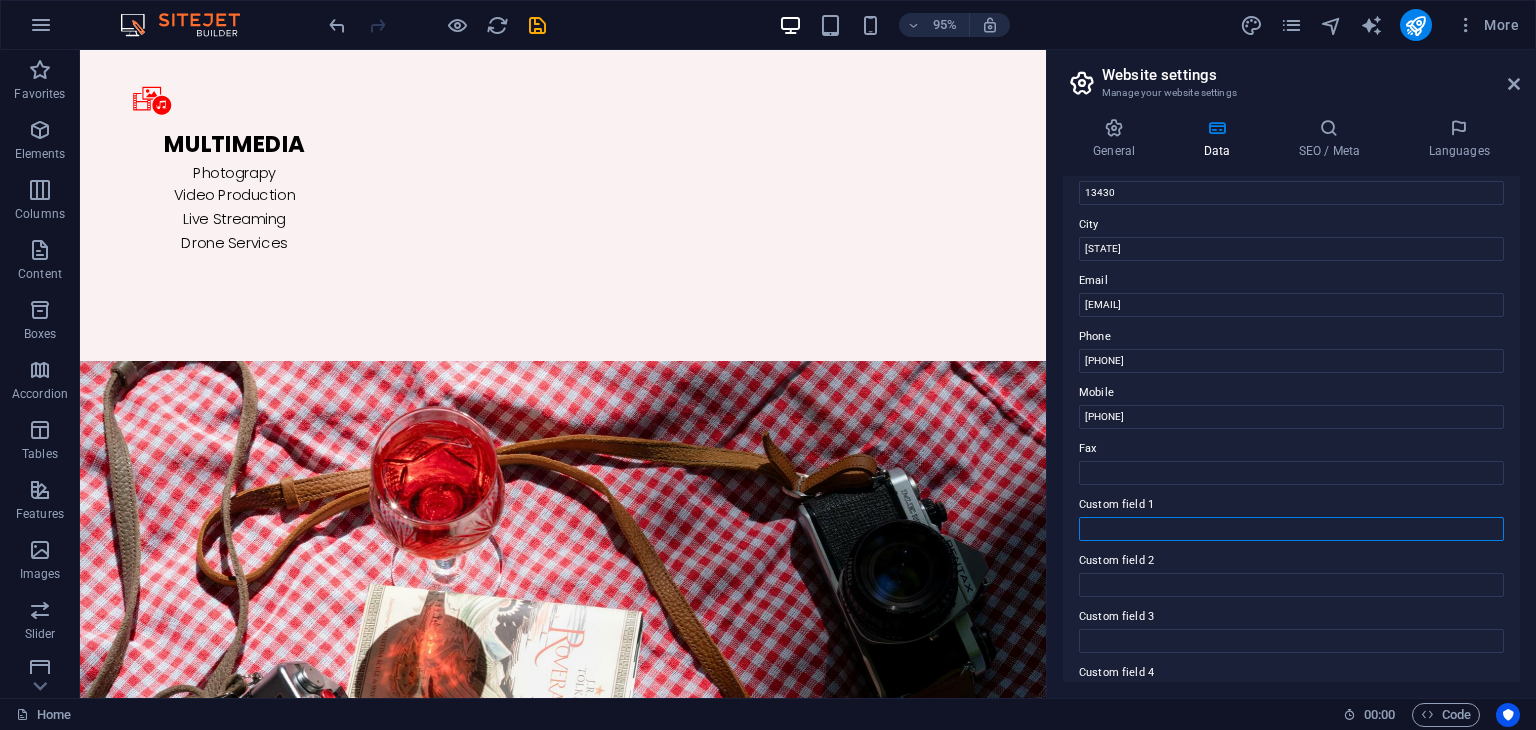 click on "Custom field 1" at bounding box center [1291, 529] 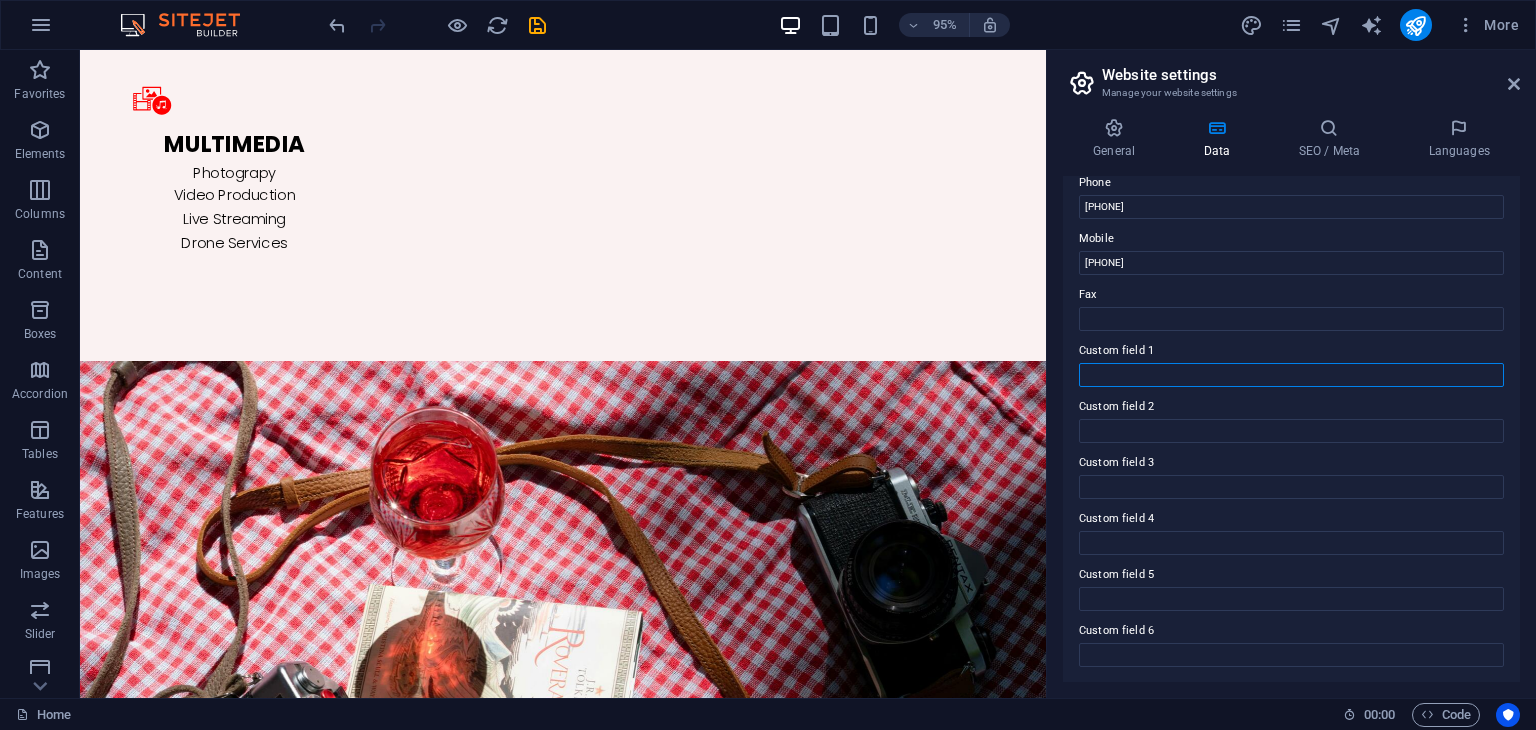 scroll, scrollTop: 0, scrollLeft: 0, axis: both 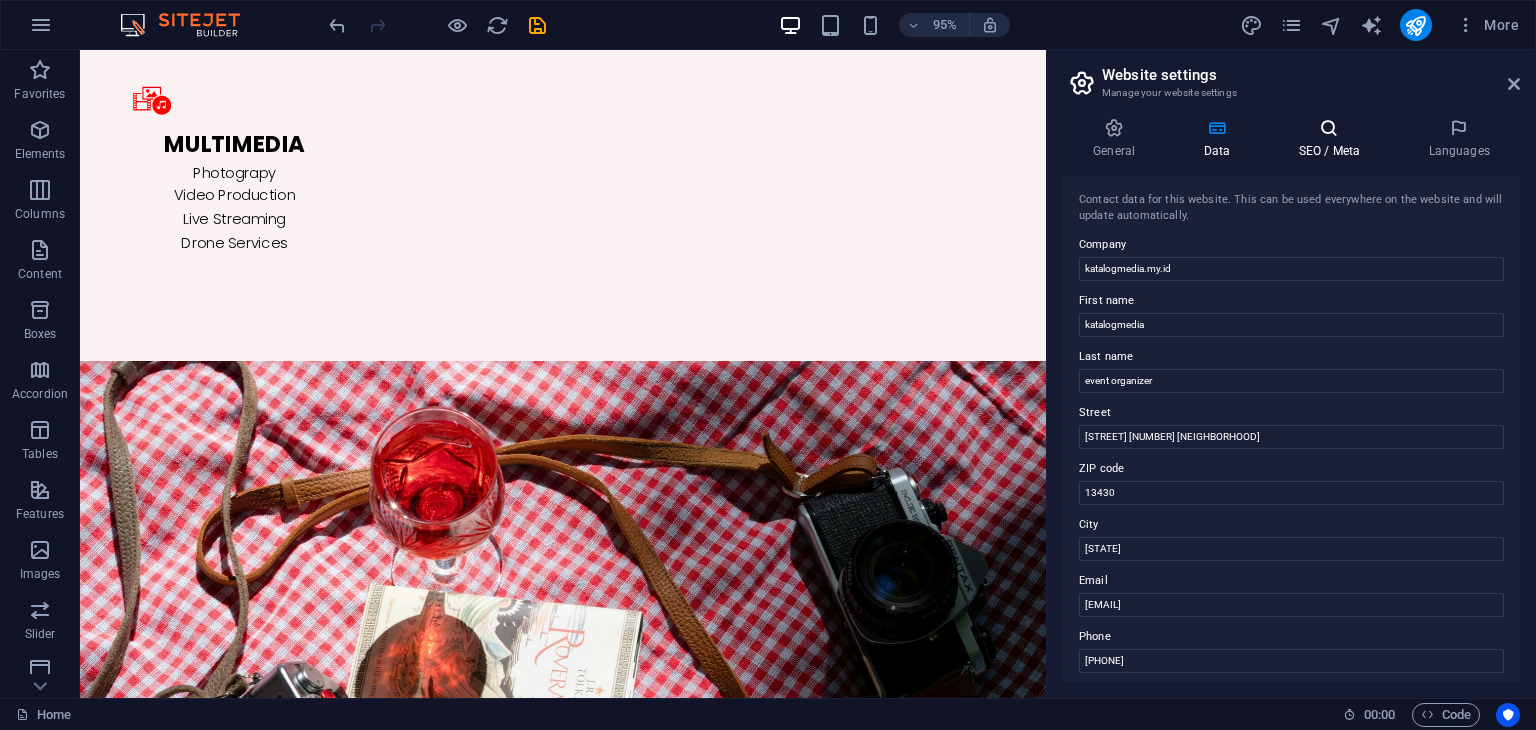 click on "SEO / Meta" at bounding box center [1333, 139] 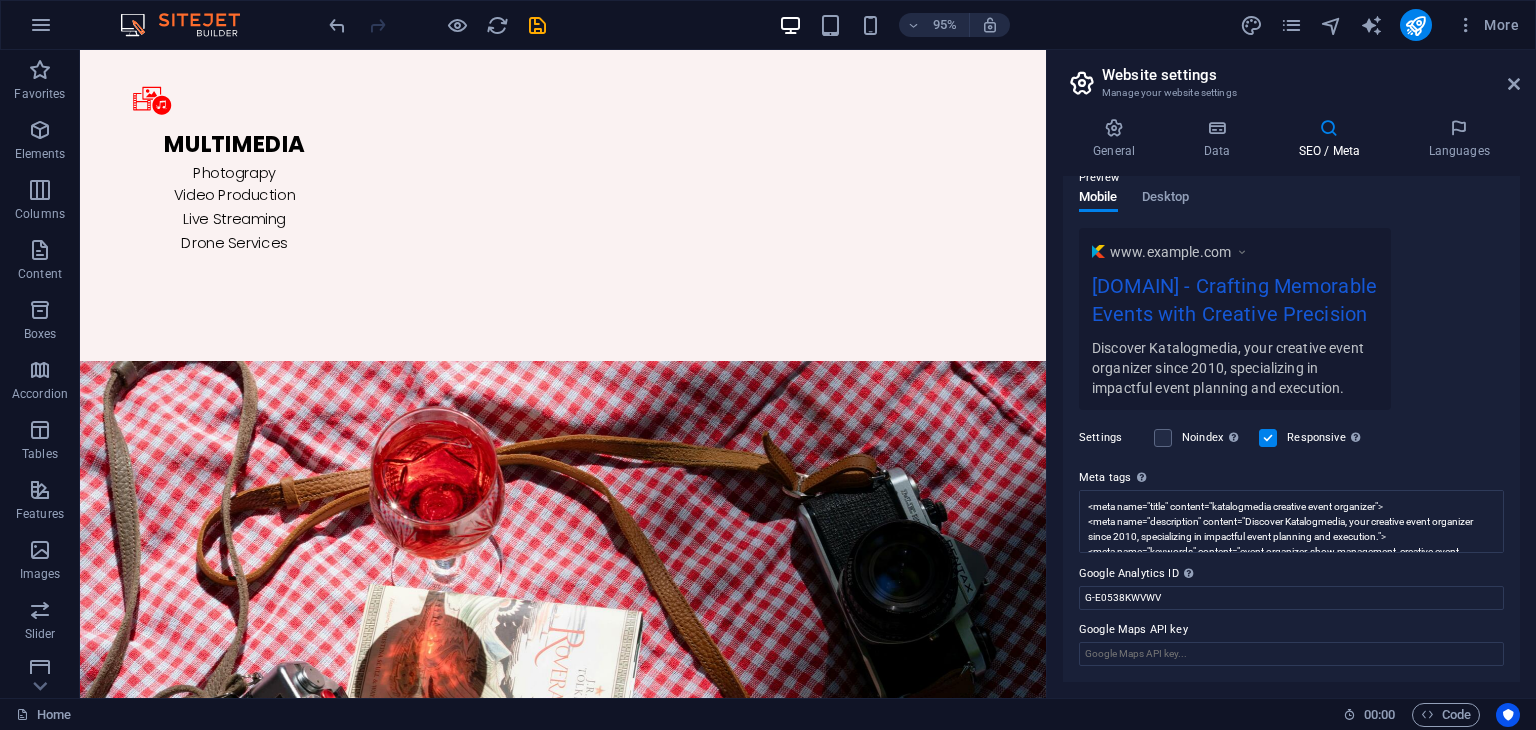 scroll, scrollTop: 324, scrollLeft: 0, axis: vertical 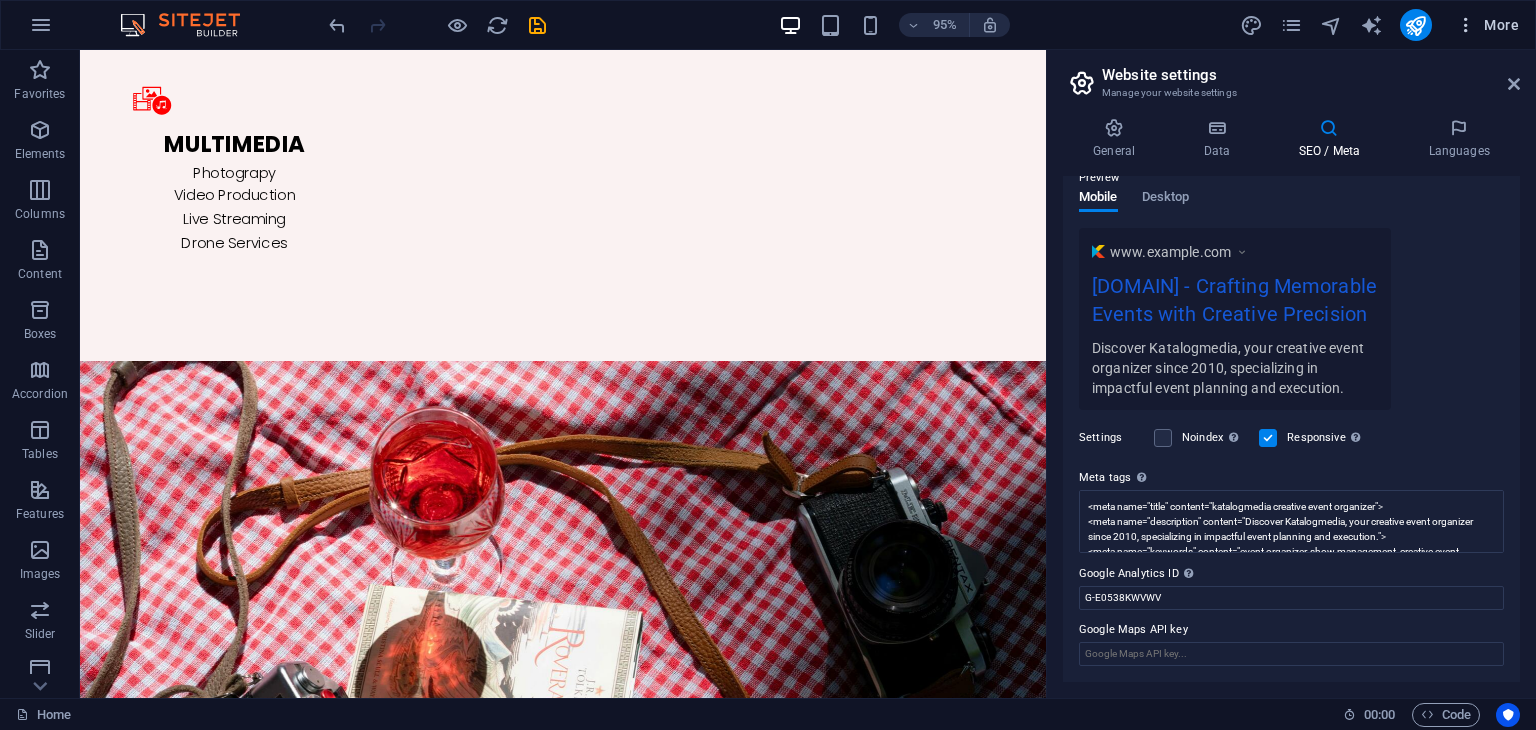 click on "More" at bounding box center (1487, 25) 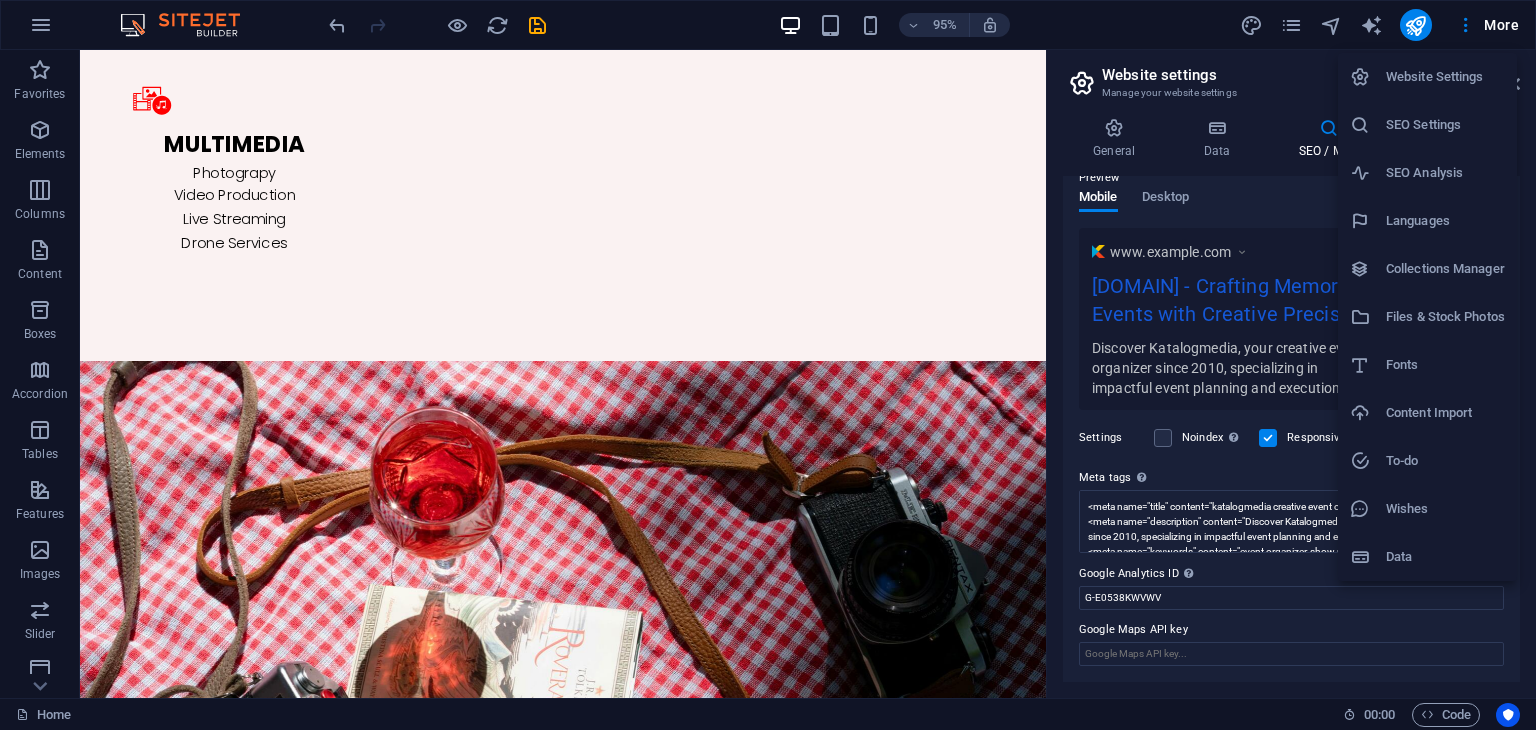 click on "Data" at bounding box center [1445, 557] 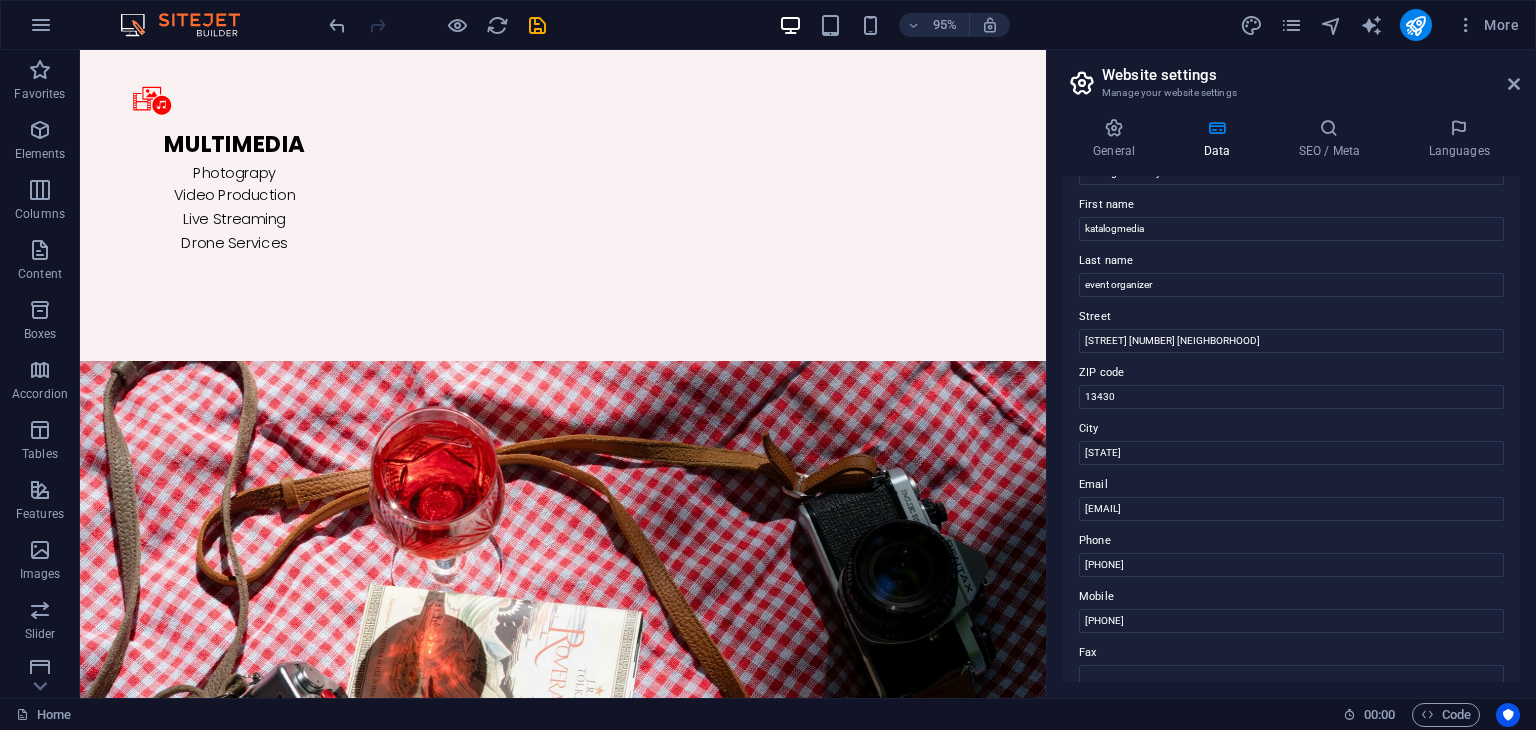 scroll, scrollTop: 0, scrollLeft: 0, axis: both 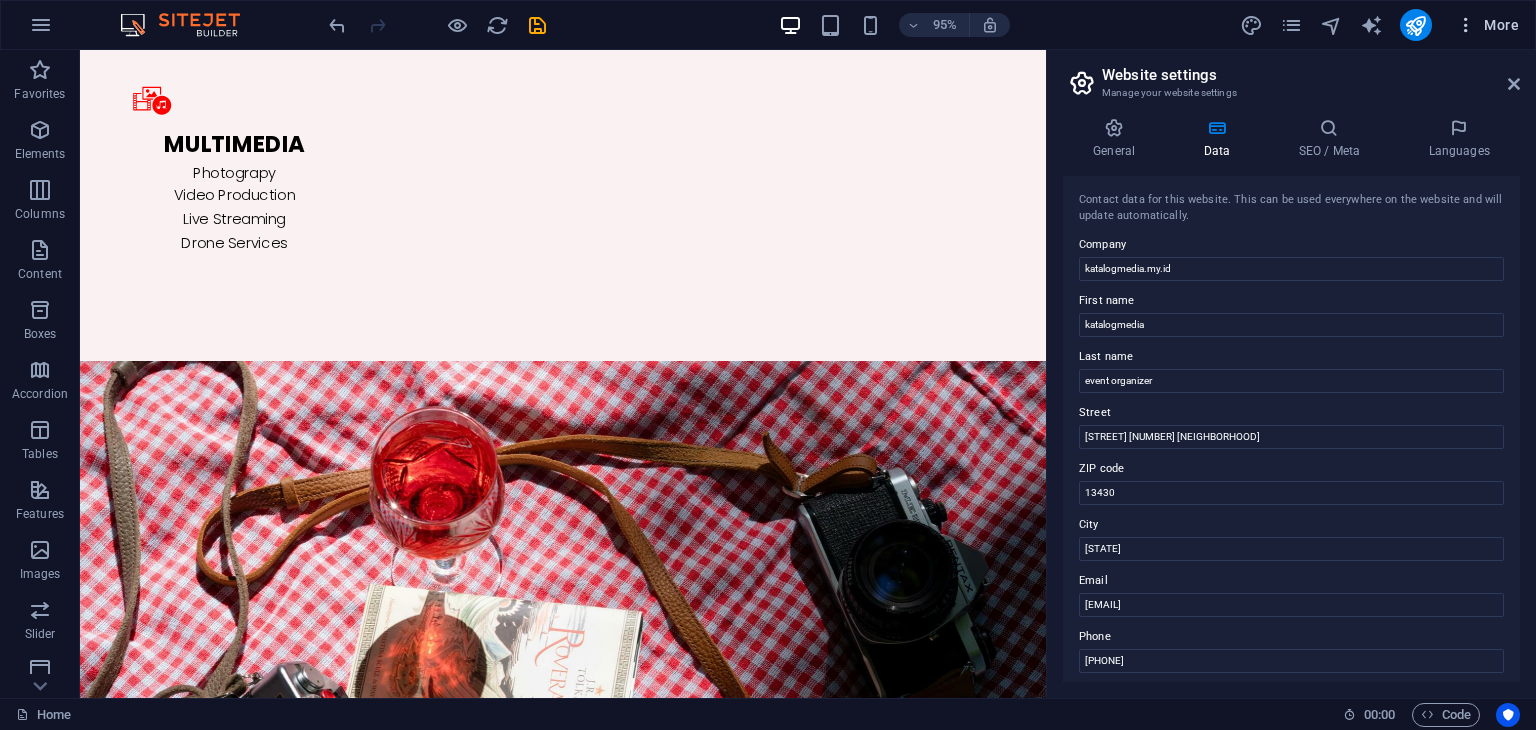 click on "More" at bounding box center (1487, 25) 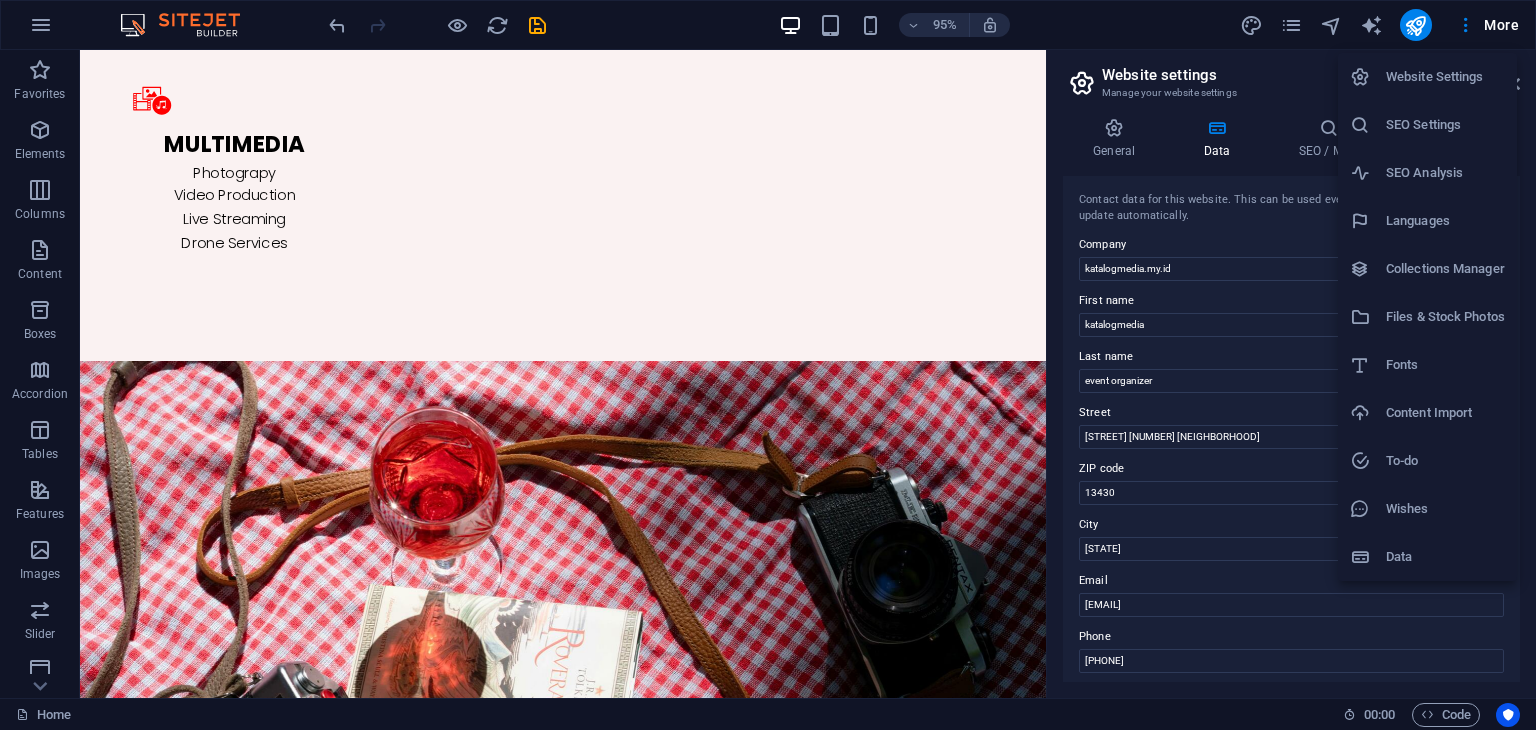 click on "Wishes" at bounding box center (1445, 509) 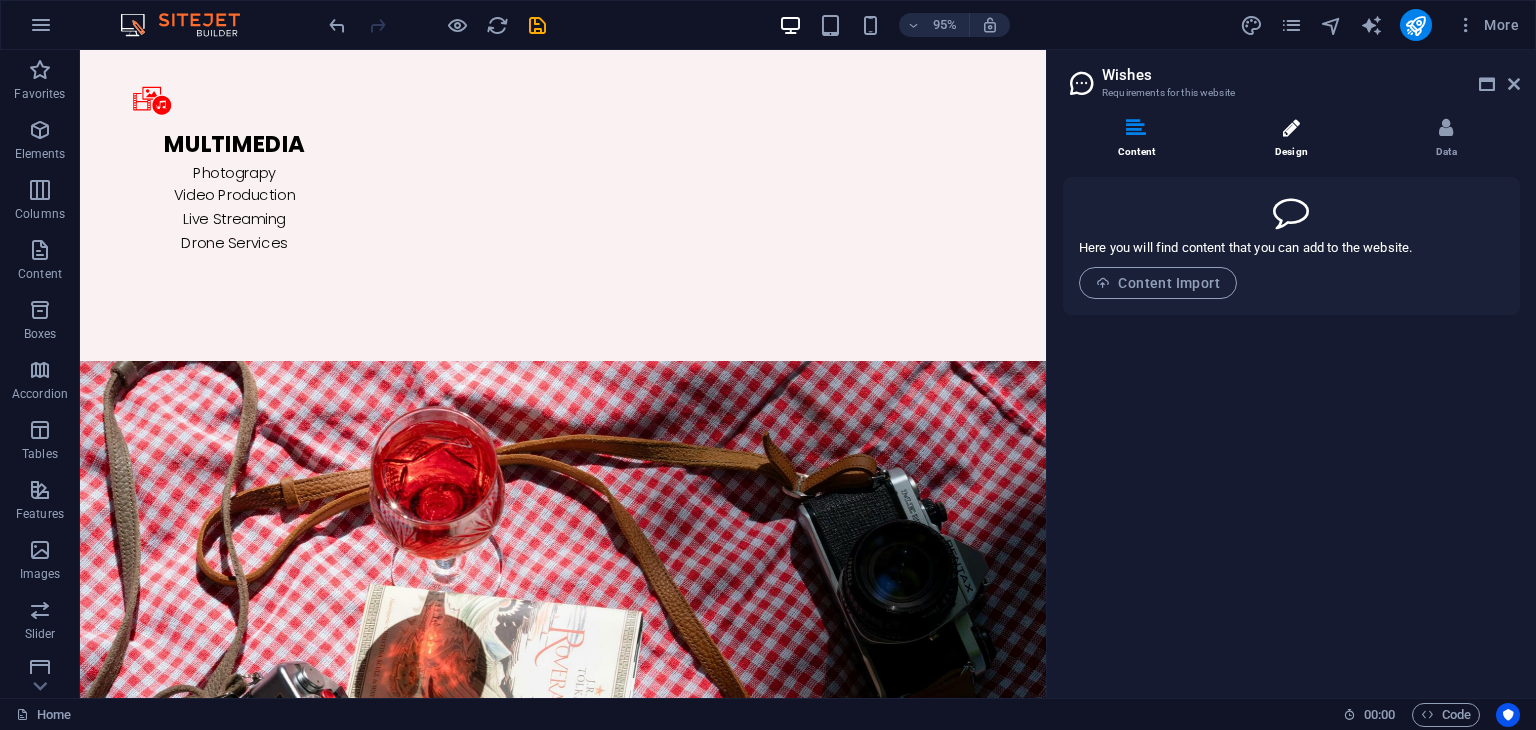 click on "Design" at bounding box center [1295, 139] 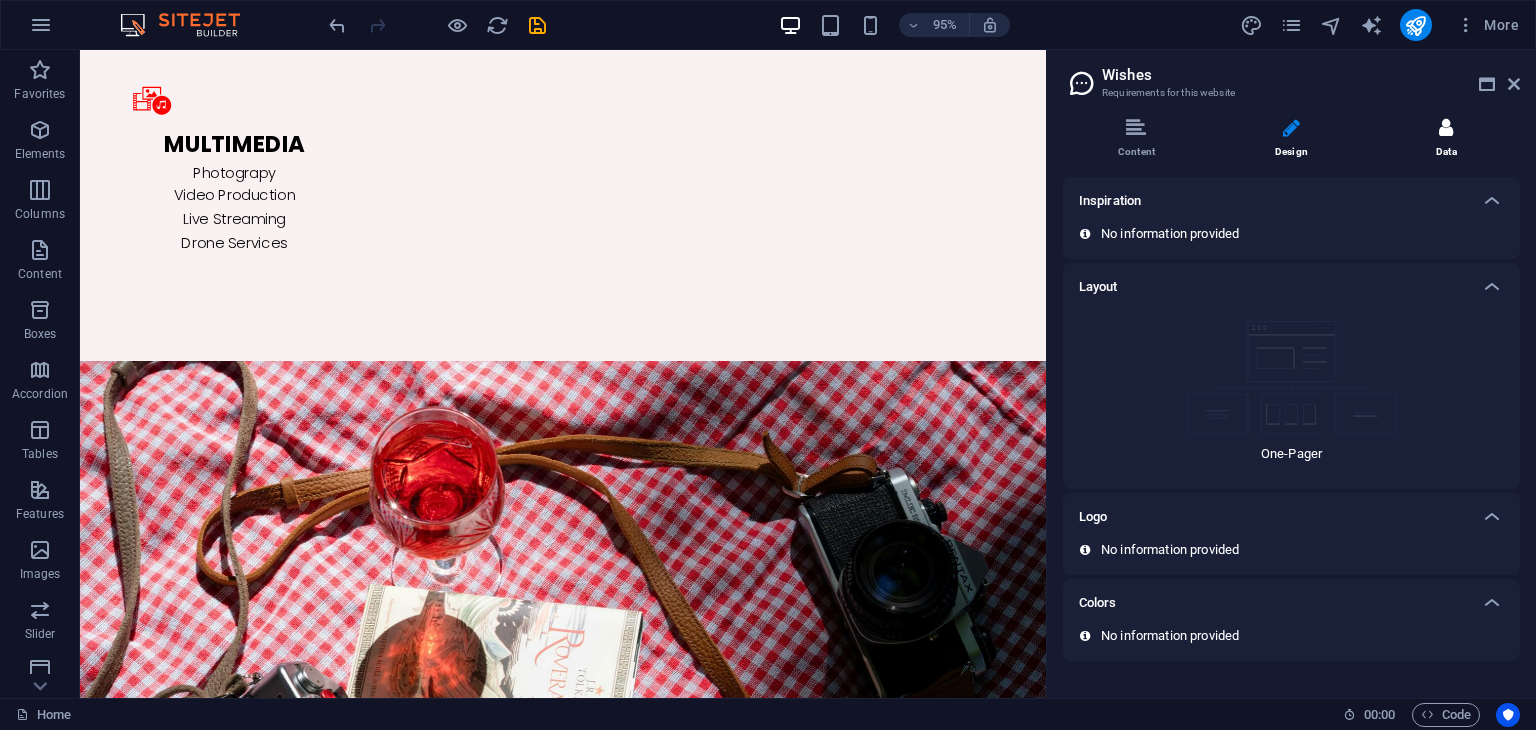 click on "Data" at bounding box center (1446, 139) 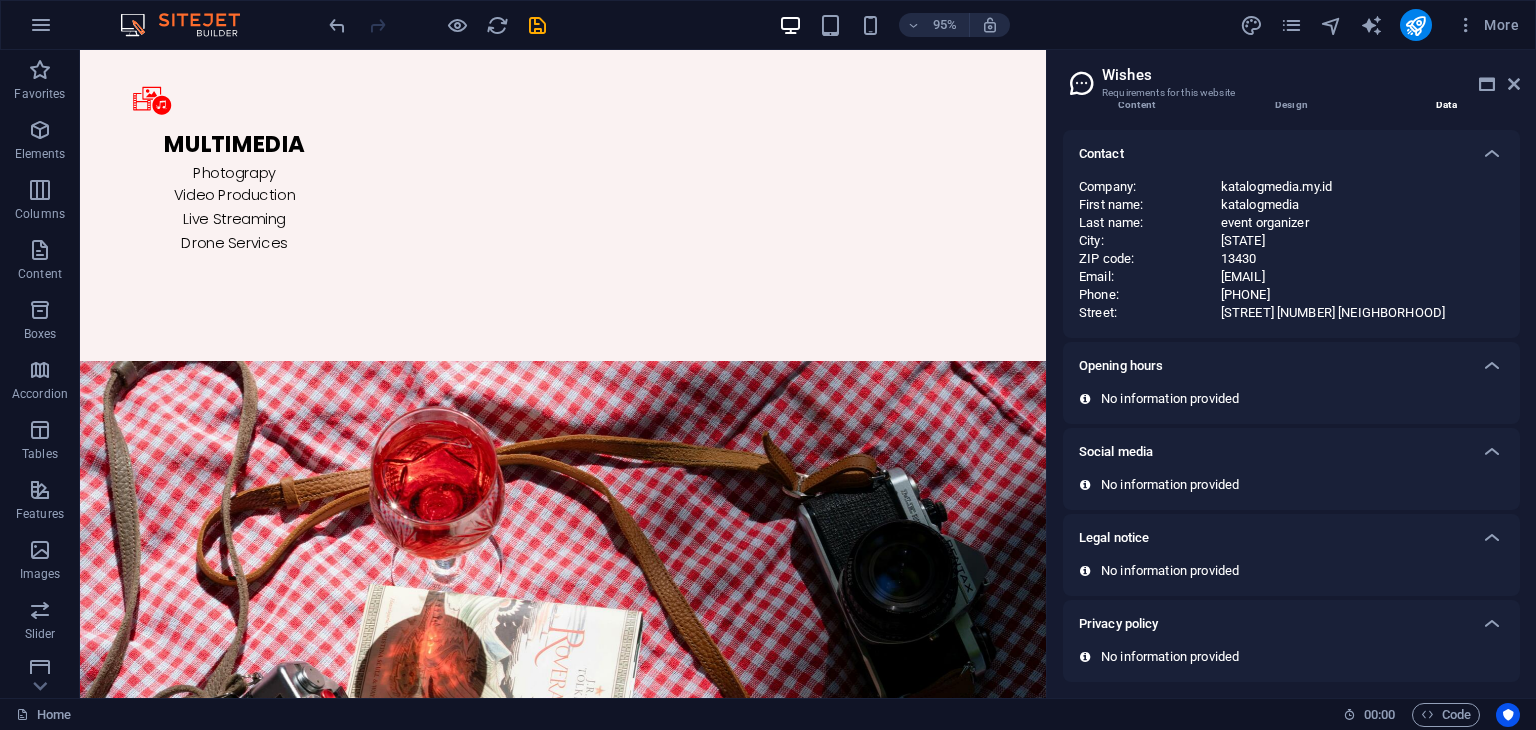 scroll, scrollTop: 0, scrollLeft: 0, axis: both 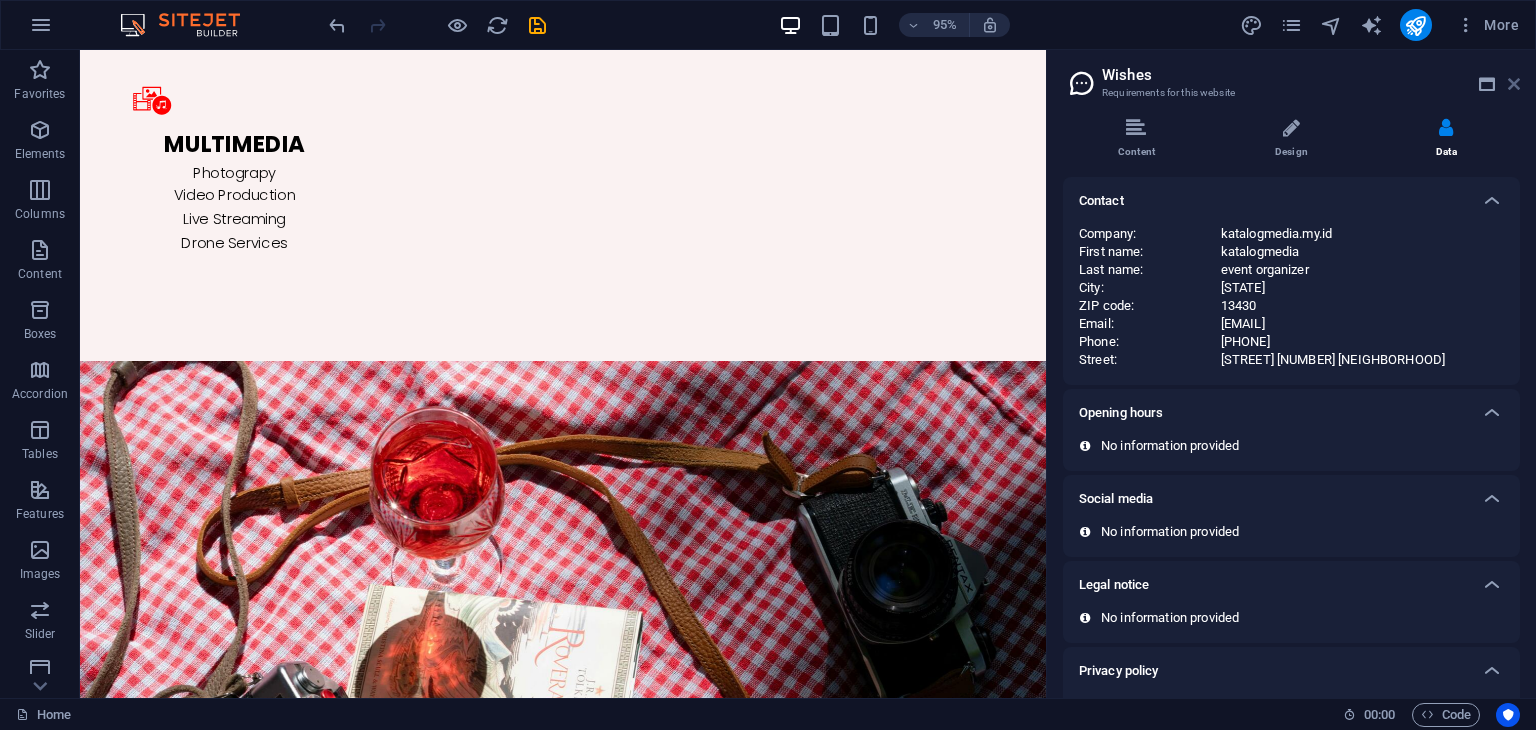 click at bounding box center (1514, 84) 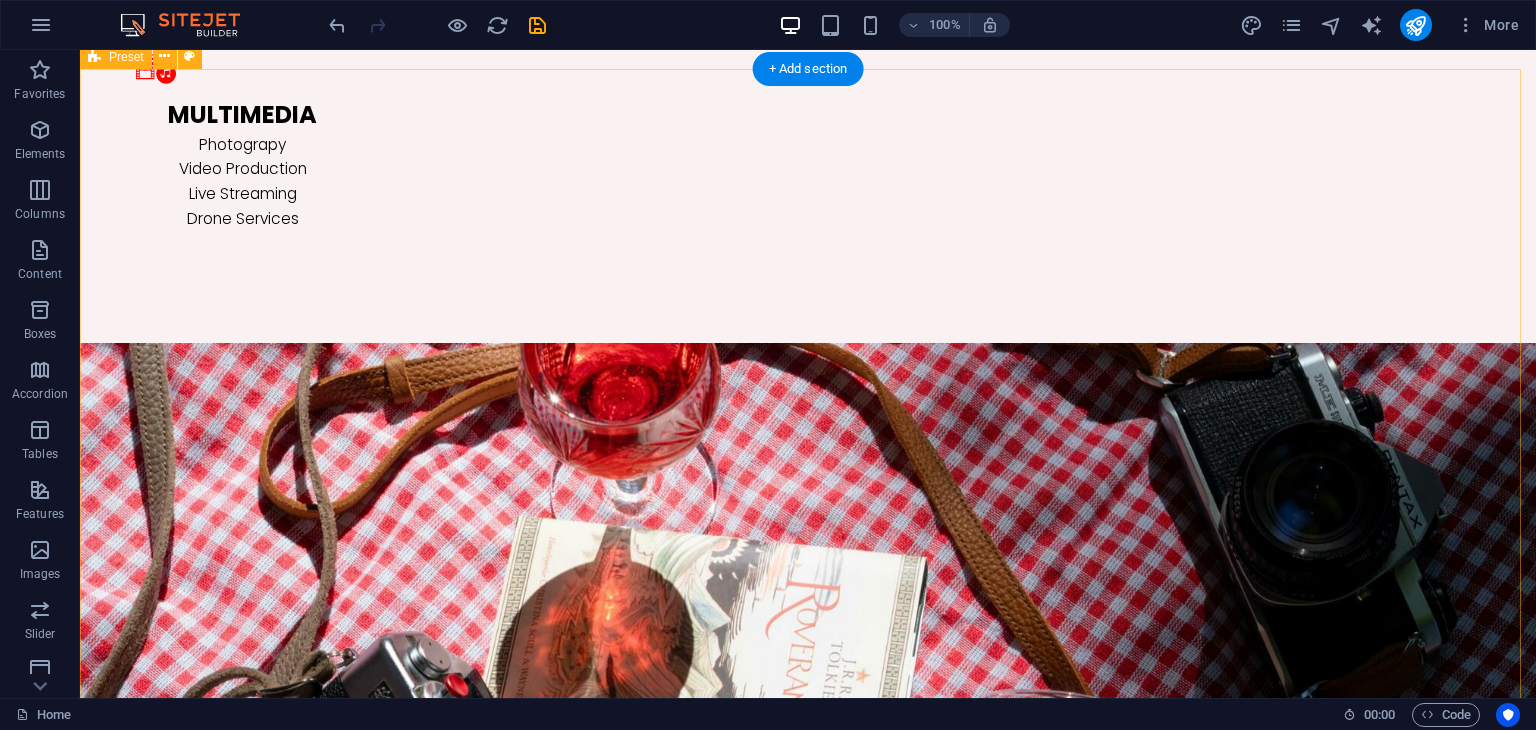 scroll, scrollTop: 3200, scrollLeft: 0, axis: vertical 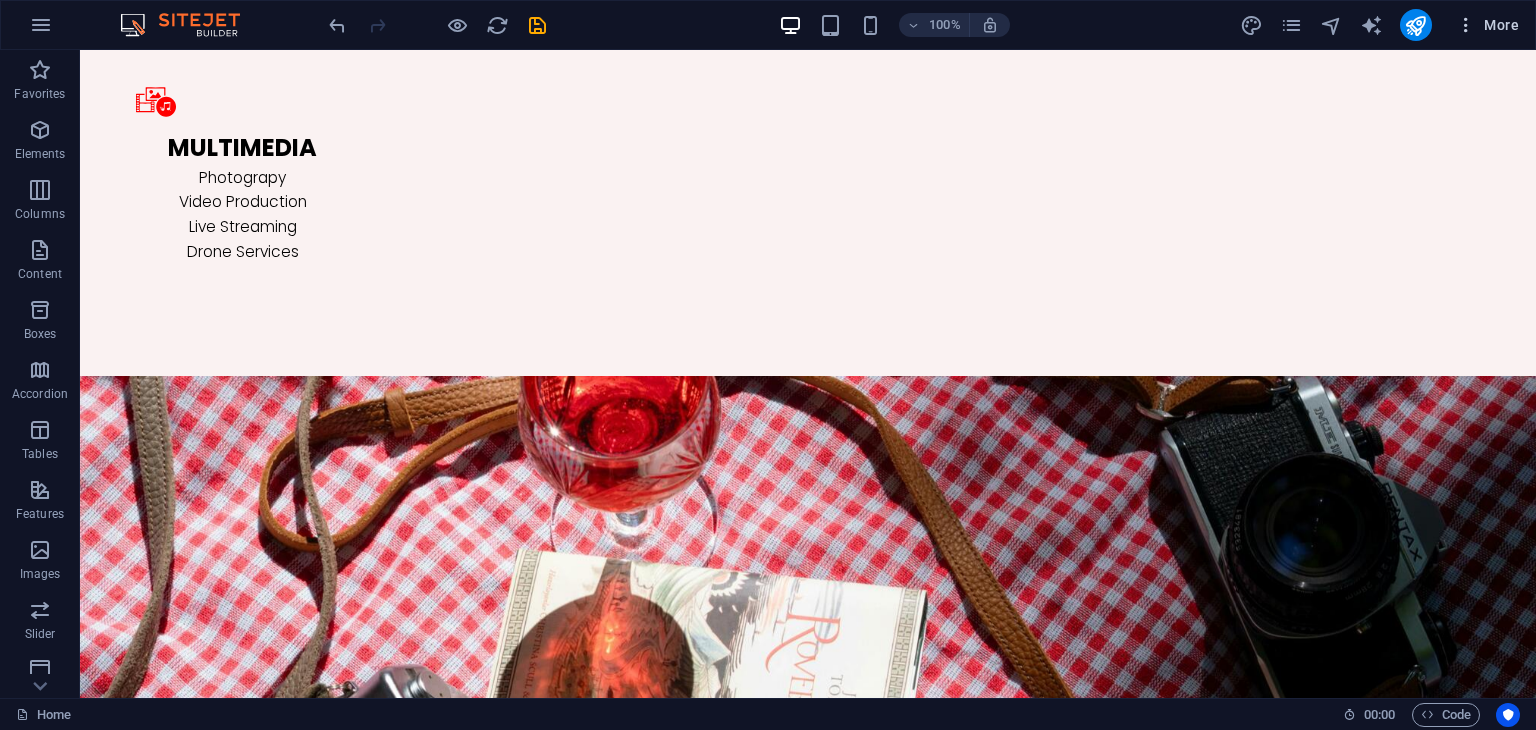 click on "More" at bounding box center (1487, 25) 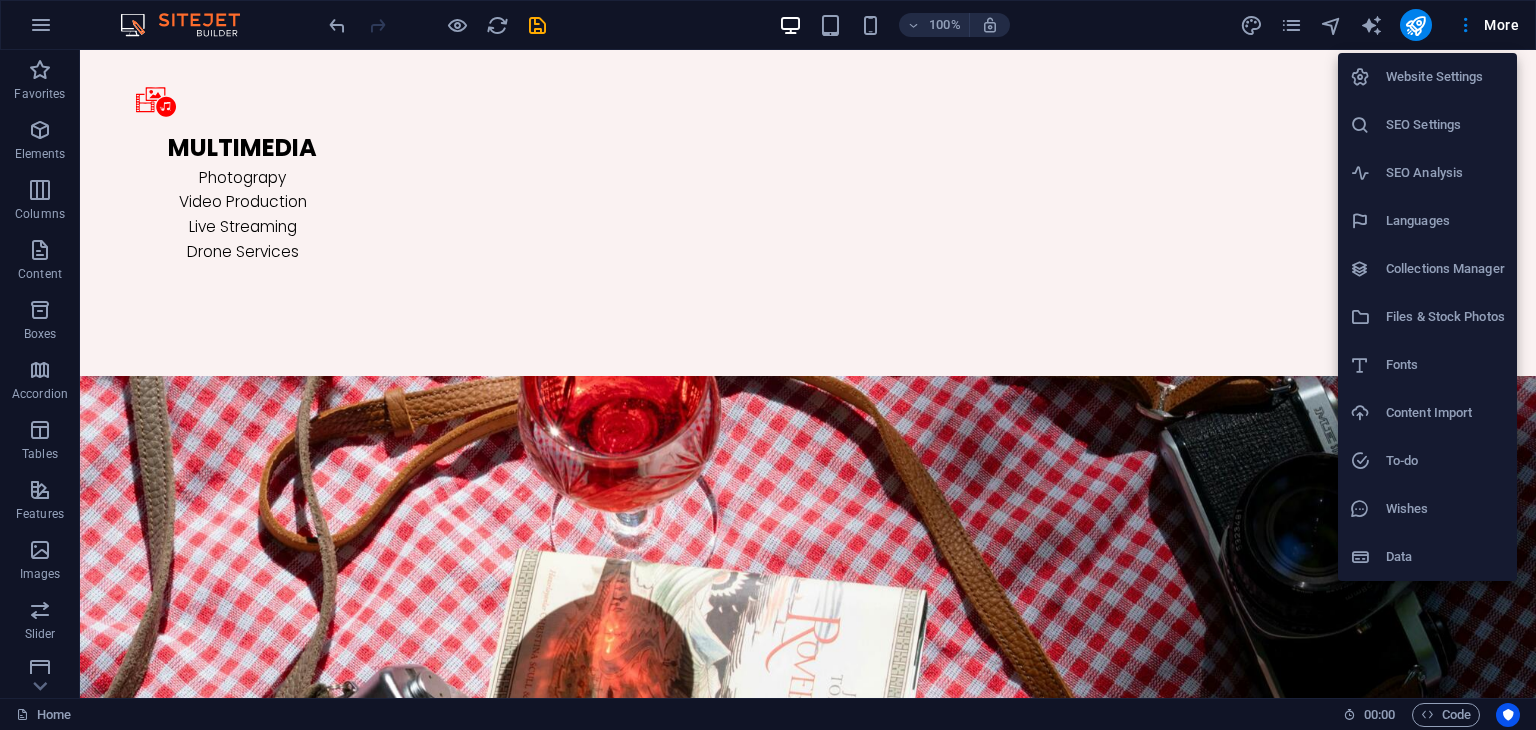 click on "Files & Stock Photos" at bounding box center [1445, 317] 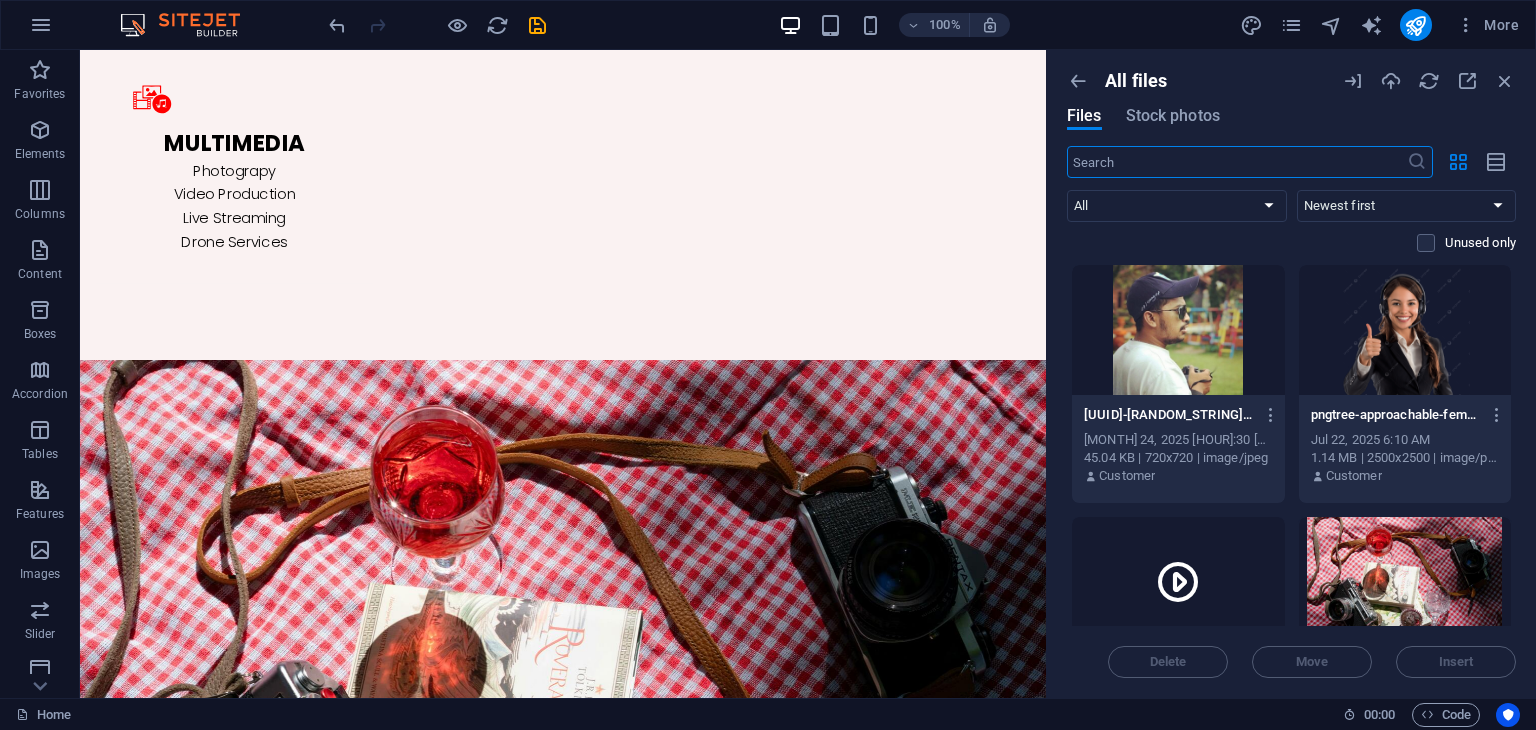 scroll, scrollTop: 3233, scrollLeft: 0, axis: vertical 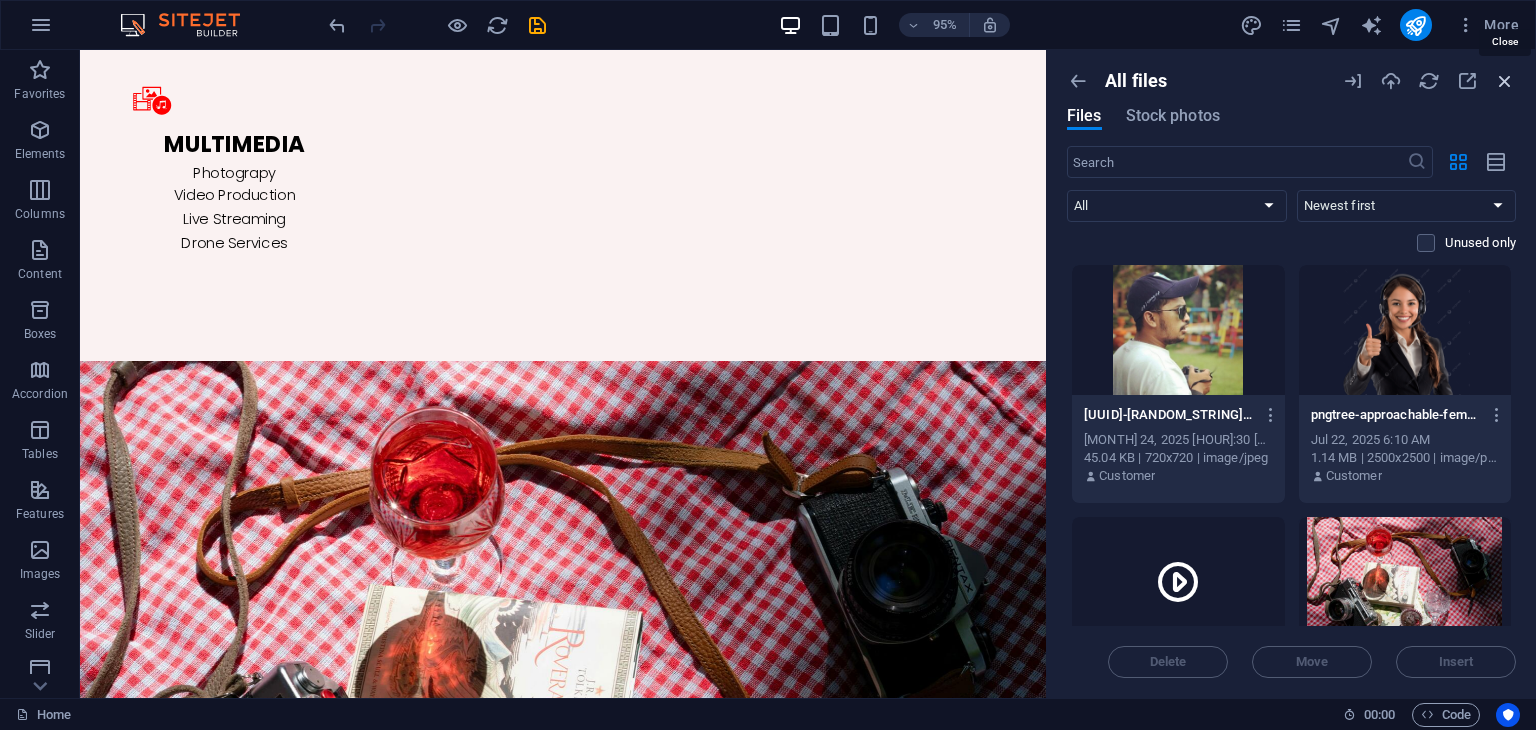 click at bounding box center [1505, 81] 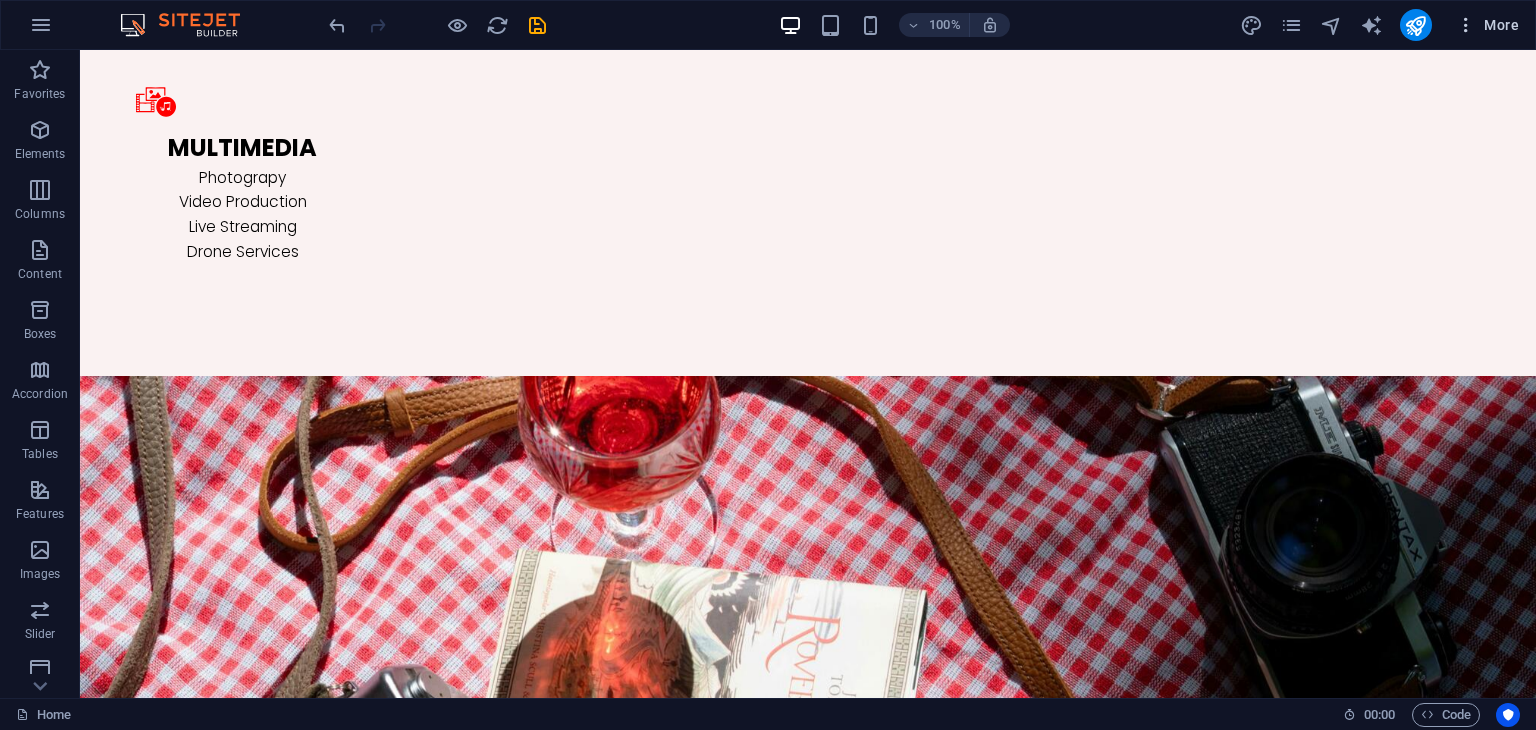 click on "More" at bounding box center [1487, 25] 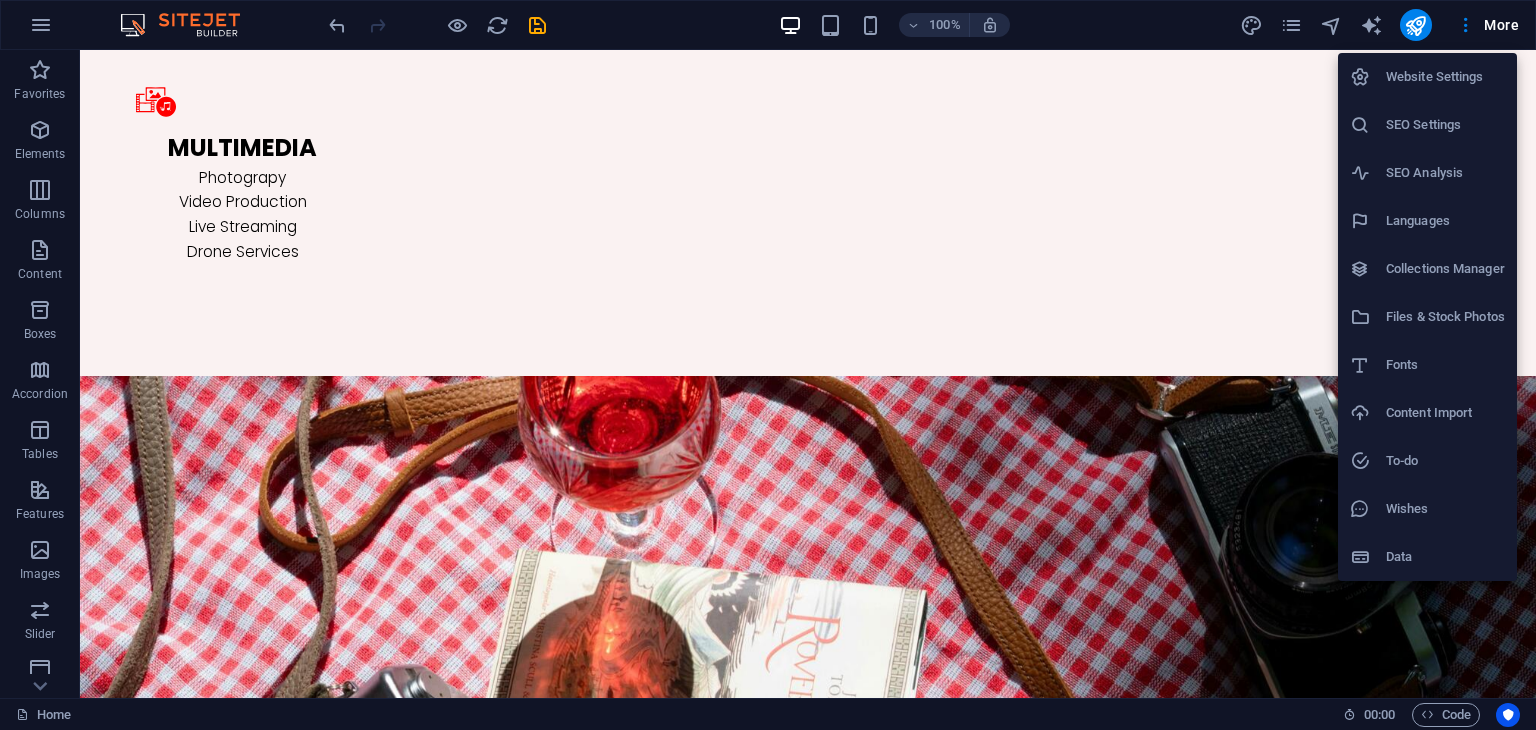 click on "SEO Settings" at bounding box center (1445, 125) 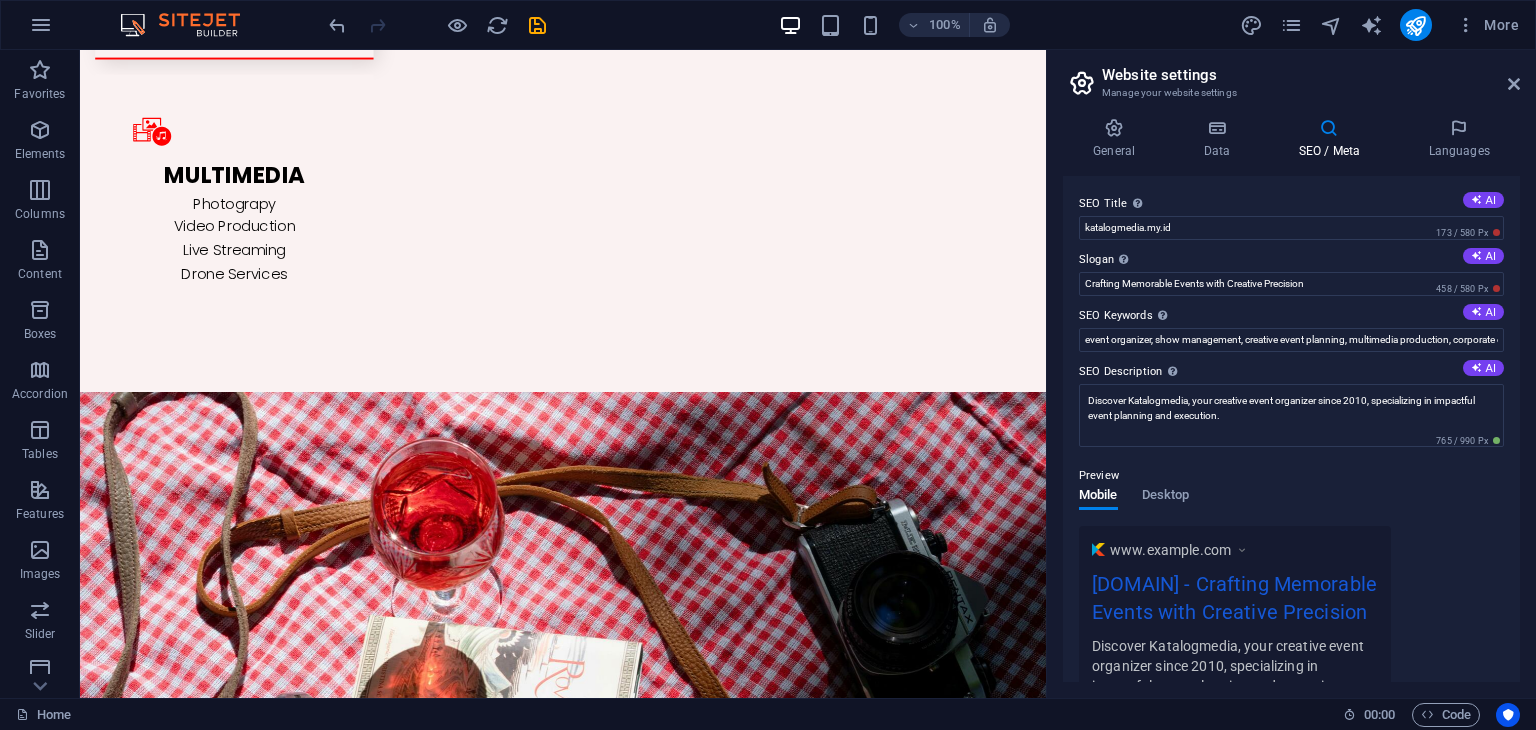 scroll, scrollTop: 3233, scrollLeft: 0, axis: vertical 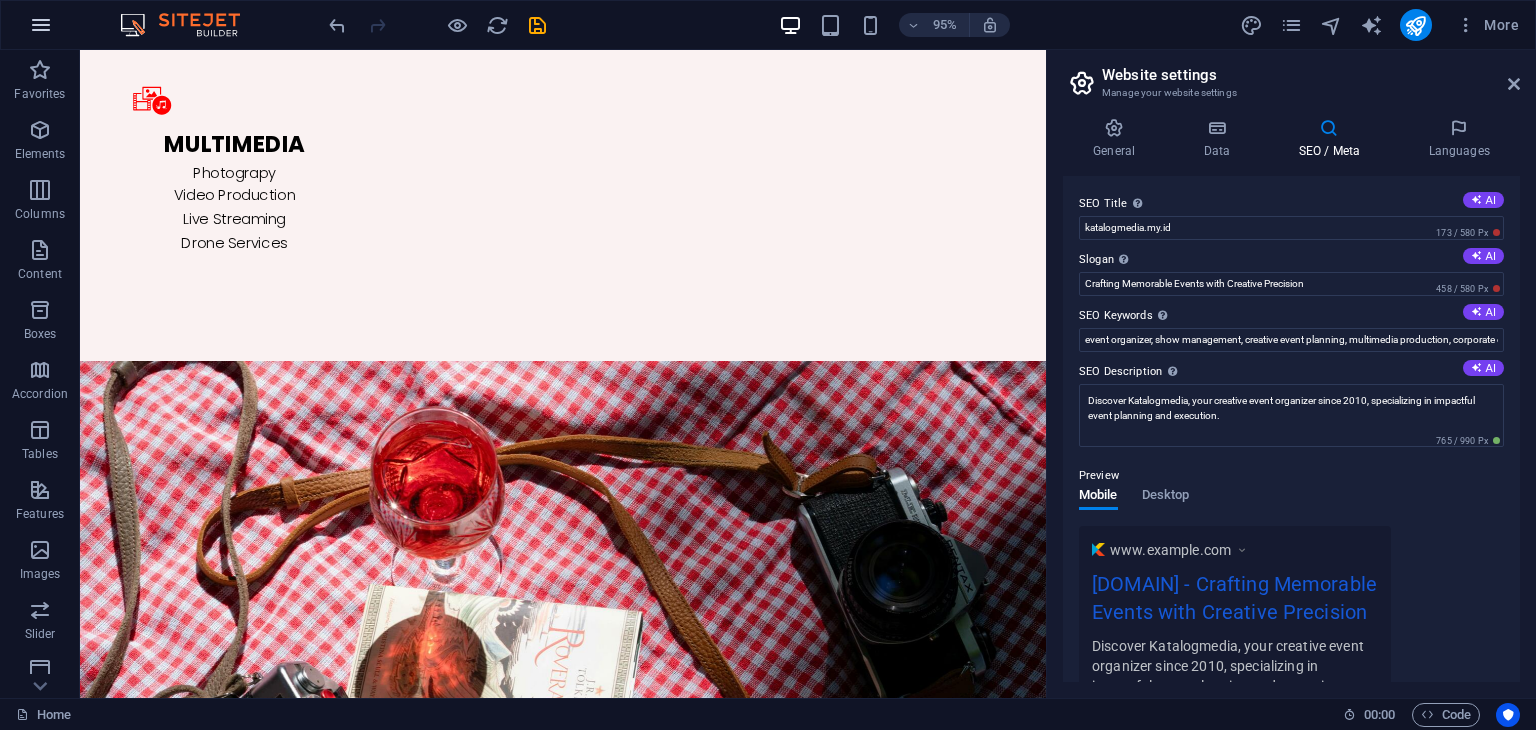 click at bounding box center (41, 25) 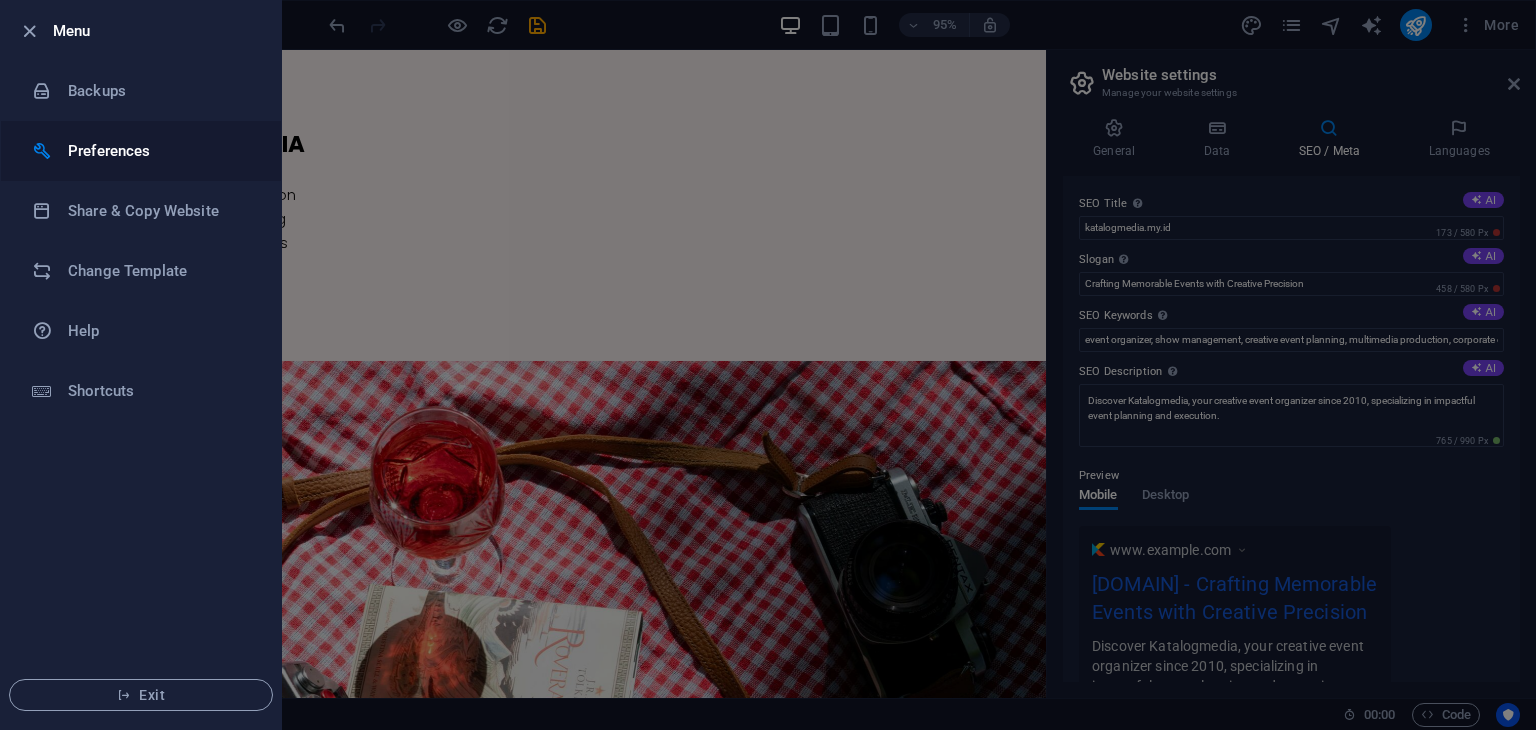click at bounding box center [50, 151] 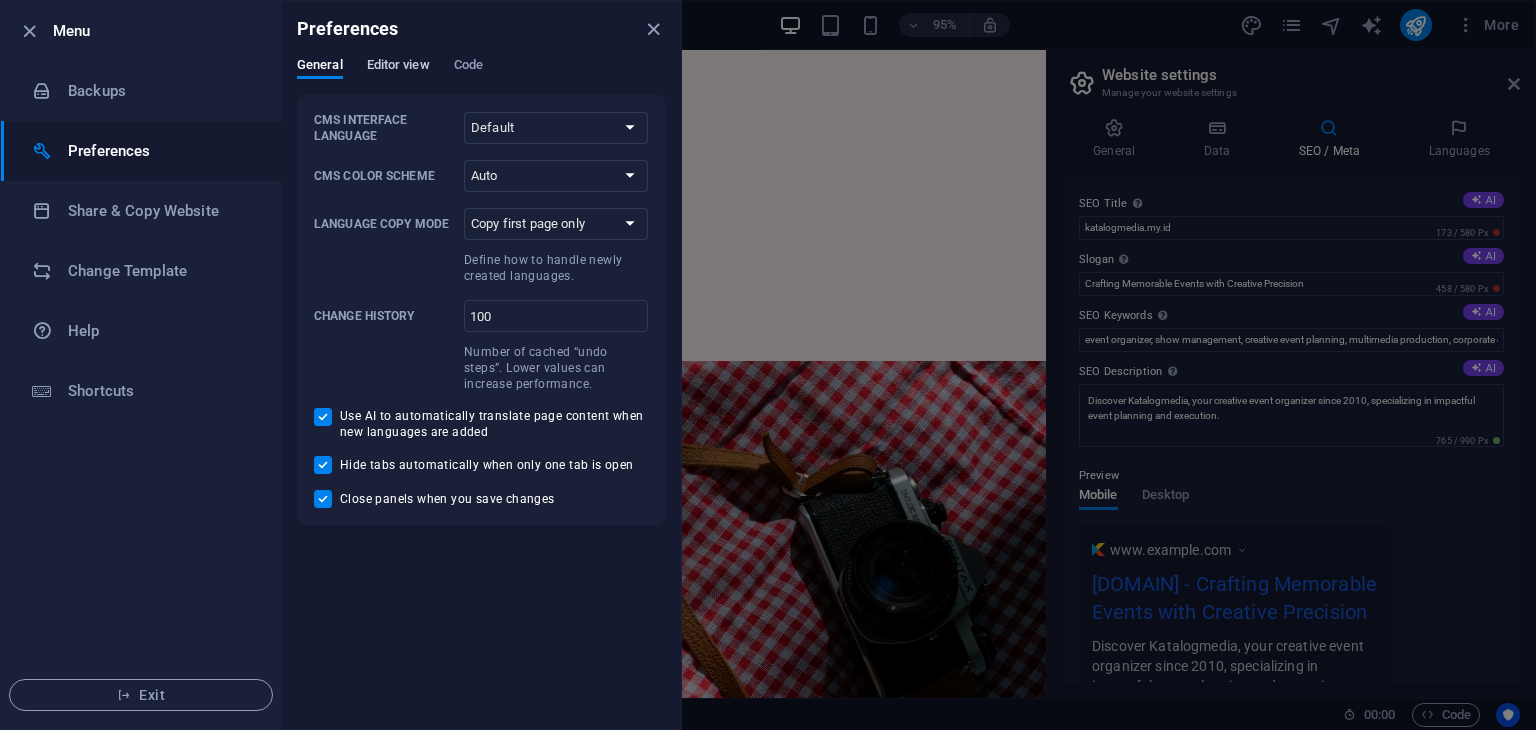 click on "Editor view" at bounding box center (398, 67) 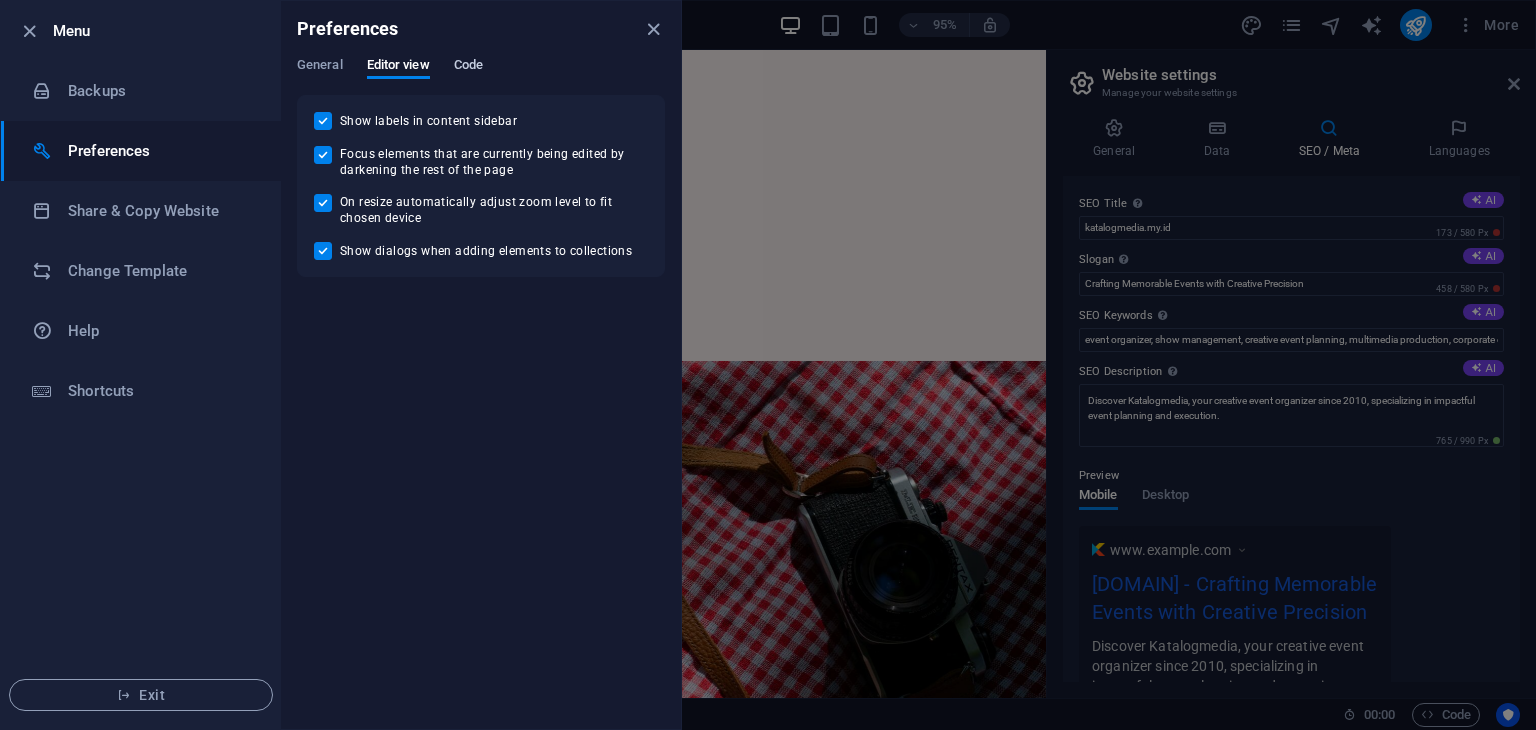click on "Code" at bounding box center (468, 67) 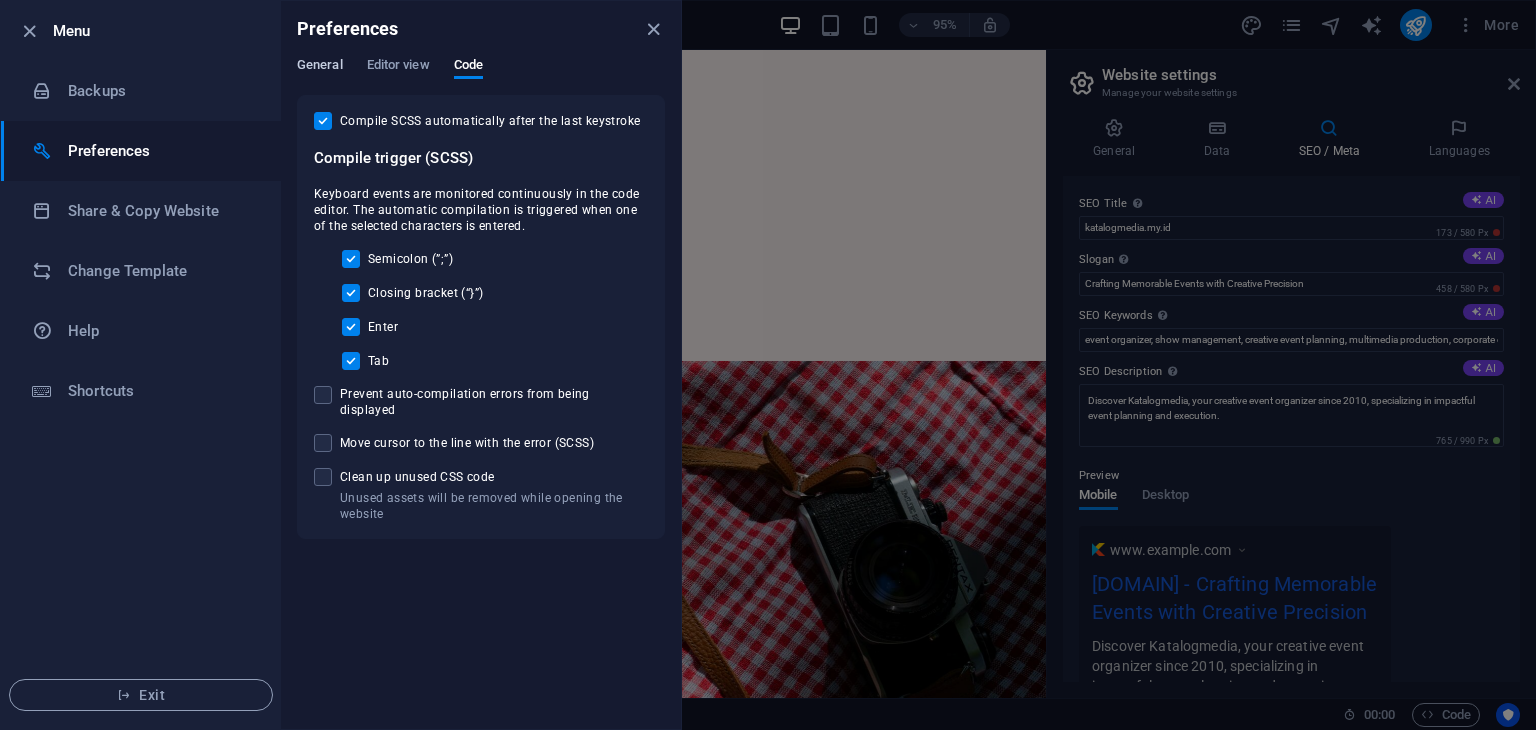 click on "General" at bounding box center (320, 68) 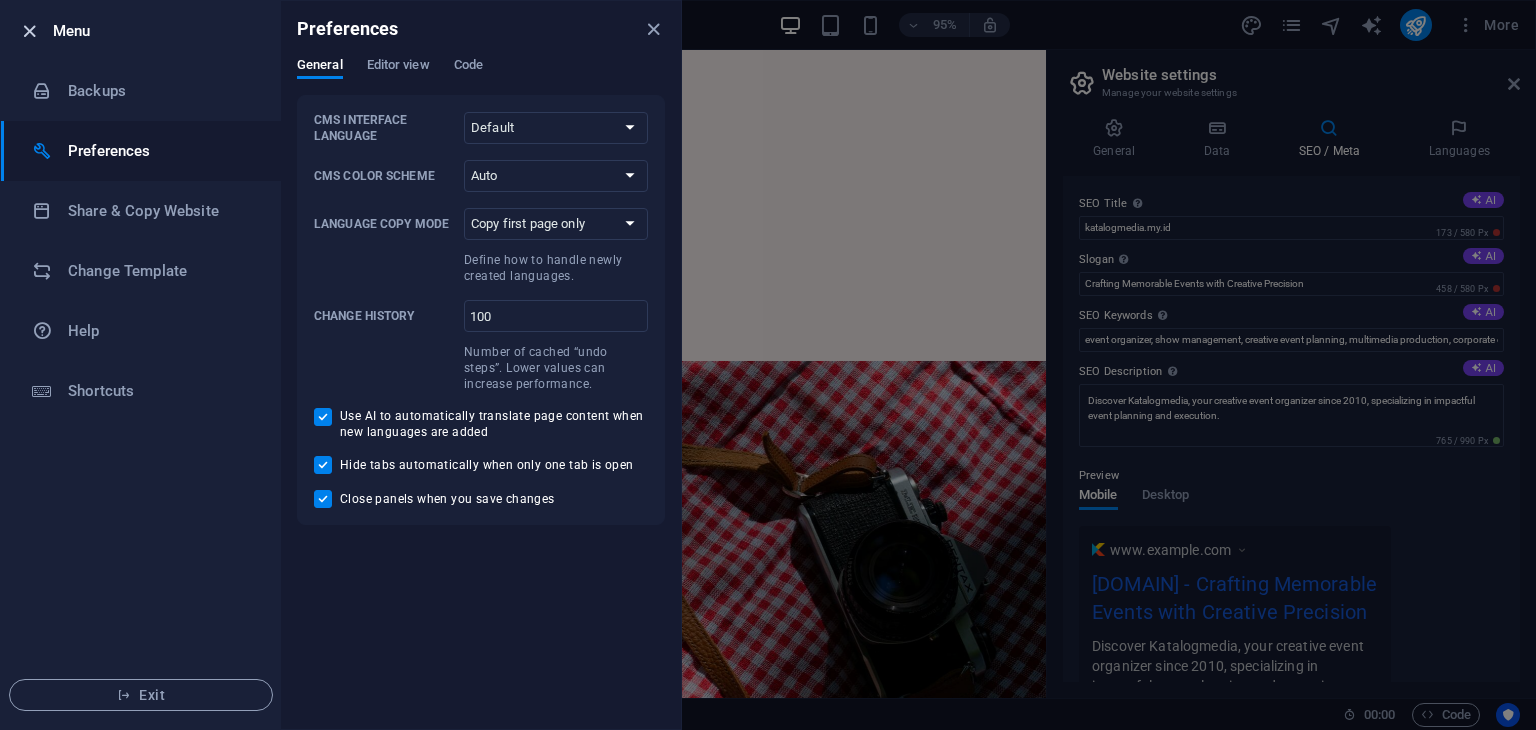 click at bounding box center (29, 31) 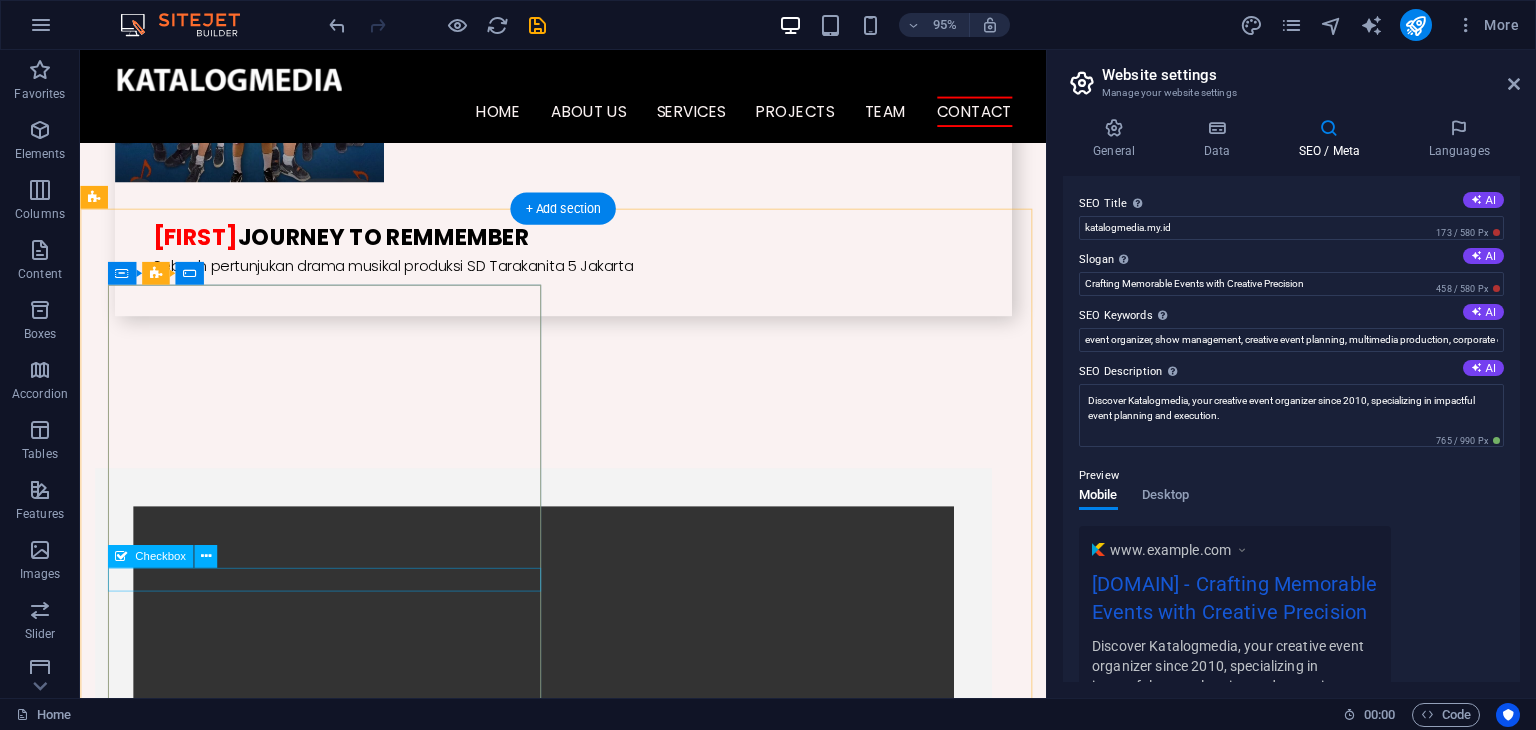 scroll, scrollTop: 5233, scrollLeft: 0, axis: vertical 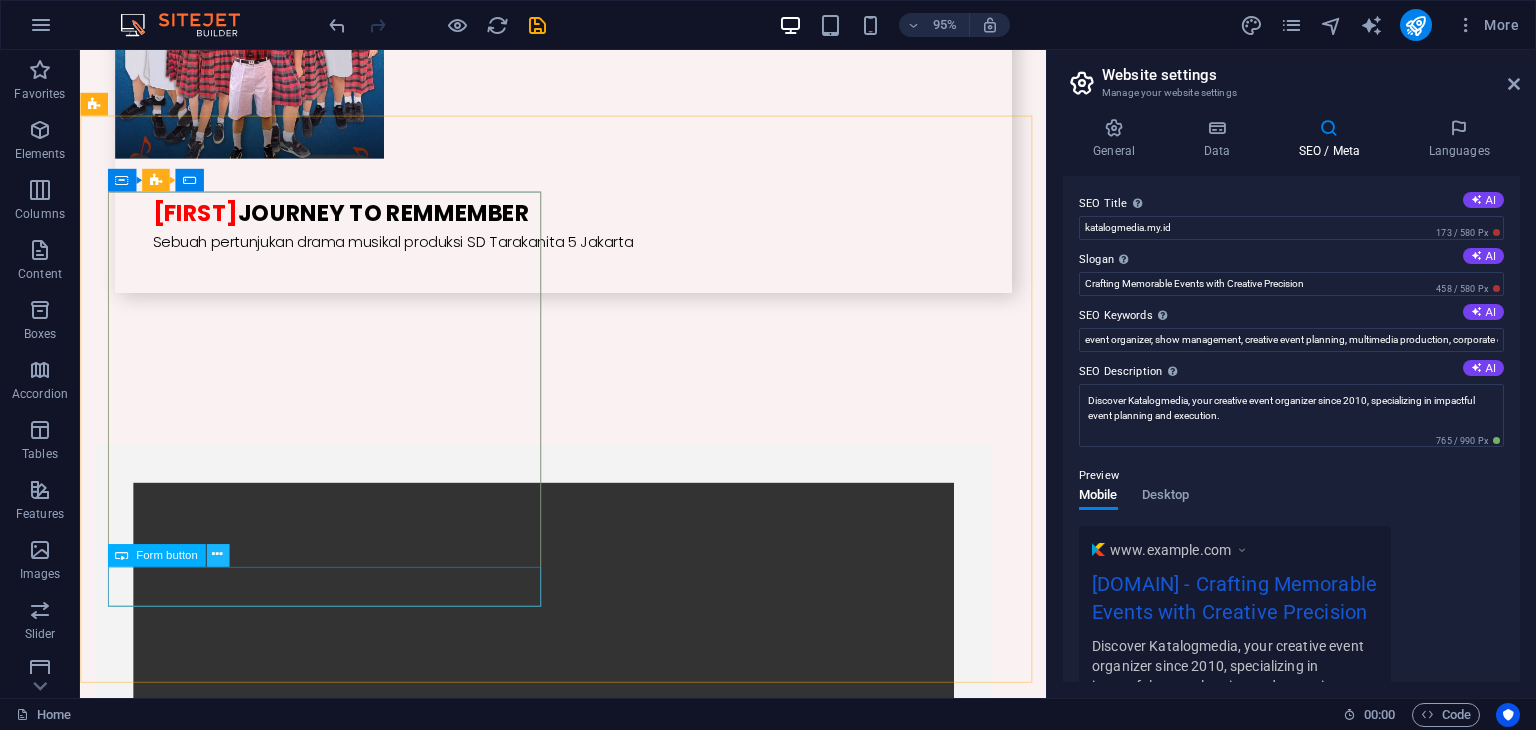 click at bounding box center (217, 555) 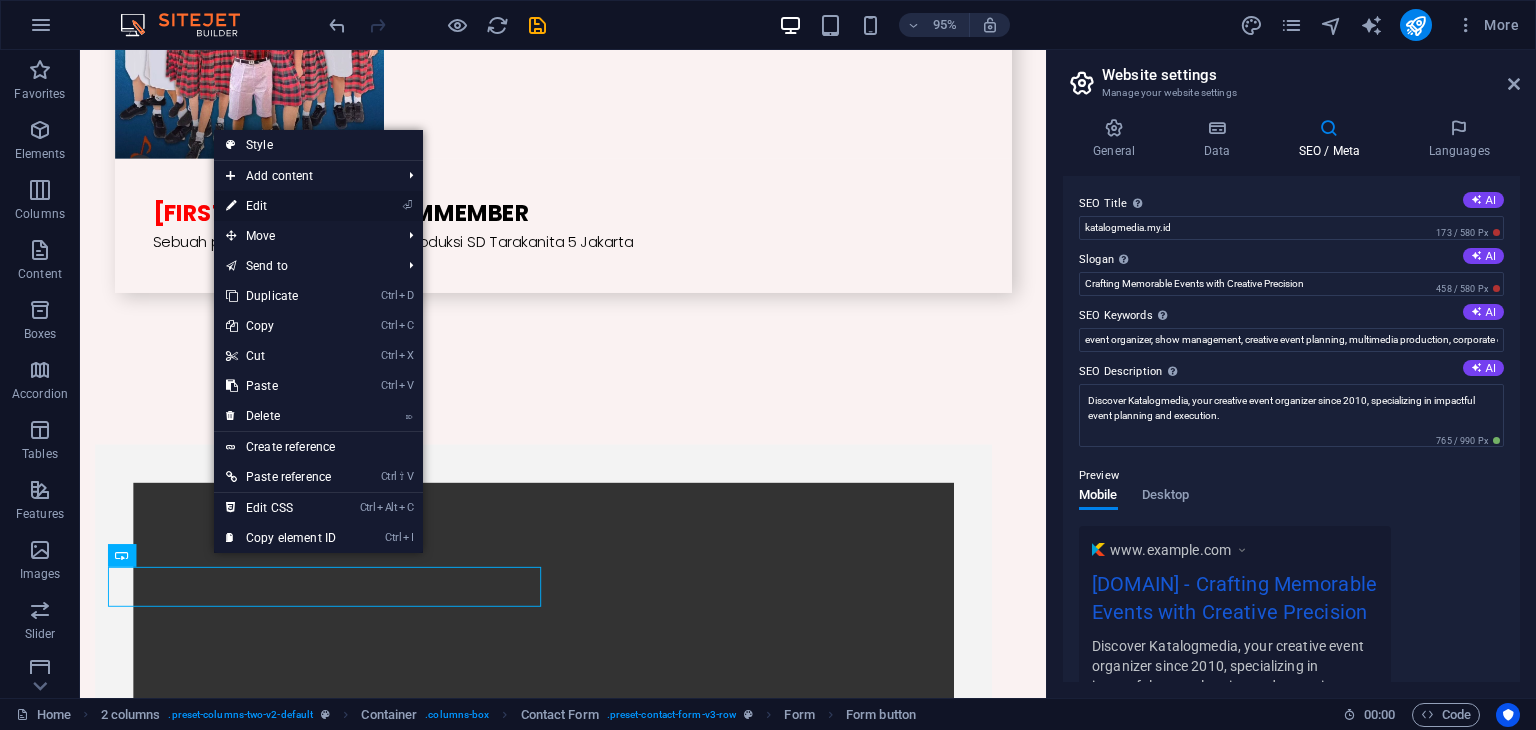 click on "⏎  Edit" at bounding box center [281, 206] 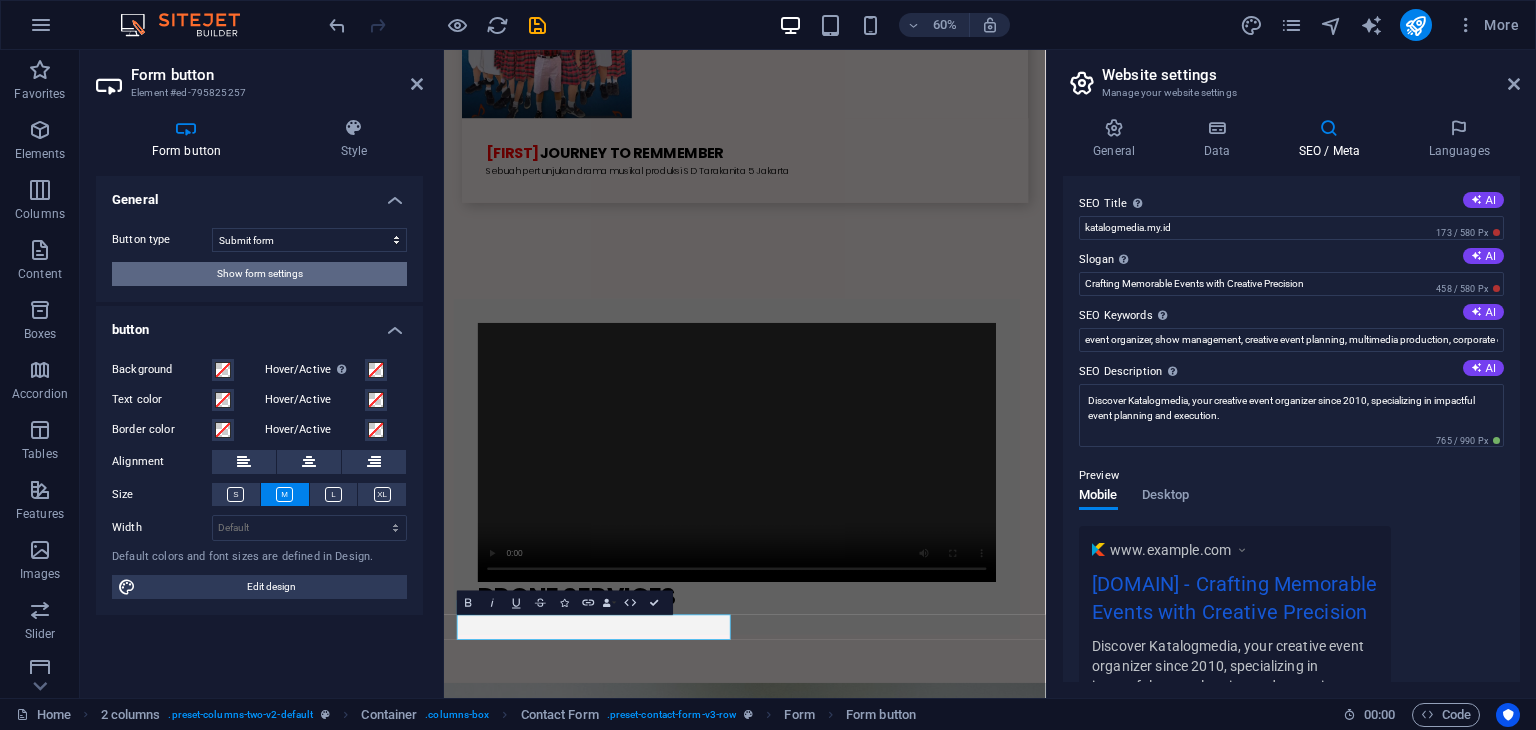 click on "Show form settings" at bounding box center (260, 274) 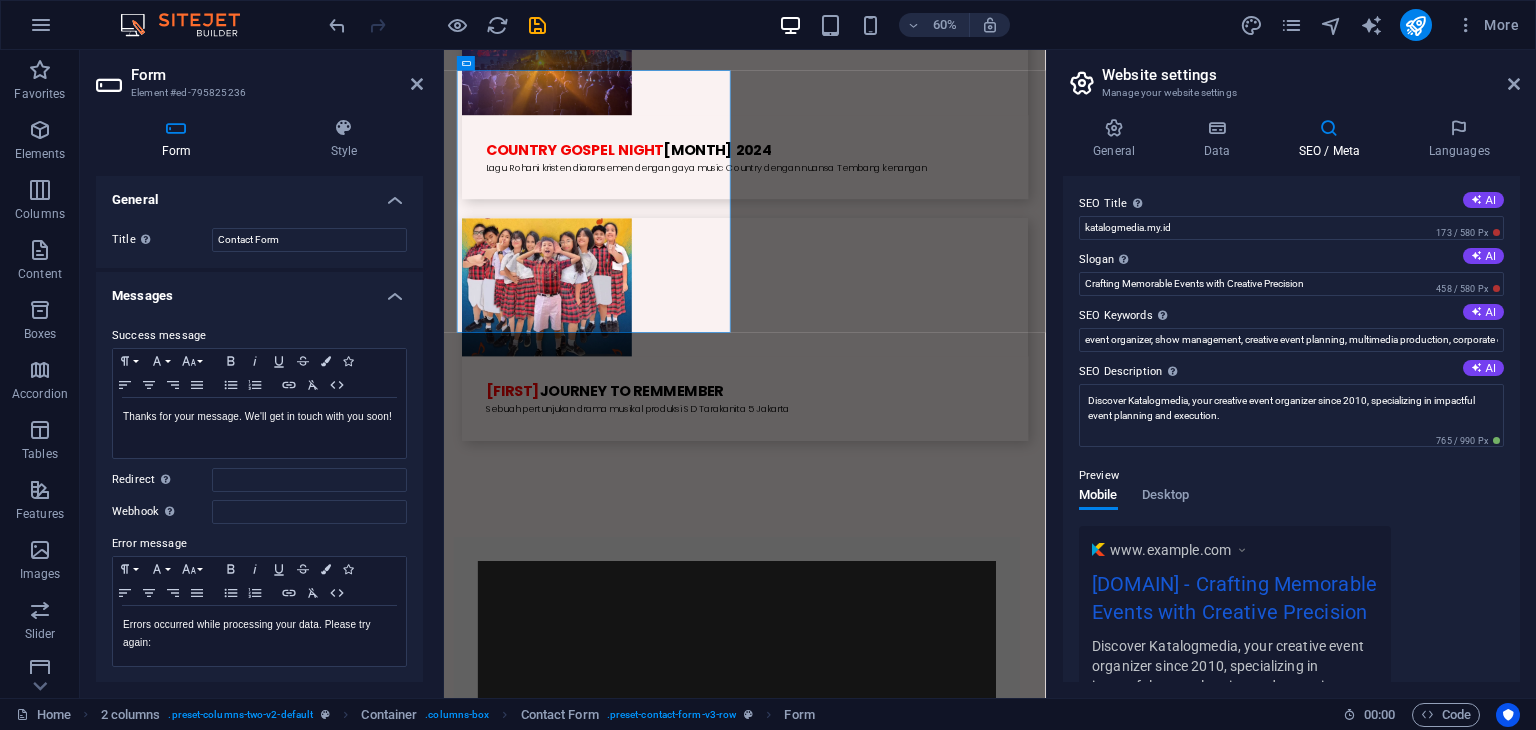 scroll, scrollTop: 5745, scrollLeft: 0, axis: vertical 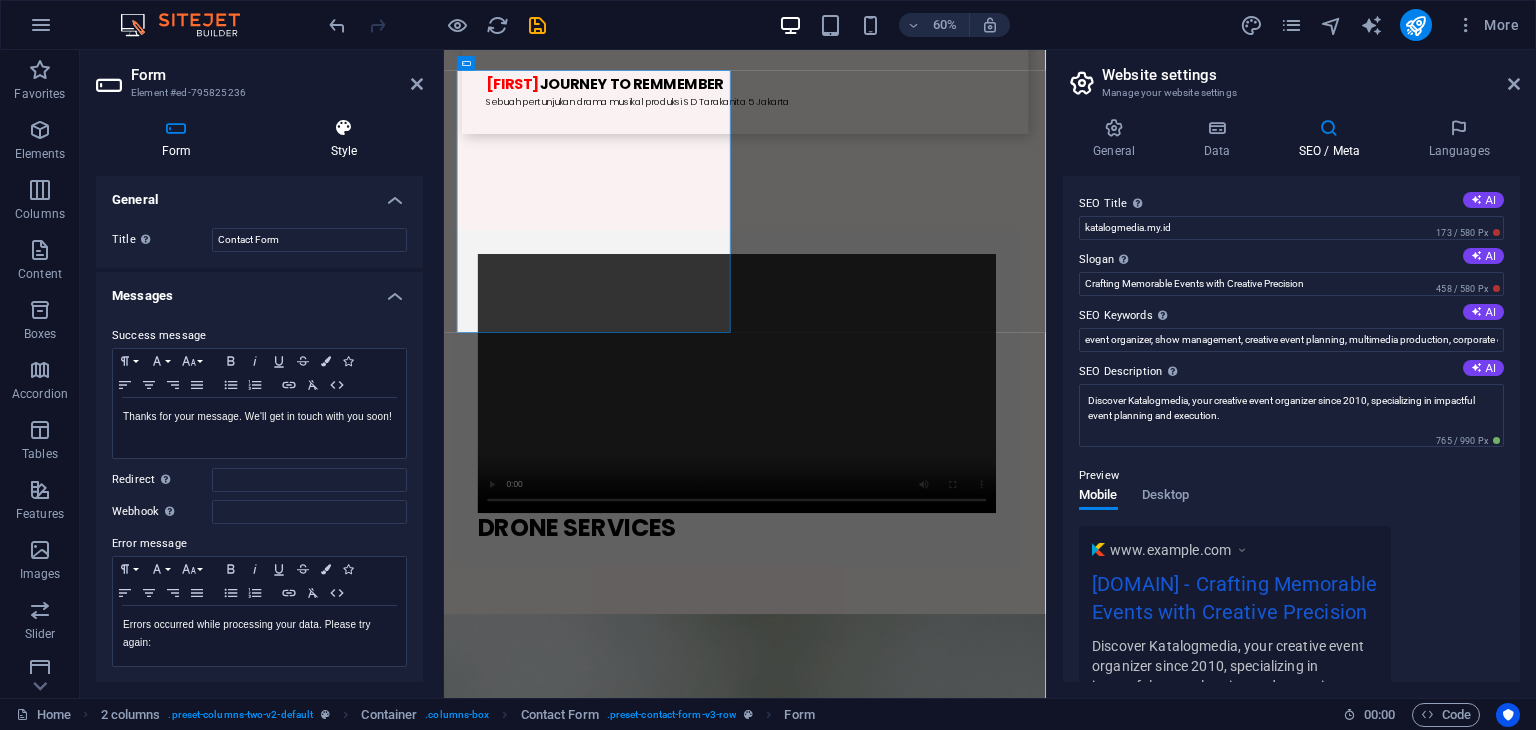 click on "Style" at bounding box center [344, 139] 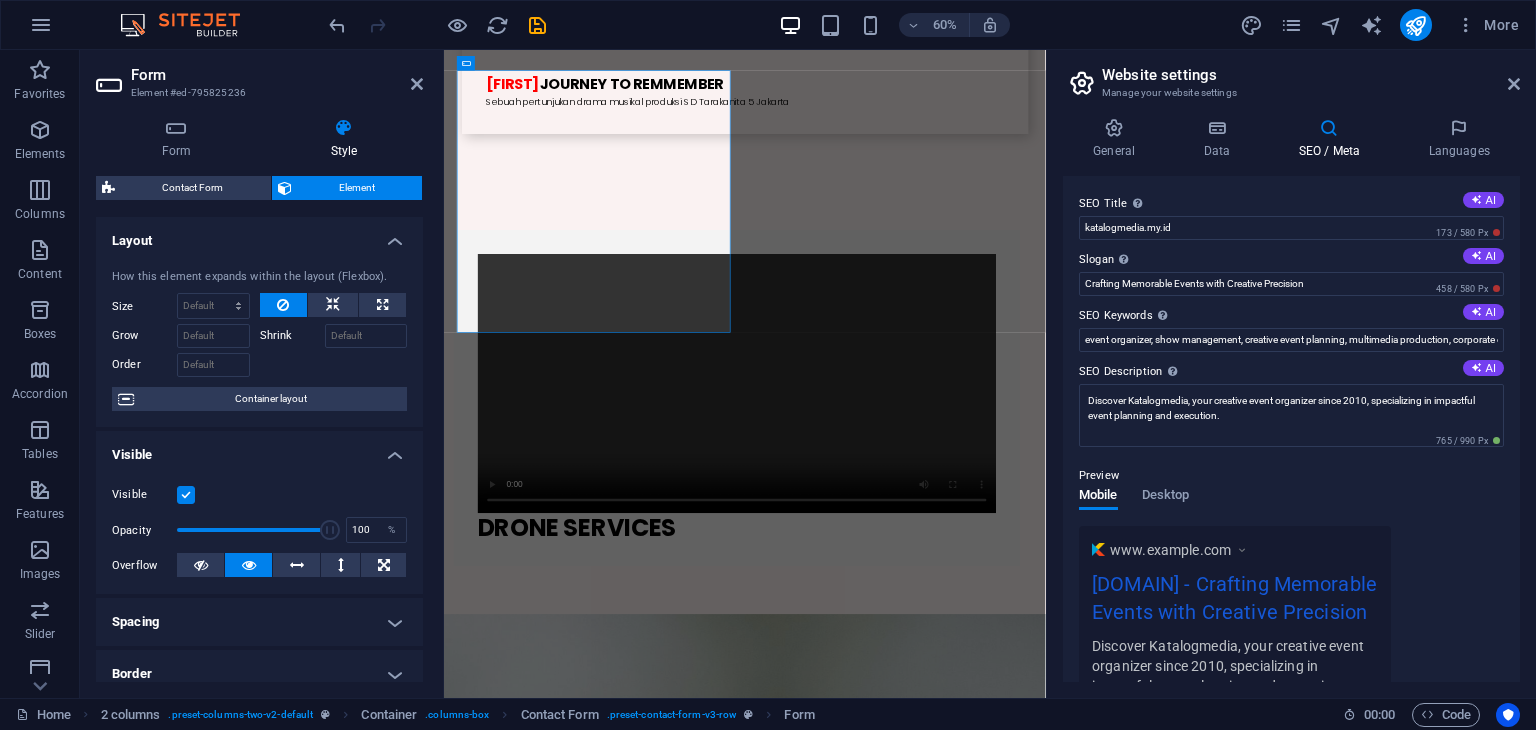 click on "Layout" at bounding box center [259, 235] 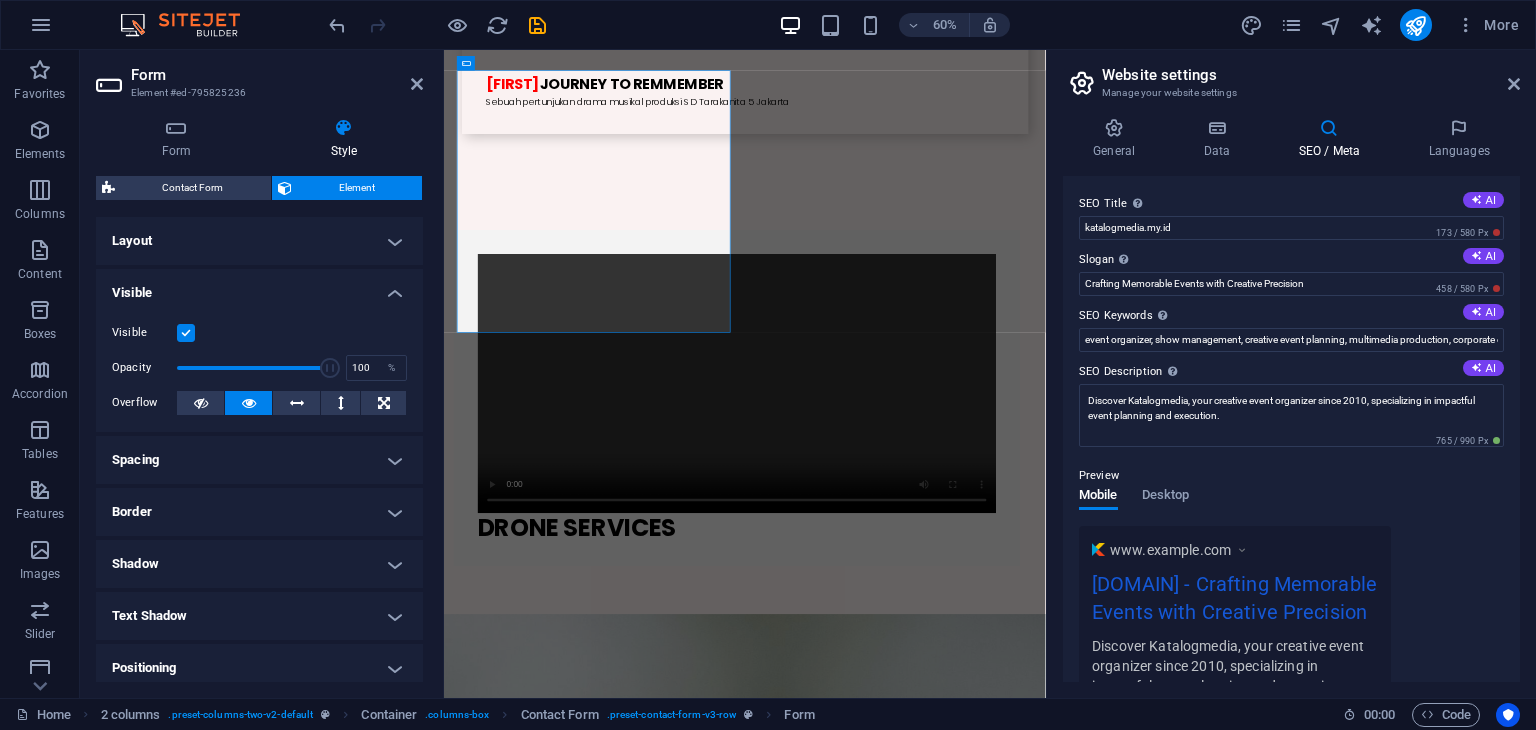 click on "Layout" at bounding box center [259, 241] 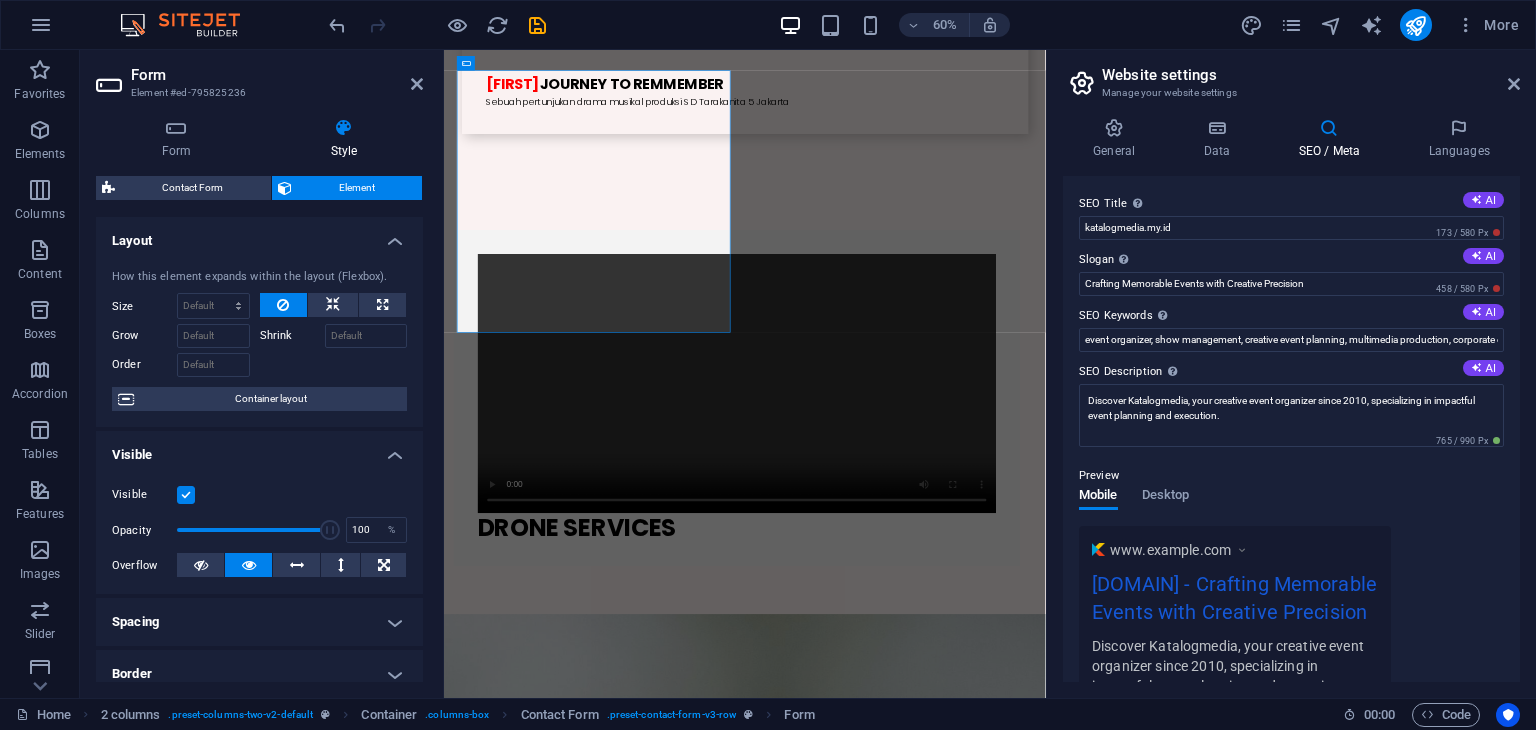 click on "Layout" at bounding box center [259, 235] 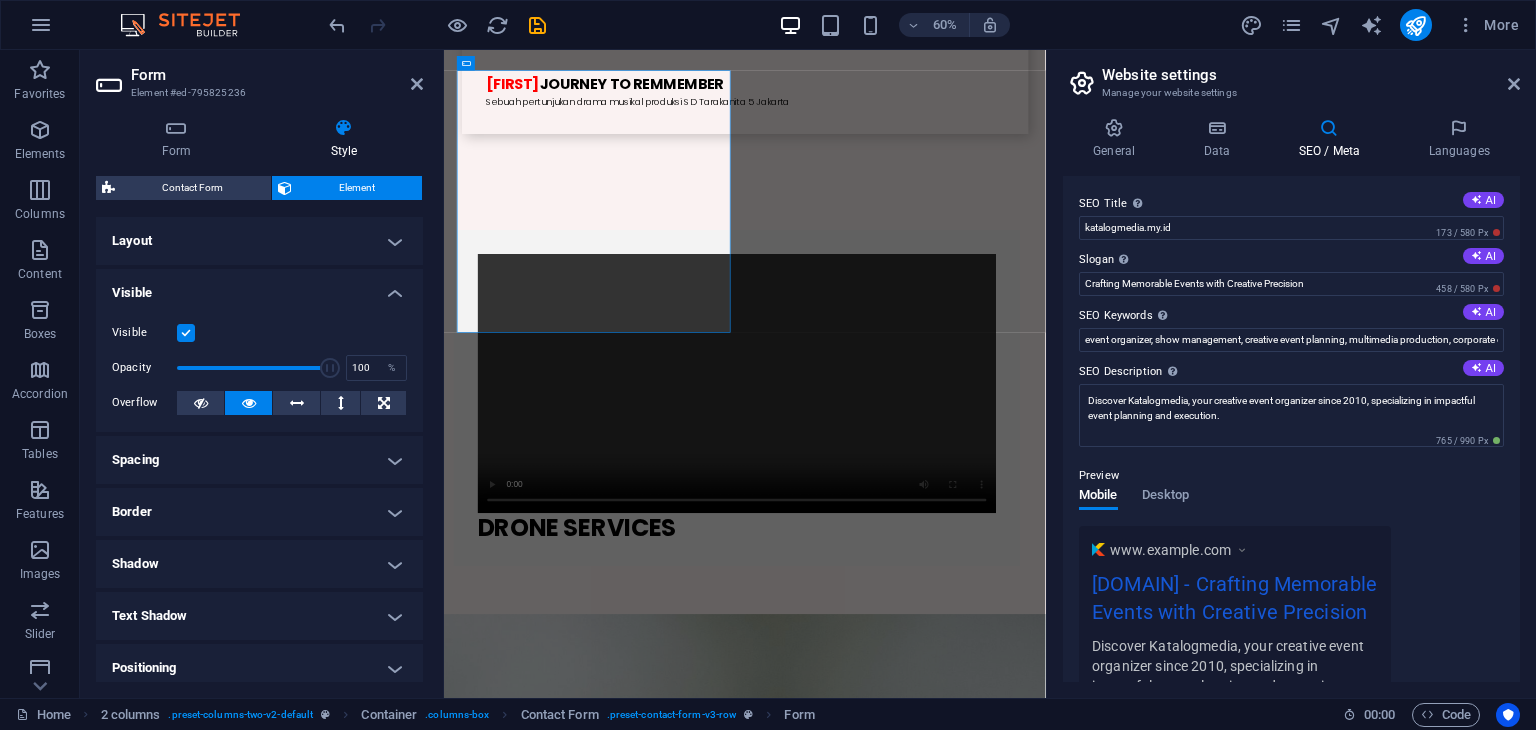 click on "Layout" at bounding box center [259, 241] 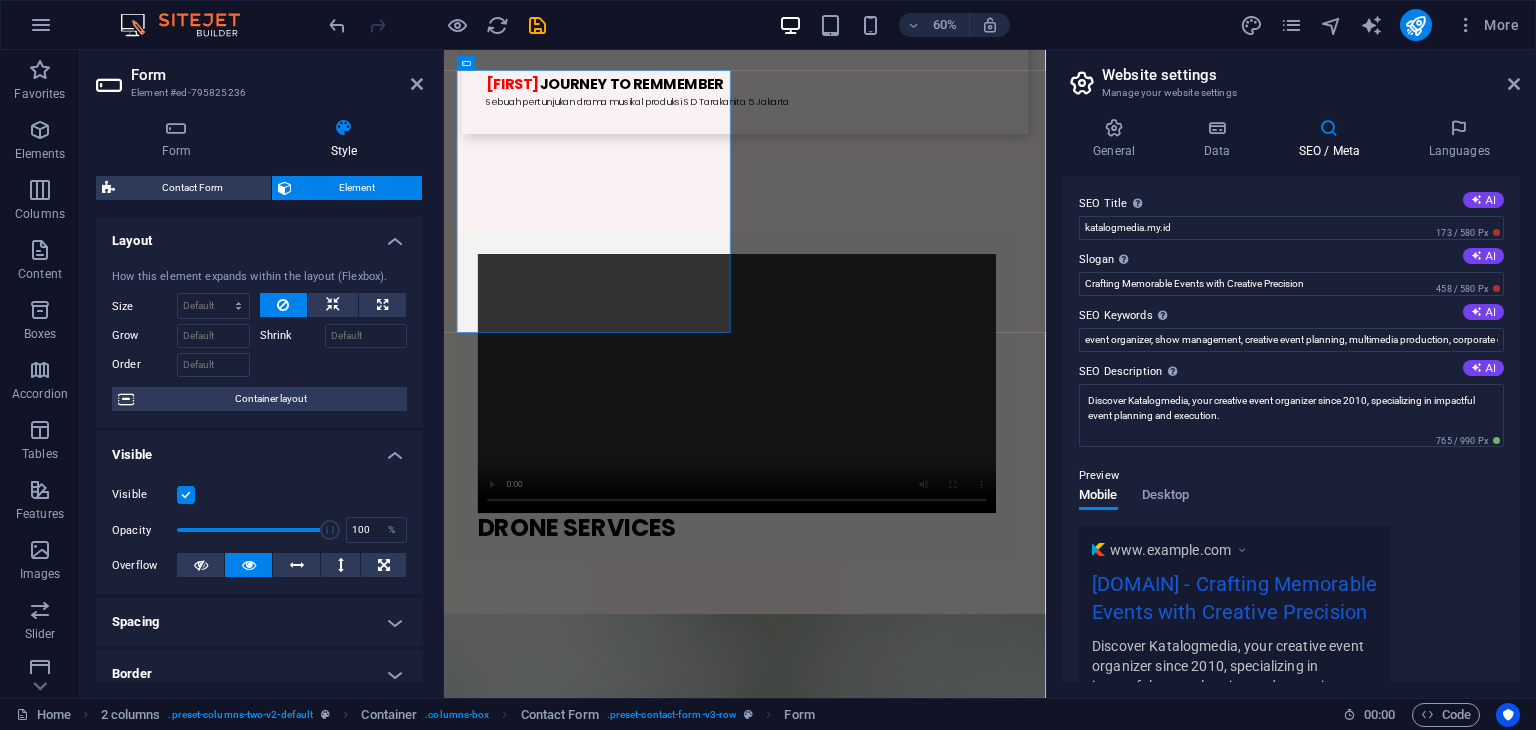 click on "Layout" at bounding box center (259, 235) 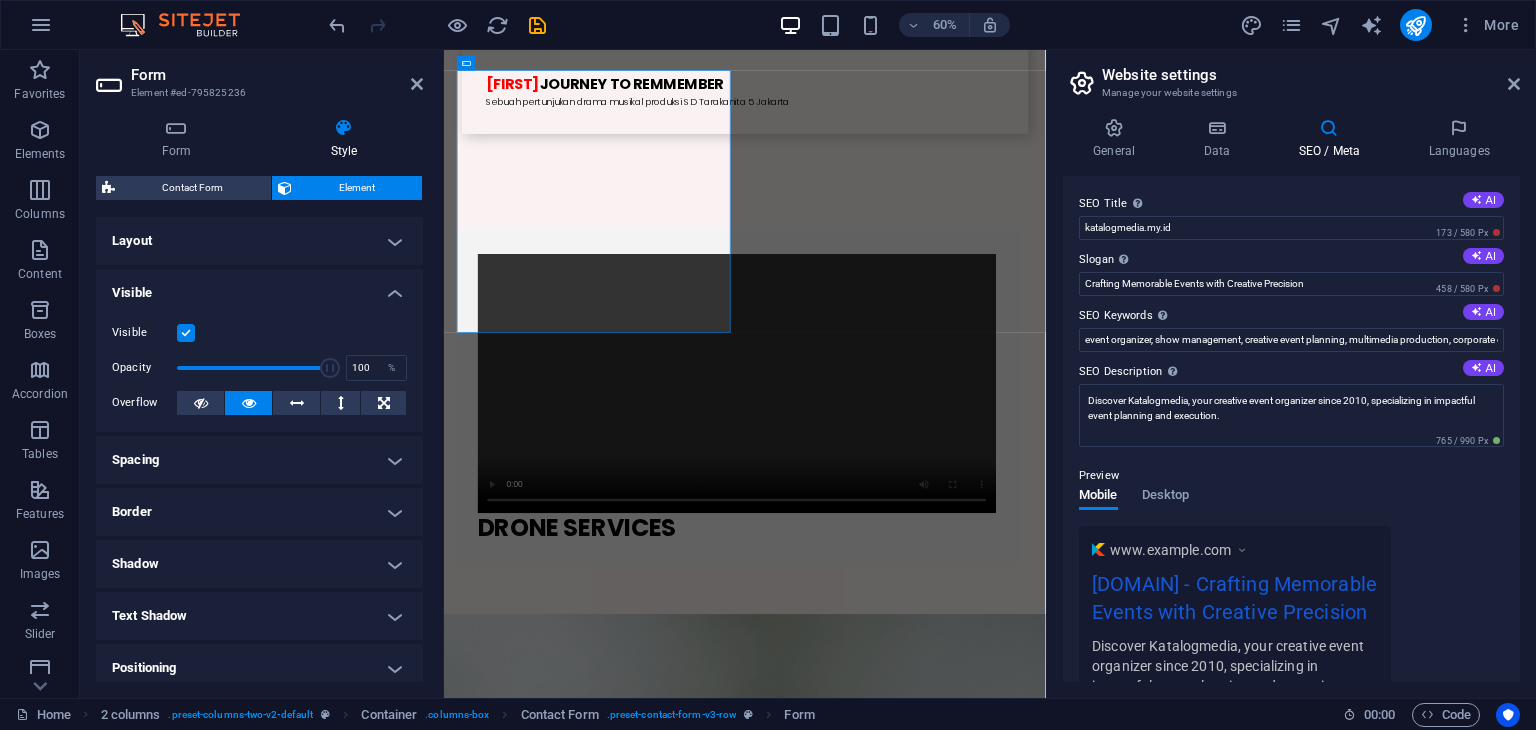 click on "Spacing" at bounding box center [259, 460] 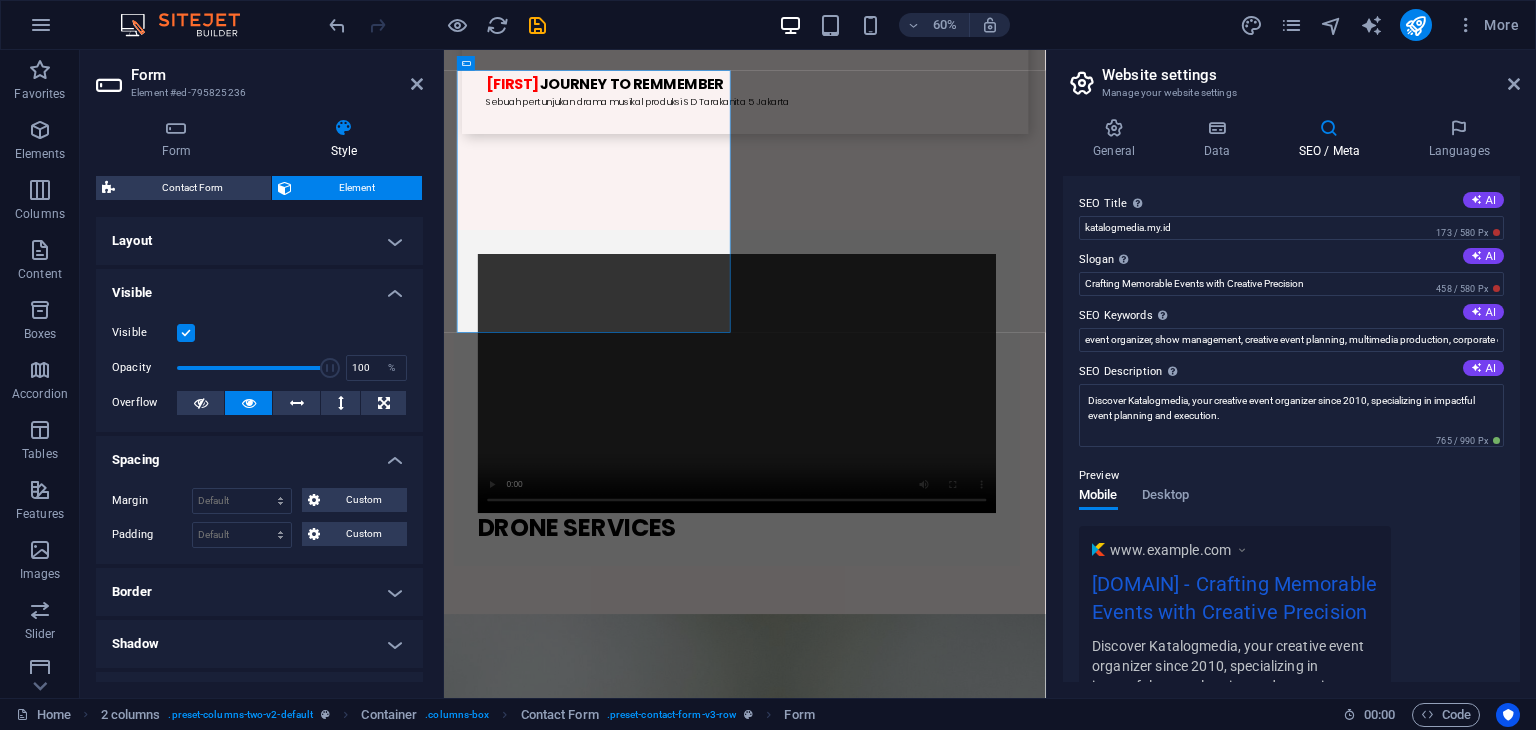 click on "Spacing" at bounding box center (259, 454) 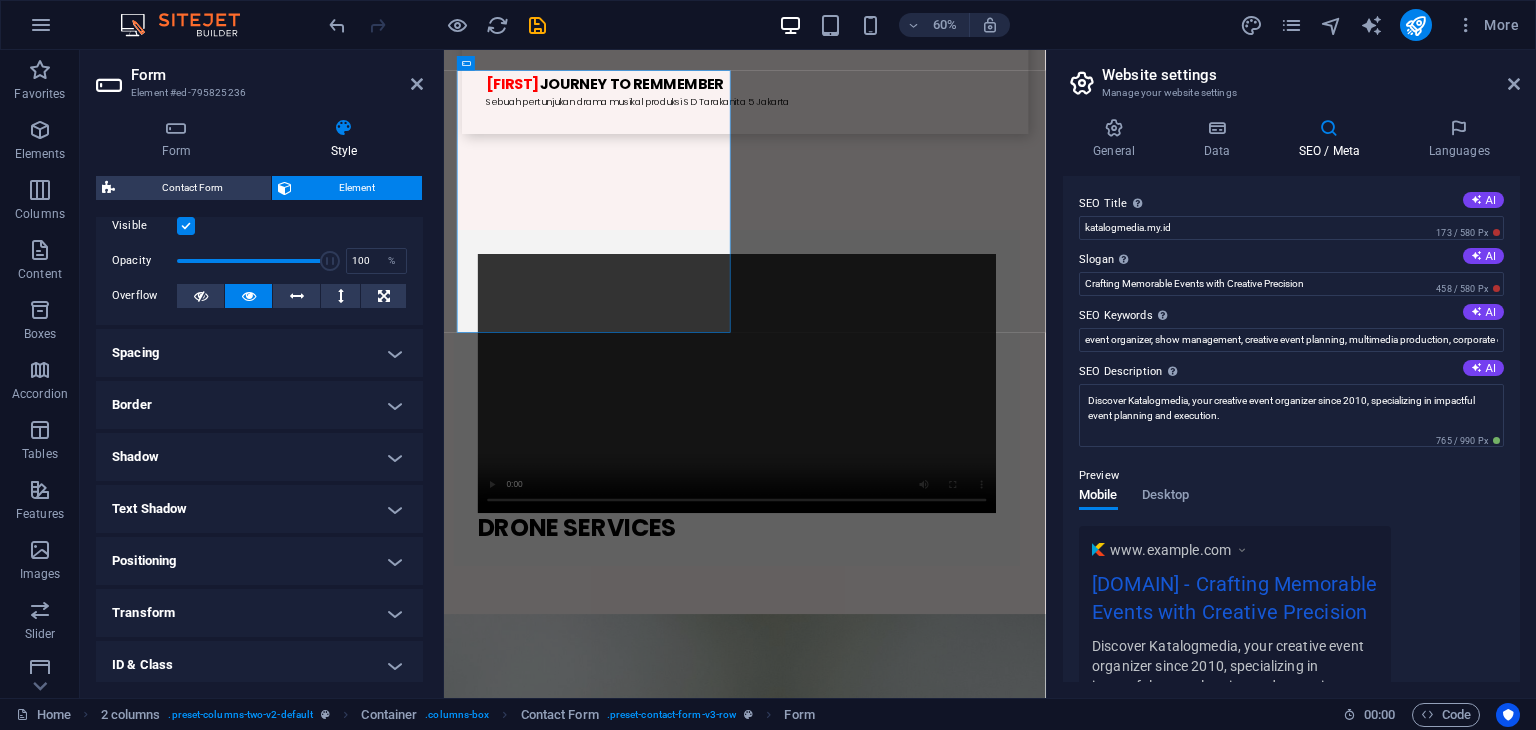 scroll, scrollTop: 218, scrollLeft: 0, axis: vertical 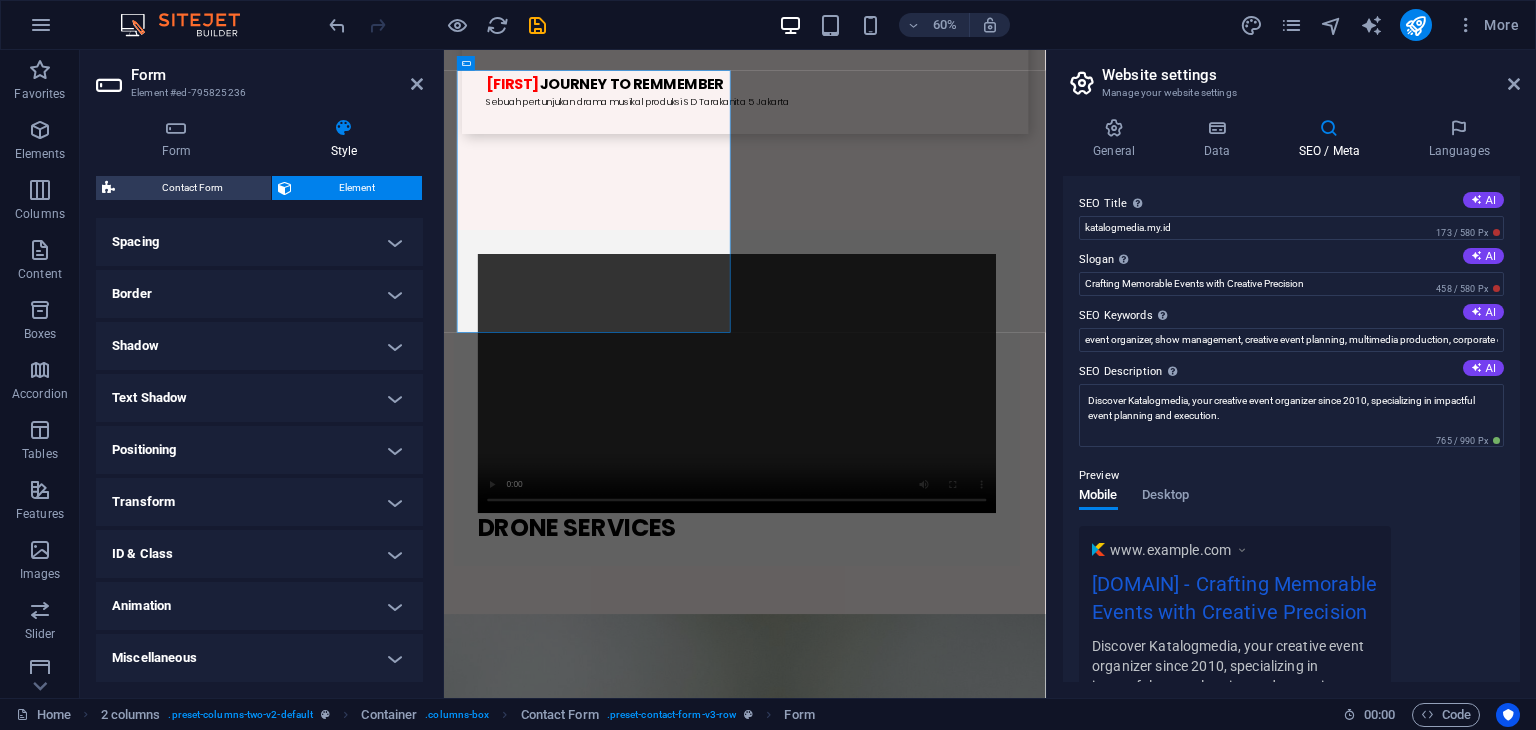 click on "ID & Class" at bounding box center (259, 554) 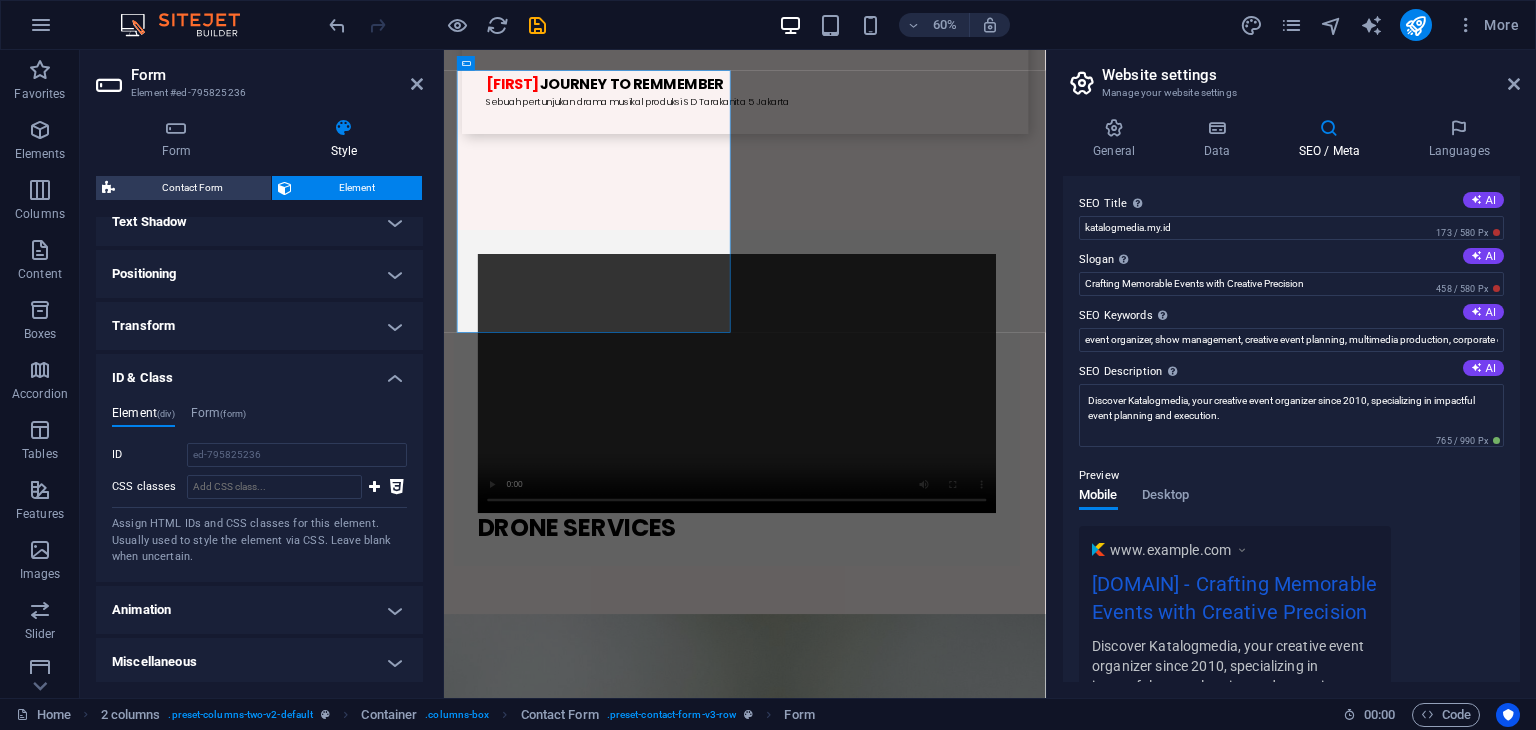 scroll, scrollTop: 397, scrollLeft: 0, axis: vertical 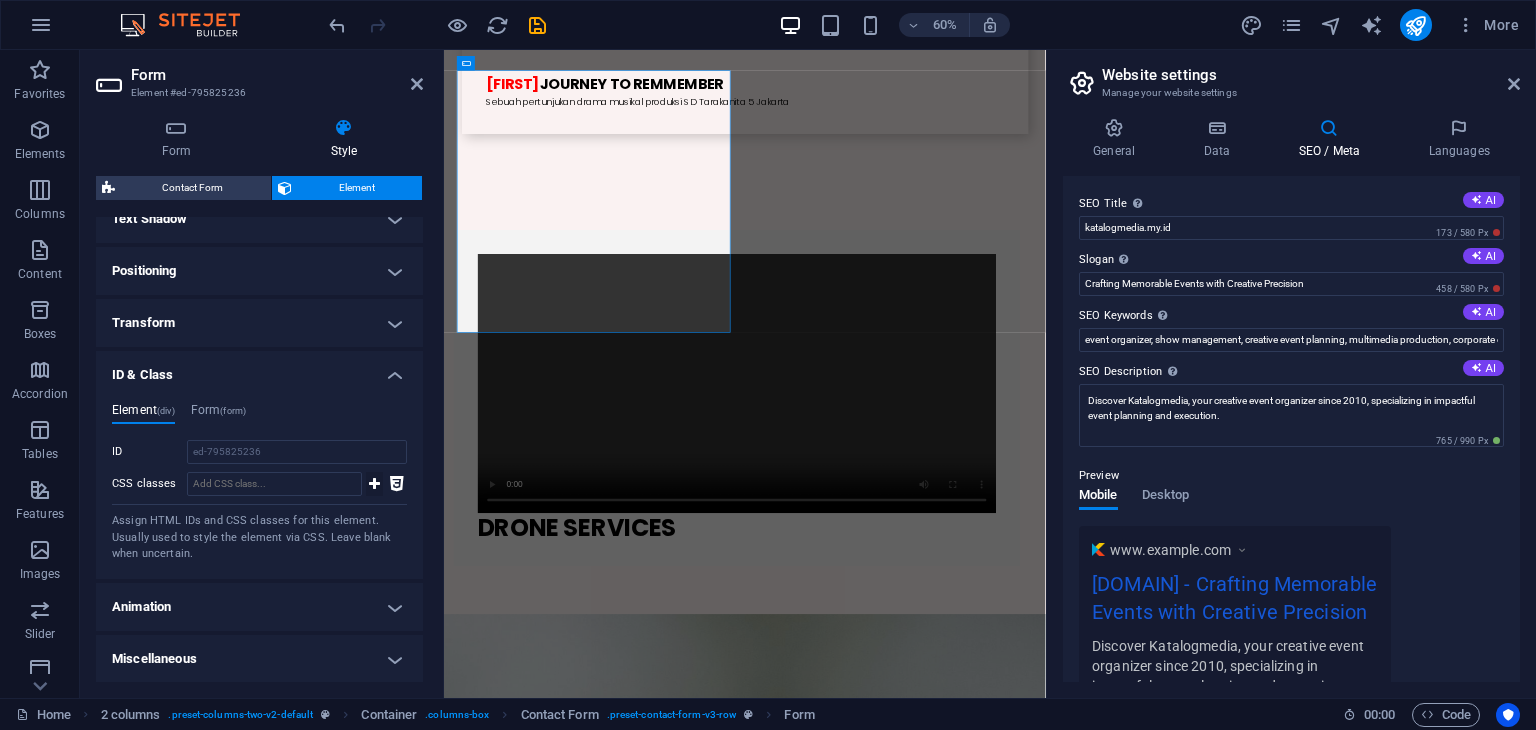 click at bounding box center [374, 484] 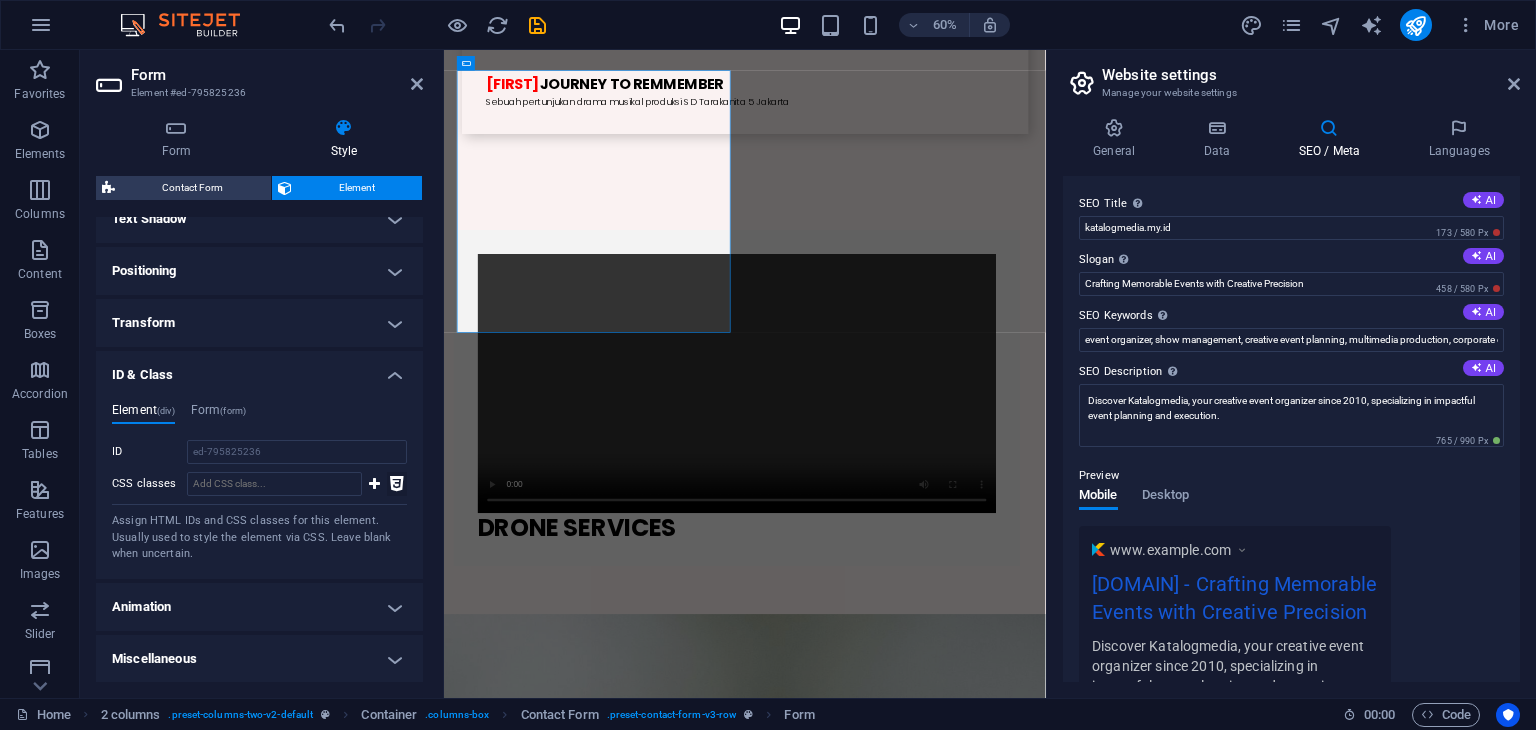 click at bounding box center (397, 484) 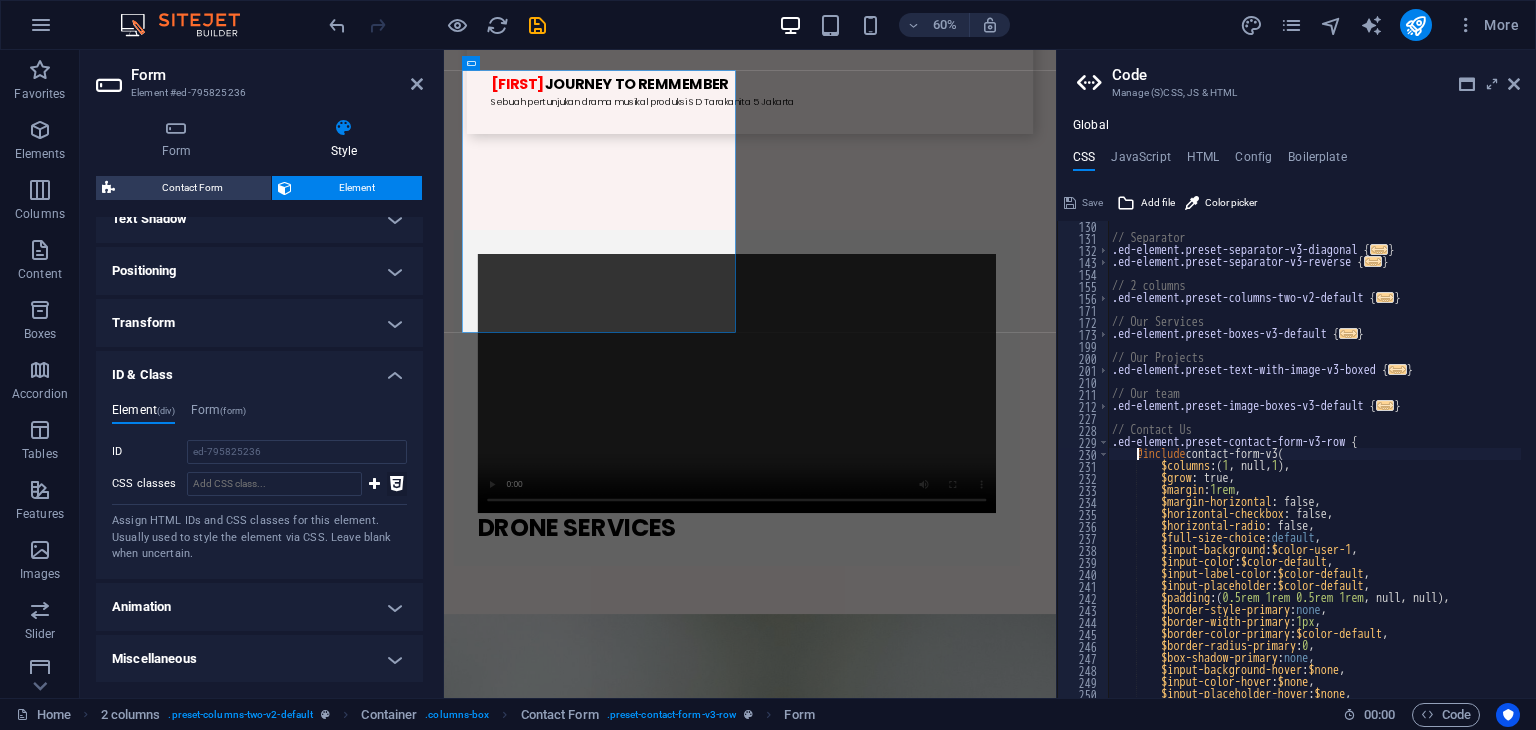 click at bounding box center (397, 484) 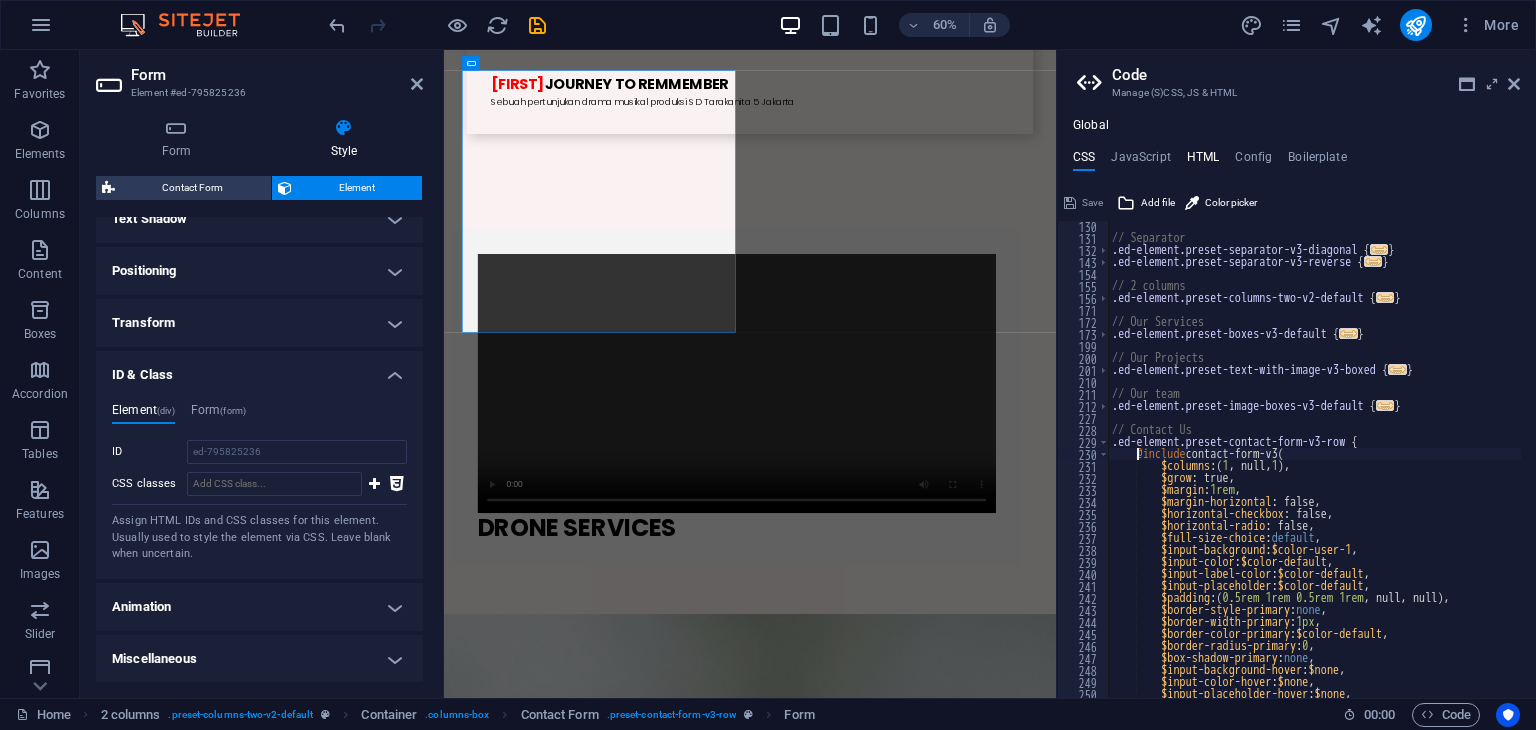 click on "HTML" at bounding box center (1203, 161) 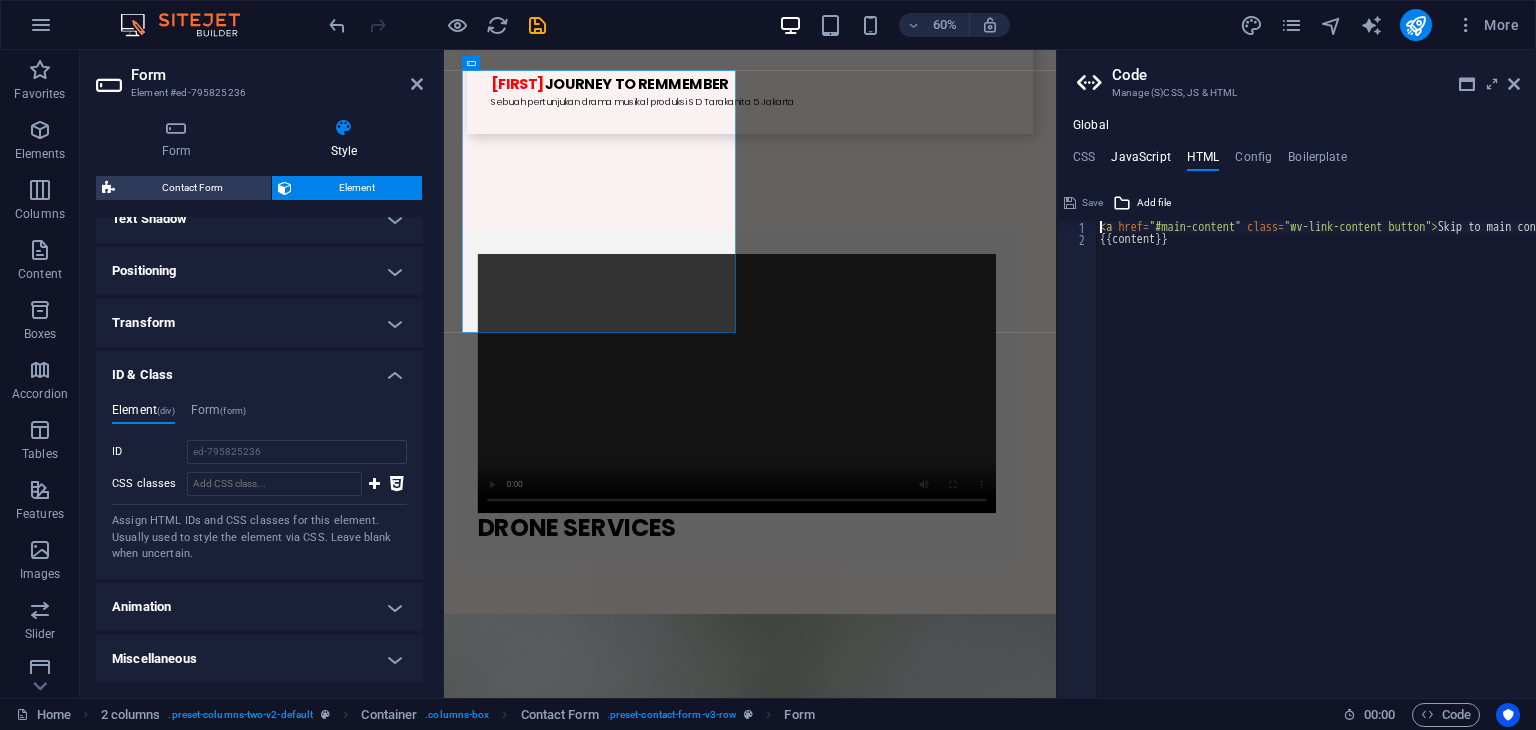 click on "JavaScript" at bounding box center [1140, 161] 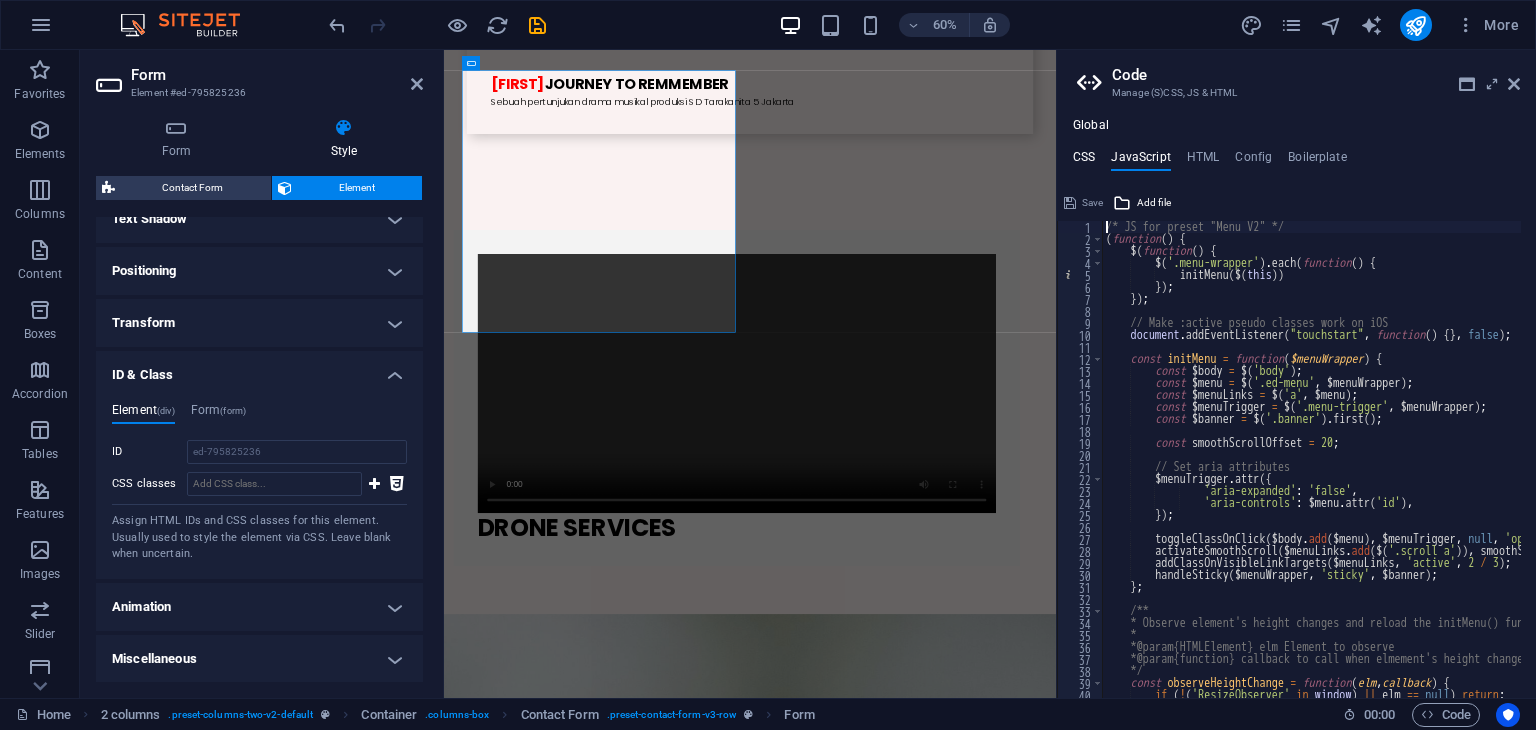 click on "CSS" at bounding box center (1084, 161) 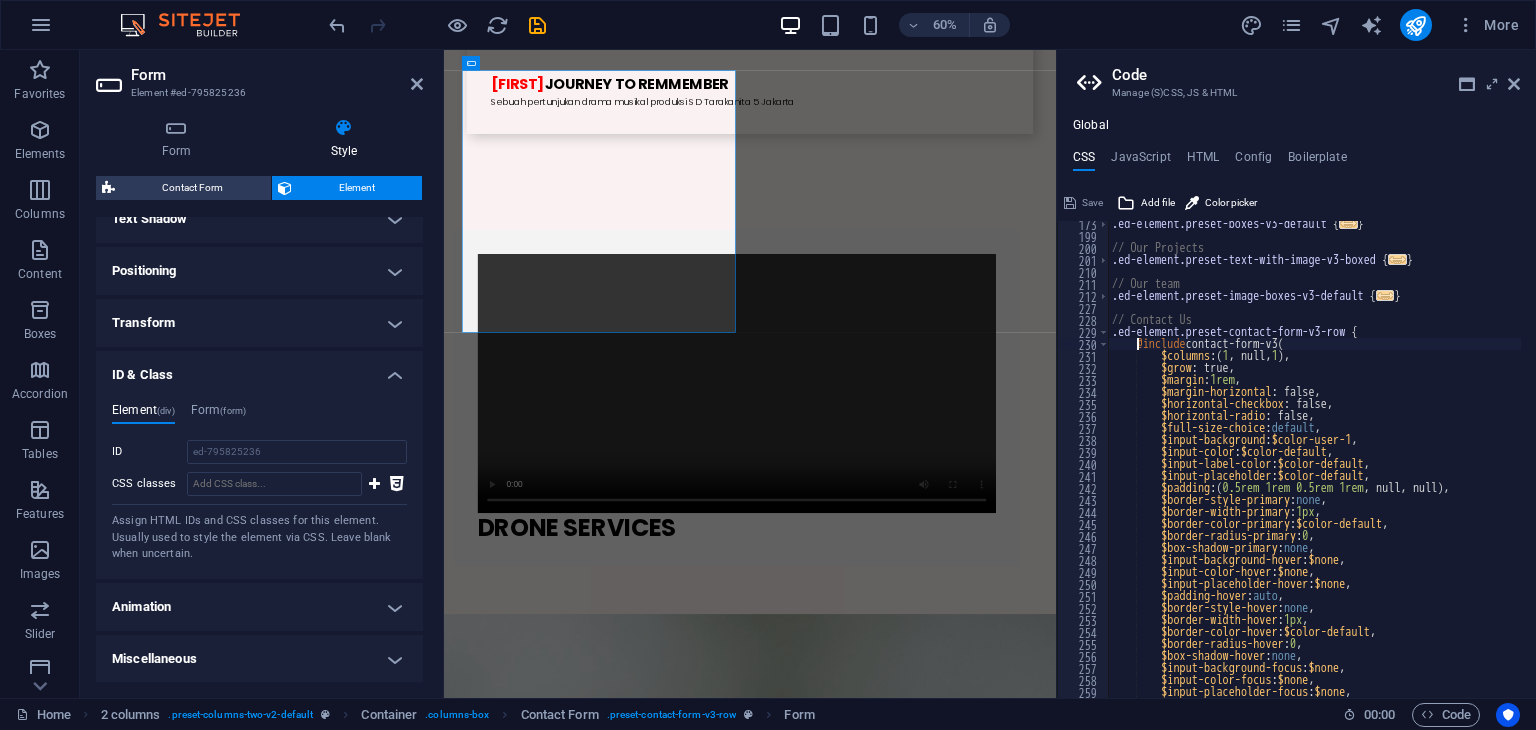 scroll, scrollTop: 135, scrollLeft: 0, axis: vertical 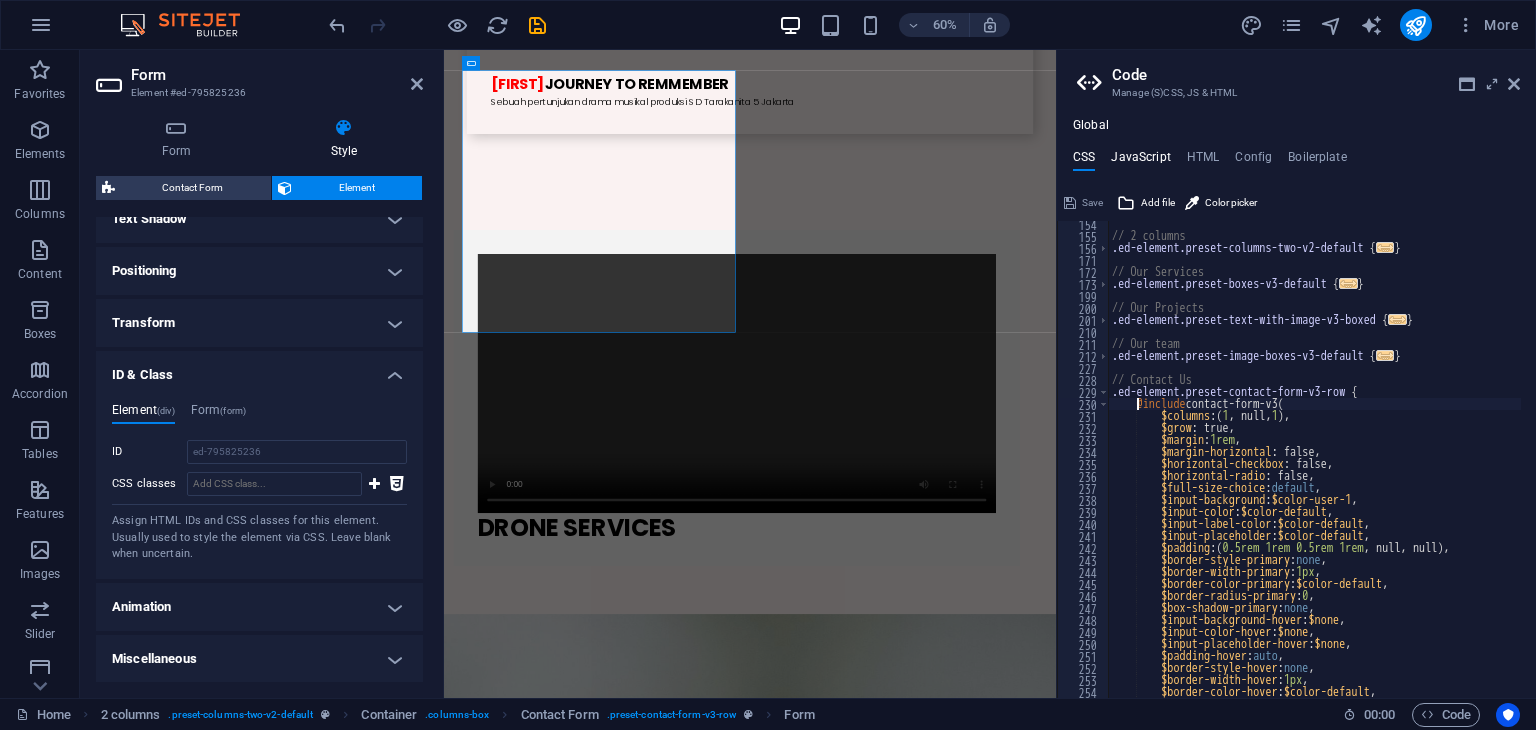 click on "JavaScript" at bounding box center (1140, 161) 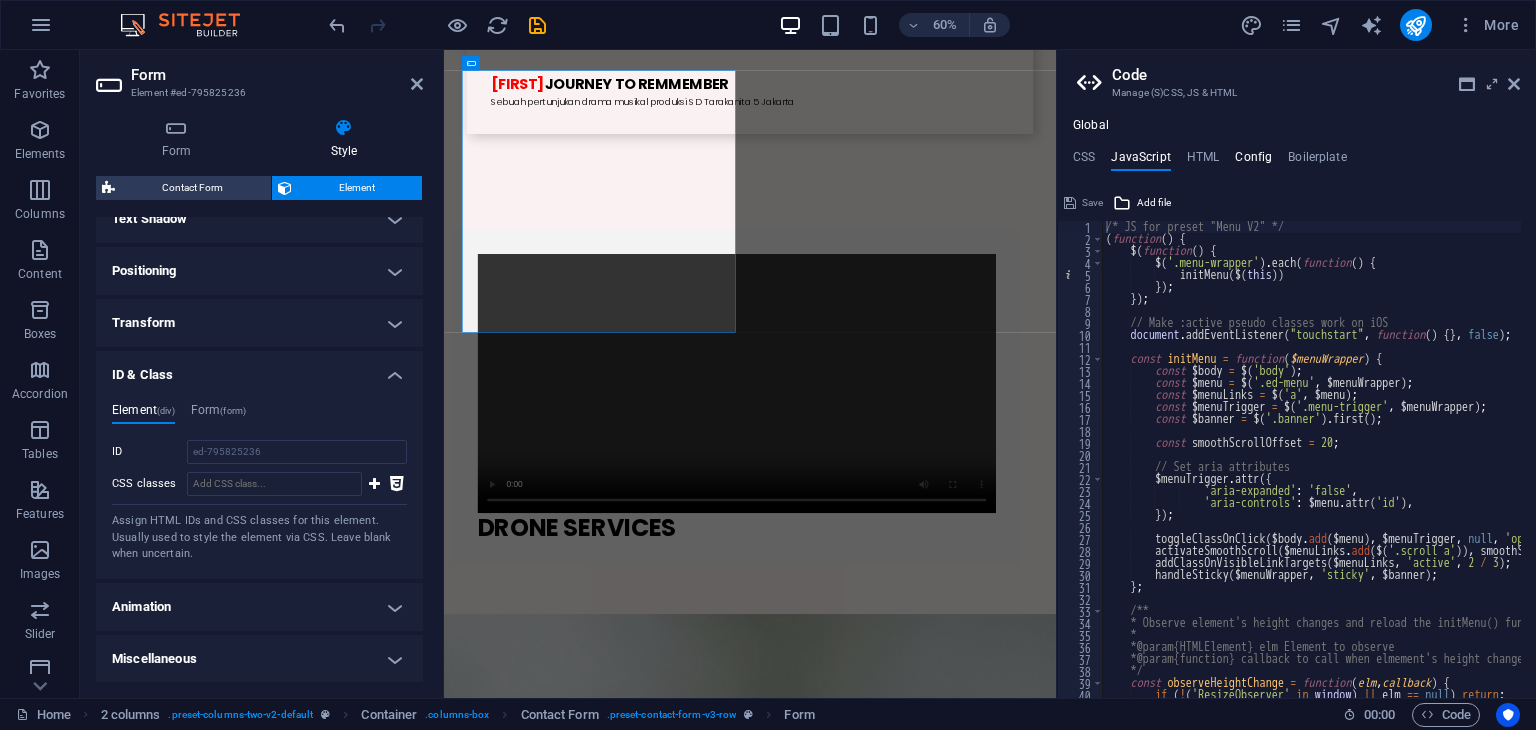 click on "Config" at bounding box center (1253, 161) 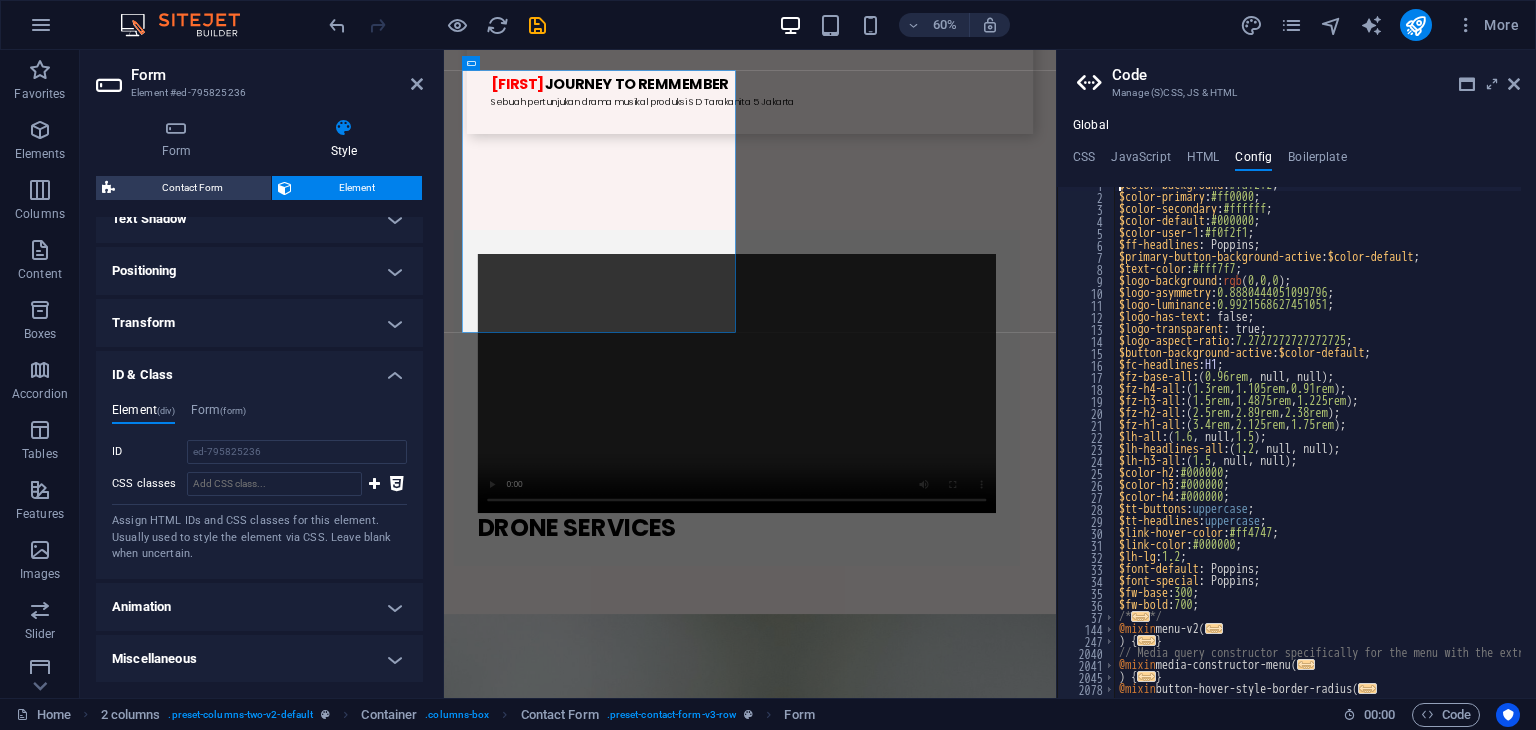 scroll, scrollTop: 0, scrollLeft: 0, axis: both 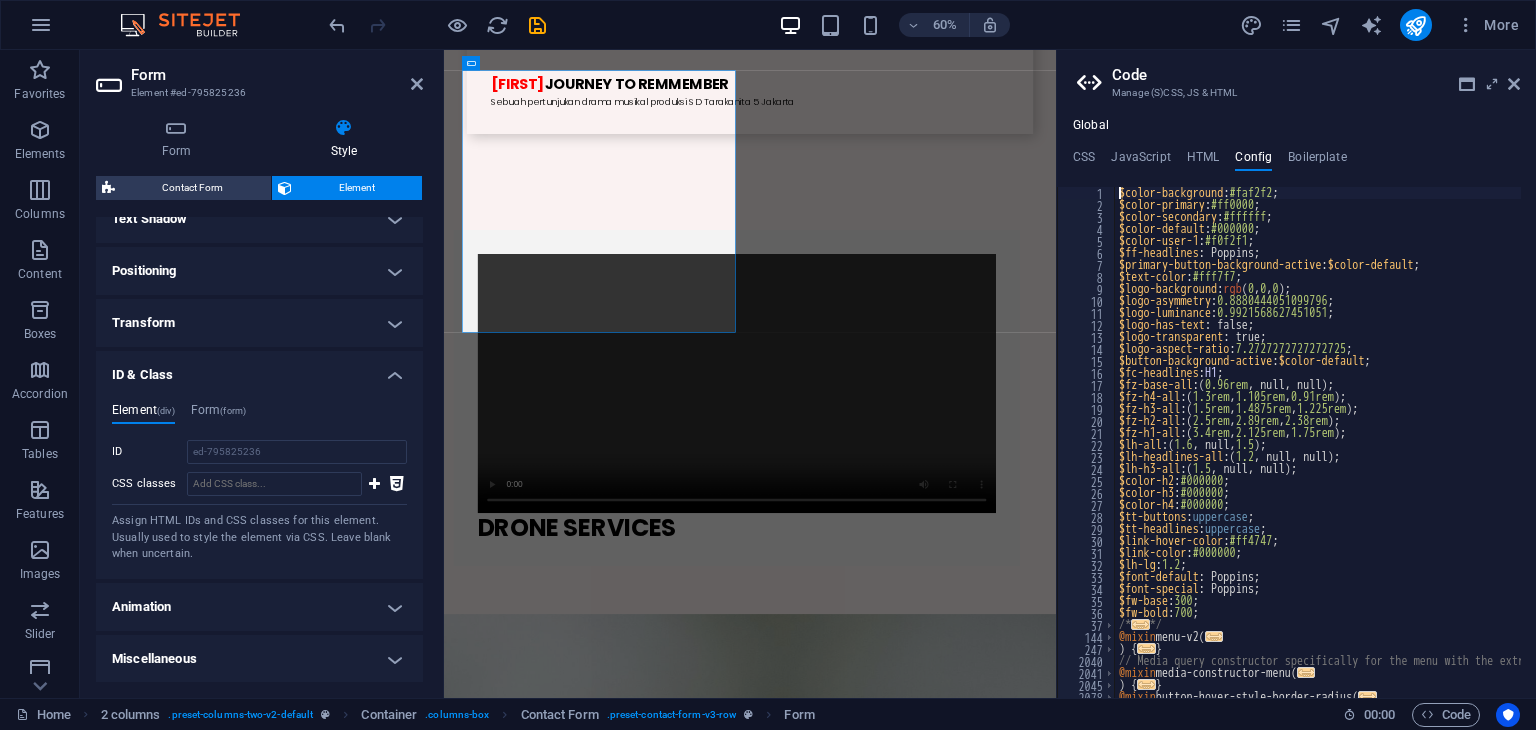 click on "Form Element #ed-795825236" at bounding box center (259, 76) 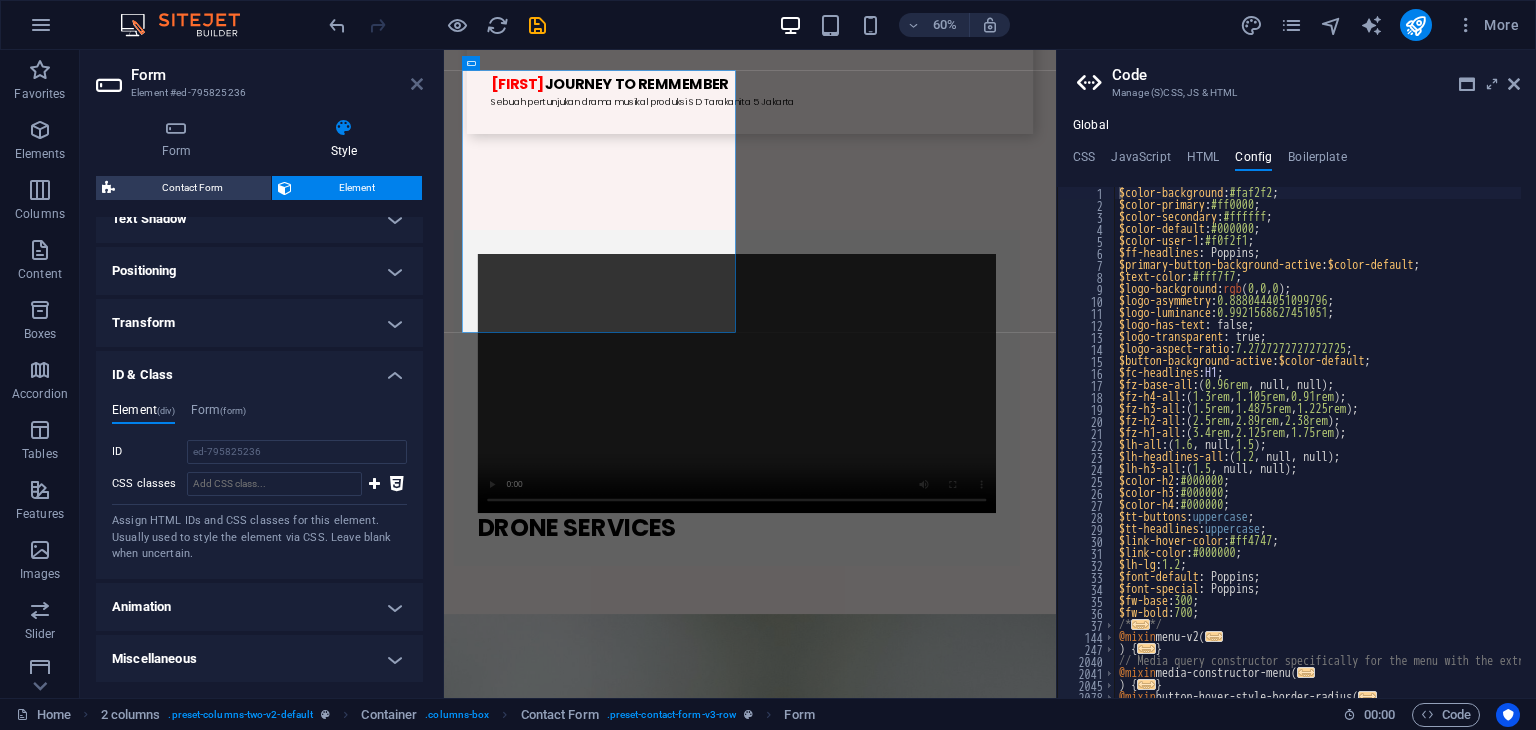 click at bounding box center (417, 84) 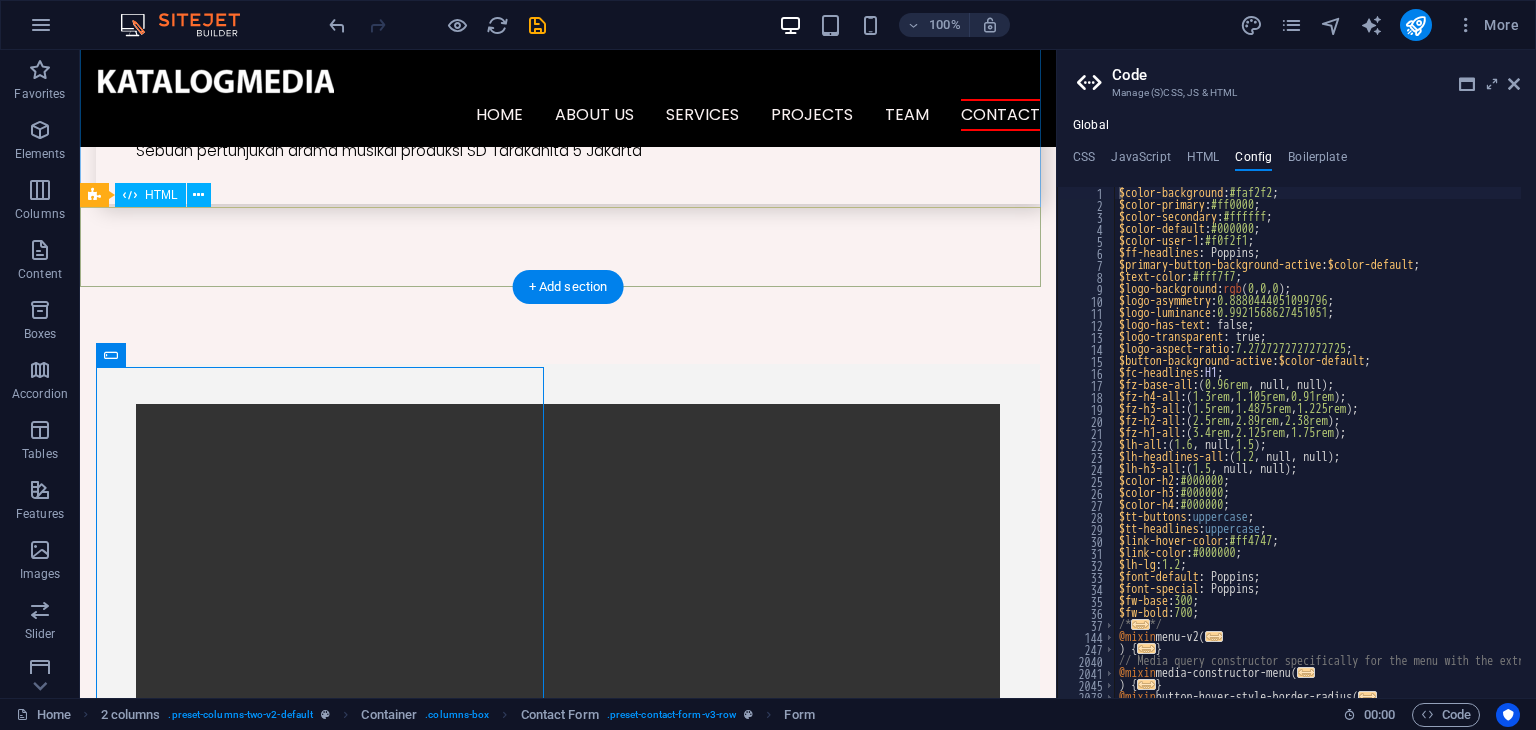 scroll, scrollTop: 4997, scrollLeft: 0, axis: vertical 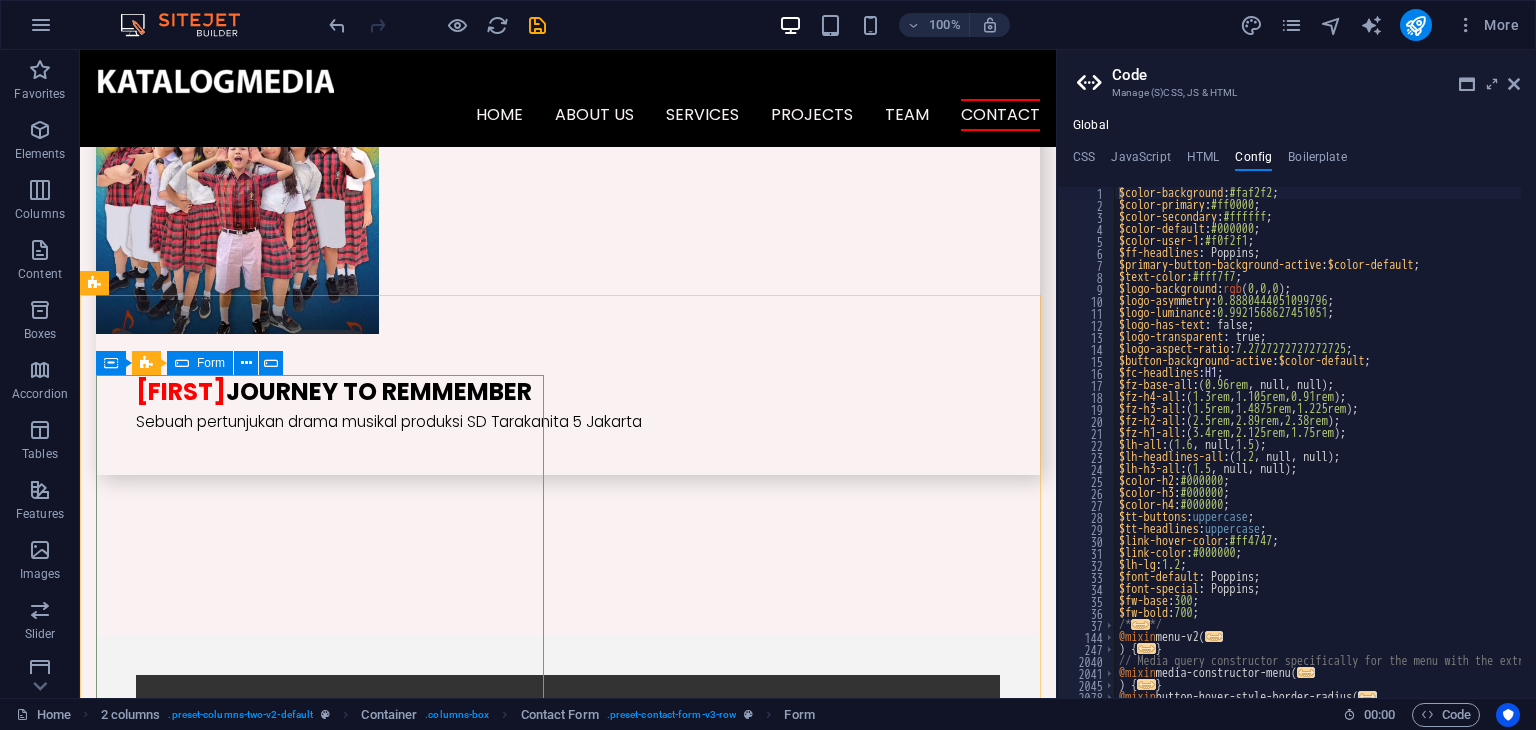 click at bounding box center [182, 363] 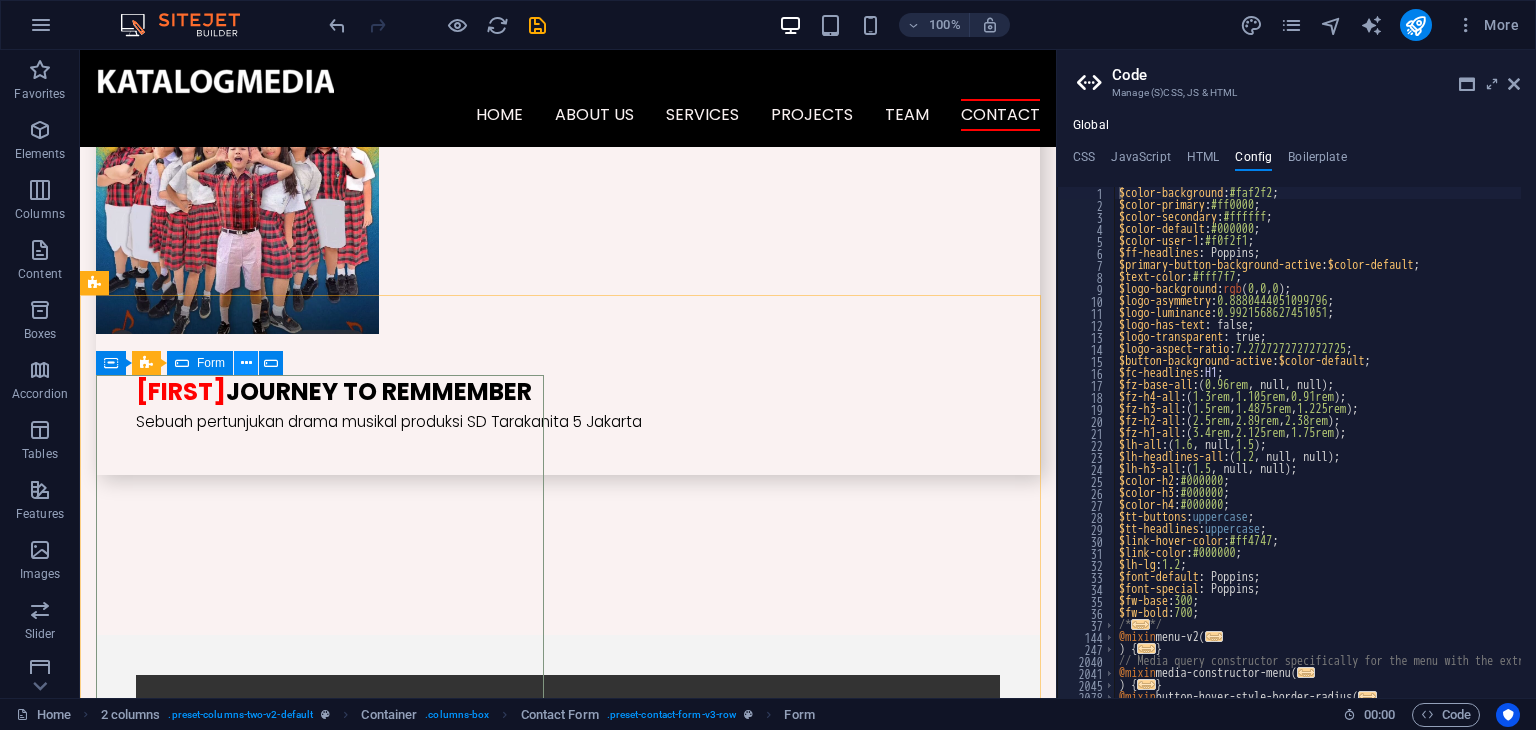click at bounding box center (246, 363) 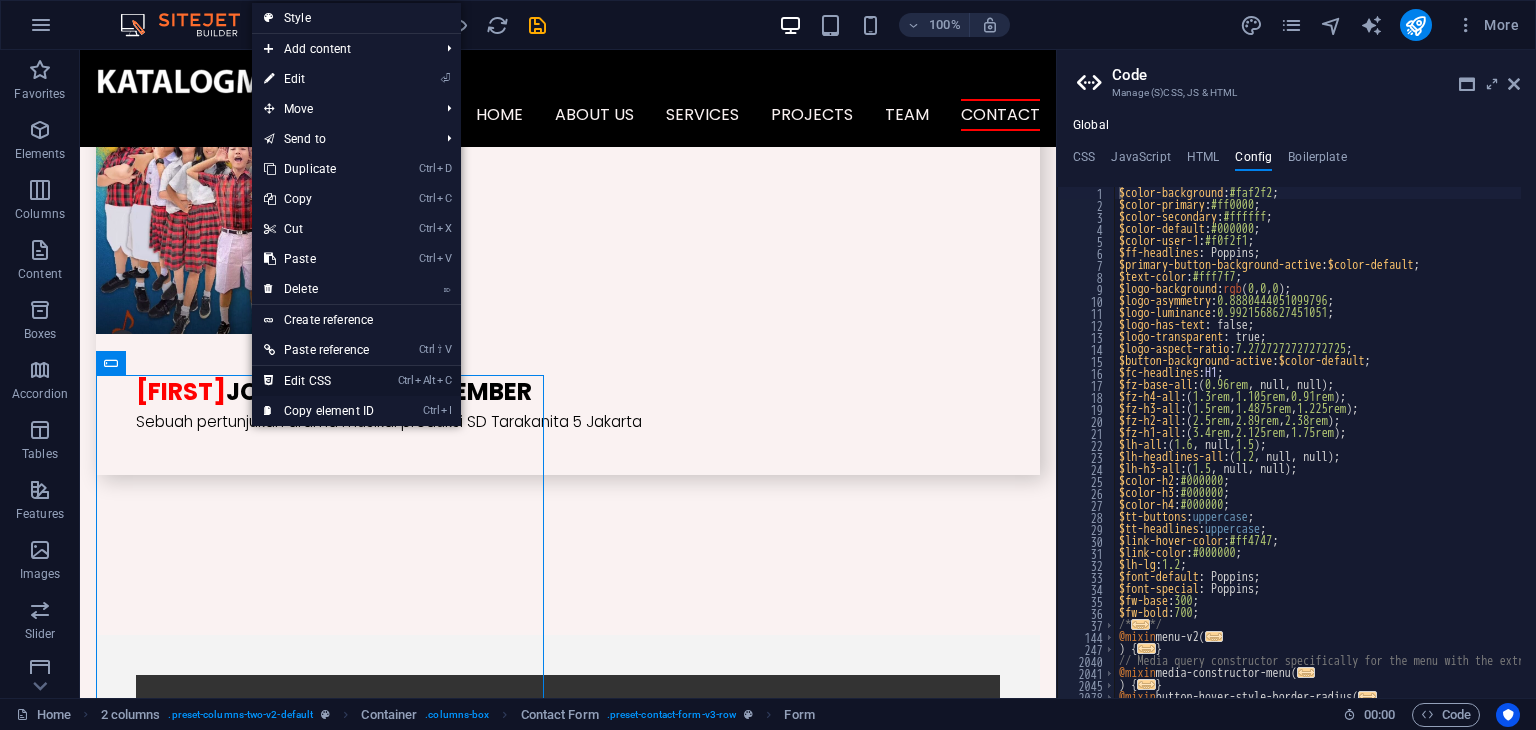 click on "Ctrl Alt C  Edit CSS" at bounding box center [319, 381] 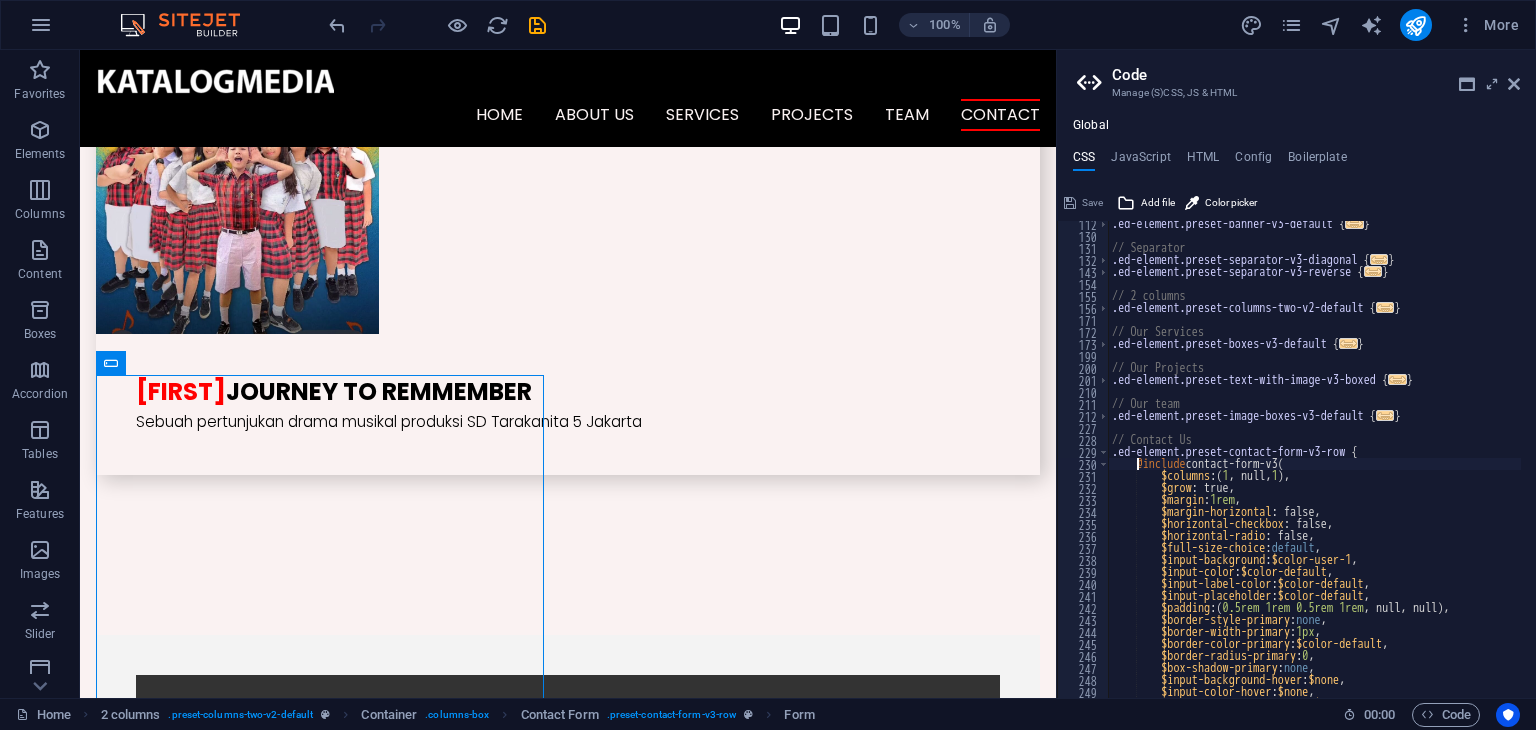 scroll, scrollTop: 0, scrollLeft: 0, axis: both 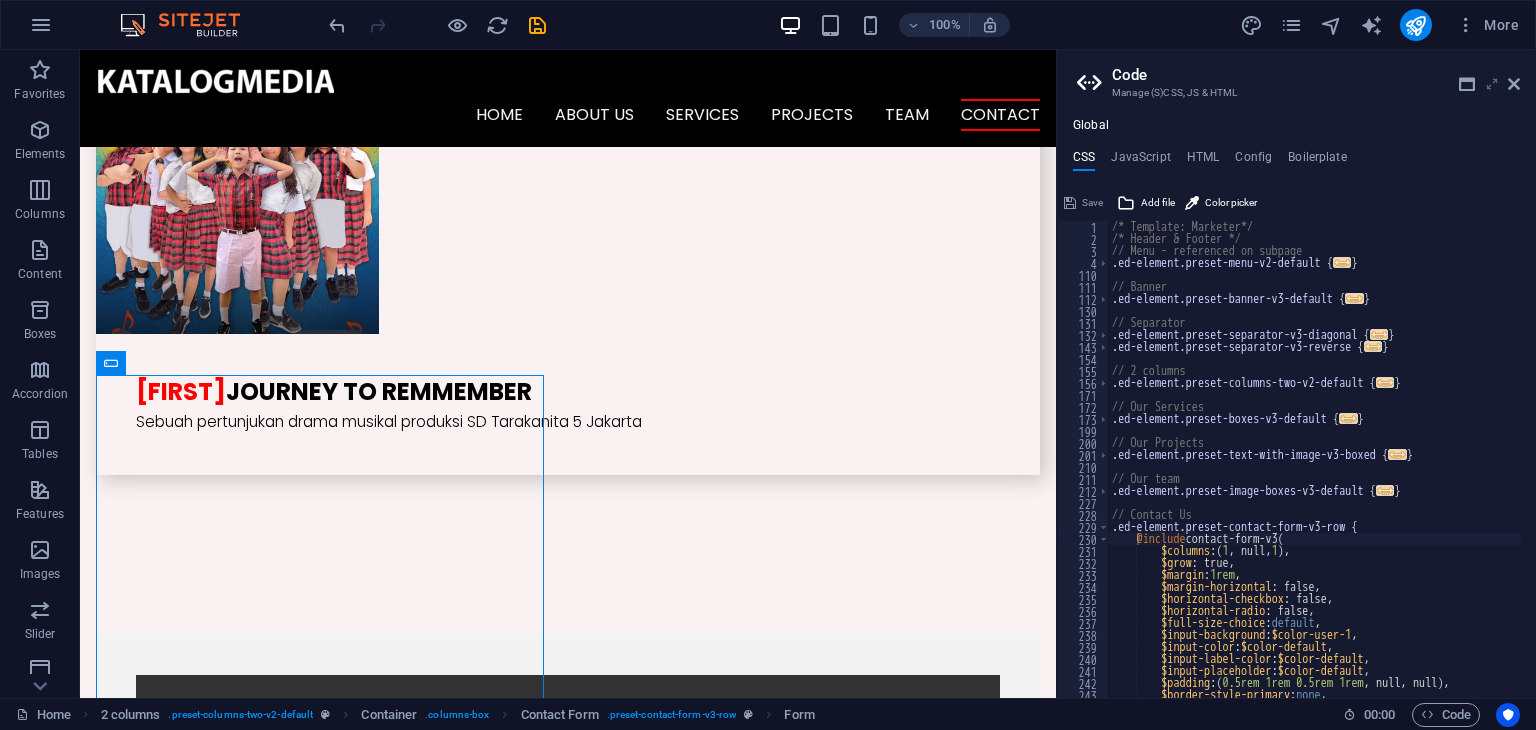 click at bounding box center [1492, 84] 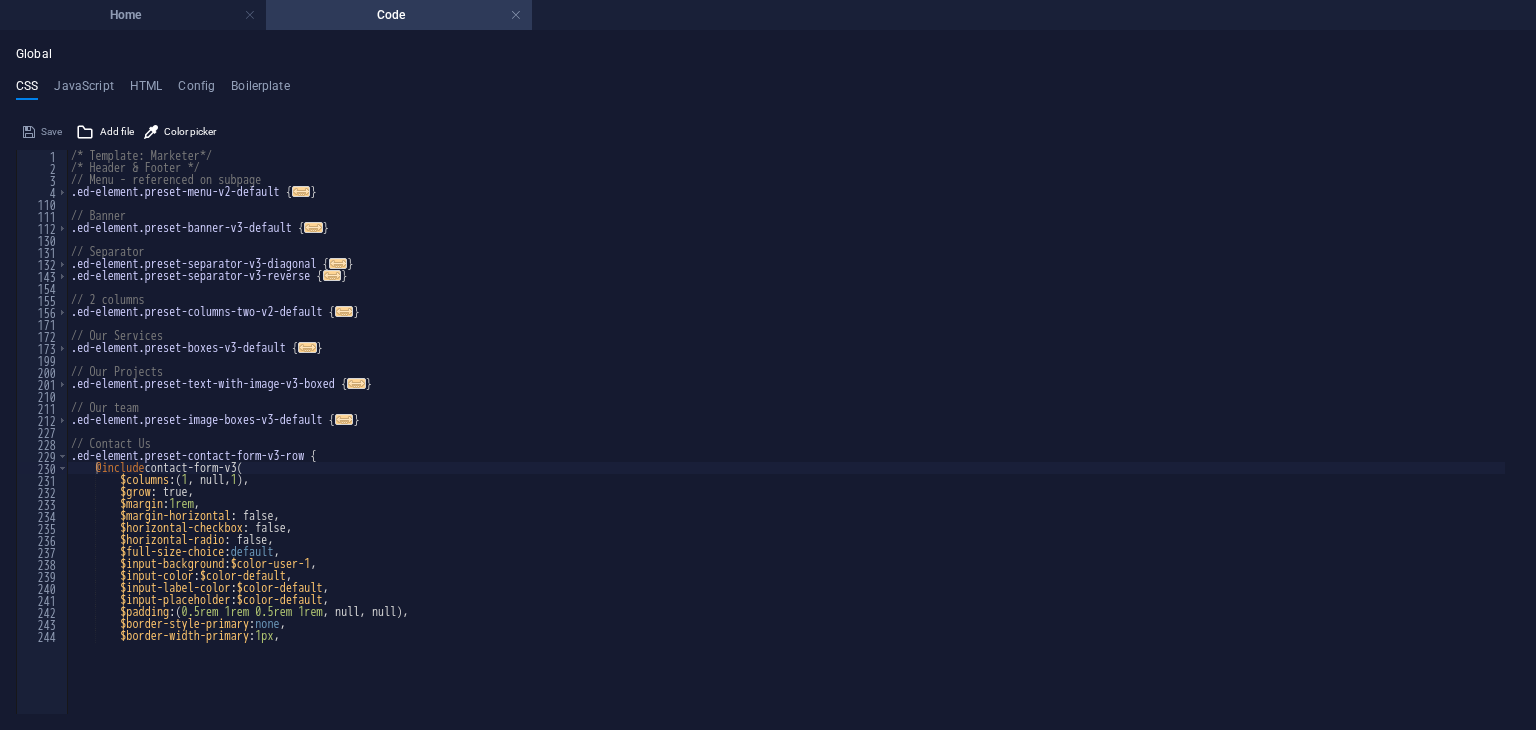 scroll, scrollTop: 0, scrollLeft: 0, axis: both 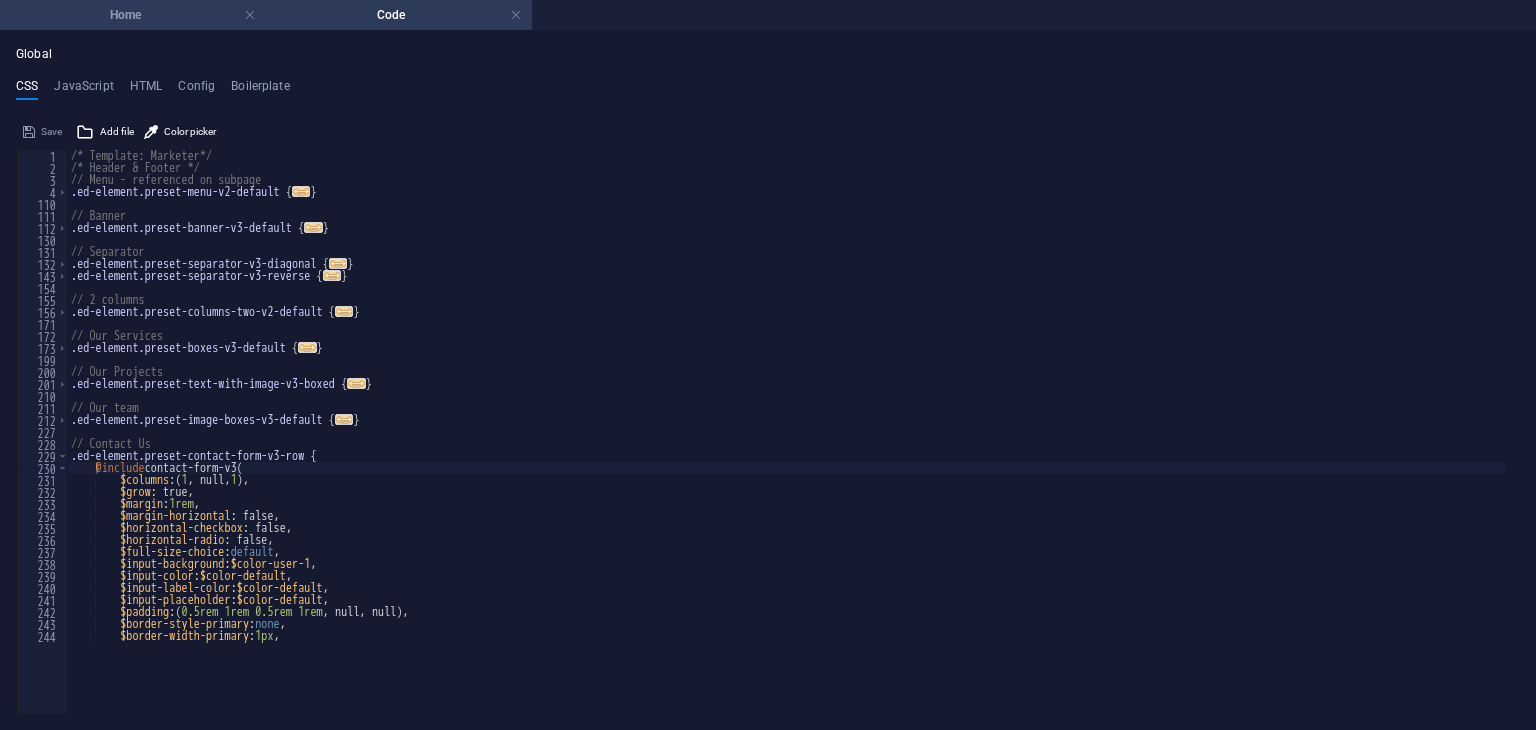 click on "Home" at bounding box center (133, 15) 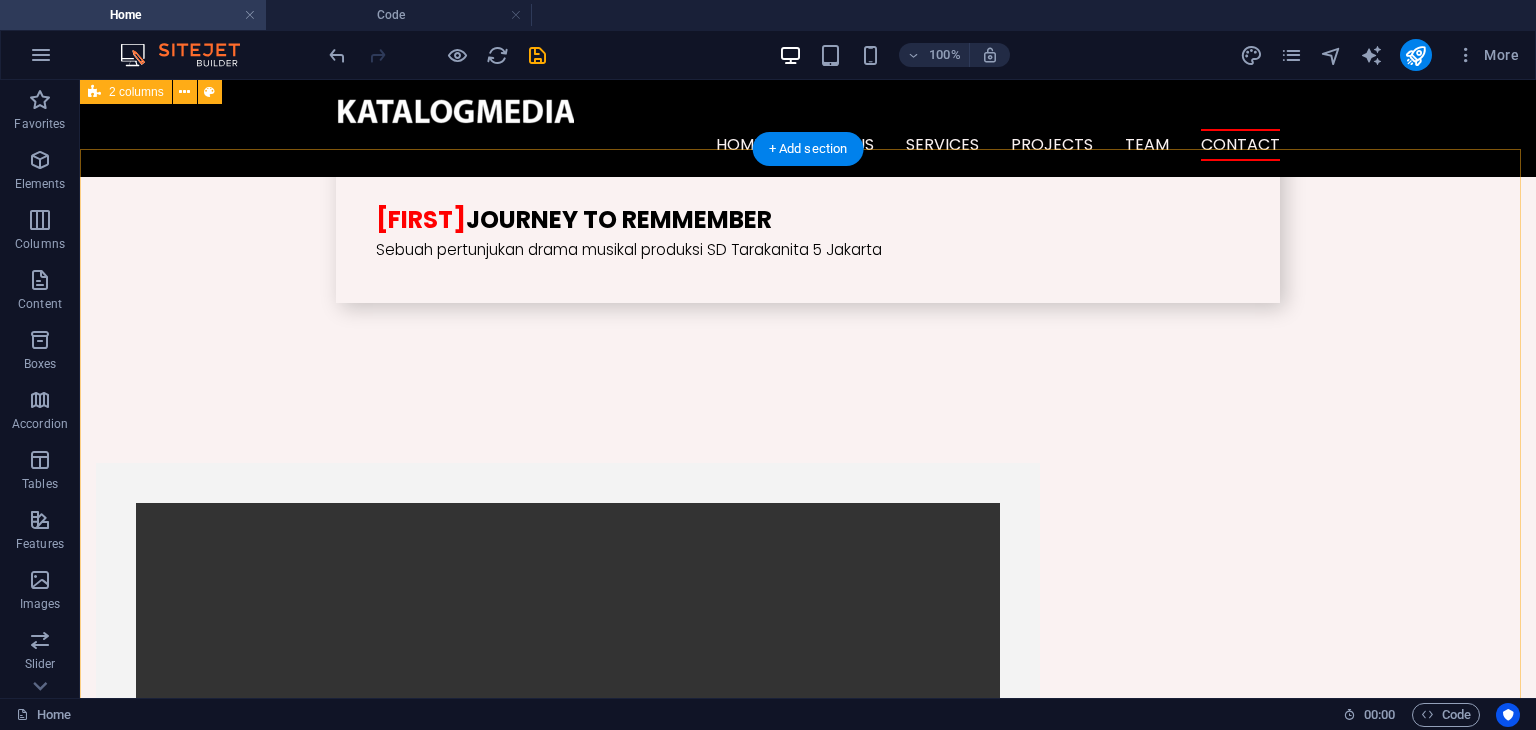 scroll, scrollTop: 5145, scrollLeft: 0, axis: vertical 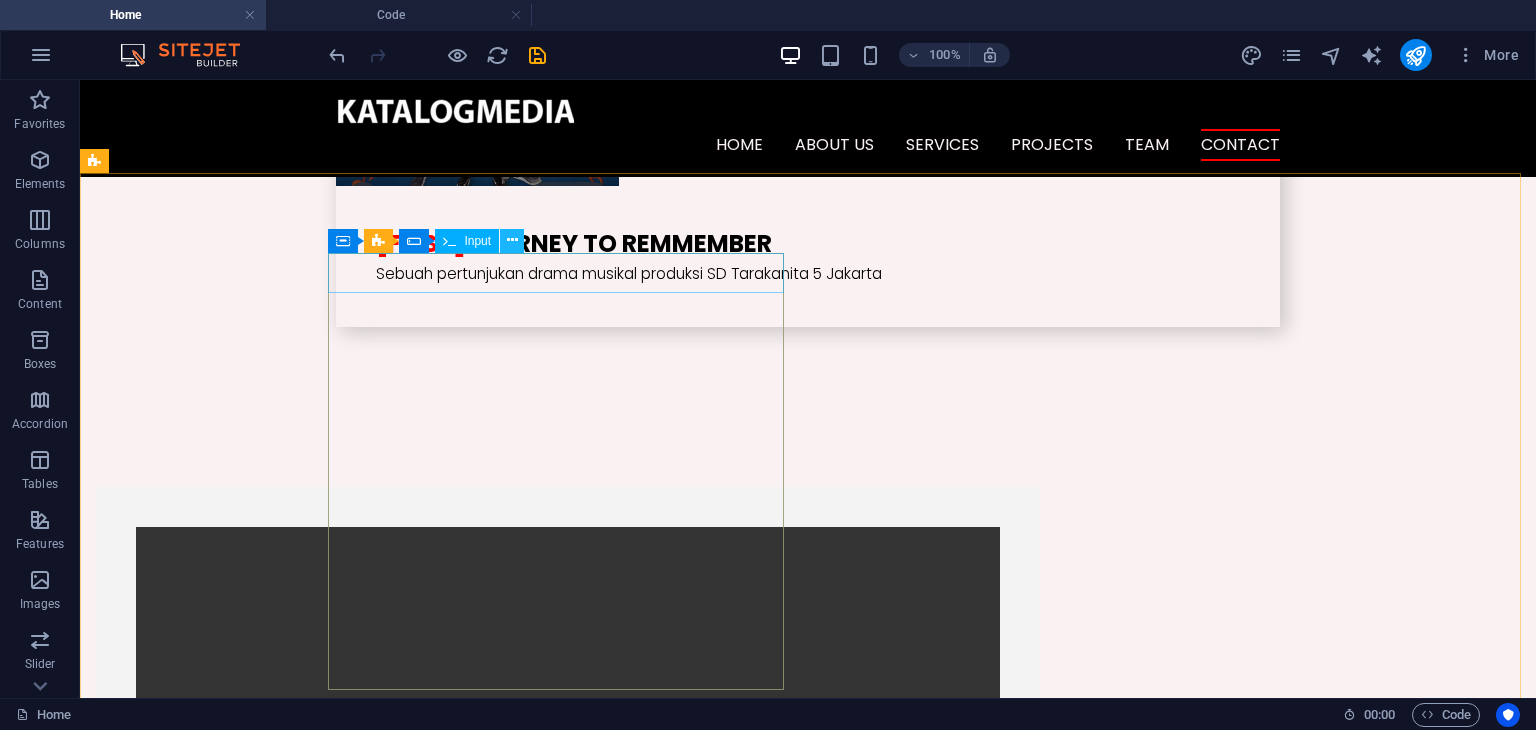 click at bounding box center (512, 240) 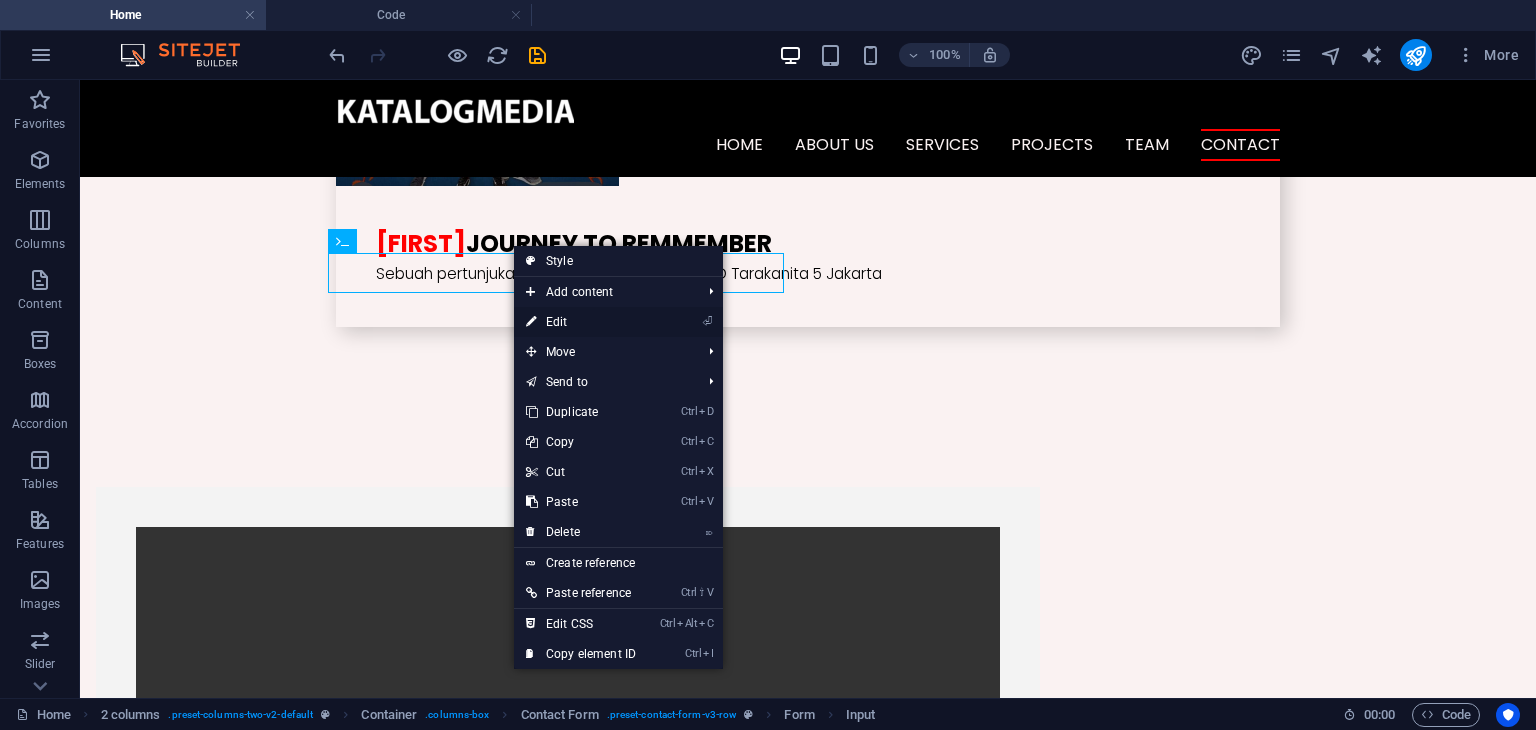 click on "⏎  Edit" at bounding box center (581, 322) 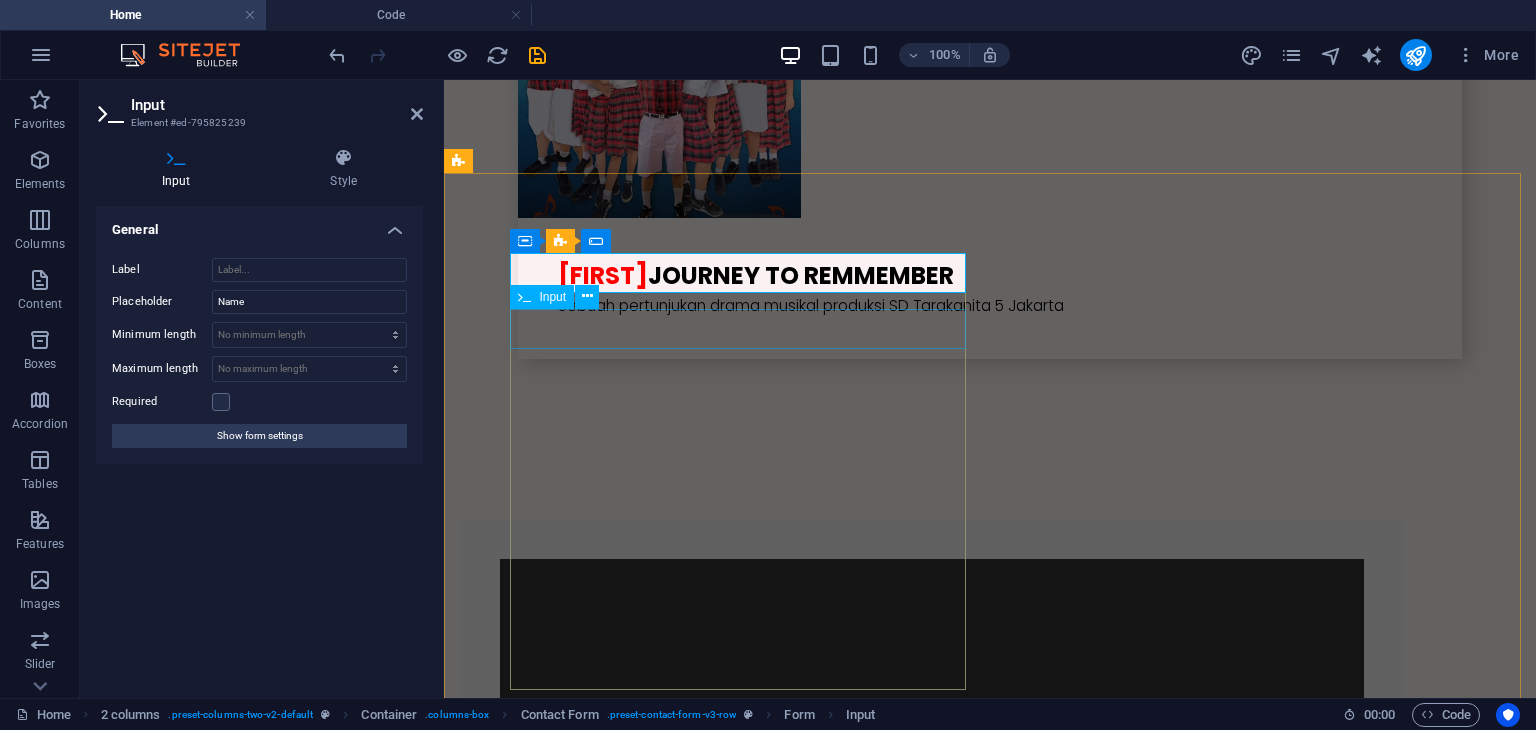 click at bounding box center (688, 4121) 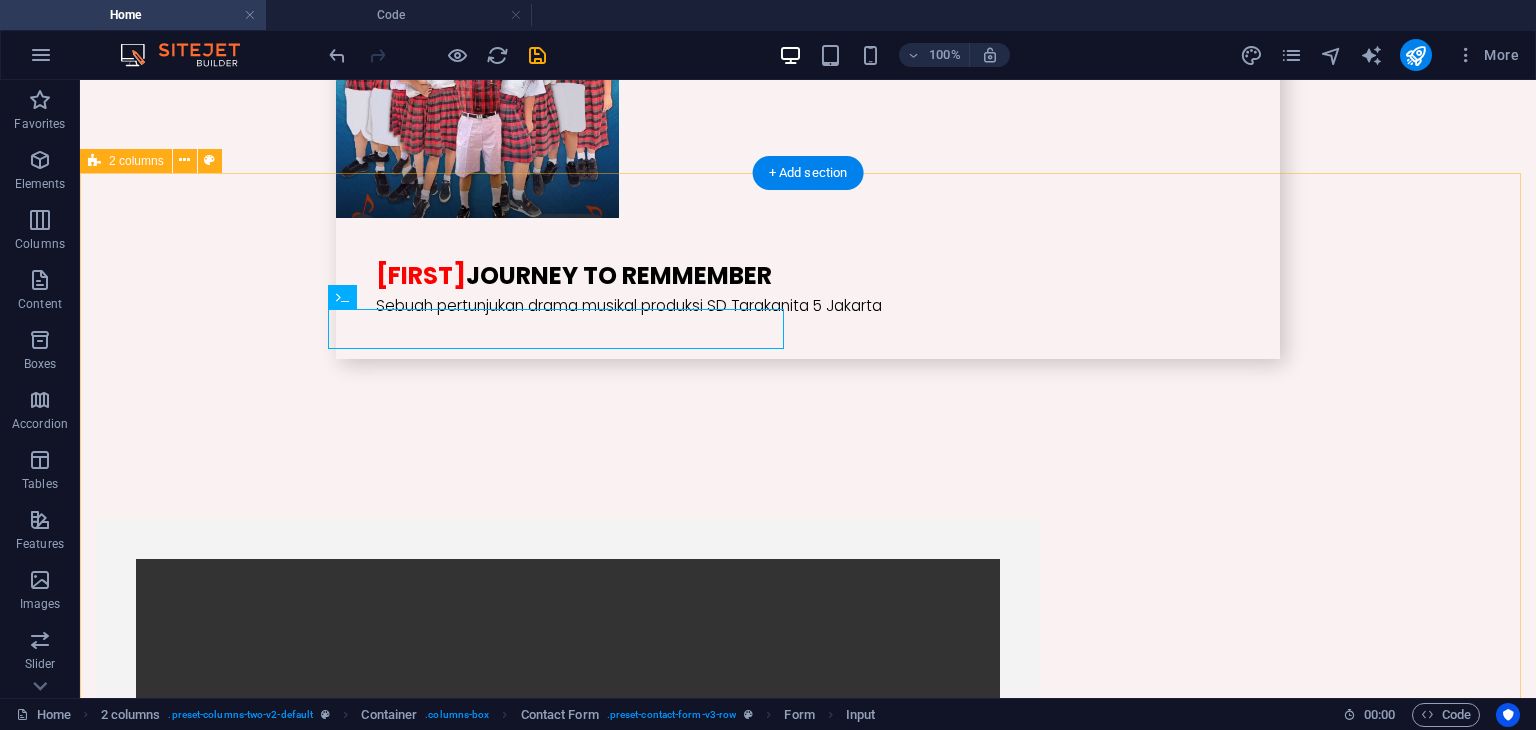 click on "I have read and understand the privacy policy. Unreadable? Load new Submit Drop content here or  Add elements  Paste clipboard" at bounding box center [808, 4565] 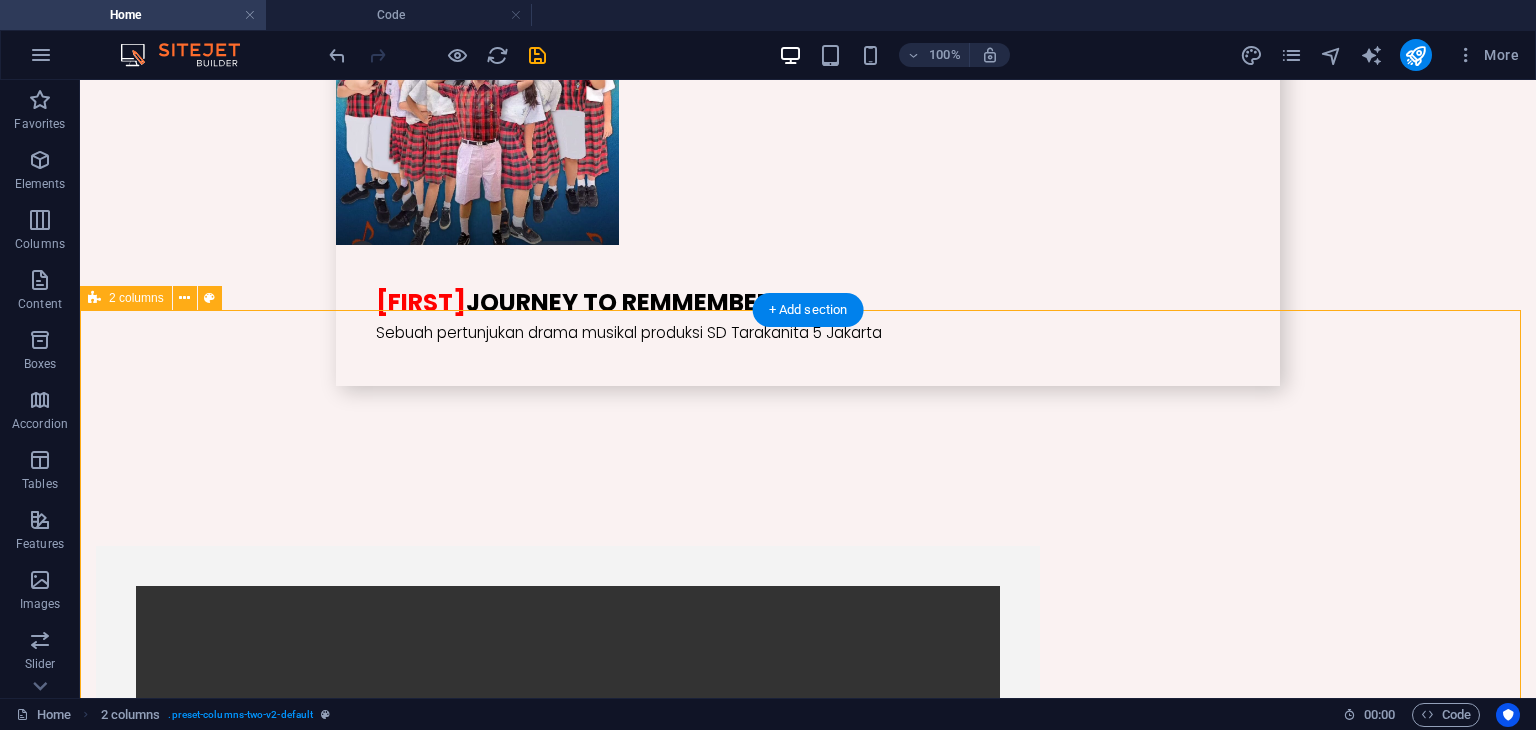 scroll, scrollTop: 5145, scrollLeft: 0, axis: vertical 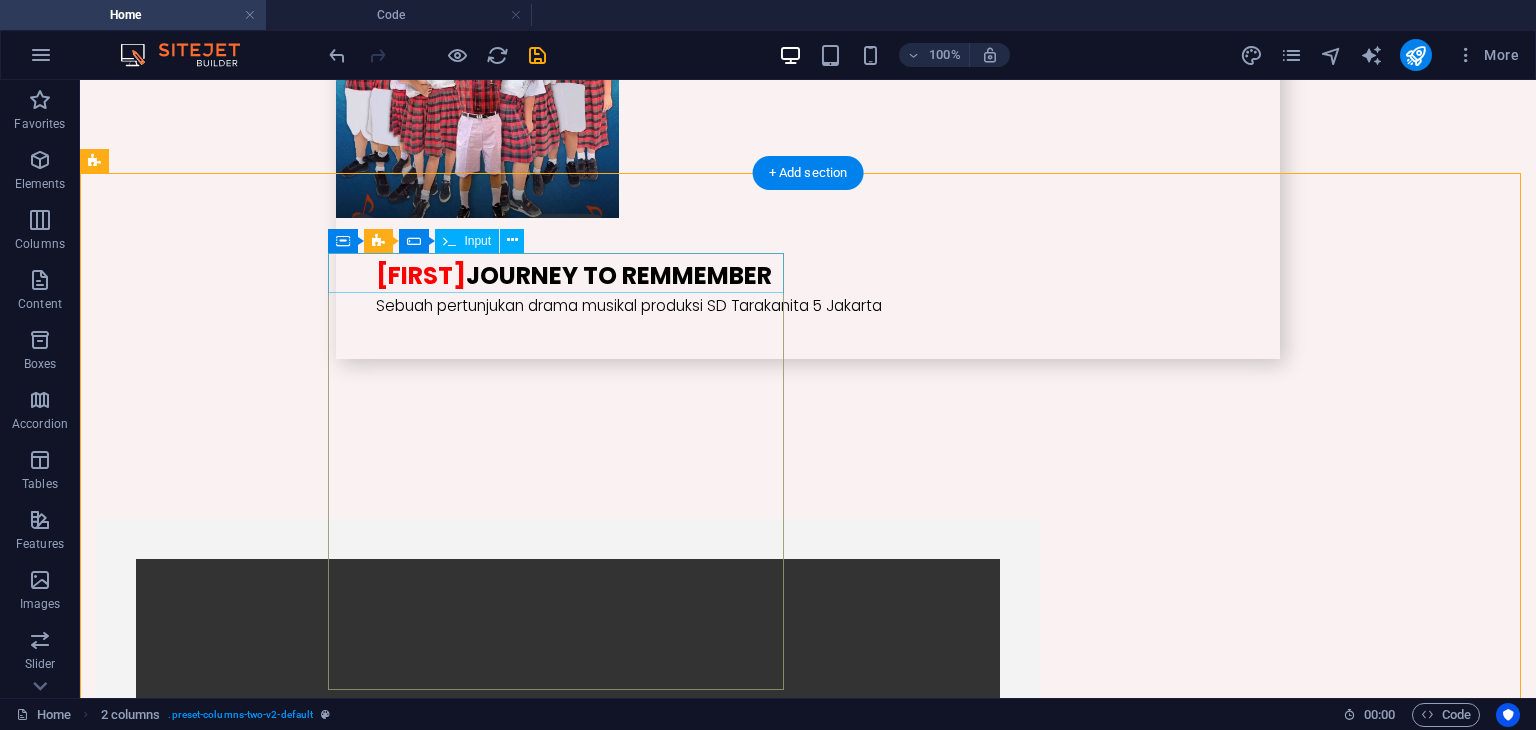 click at bounding box center (324, 4064) 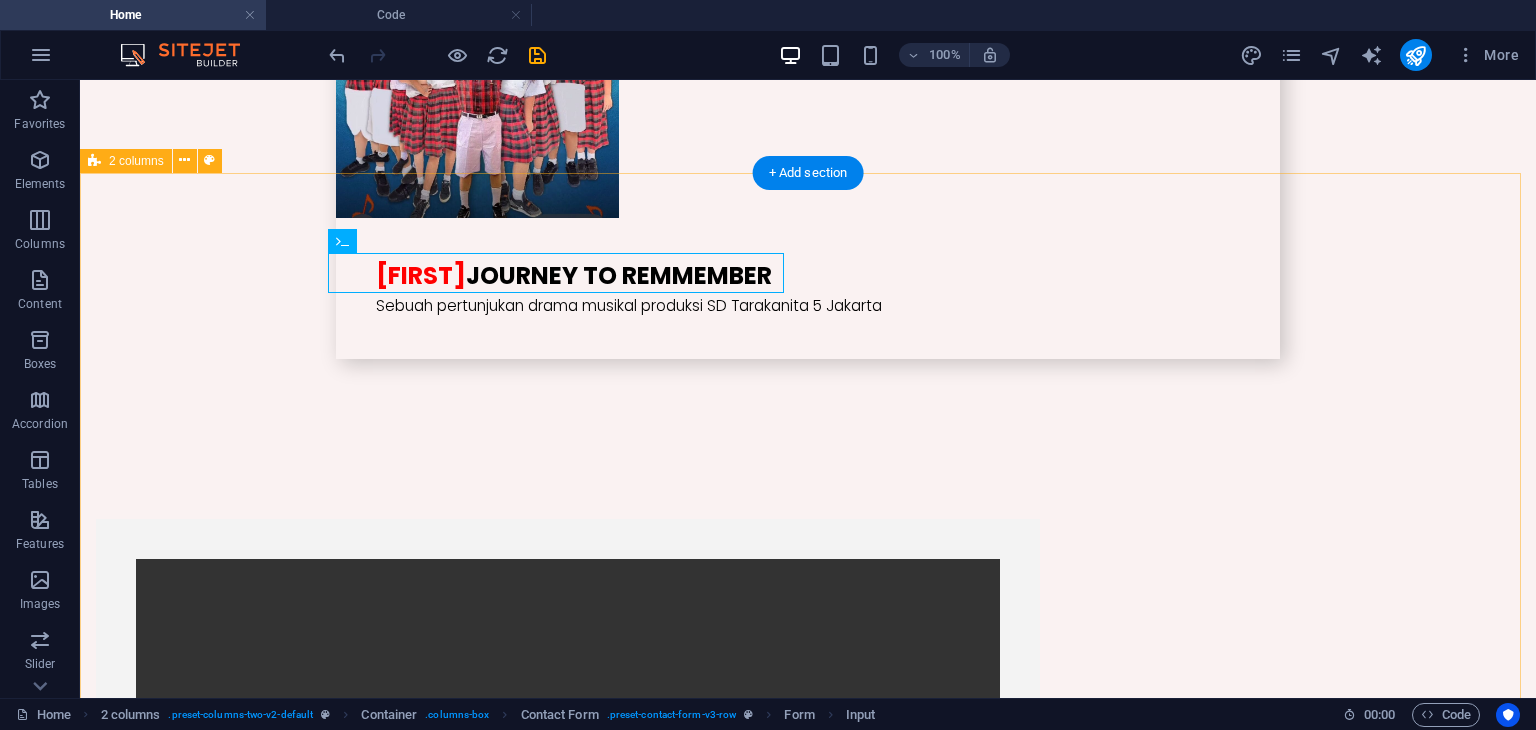click on "I have read and understand the privacy policy. Unreadable? Load new Submit Drop content here or  Add elements  Paste clipboard" at bounding box center (808, 4565) 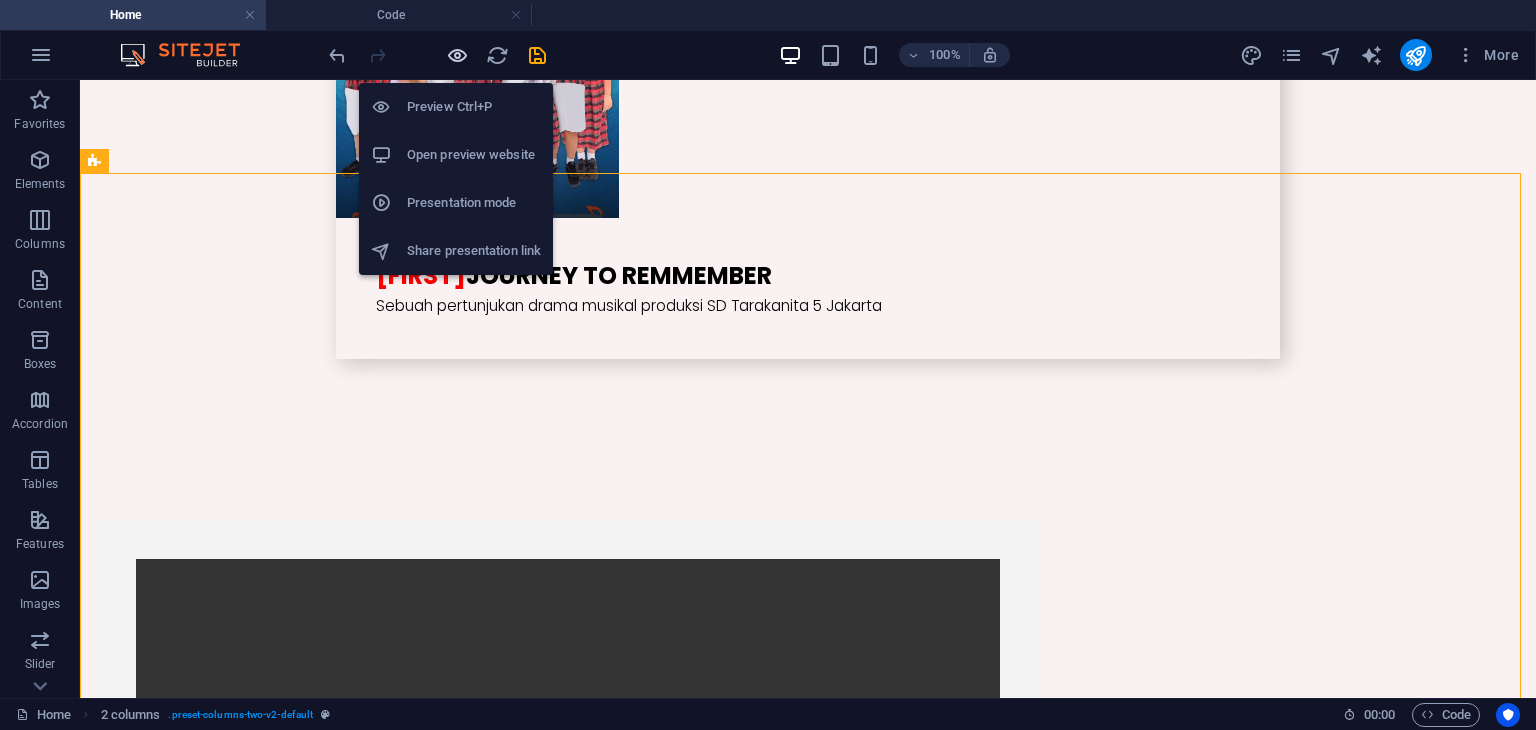 click at bounding box center [457, 55] 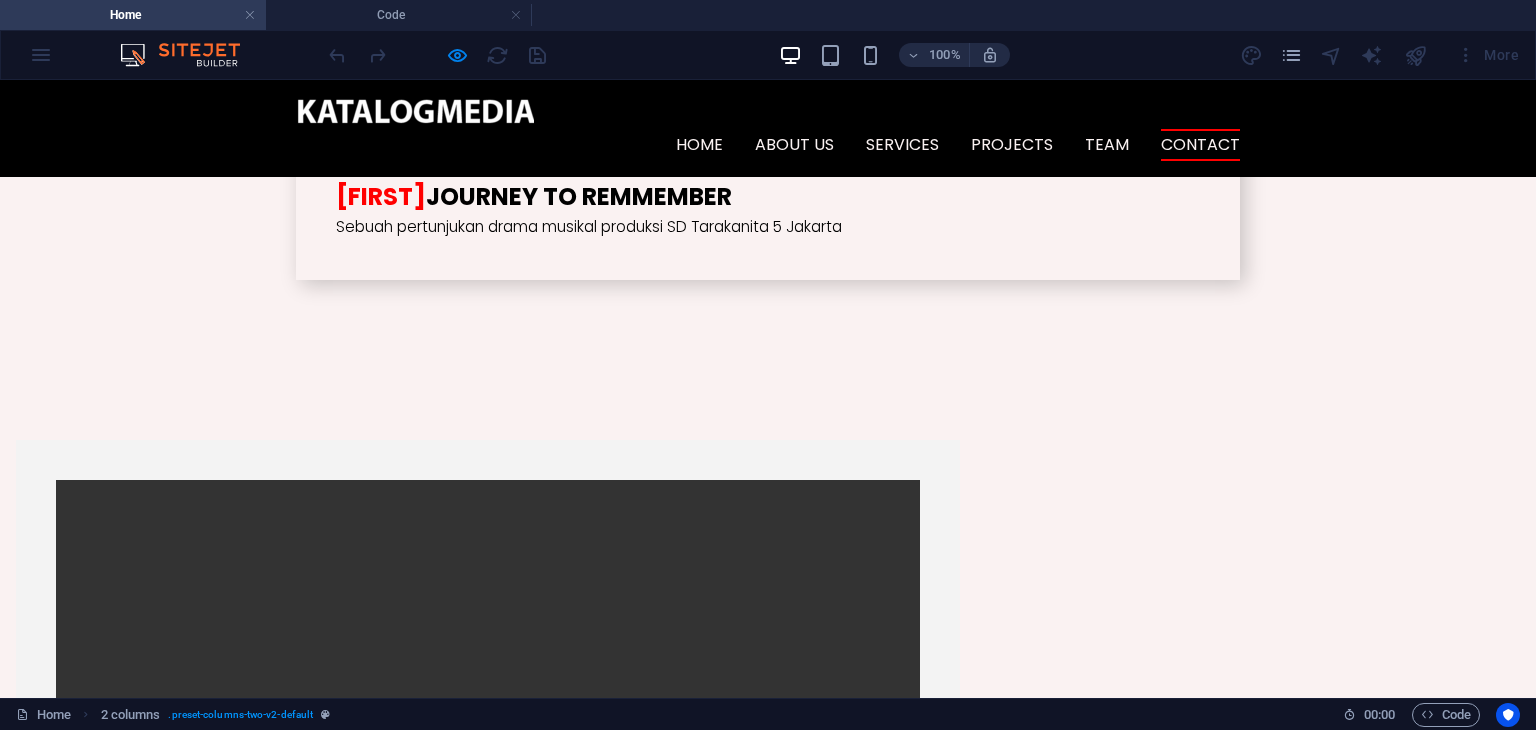 scroll, scrollTop: 4945, scrollLeft: 0, axis: vertical 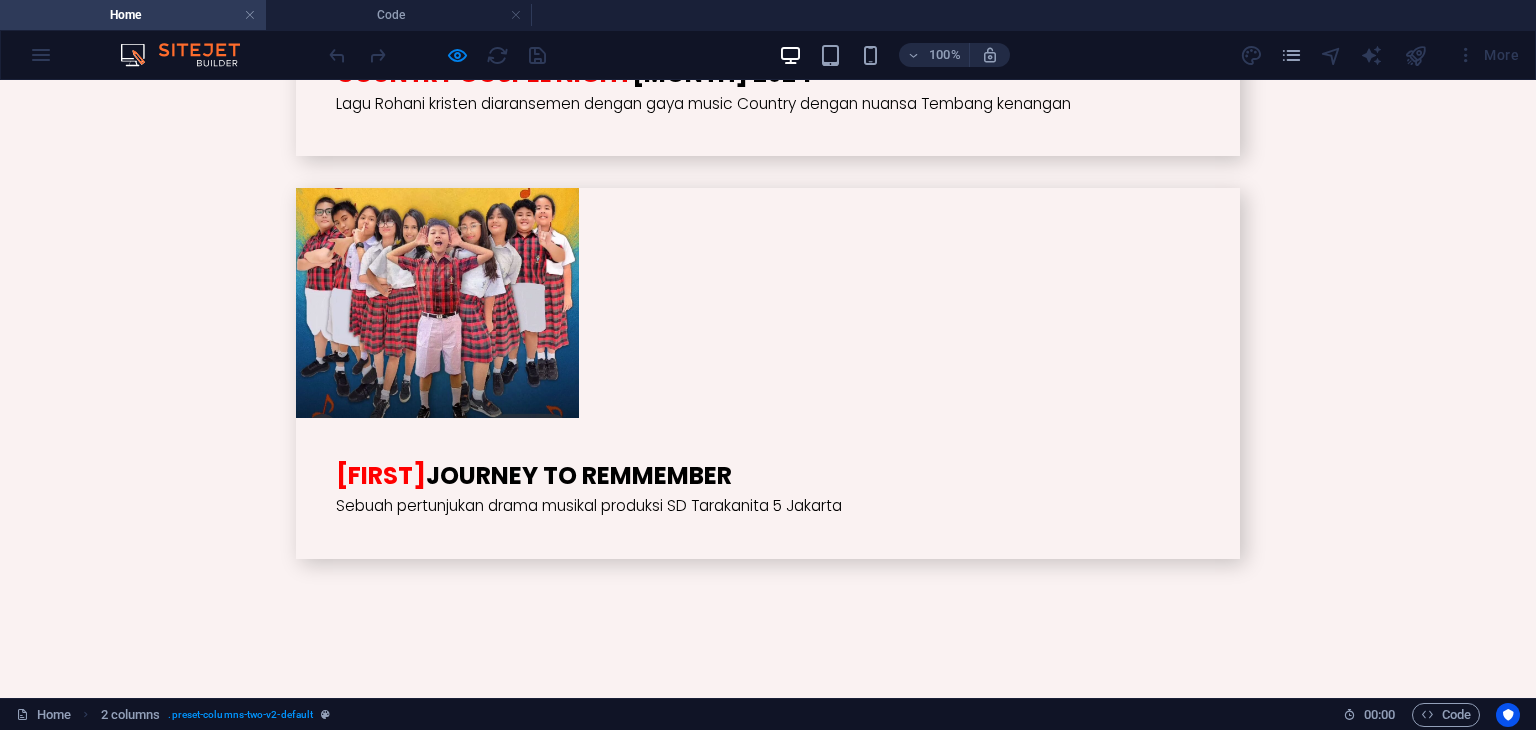 click on "I have read and understand the privacy policy. Unreadable? Load new Submit Drop content here or  Add elements  Paste clipboard" at bounding box center [768, 4694] 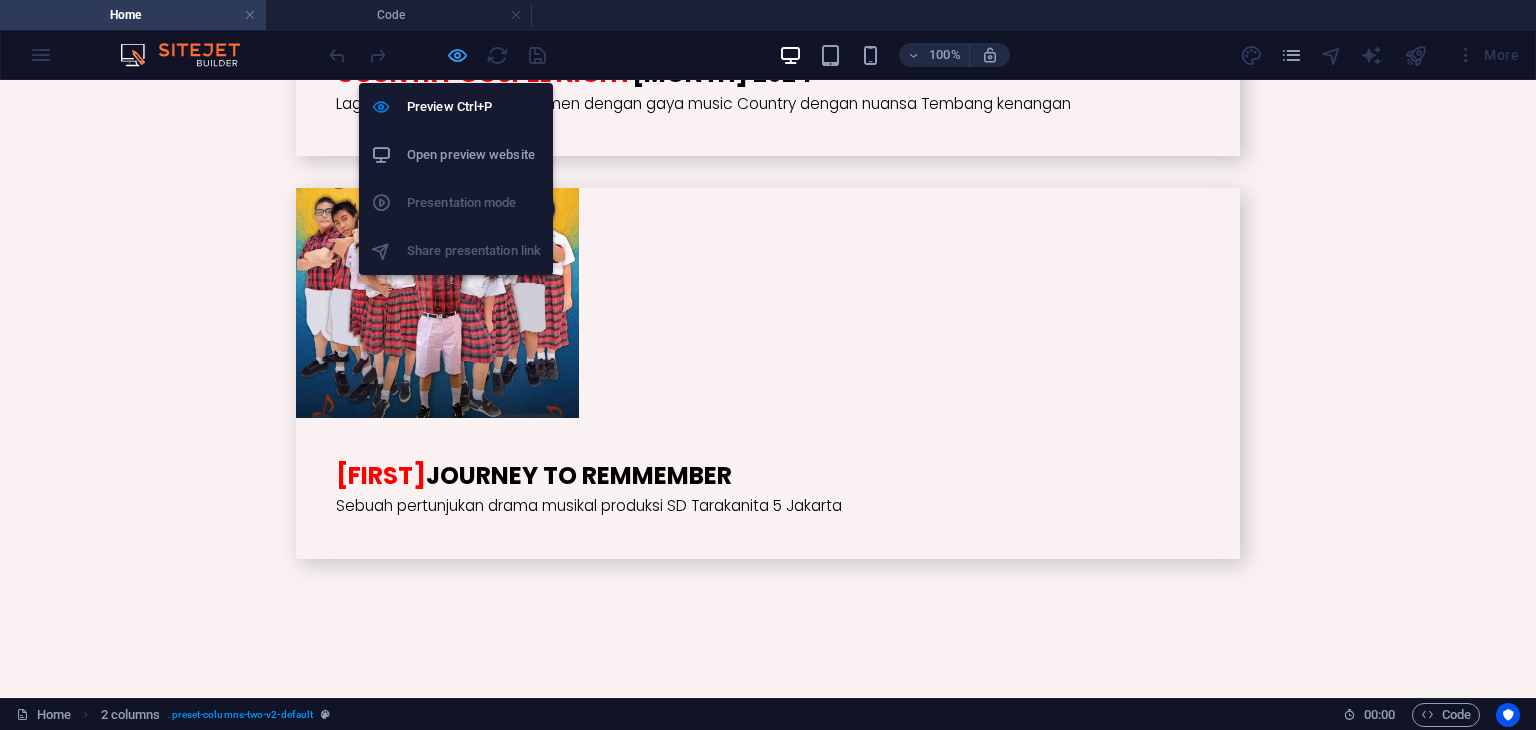 click at bounding box center [457, 55] 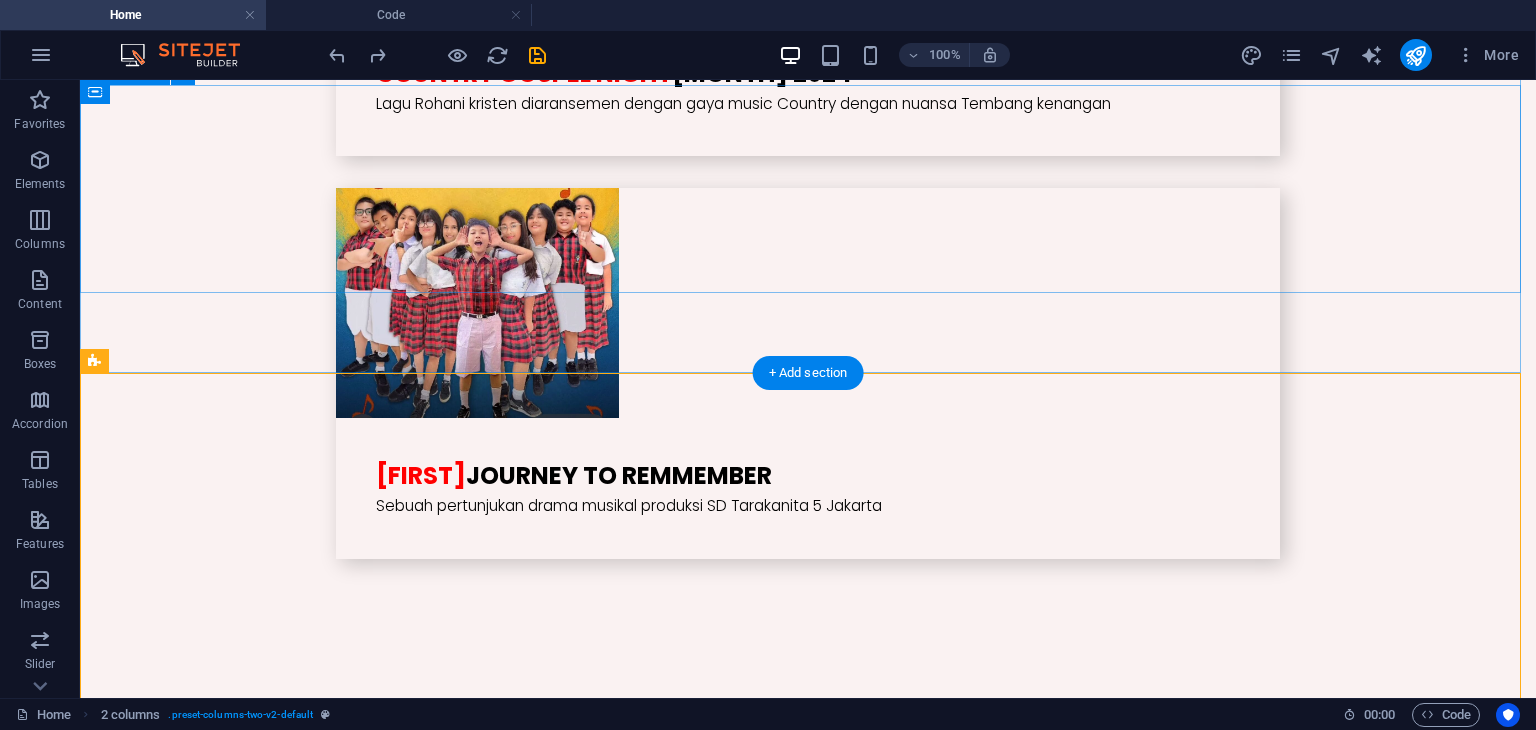 type 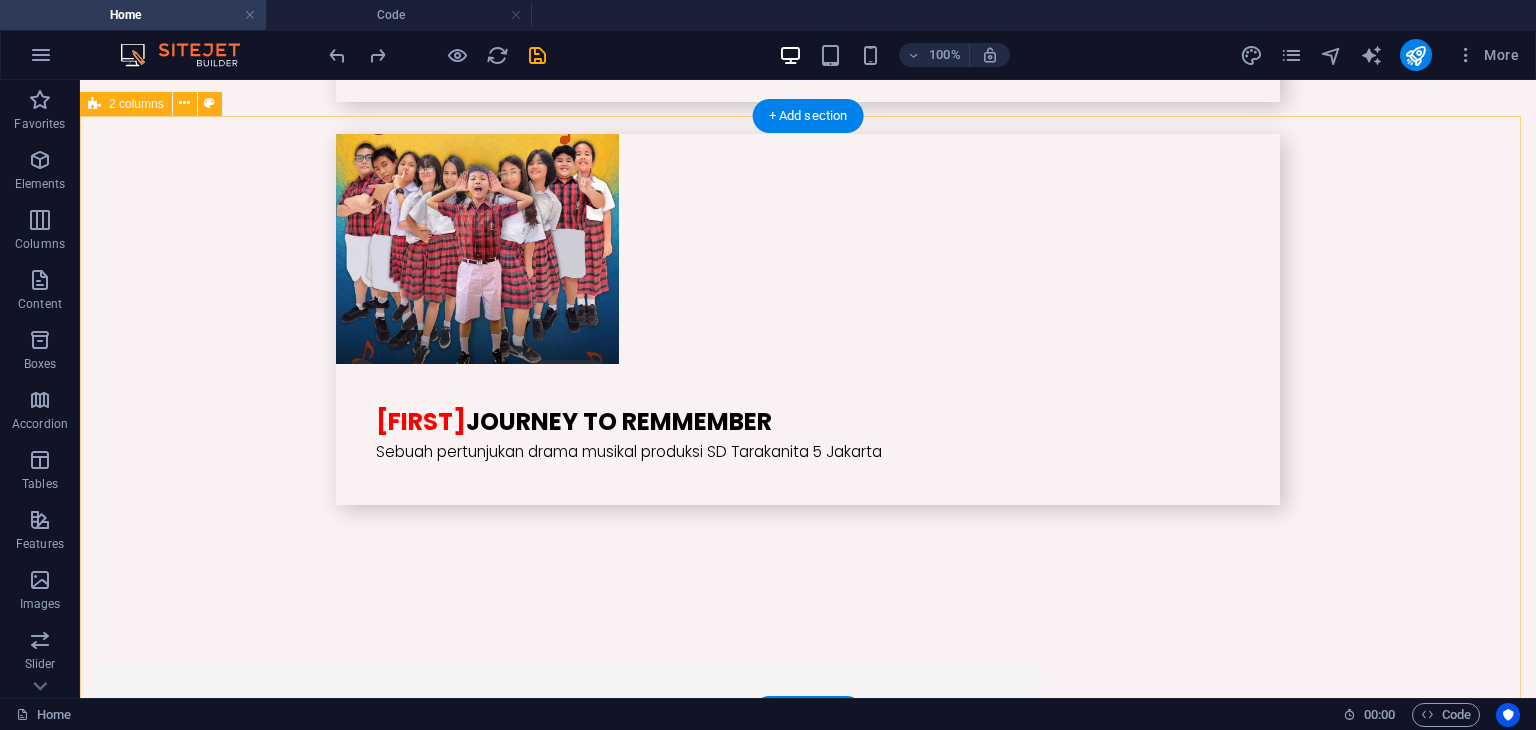 scroll, scrollTop: 5228, scrollLeft: 0, axis: vertical 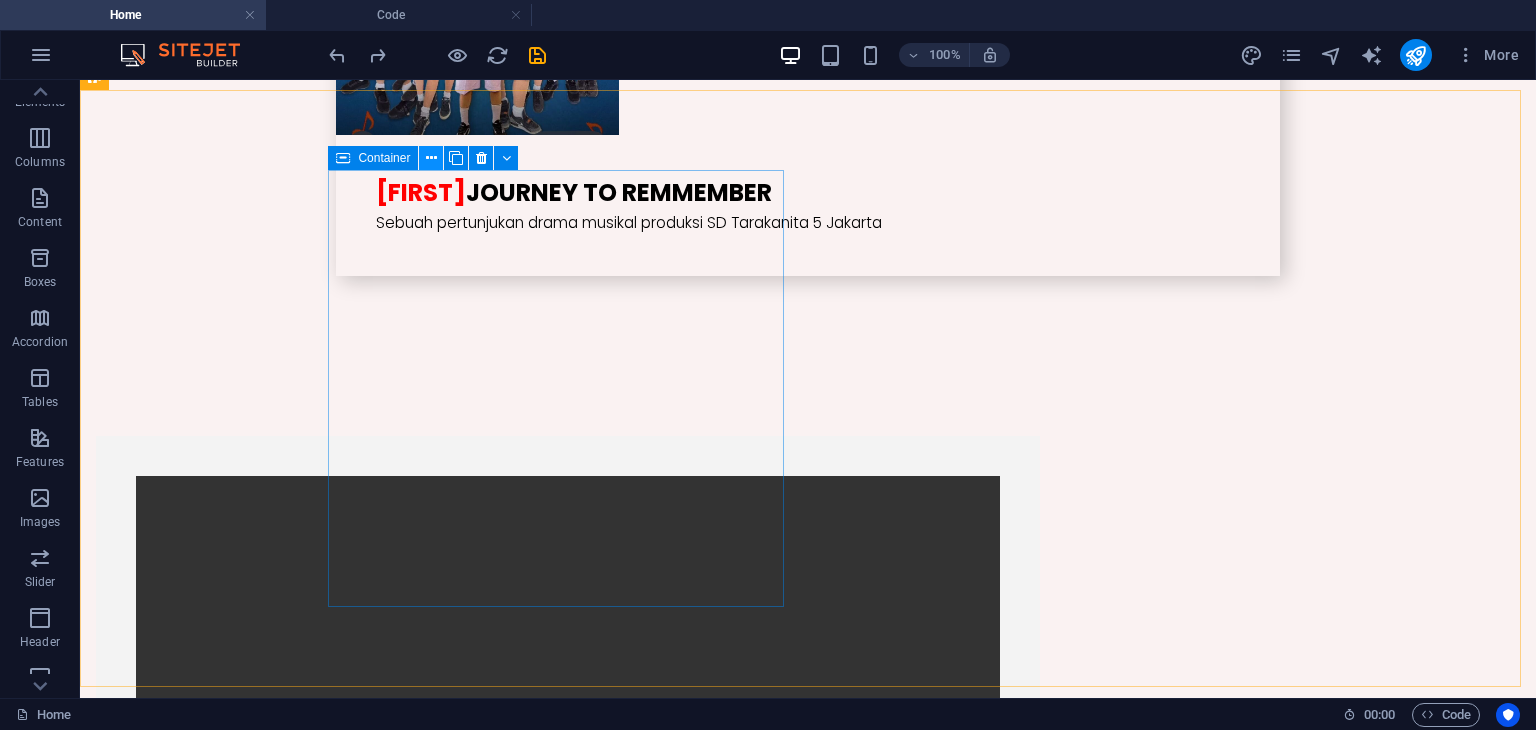 click at bounding box center (431, 158) 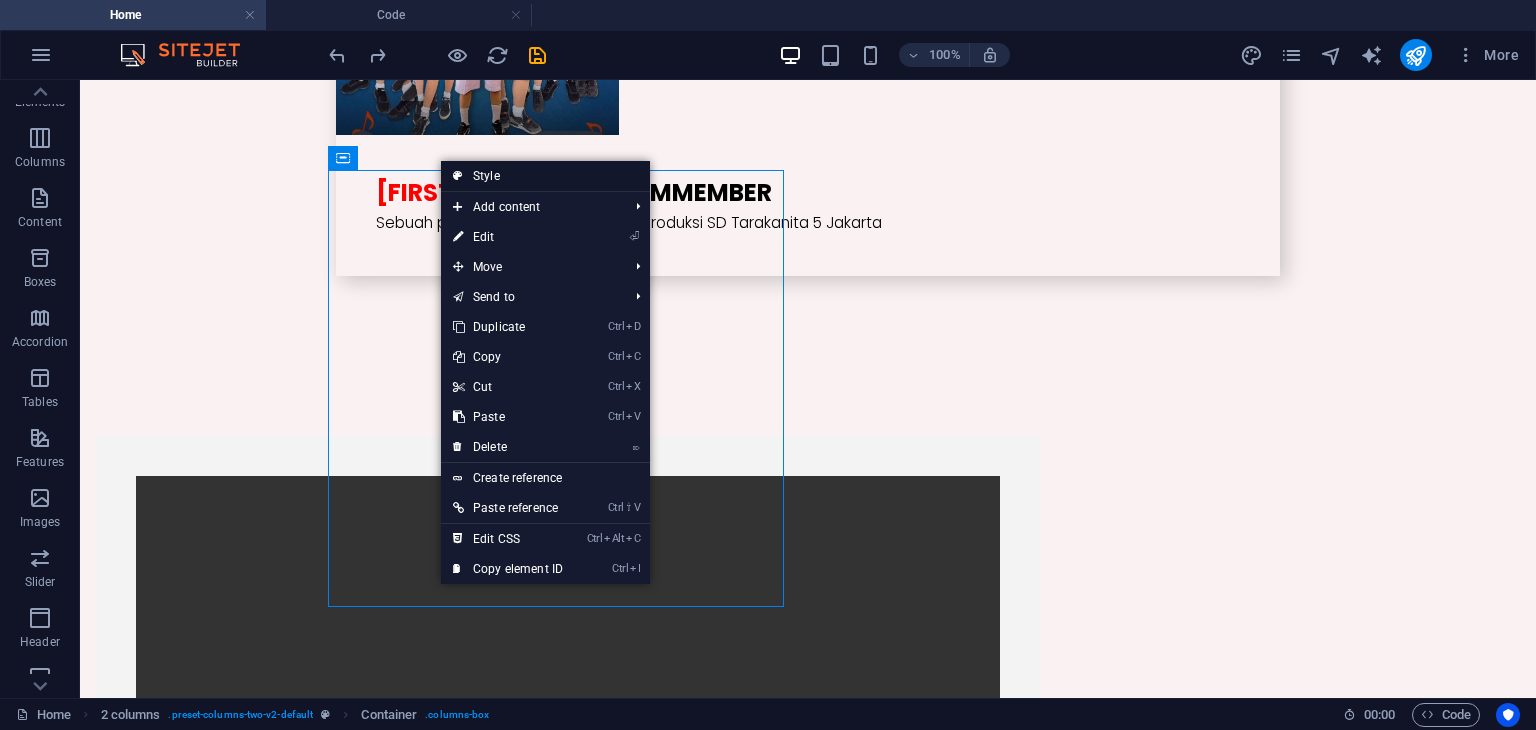 click on "Style" at bounding box center [545, 176] 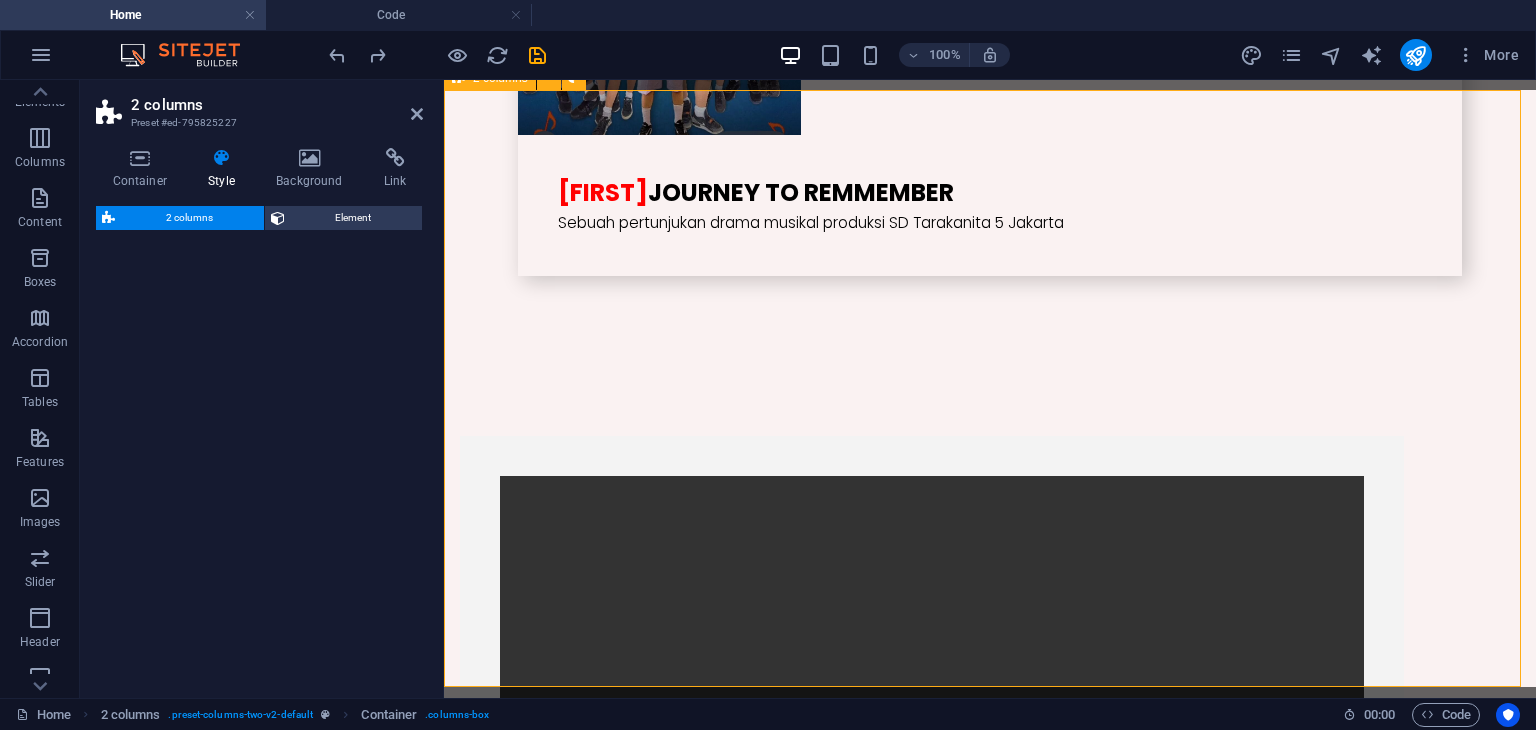 select on "rem" 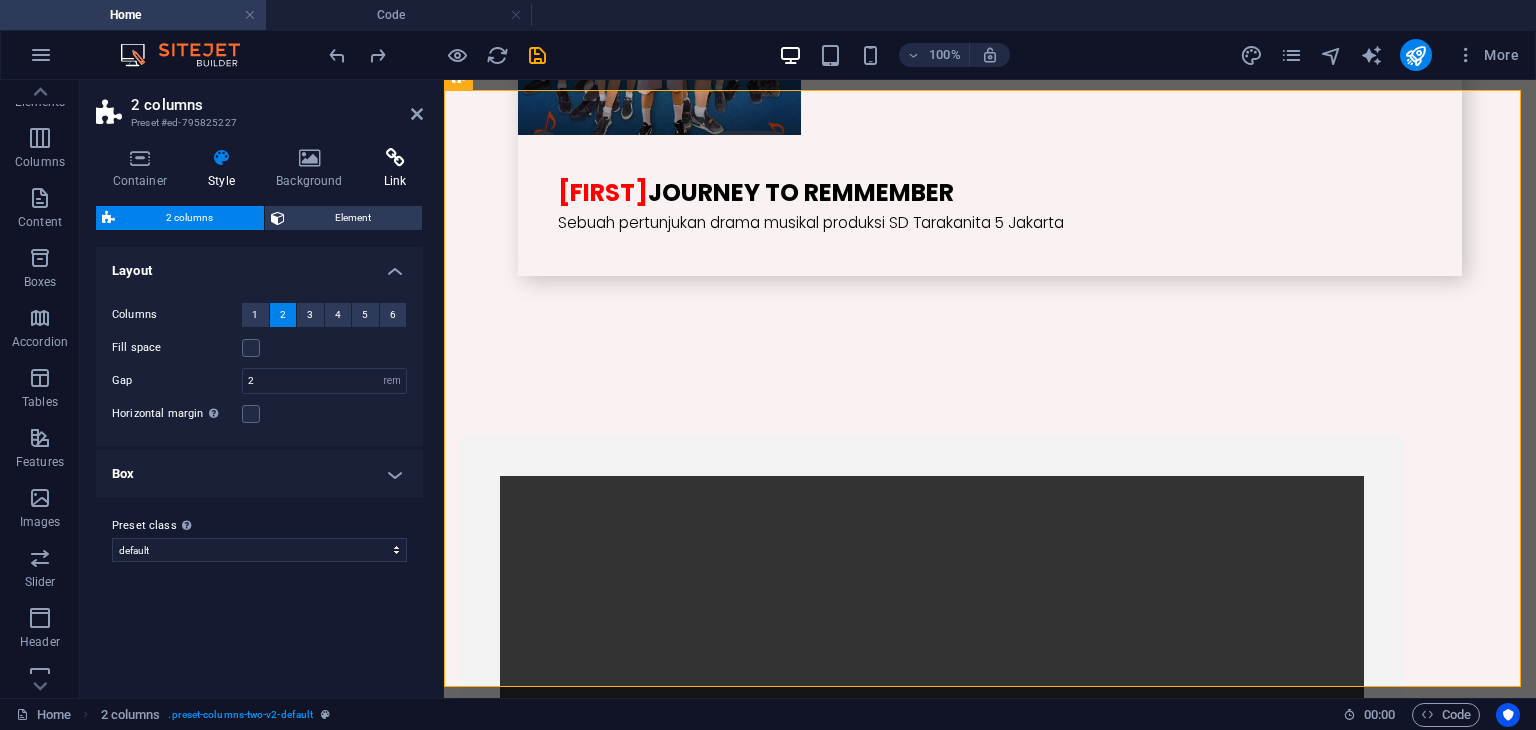 click at bounding box center (395, 158) 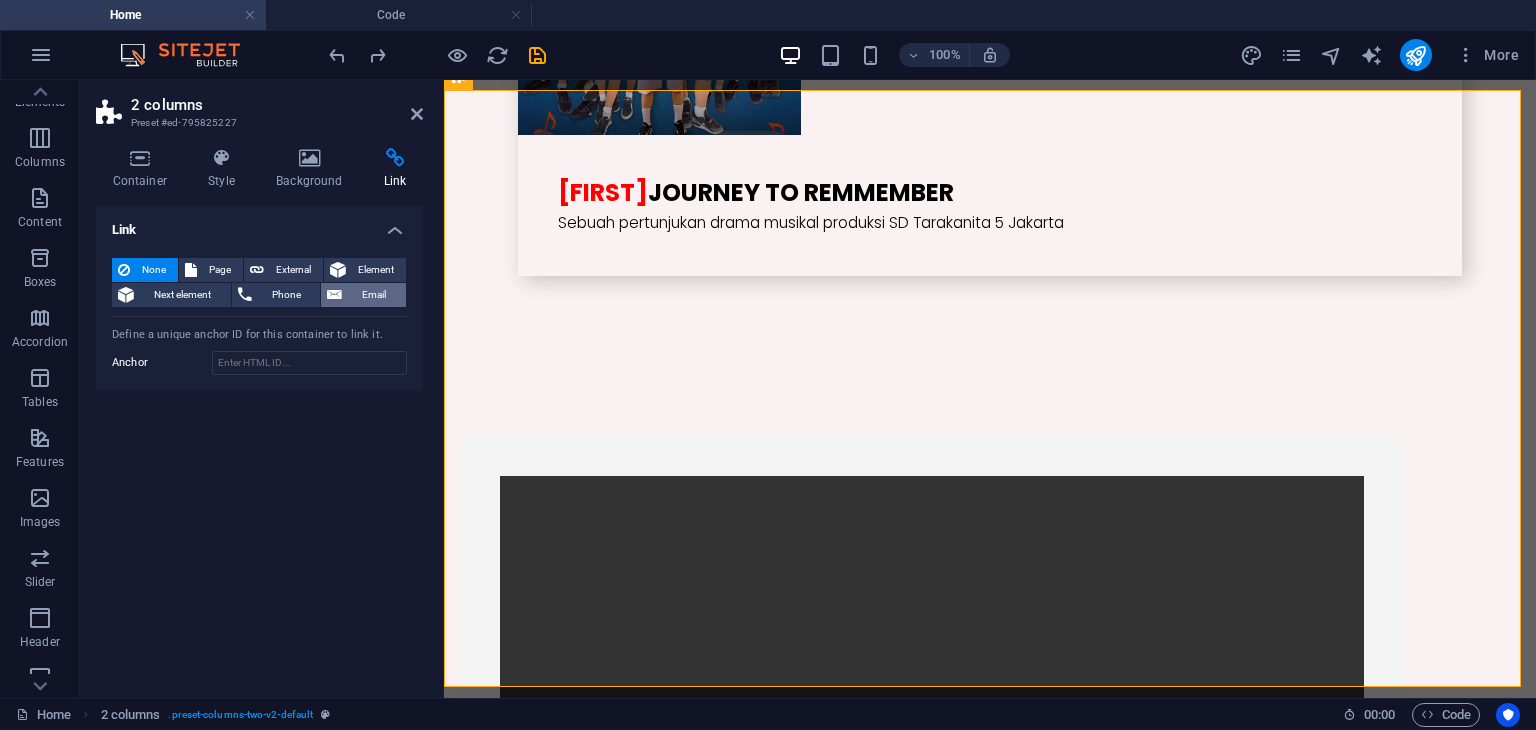 click on "Email" at bounding box center (374, 295) 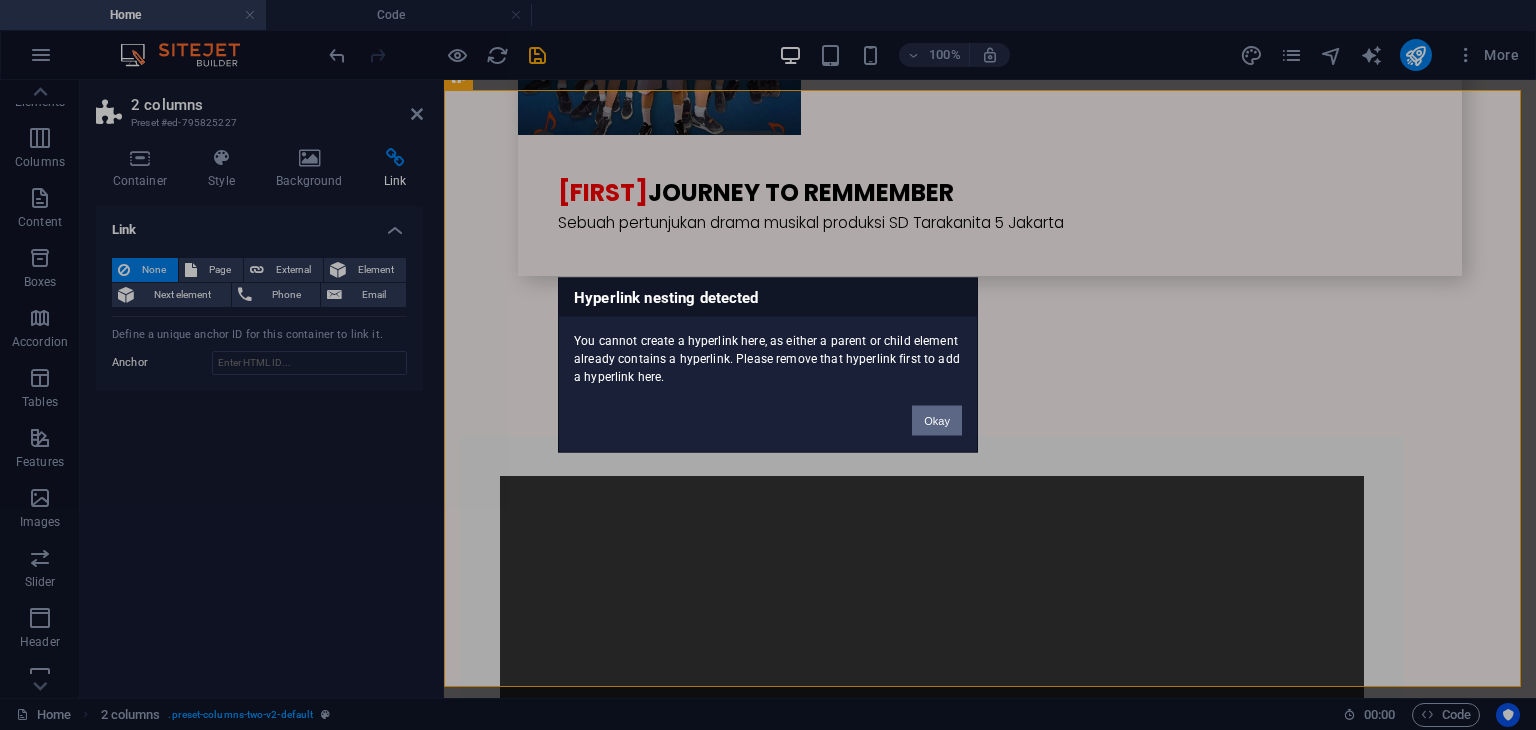 click on "Okay" at bounding box center (937, 421) 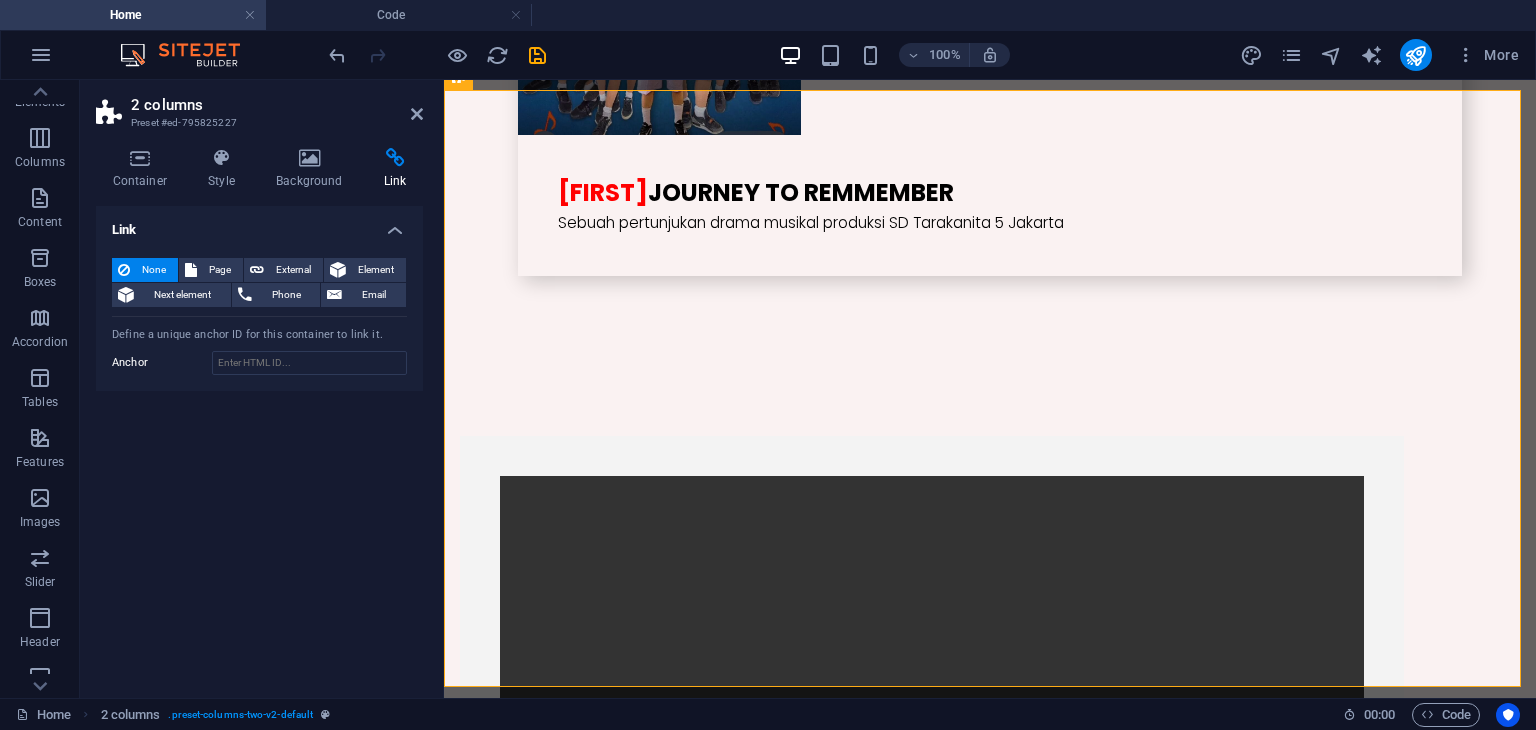 click on "Container Style Background Link Size Height Default px rem % vh vw Min. height None px rem % vh vw Width Default px rem % em vh vw Min. width None px rem % vh vw Content width Default Custom width Width Default px rem % em vh vw Min. width None px rem % vh vw Default padding Custom spacing Default content width and padding can be changed under Design. Edit design Layout (Flexbox) Alignment Determines the flex direction. Default Main axis Determine how elements should behave along the main axis inside this container (justify content). Default Side axis Control the vertical direction of the element inside of the container (align items). Default Wrap Default On Off Fill Controls the distances and direction of elements on the y-axis across several lines (align content). Default Accessibility ARIA helps assistive technologies (like screen readers) to understand the role, state, and behavior of web elements Role The ARIA role defines the purpose of an element.  None Alert Article Banner Comment Fan" at bounding box center (259, 415) 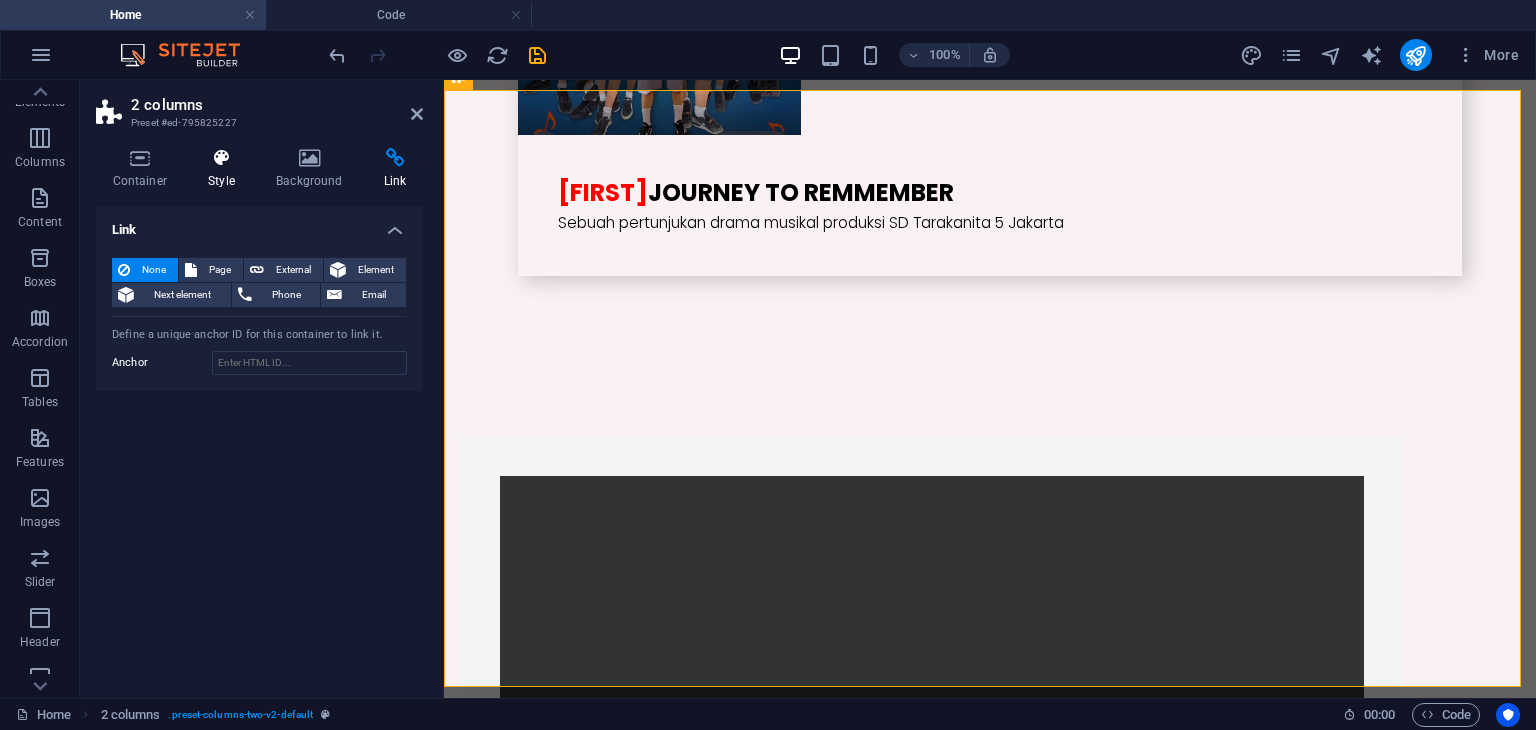 click on "Style" at bounding box center (226, 169) 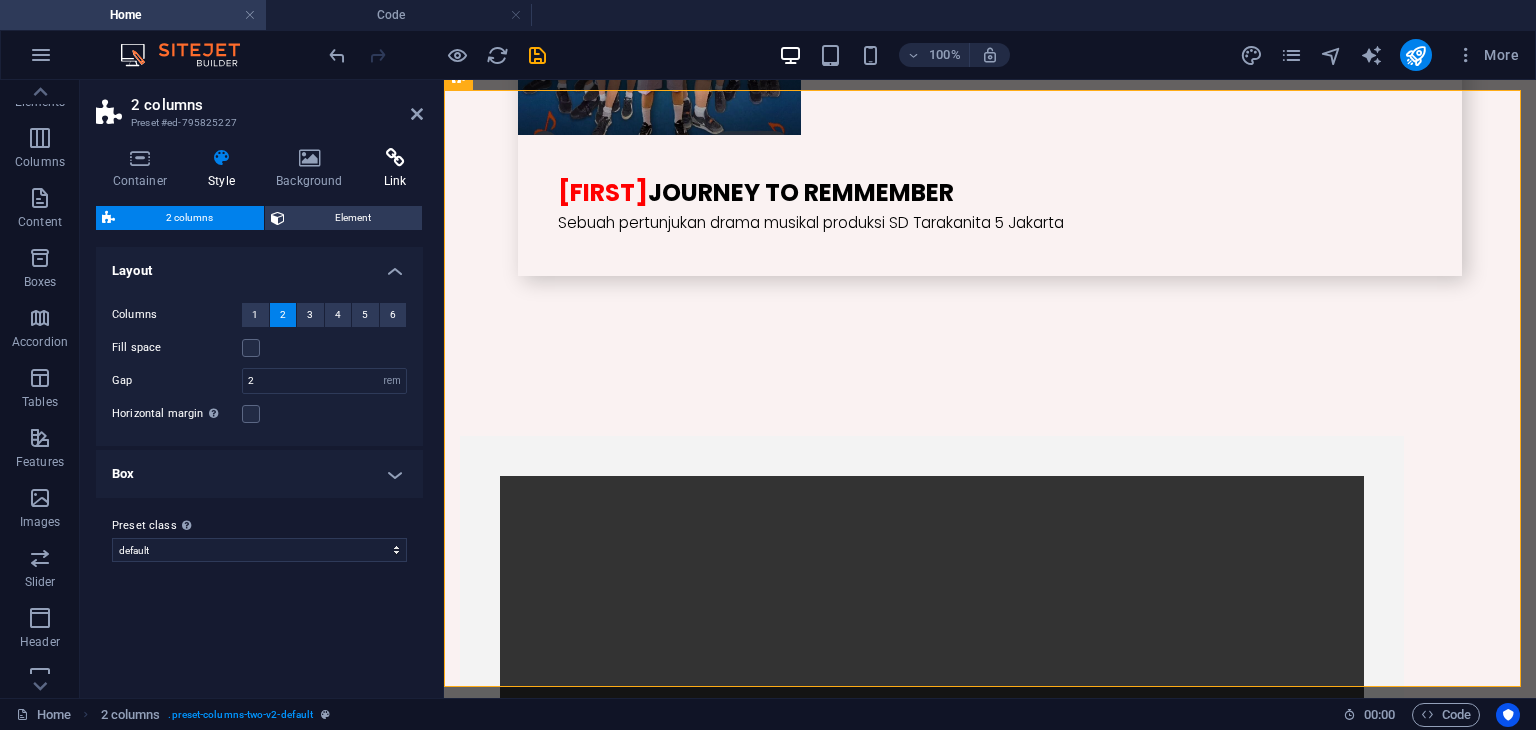 click on "Link" at bounding box center [395, 169] 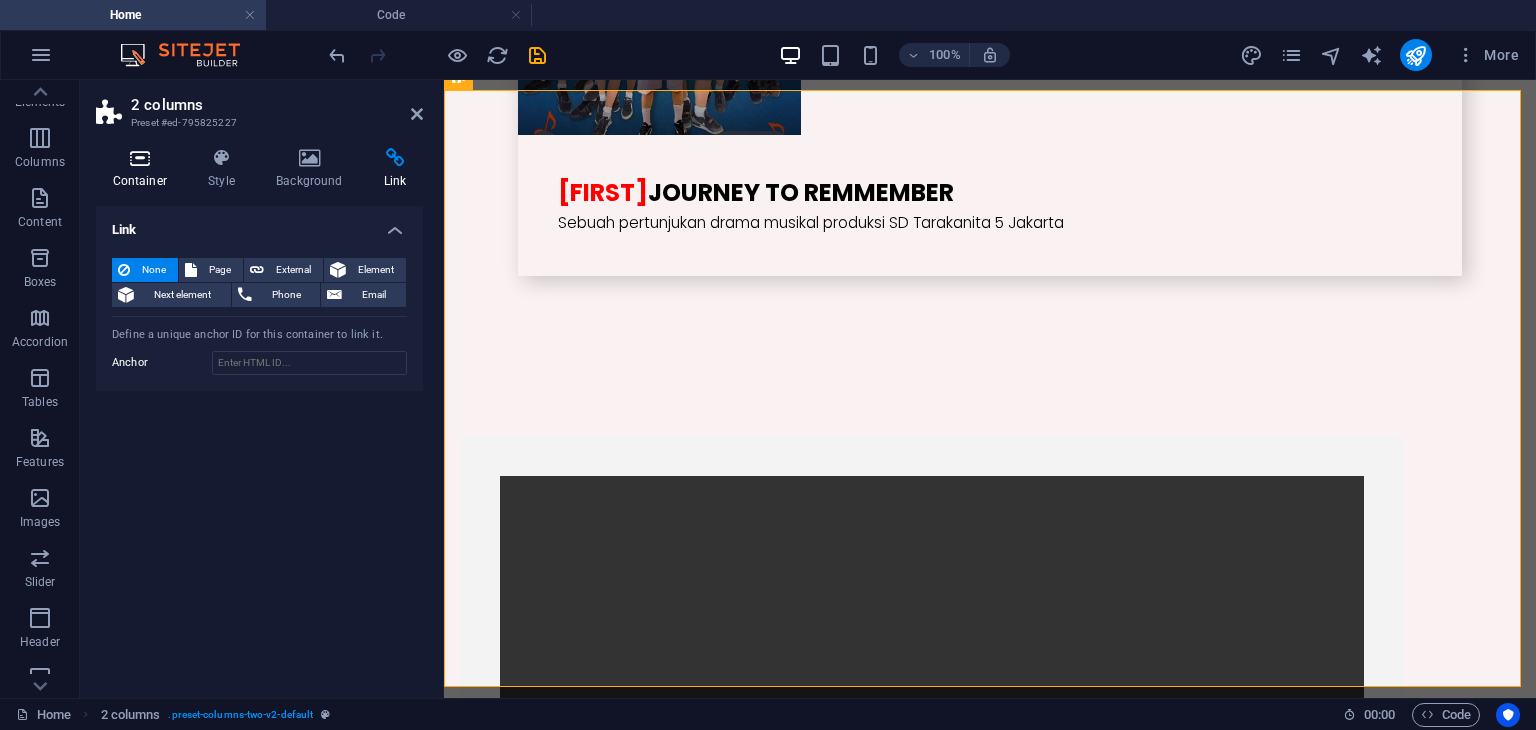 click on "Container" at bounding box center [144, 169] 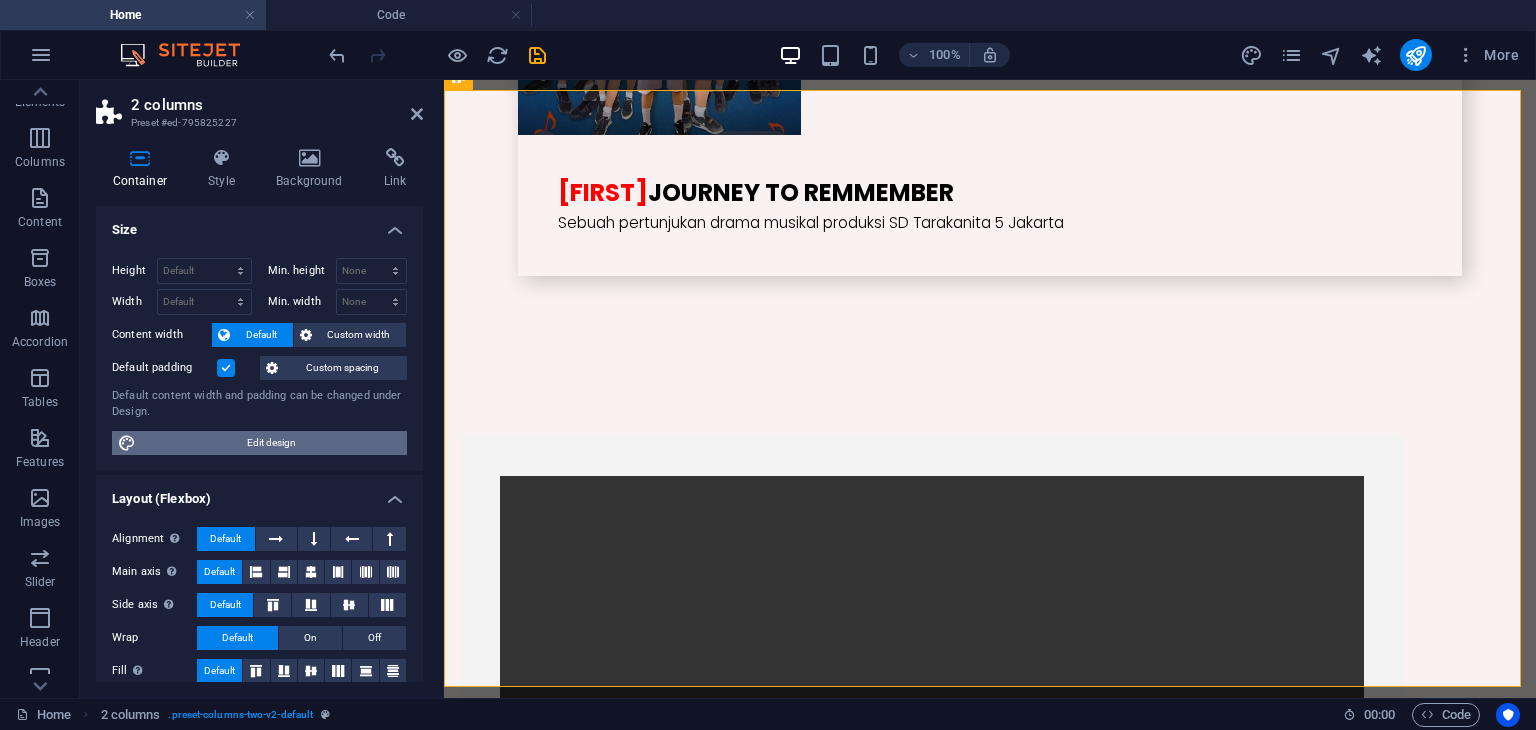 click on "Edit design" at bounding box center [271, 443] 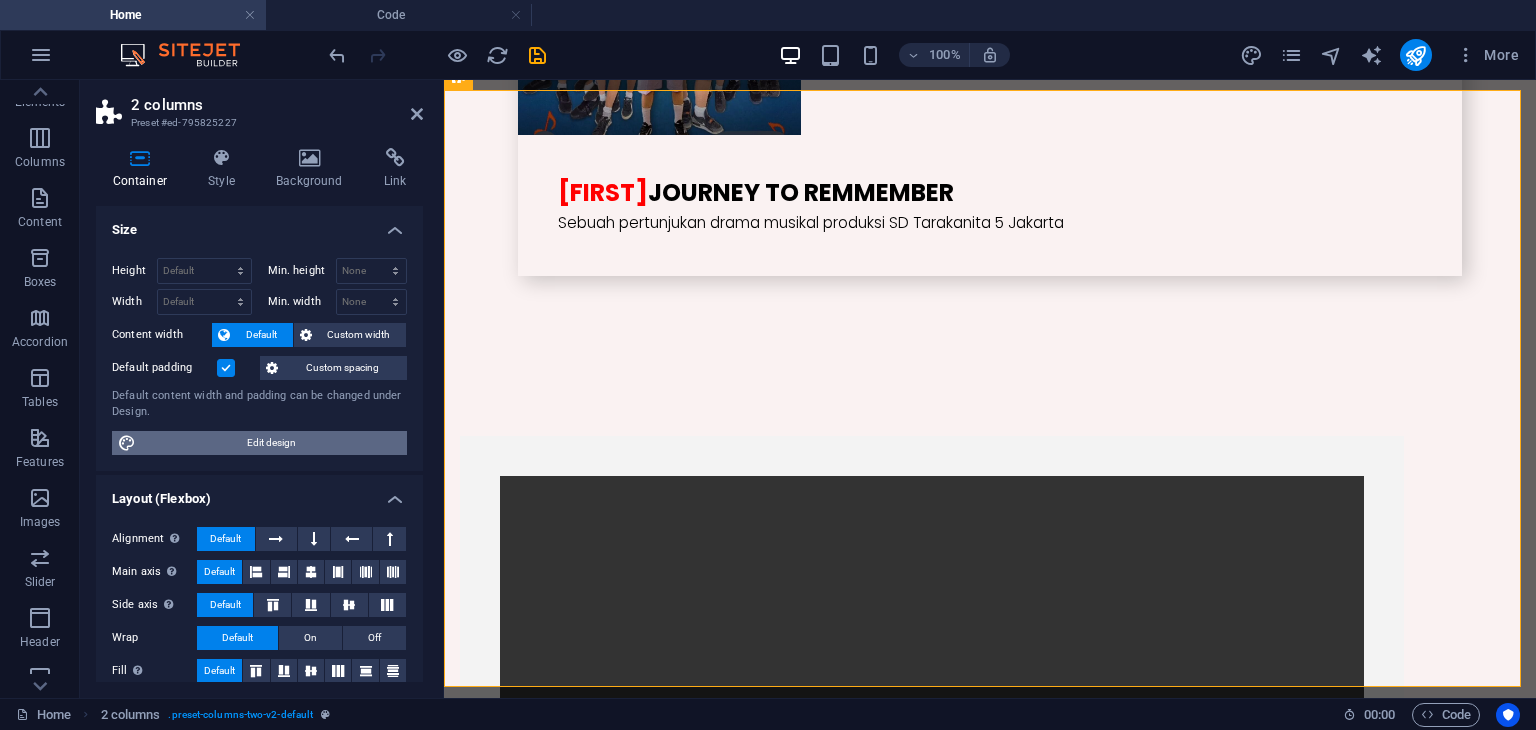 select on "rem" 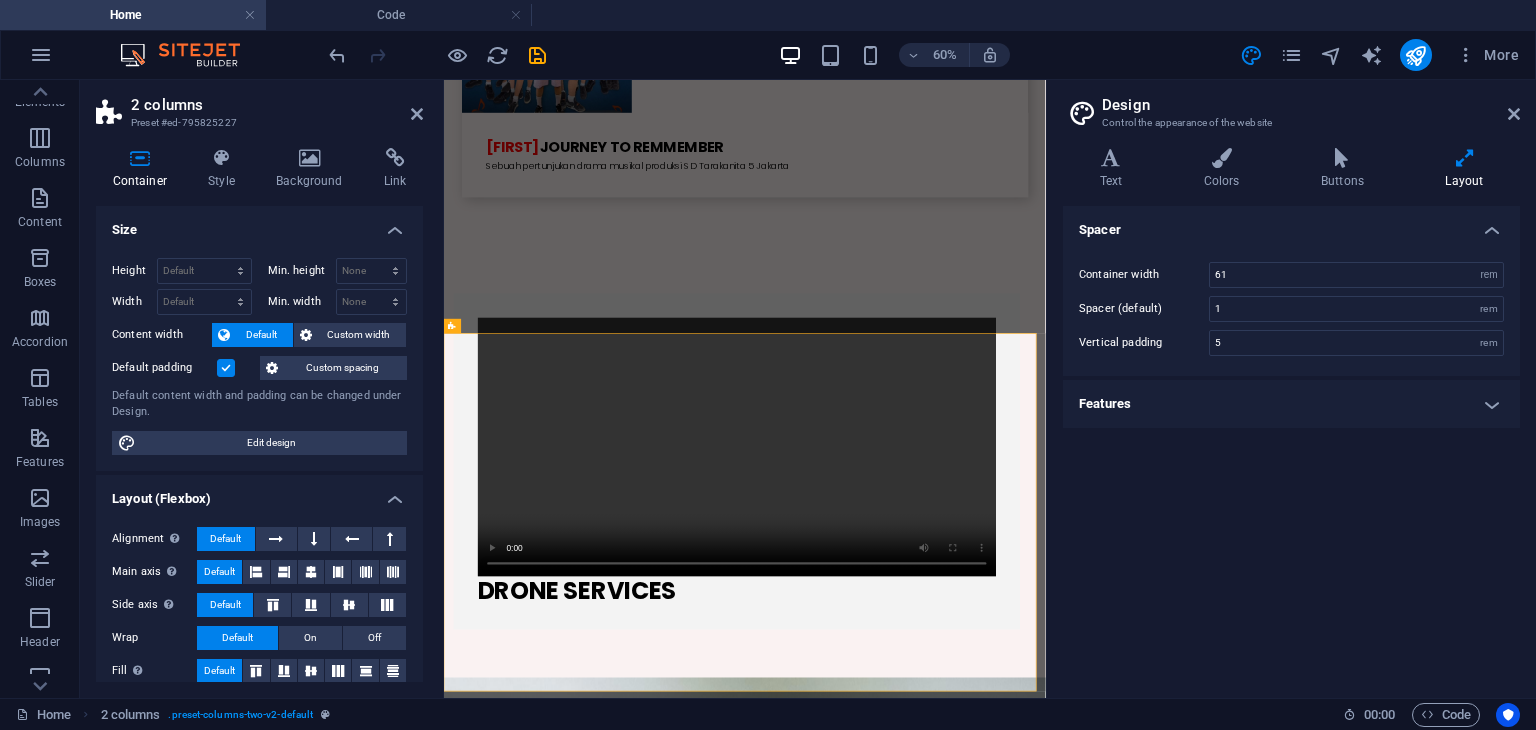 click on "Features" at bounding box center (1291, 404) 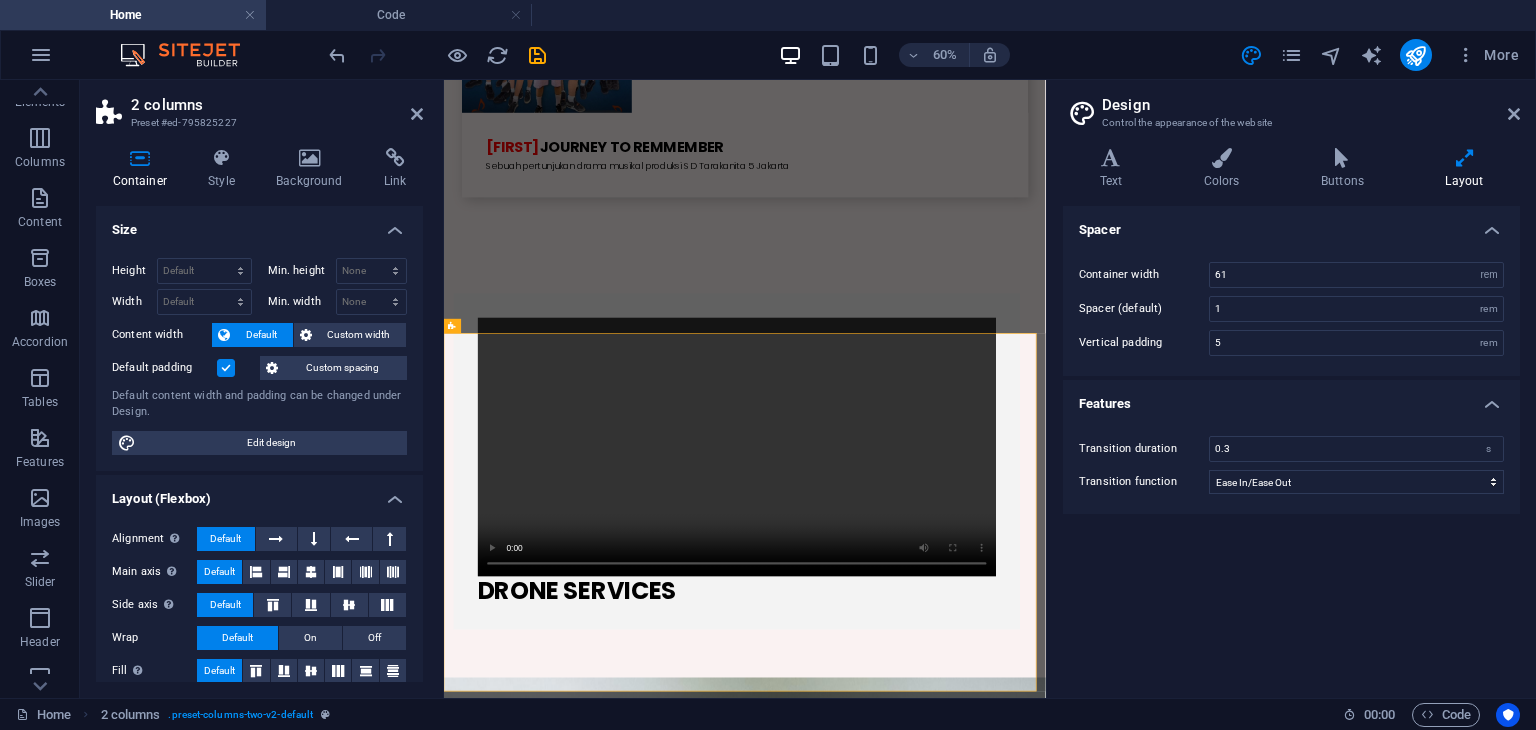 click on "Features" at bounding box center [1291, 398] 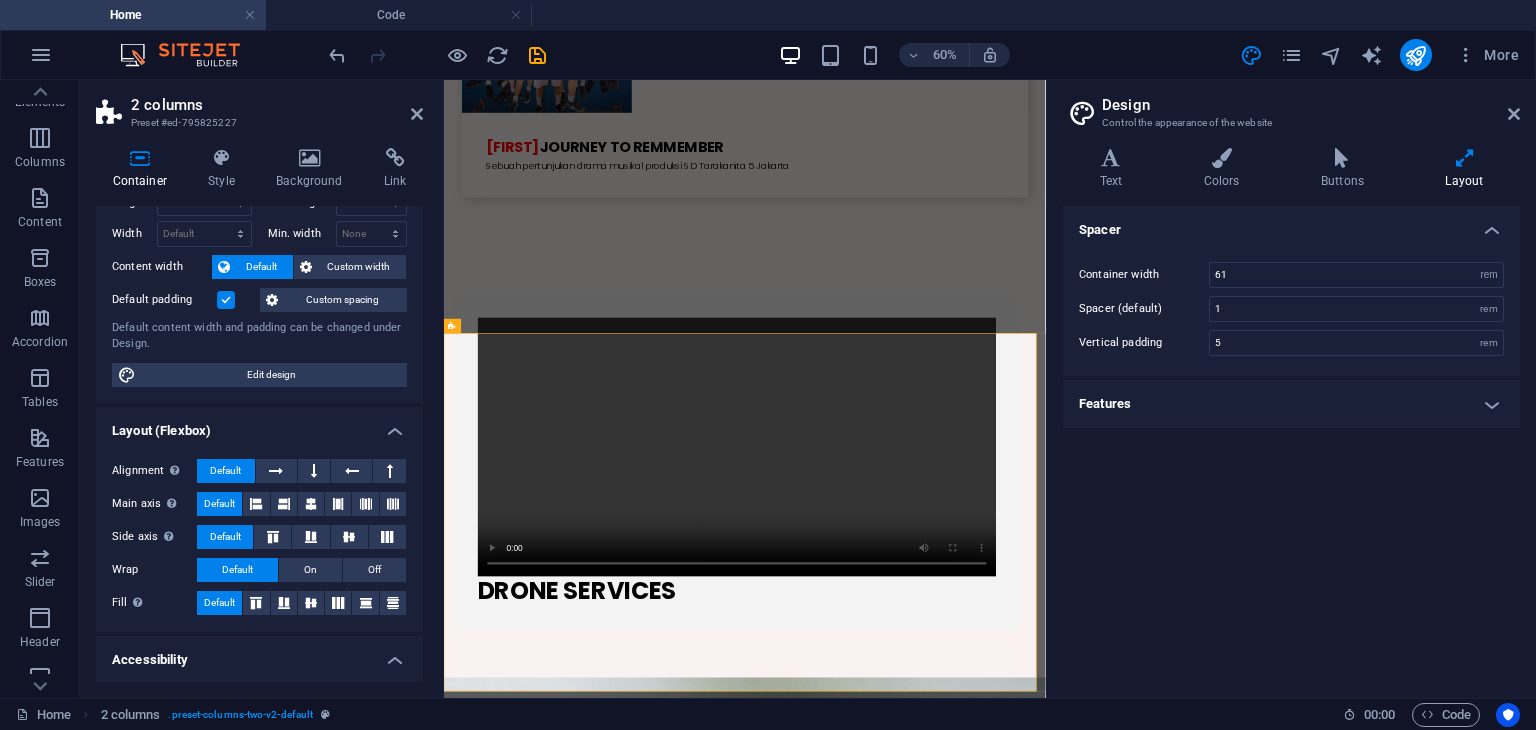 scroll, scrollTop: 100, scrollLeft: 0, axis: vertical 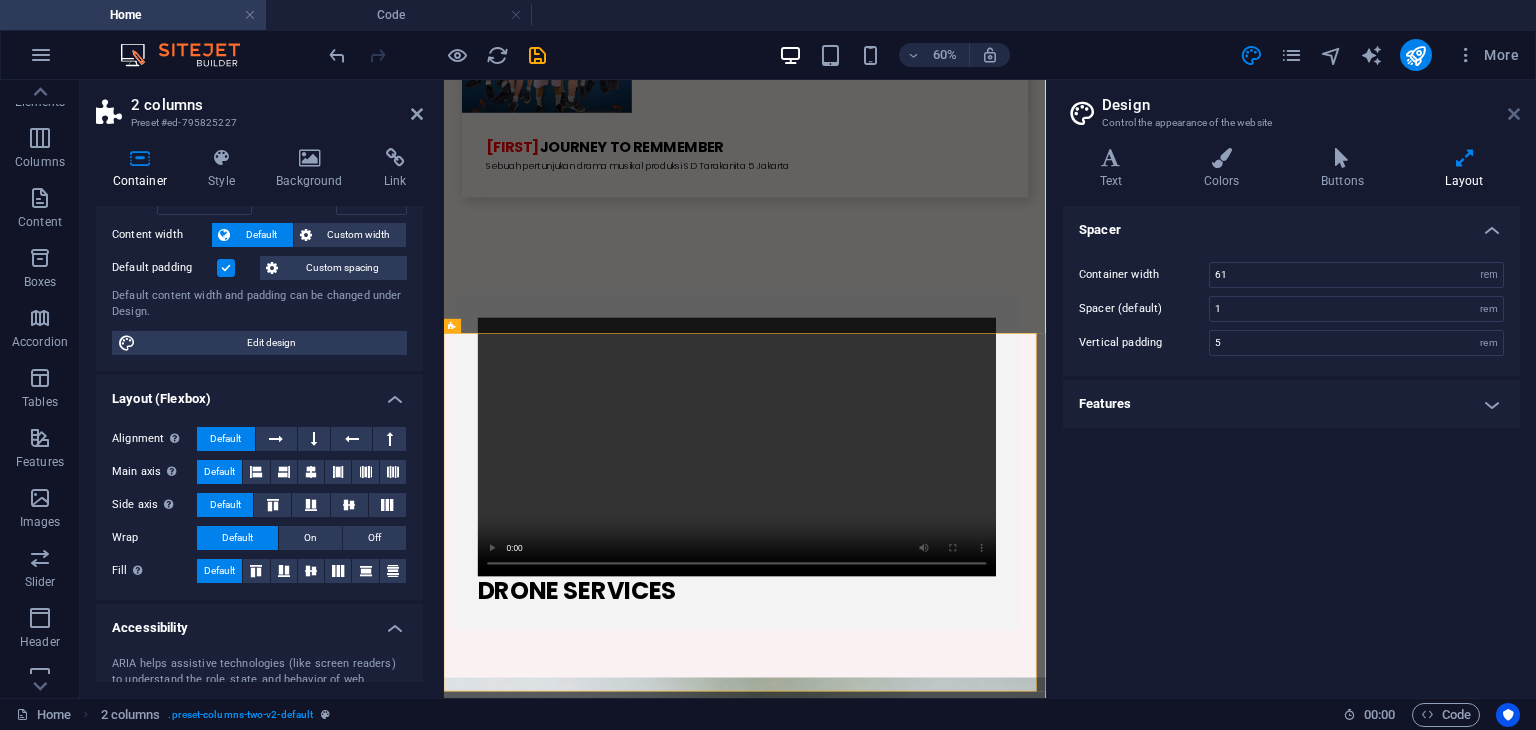 drag, startPoint x: 1512, startPoint y: 117, endPoint x: 954, endPoint y: 131, distance: 558.1756 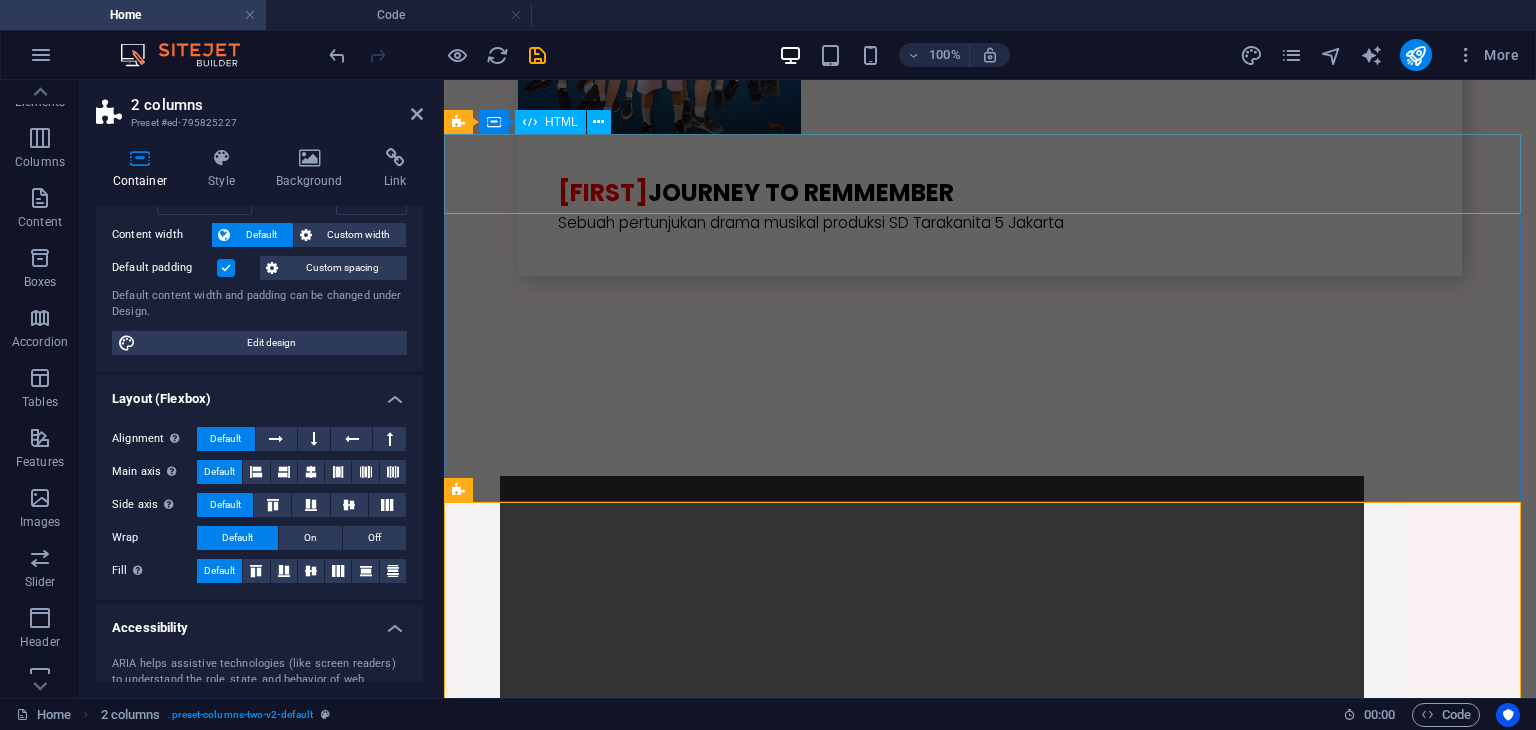 scroll, scrollTop: 4816, scrollLeft: 0, axis: vertical 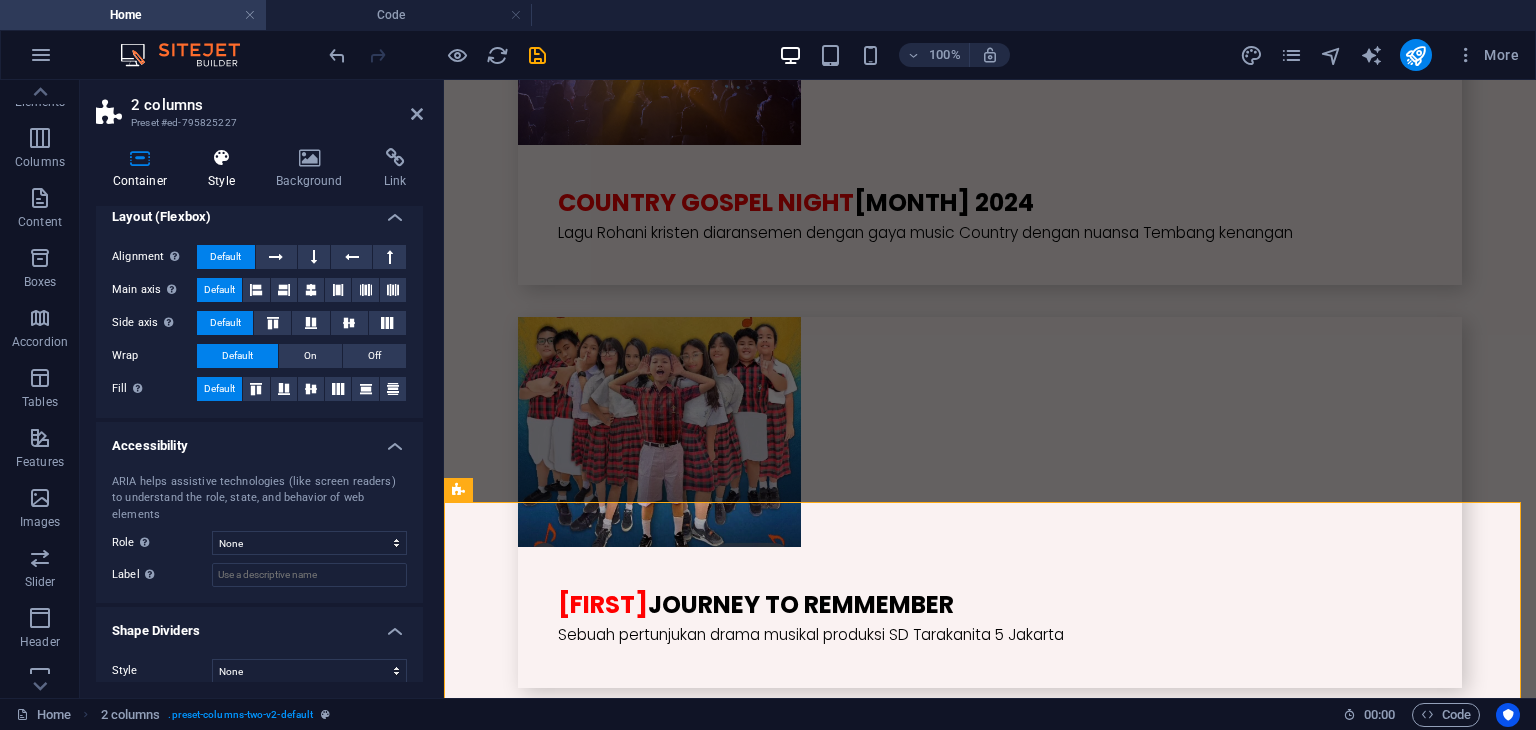 click on "Style" at bounding box center (226, 169) 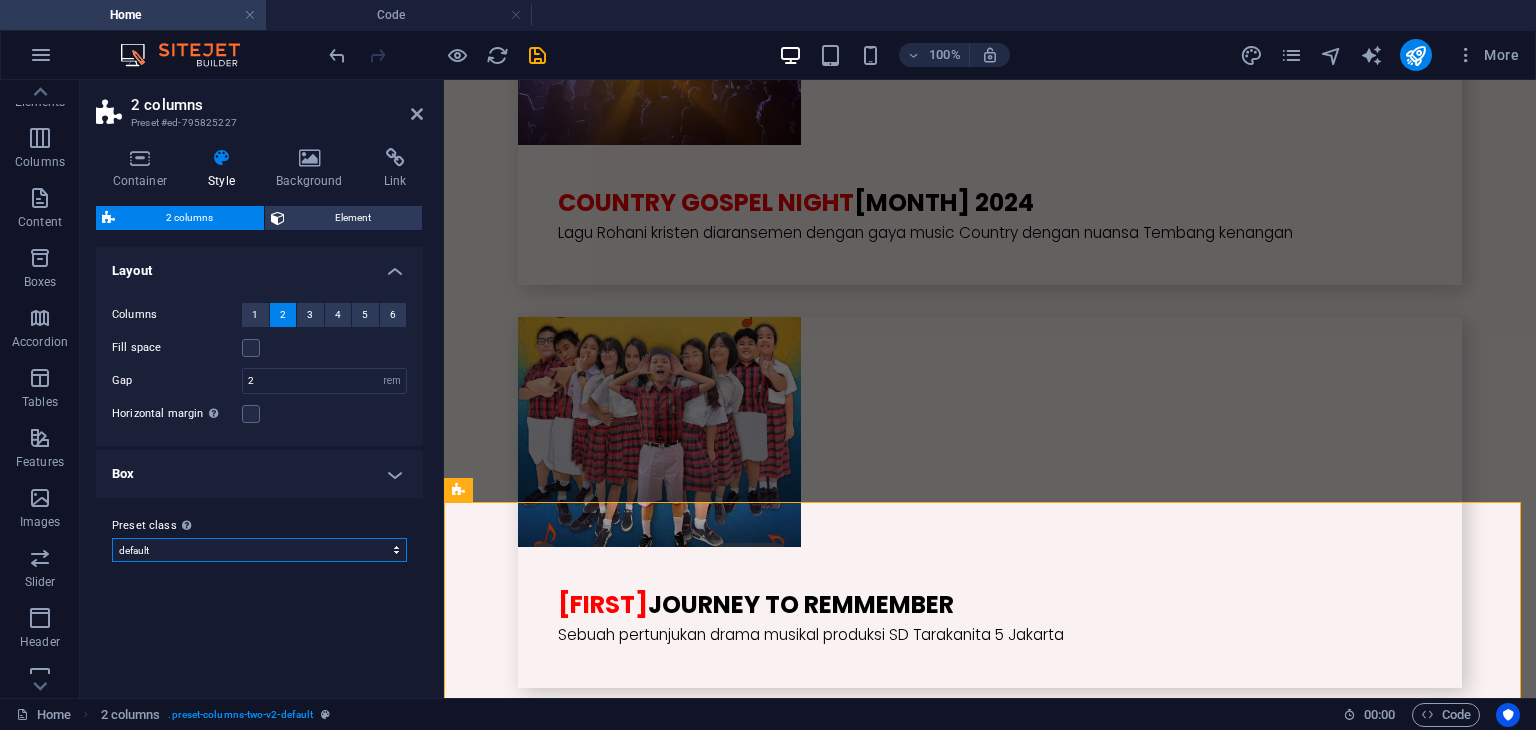 click on "default Add preset class" at bounding box center (259, 550) 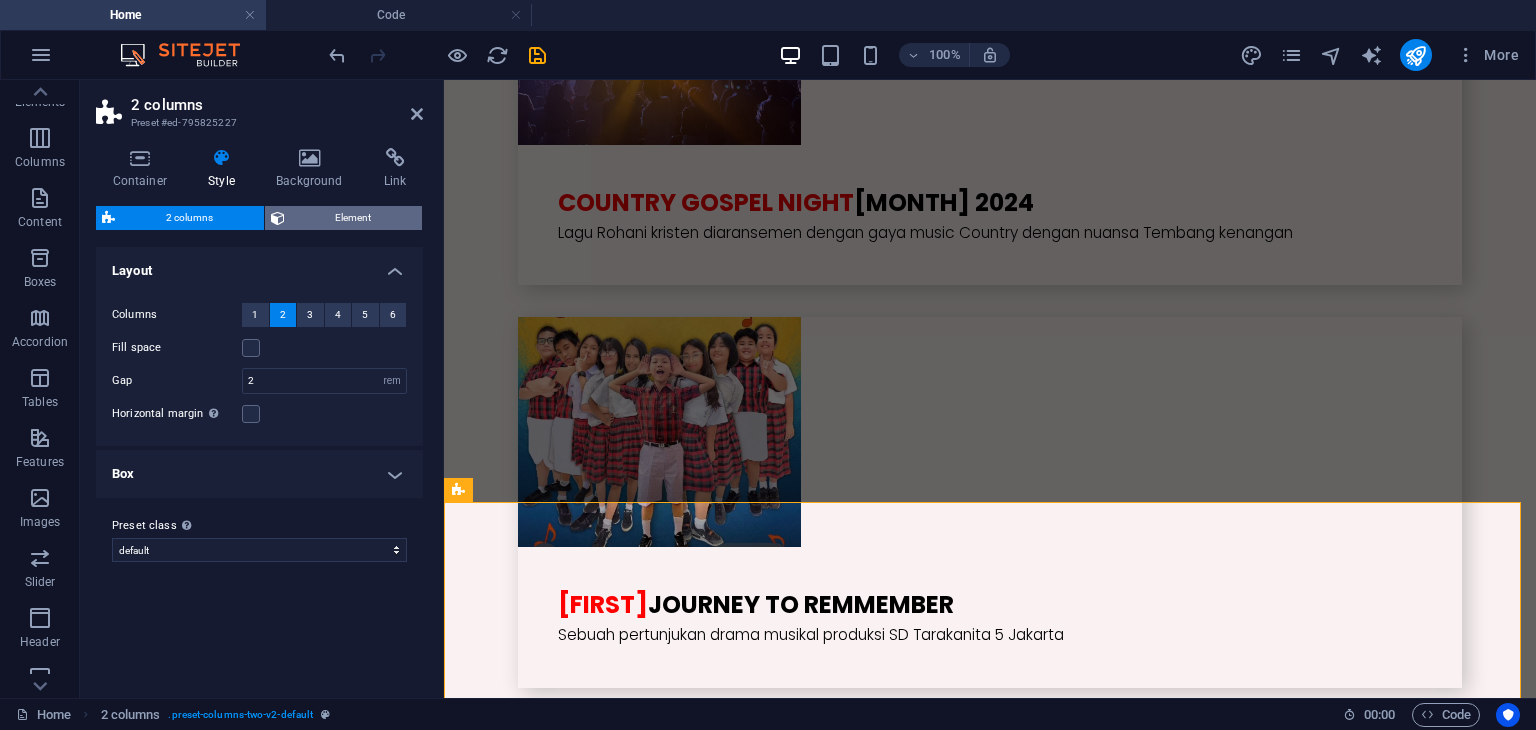 click on "2 columns Element" at bounding box center [259, 218] 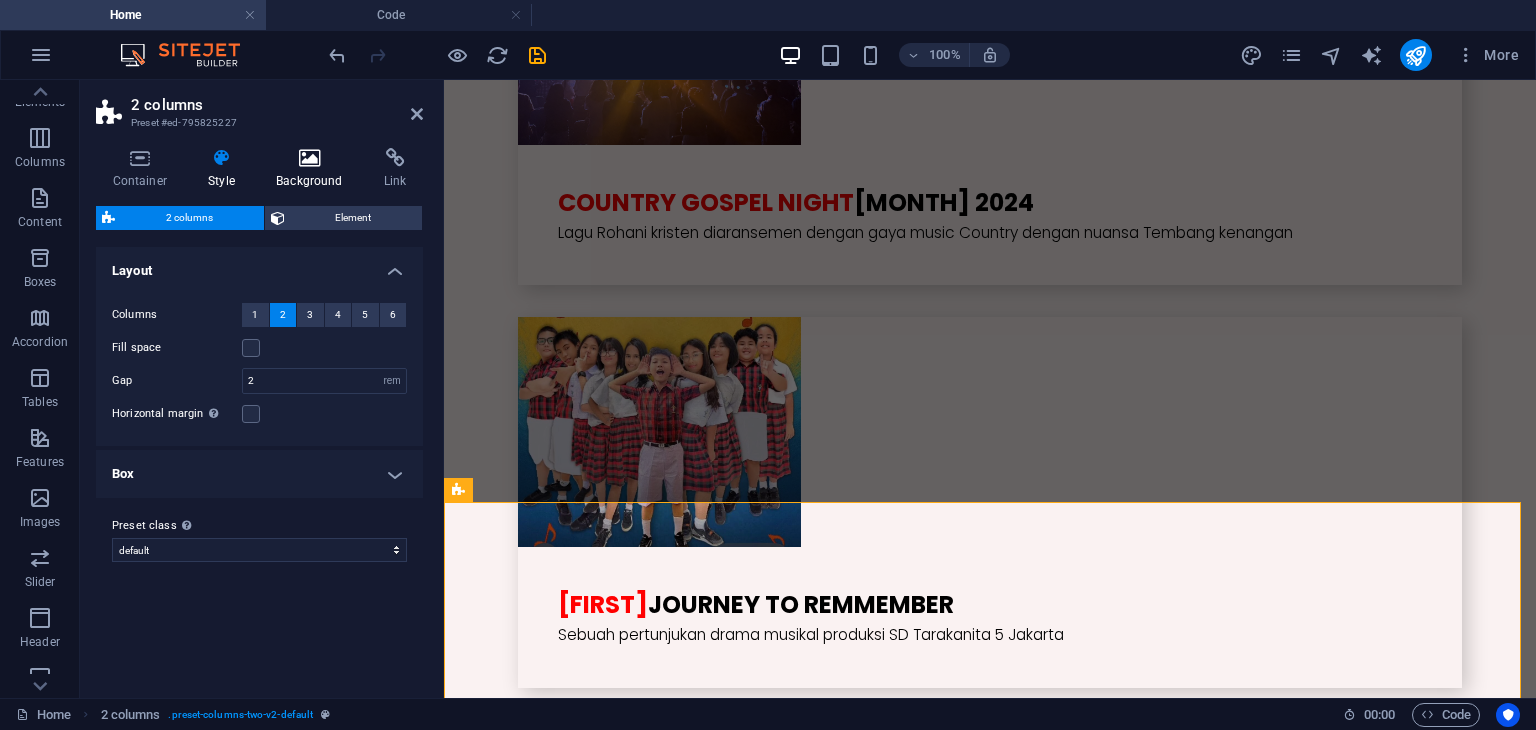 click on "Background" at bounding box center (314, 169) 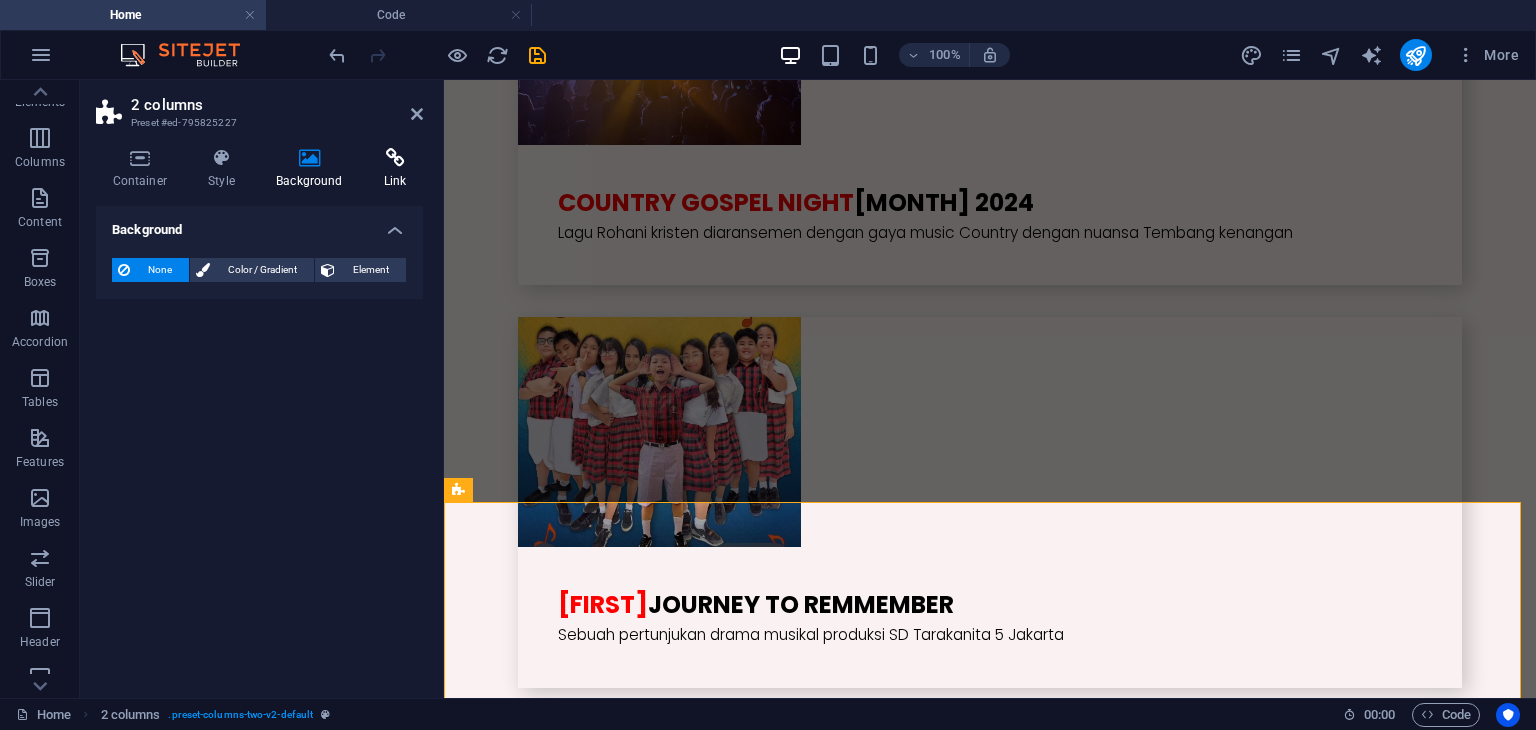 click on "Link" at bounding box center (395, 169) 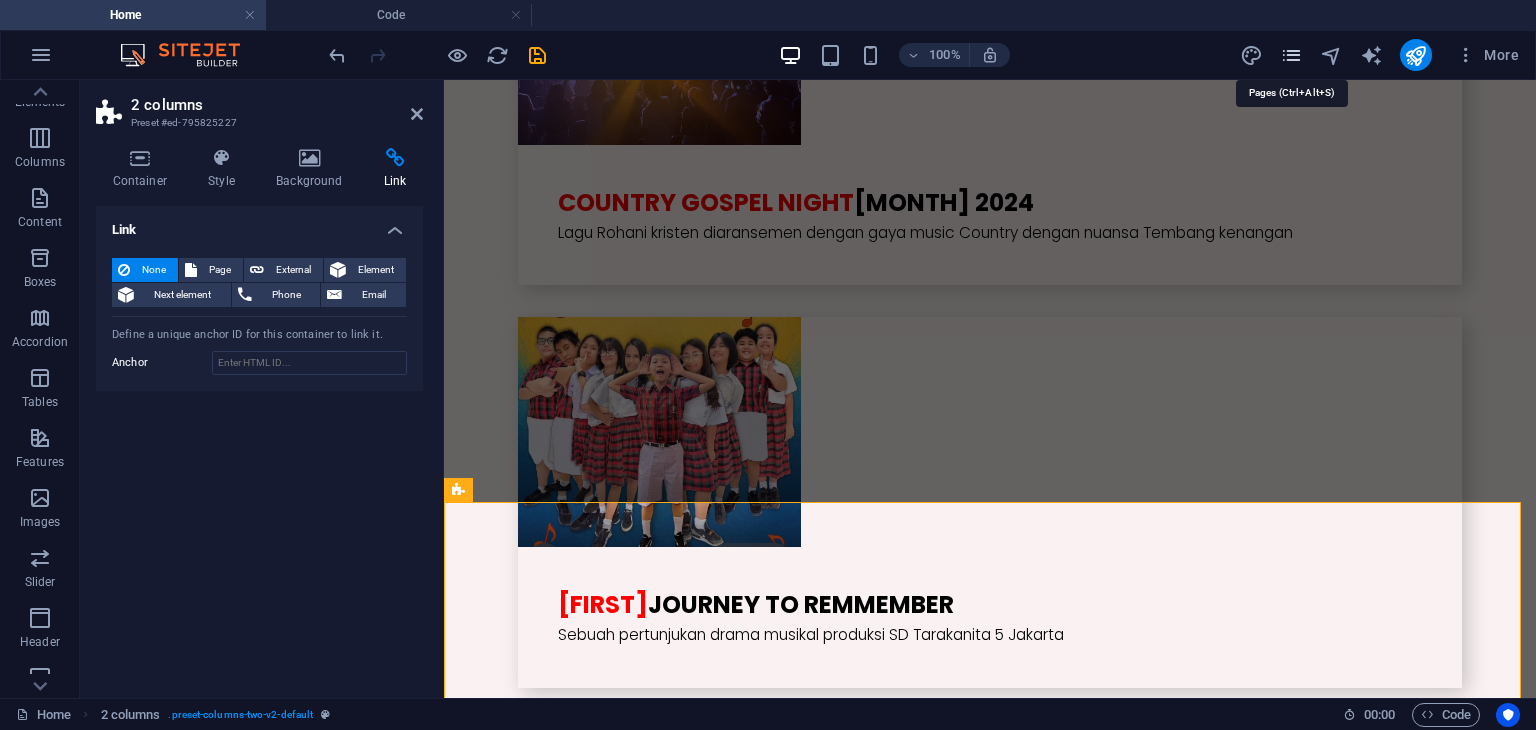 click at bounding box center (1291, 55) 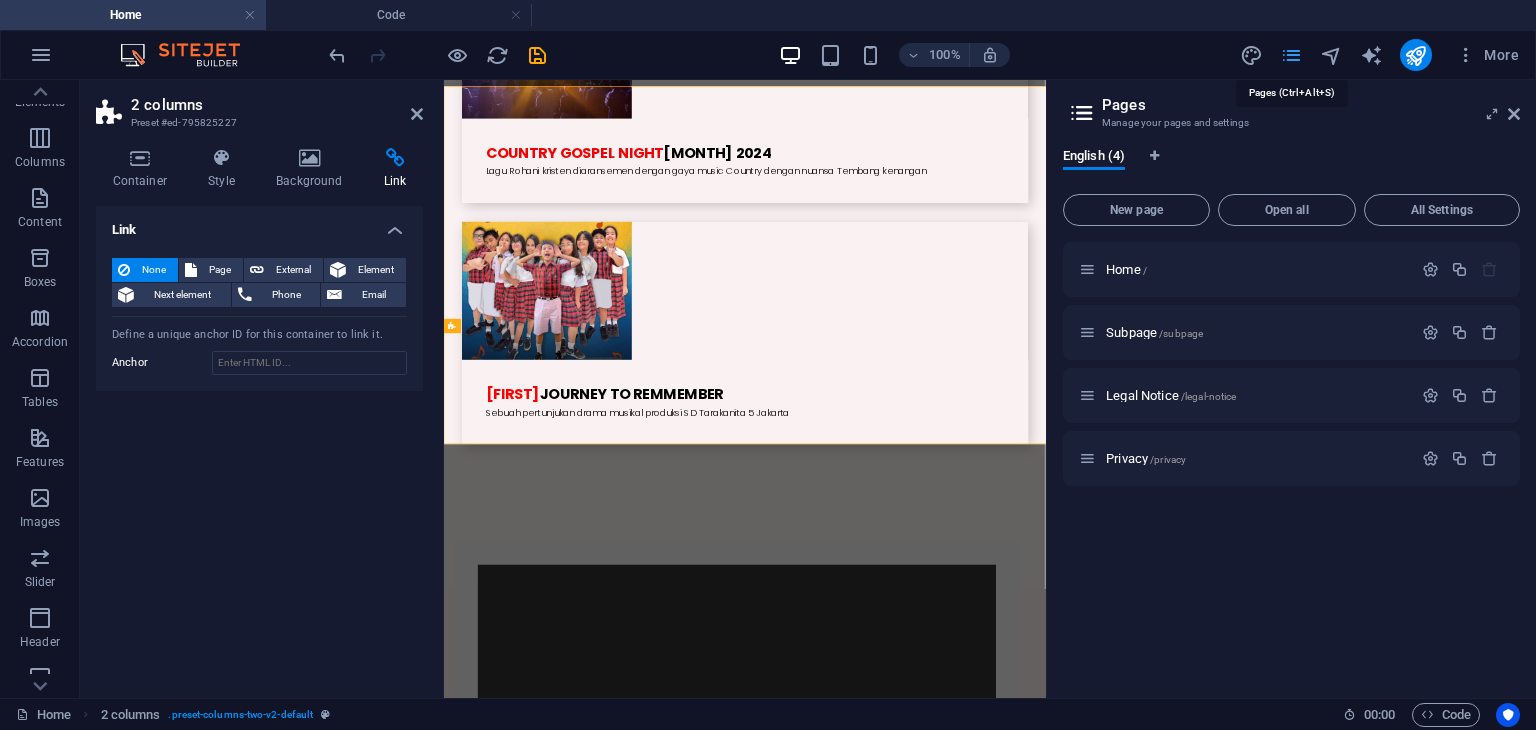 scroll, scrollTop: 5228, scrollLeft: 0, axis: vertical 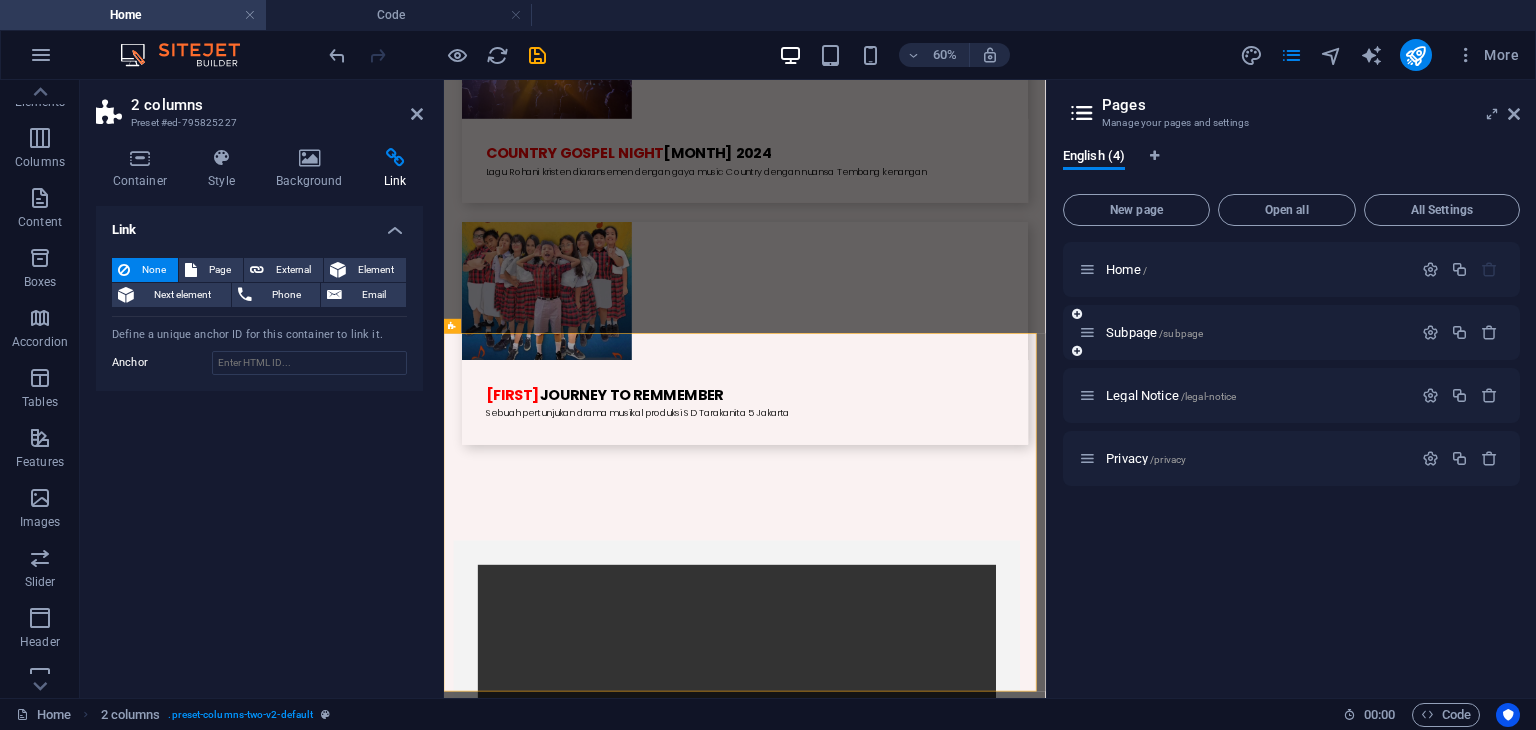 click on "Subpage /subpage" at bounding box center [1245, 332] 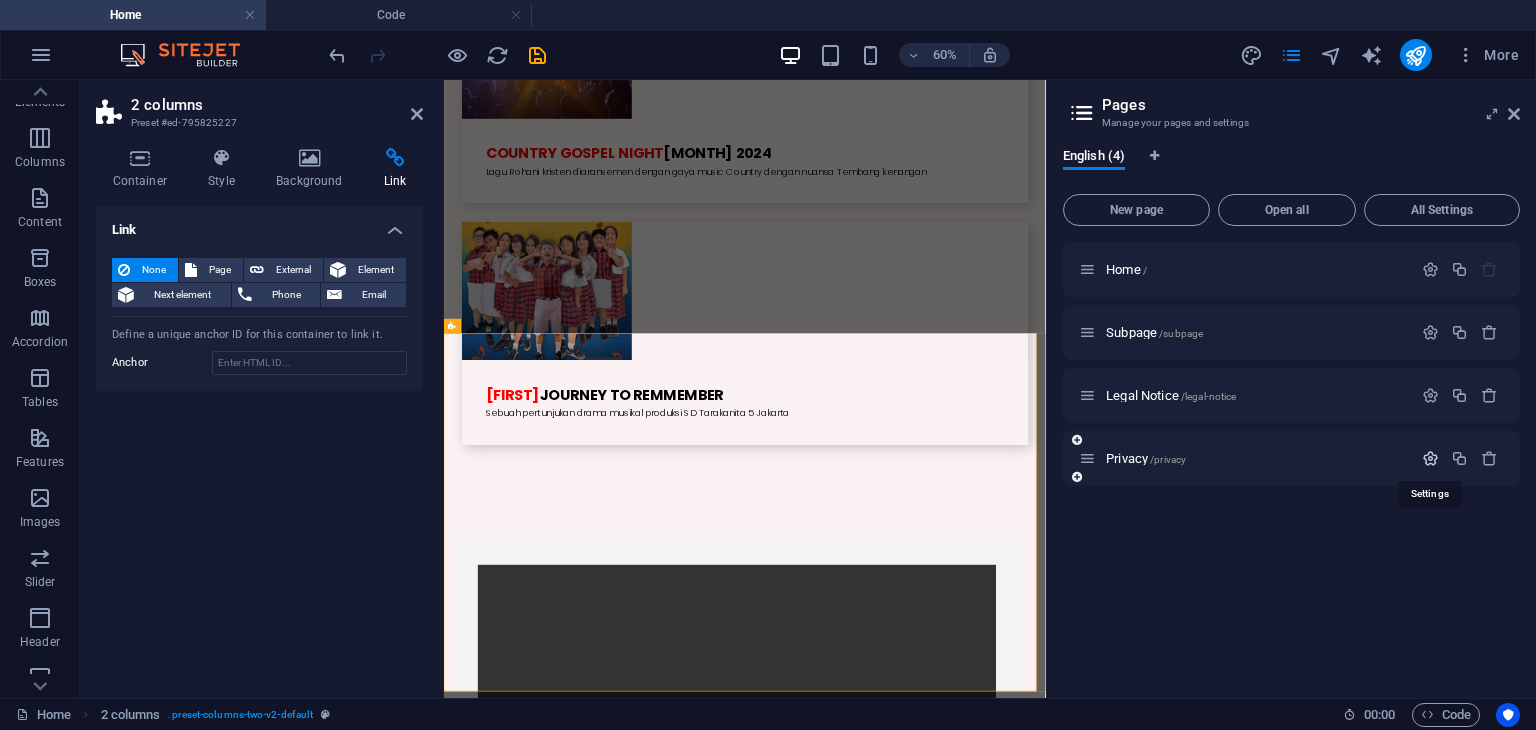 click at bounding box center (1430, 458) 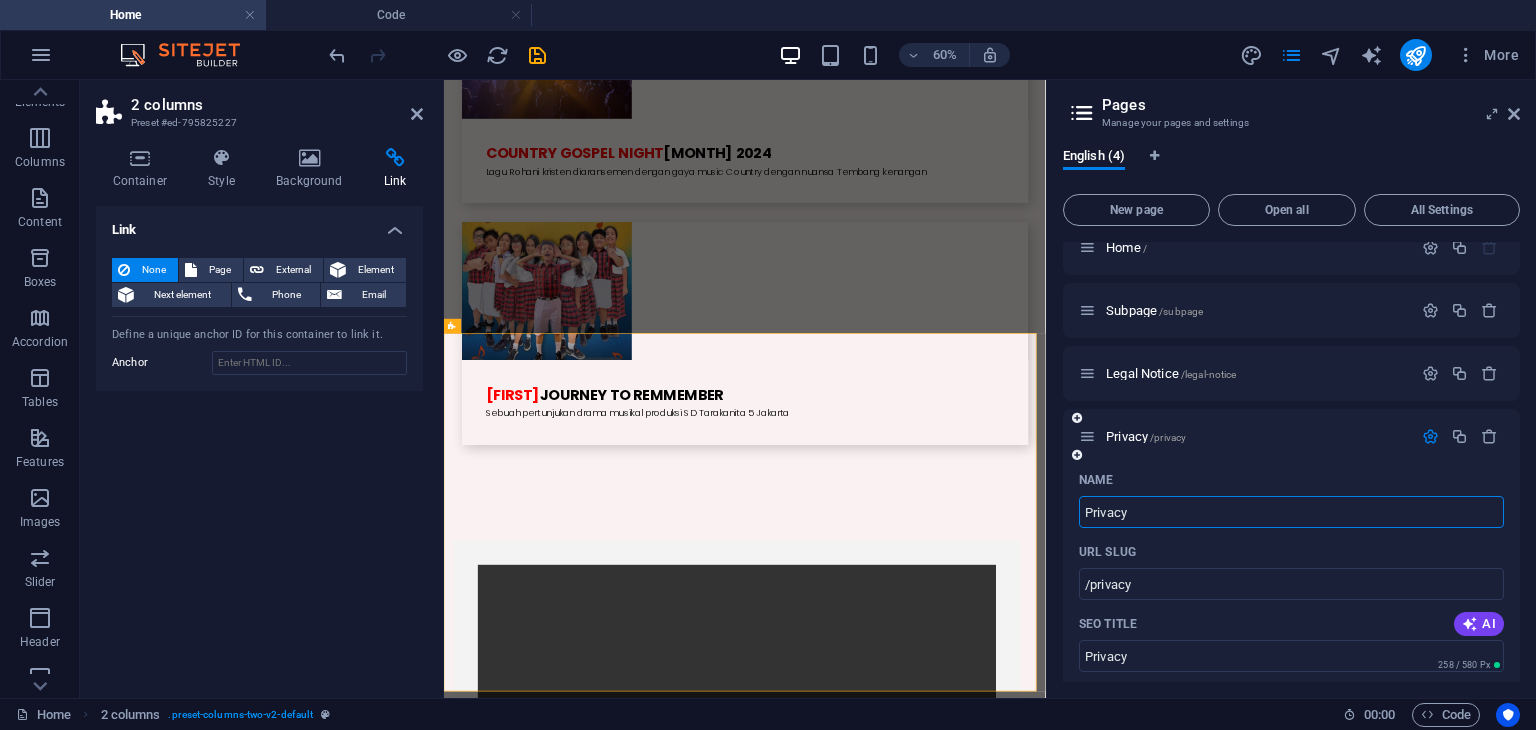 scroll, scrollTop: 0, scrollLeft: 0, axis: both 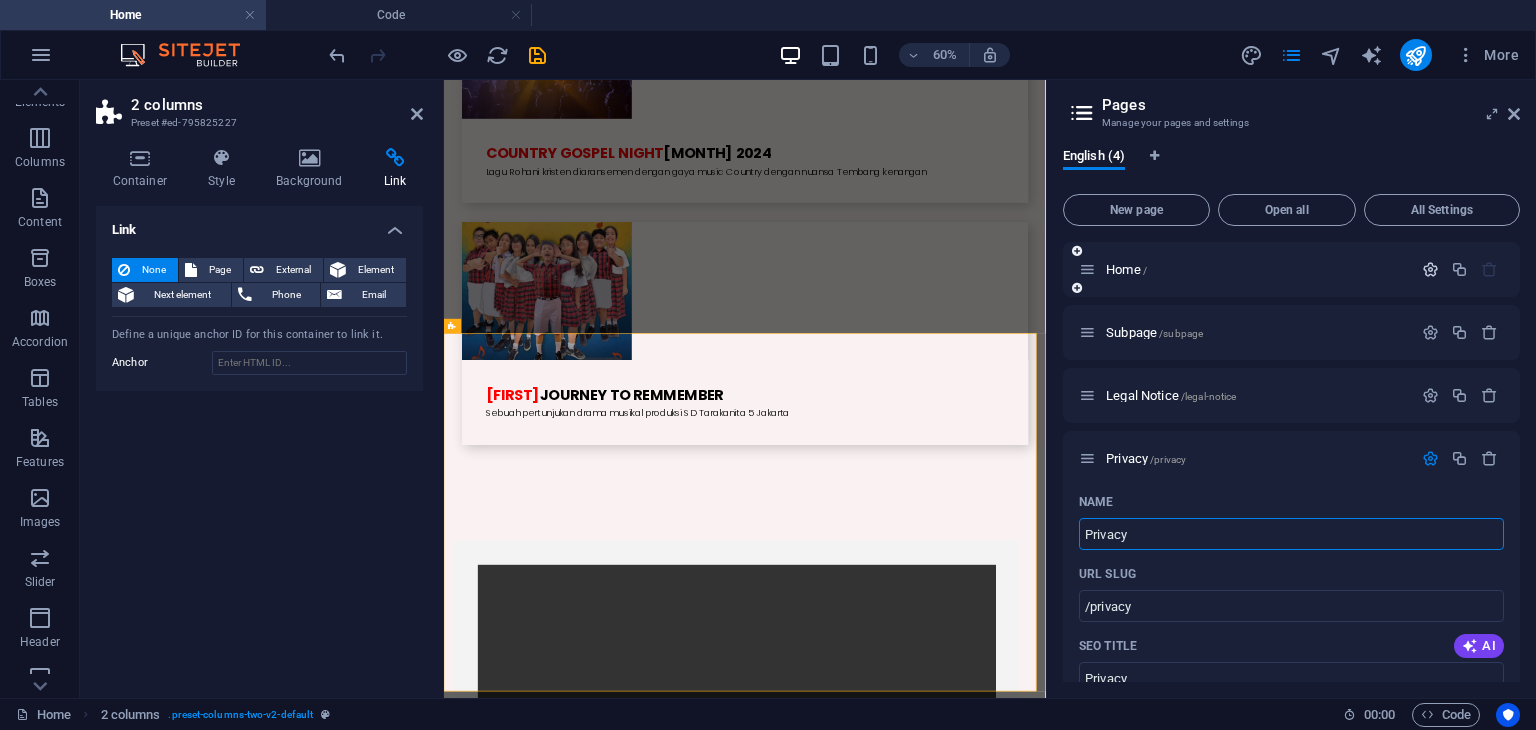 click at bounding box center (1430, 269) 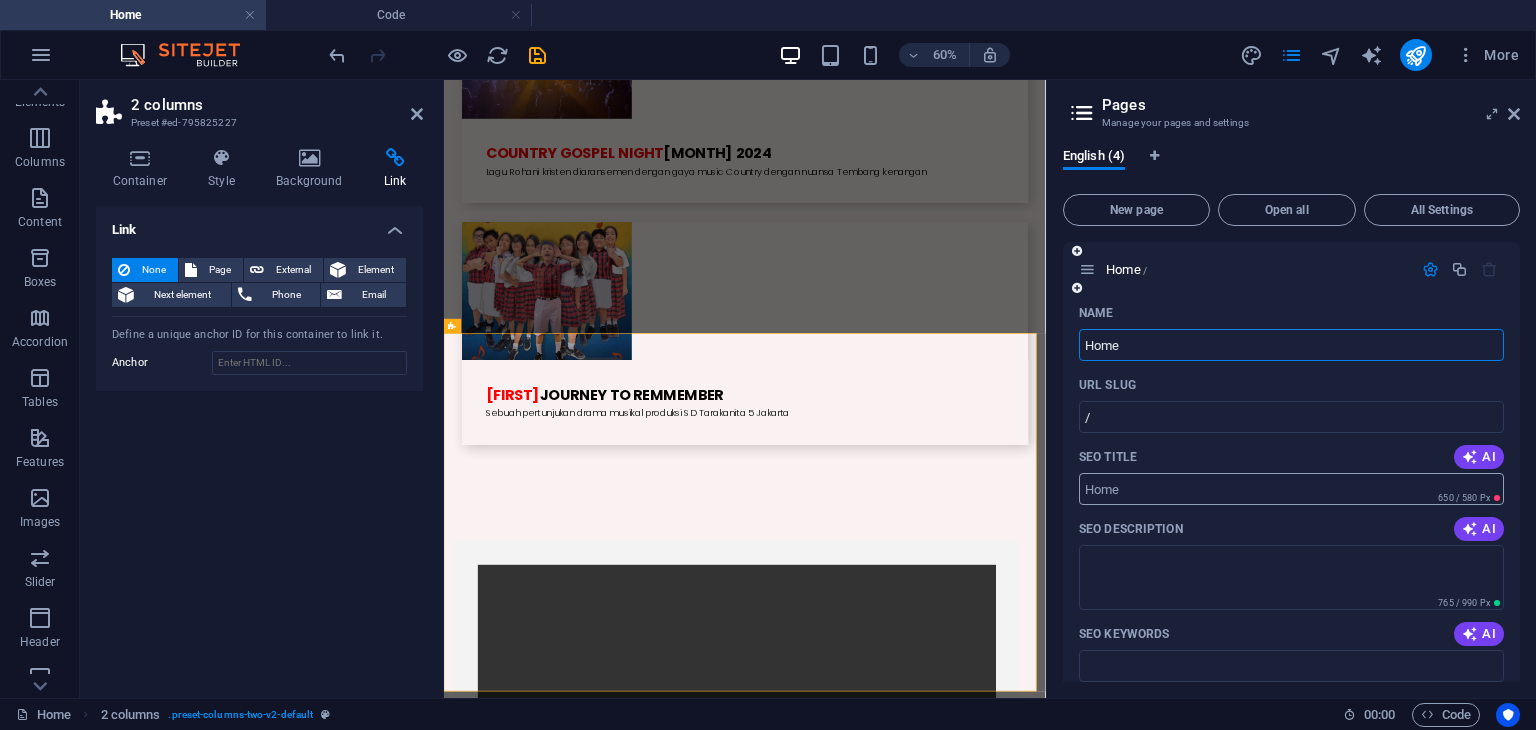 scroll, scrollTop: 100, scrollLeft: 0, axis: vertical 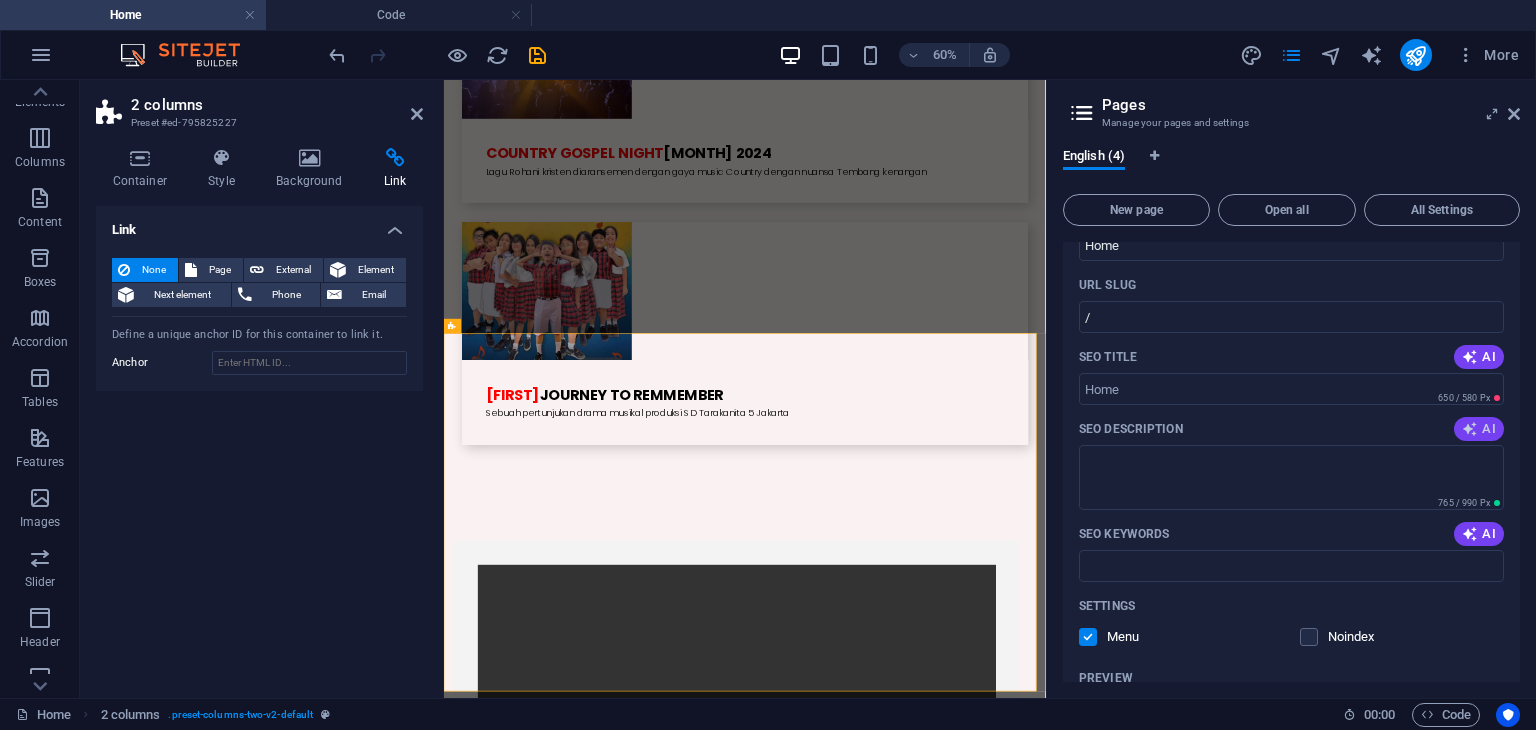click at bounding box center (1470, 429) 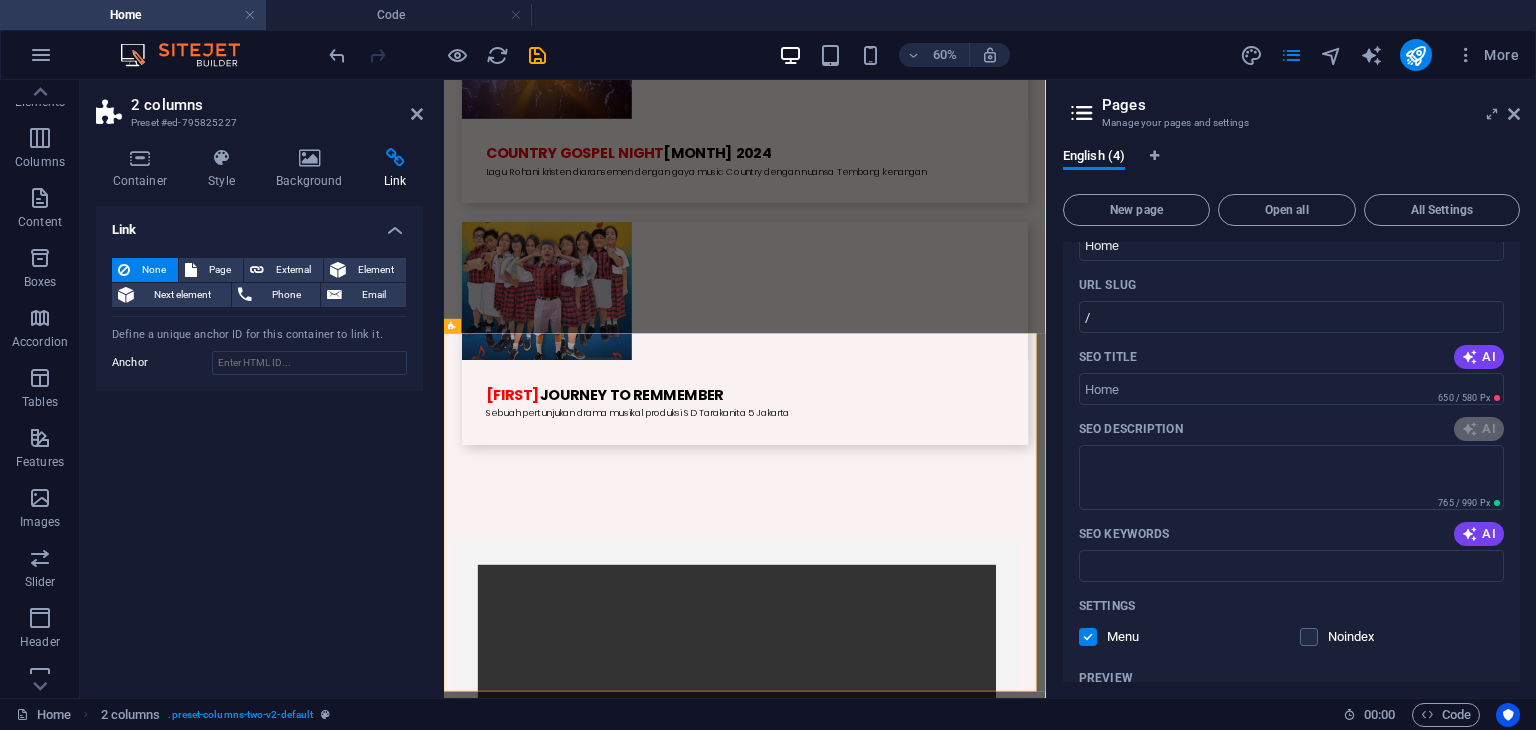 type on "Transform your events with Katalogmedia, a creative event organizer since 2010, specializing in unforgettable experiences." 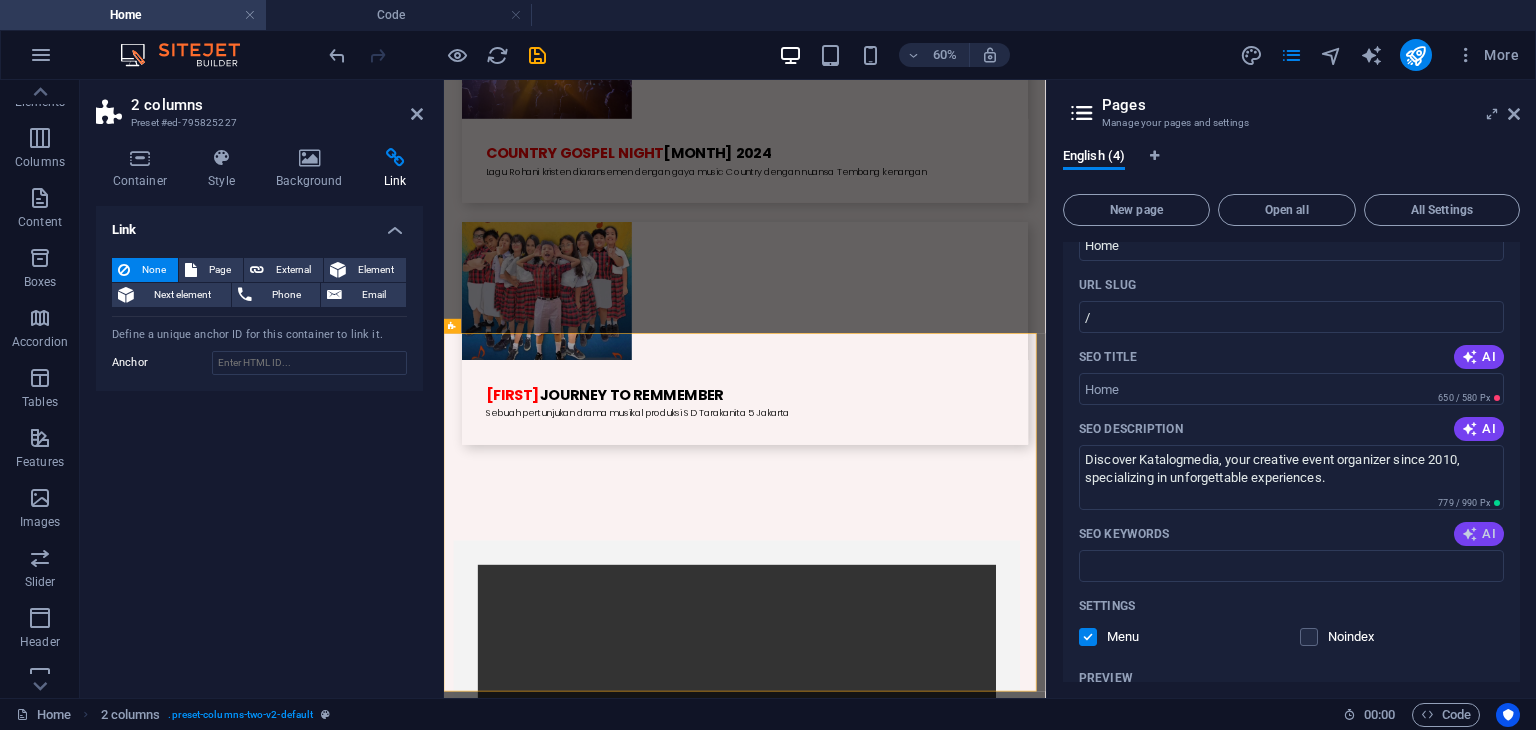 click on "AI" at bounding box center (1479, 534) 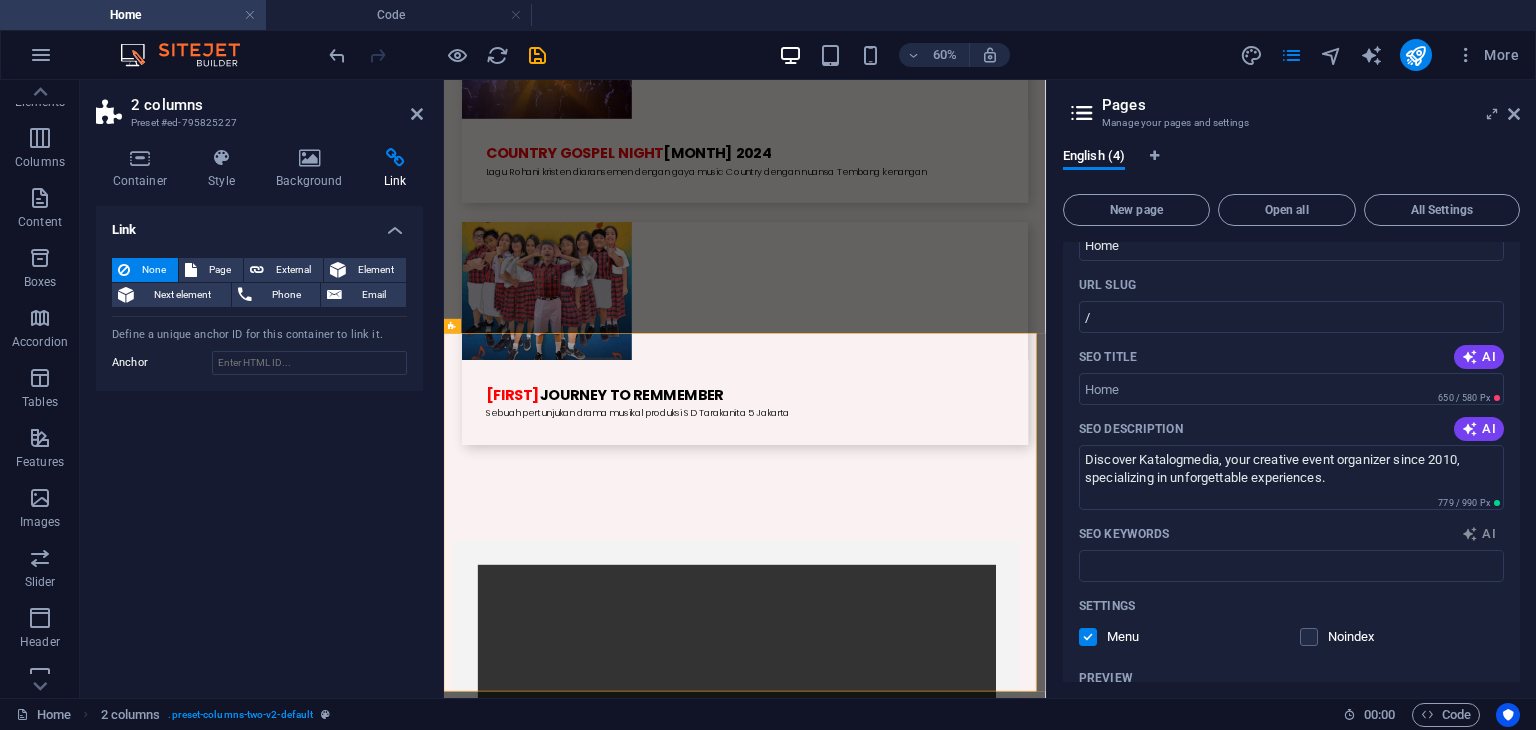 type on "event organizer, show management, creative event planning, corporate events, multimedia production, exhibition management" 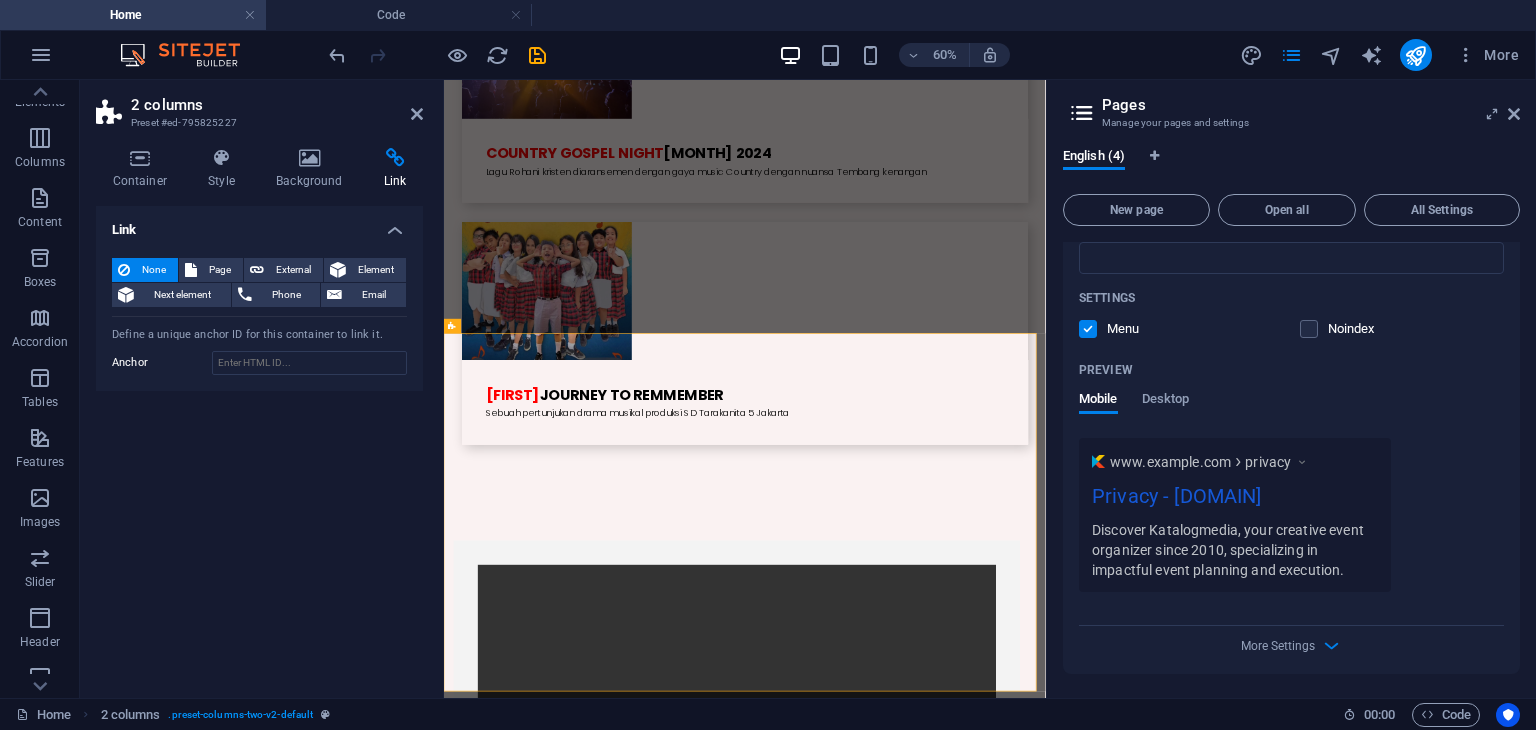 scroll, scrollTop: 1438, scrollLeft: 0, axis: vertical 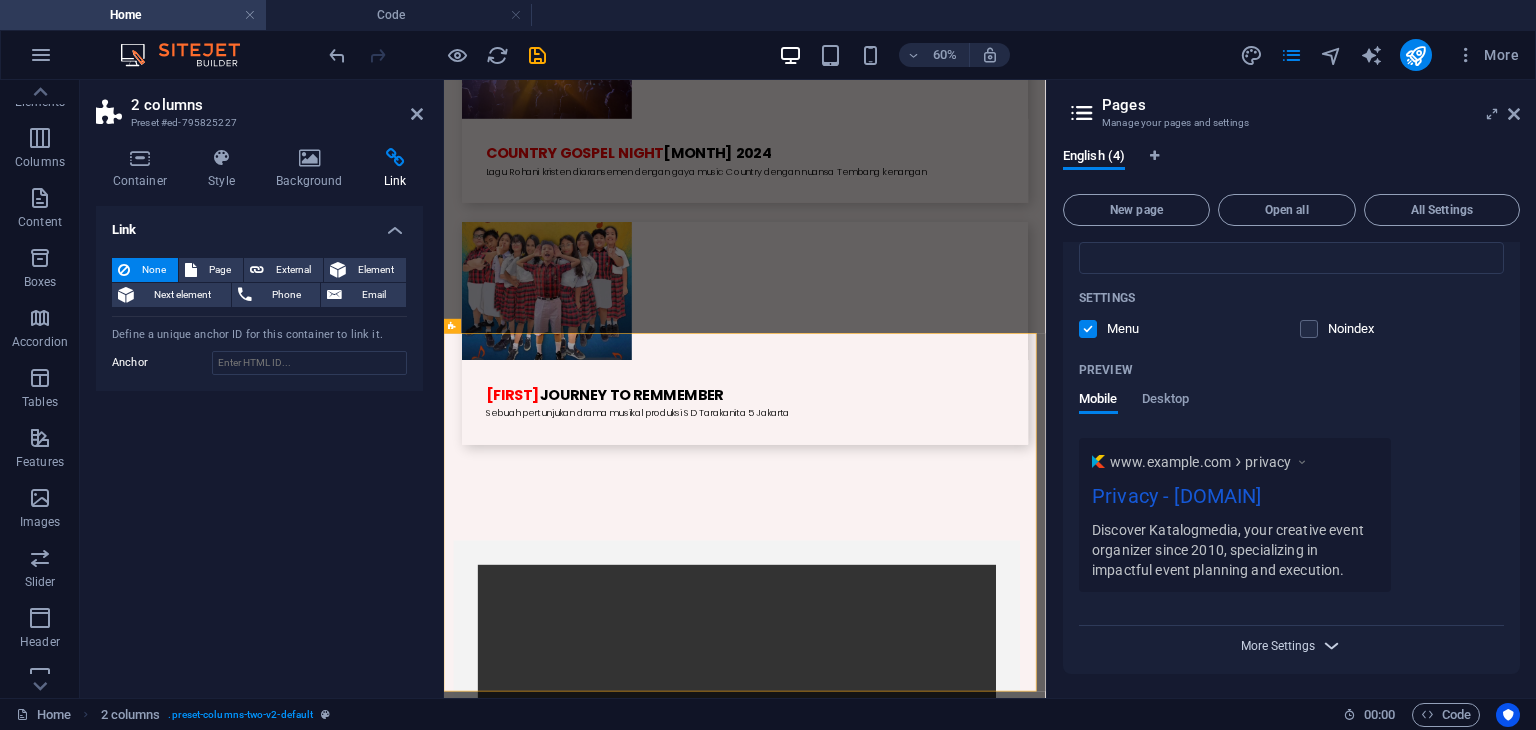 click on "More Settings" at bounding box center [1278, 646] 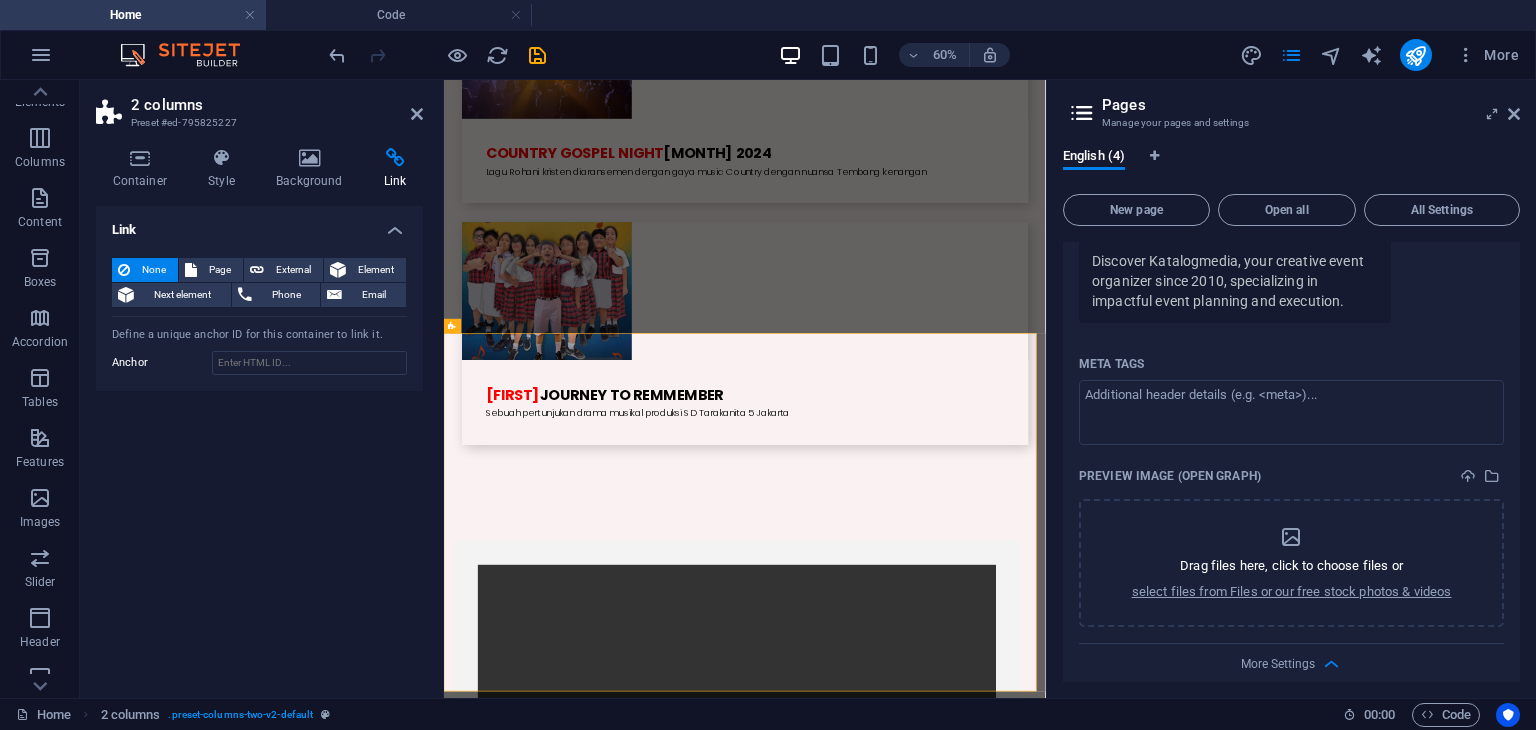 scroll, scrollTop: 1724, scrollLeft: 0, axis: vertical 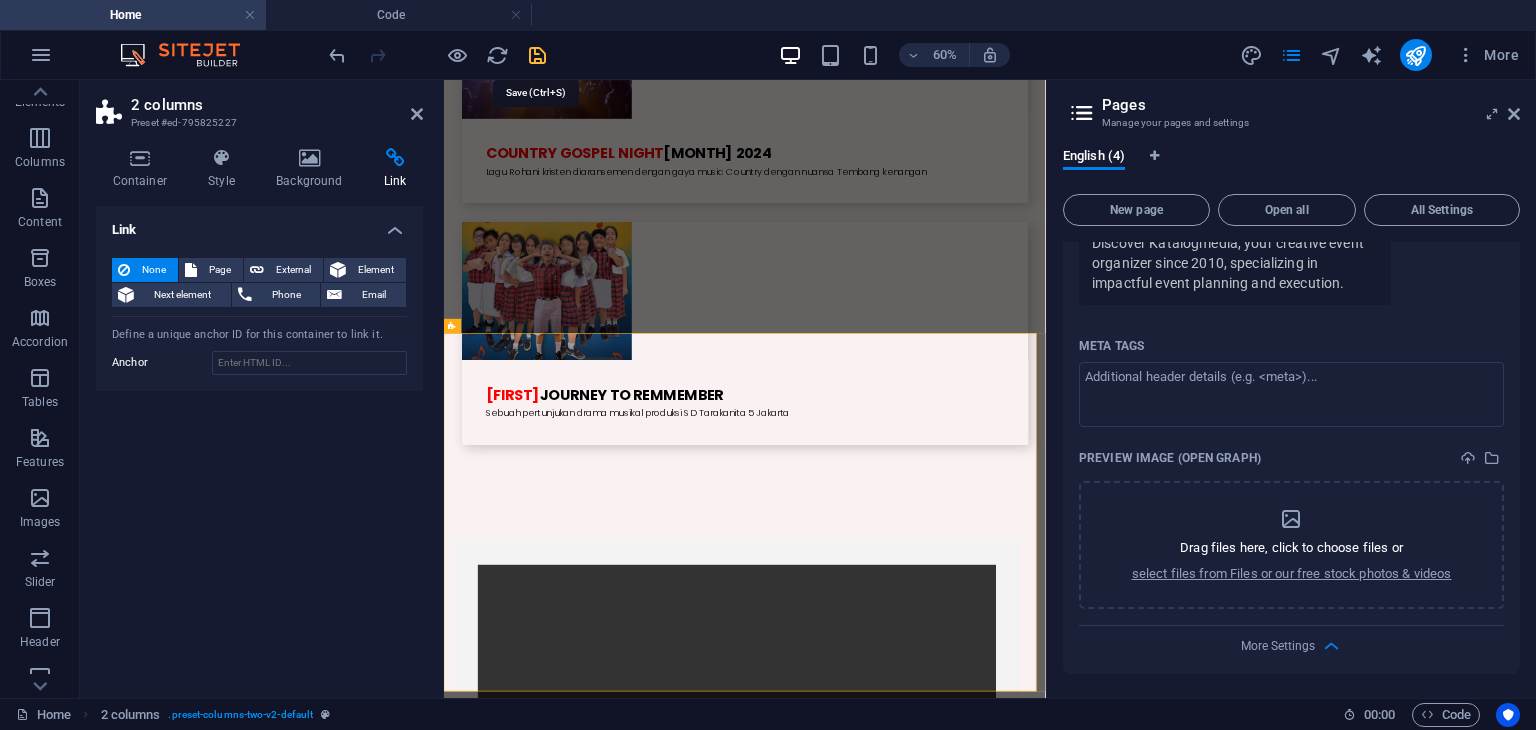 click at bounding box center [537, 55] 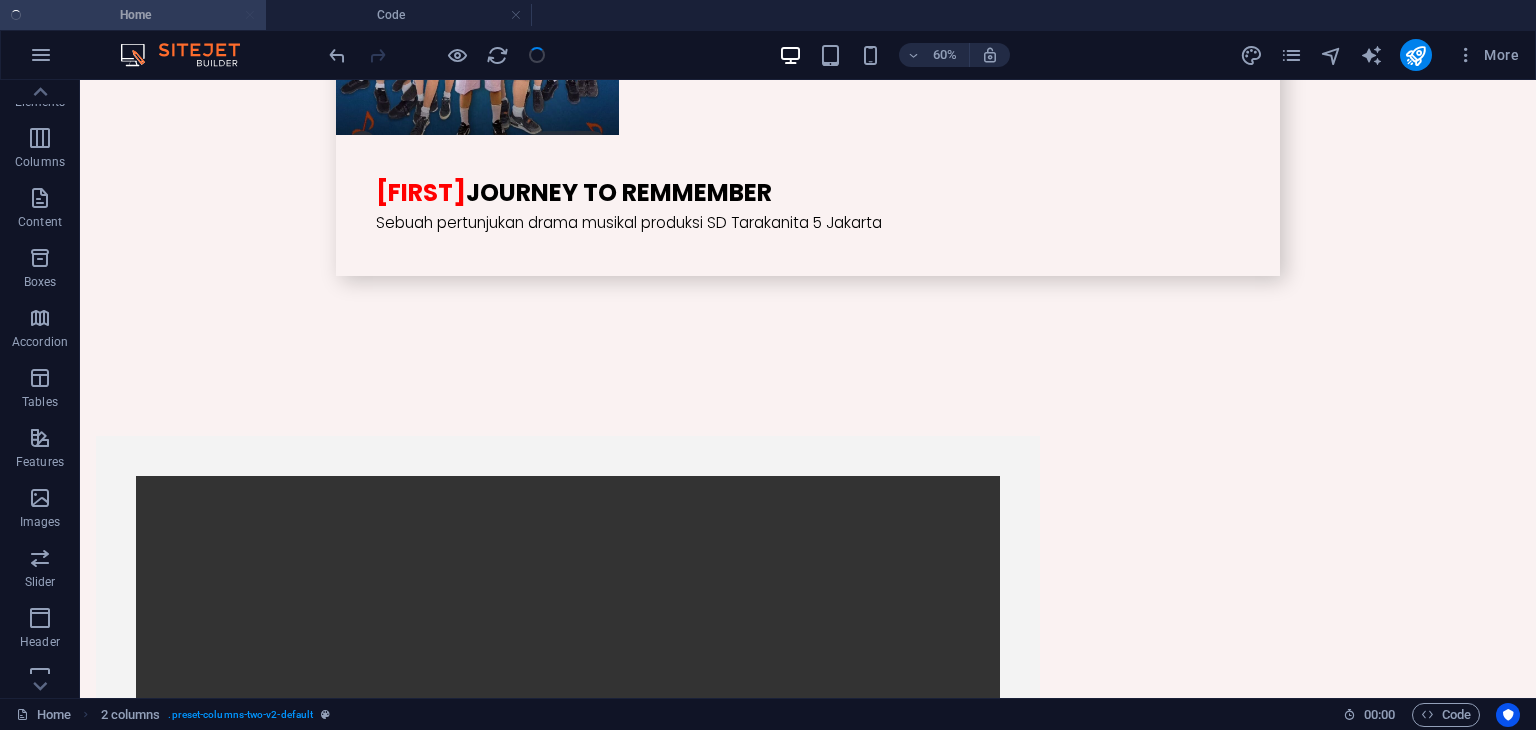 scroll, scrollTop: 4816, scrollLeft: 0, axis: vertical 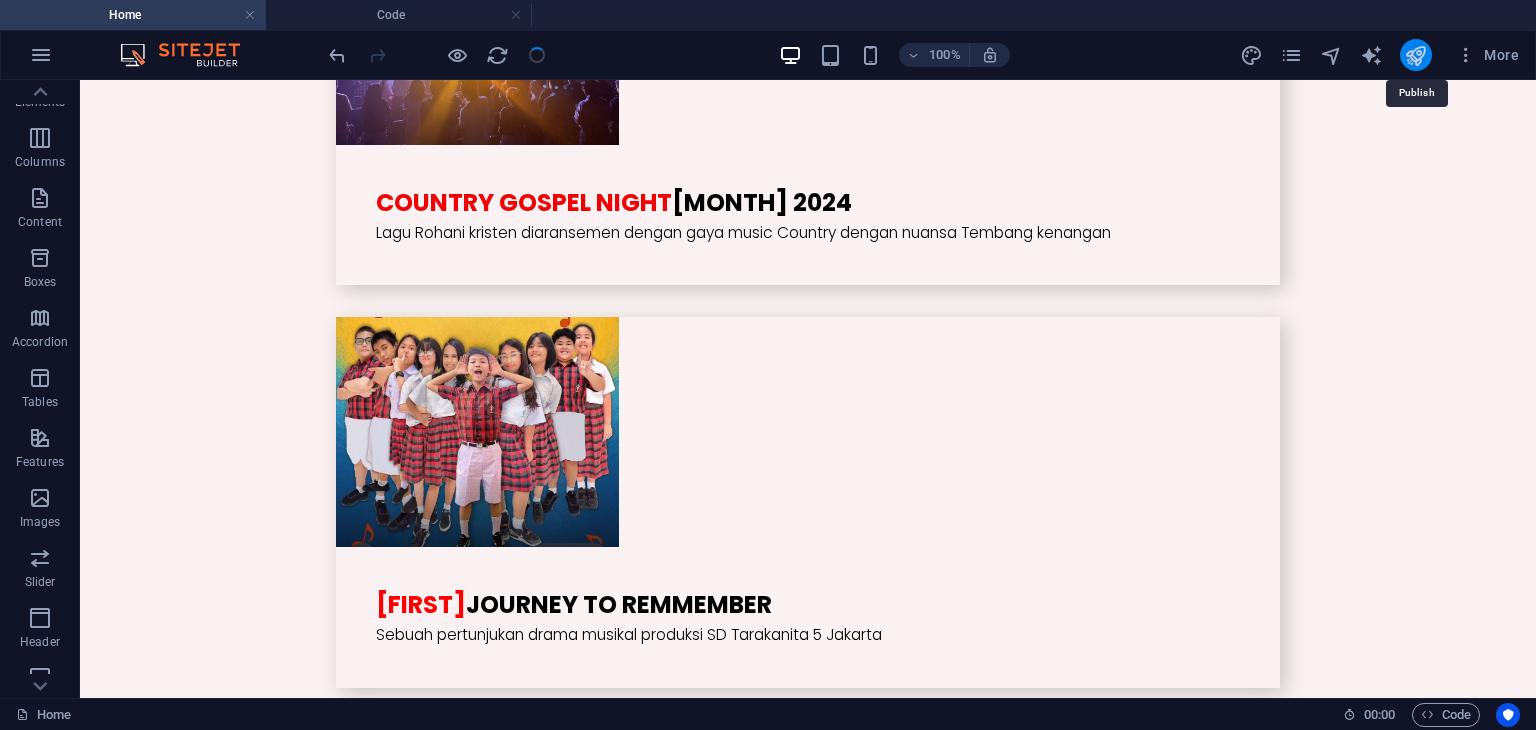 click at bounding box center (1415, 55) 